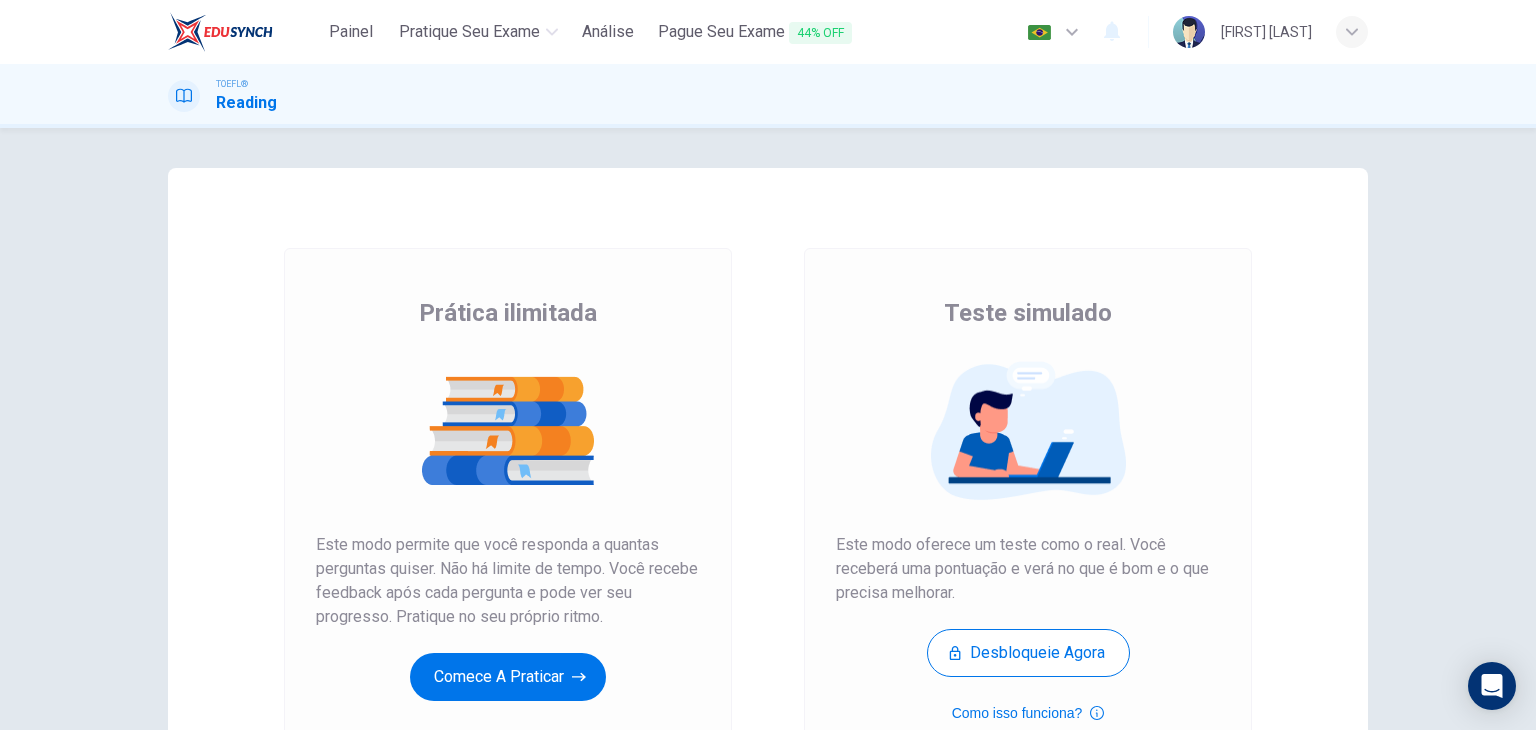 scroll, scrollTop: 0, scrollLeft: 0, axis: both 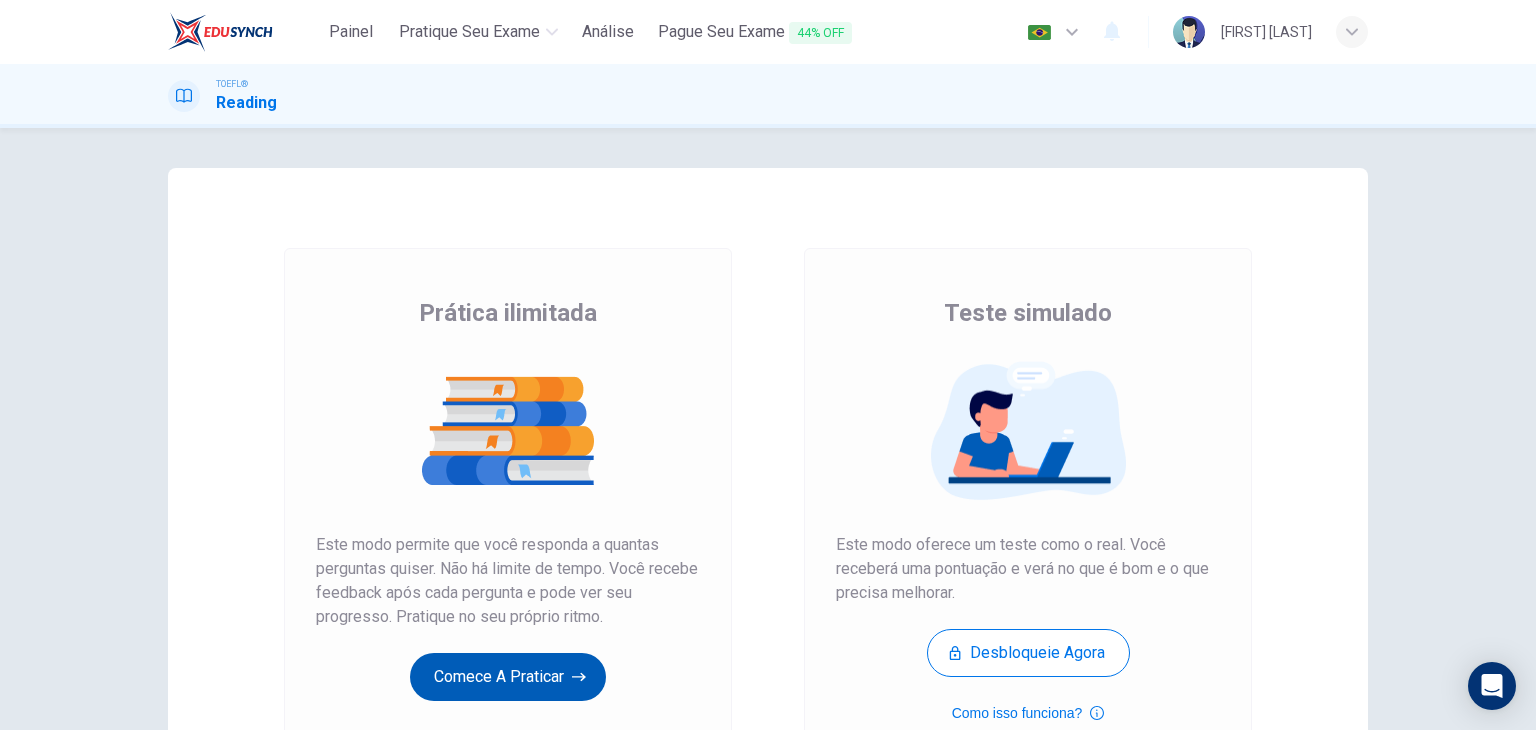 click on "Comece a praticar" at bounding box center (508, 677) 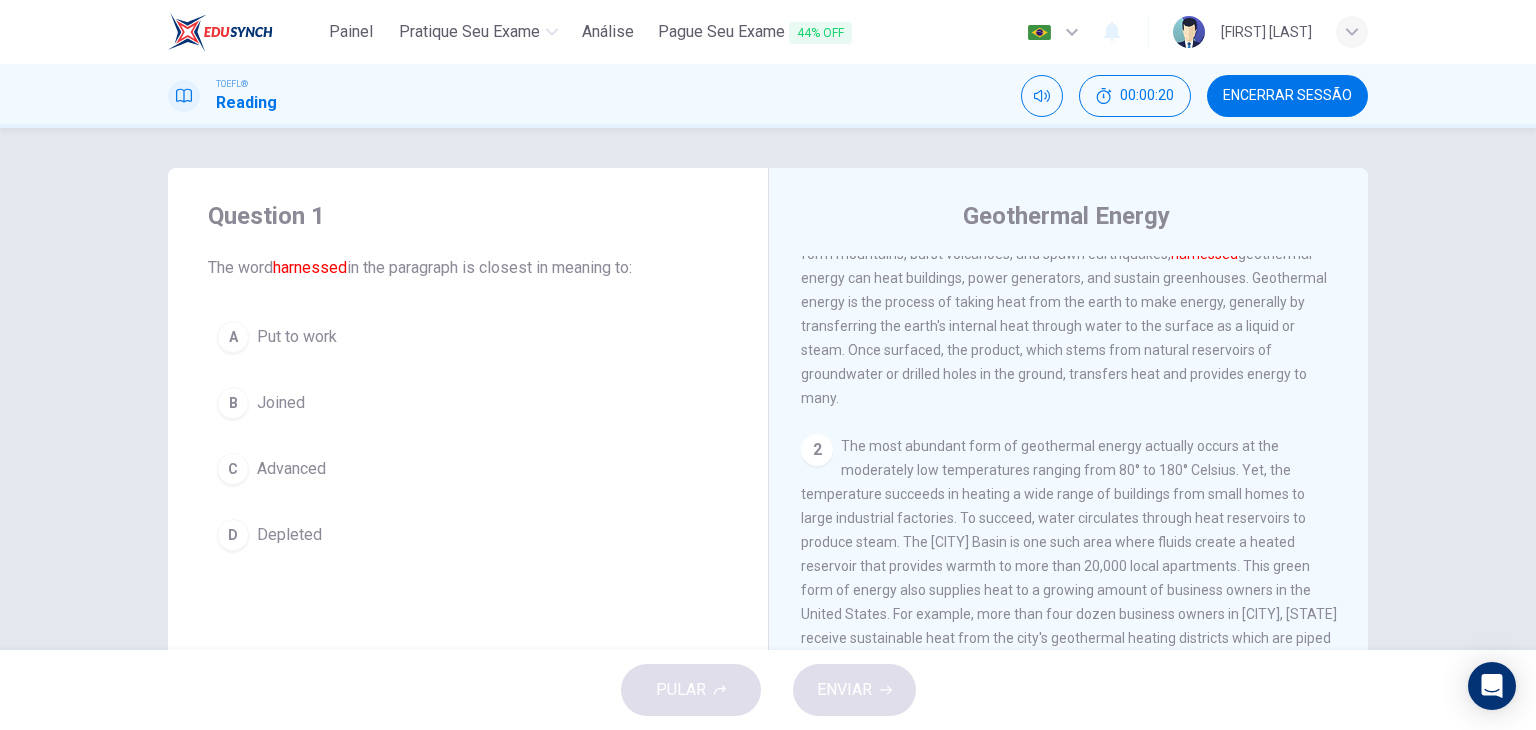 scroll, scrollTop: 0, scrollLeft: 0, axis: both 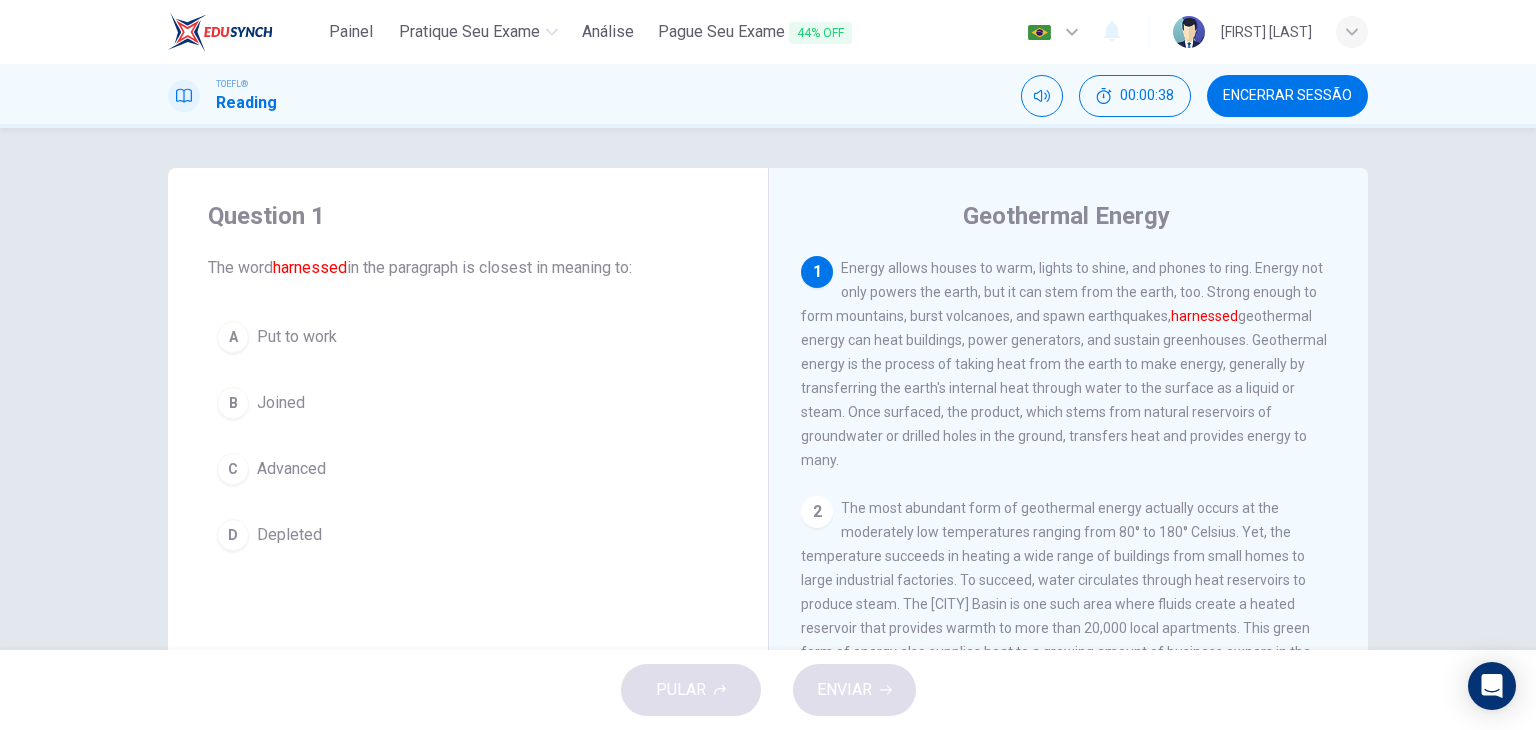 click on "Depleted" at bounding box center [297, 337] 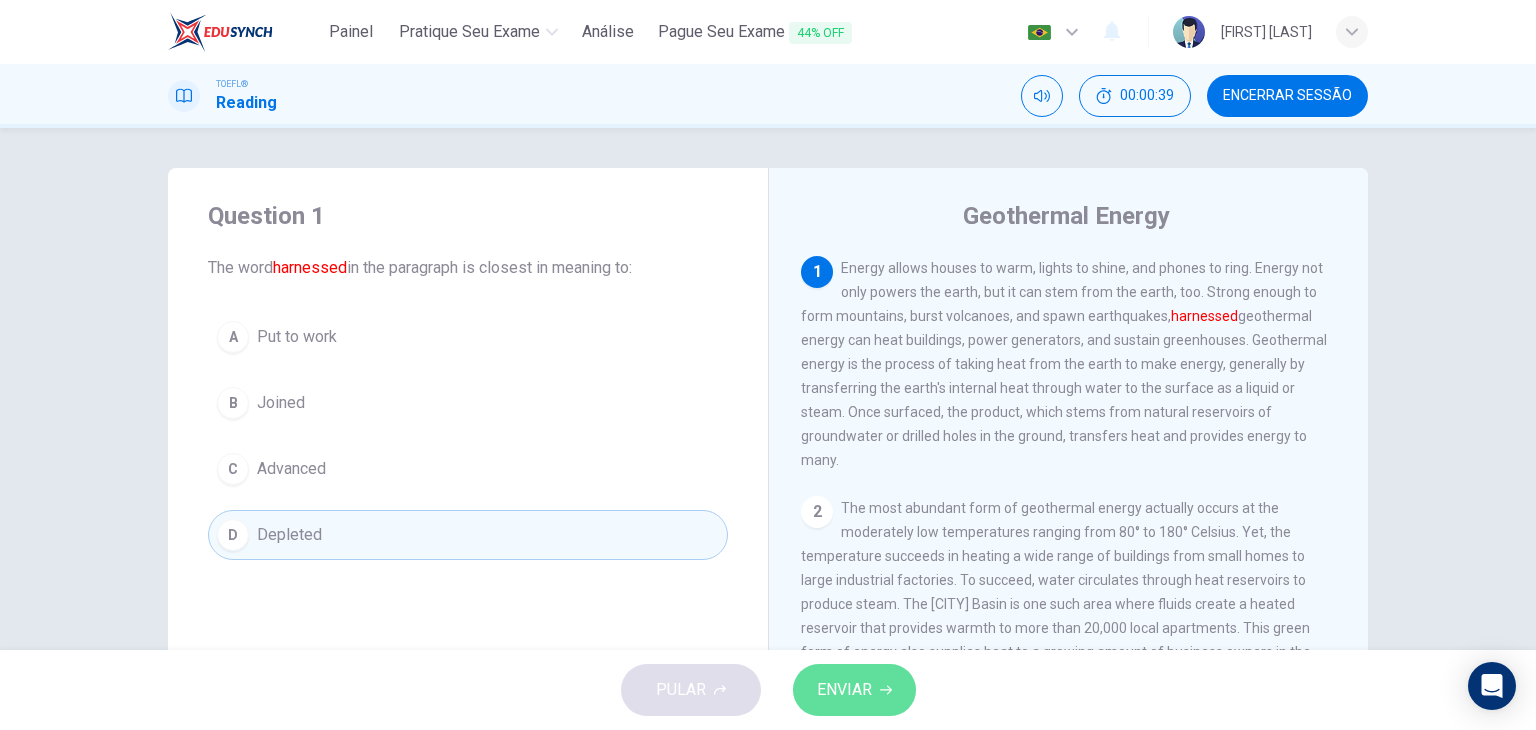 click on "ENVIAR" at bounding box center [844, 690] 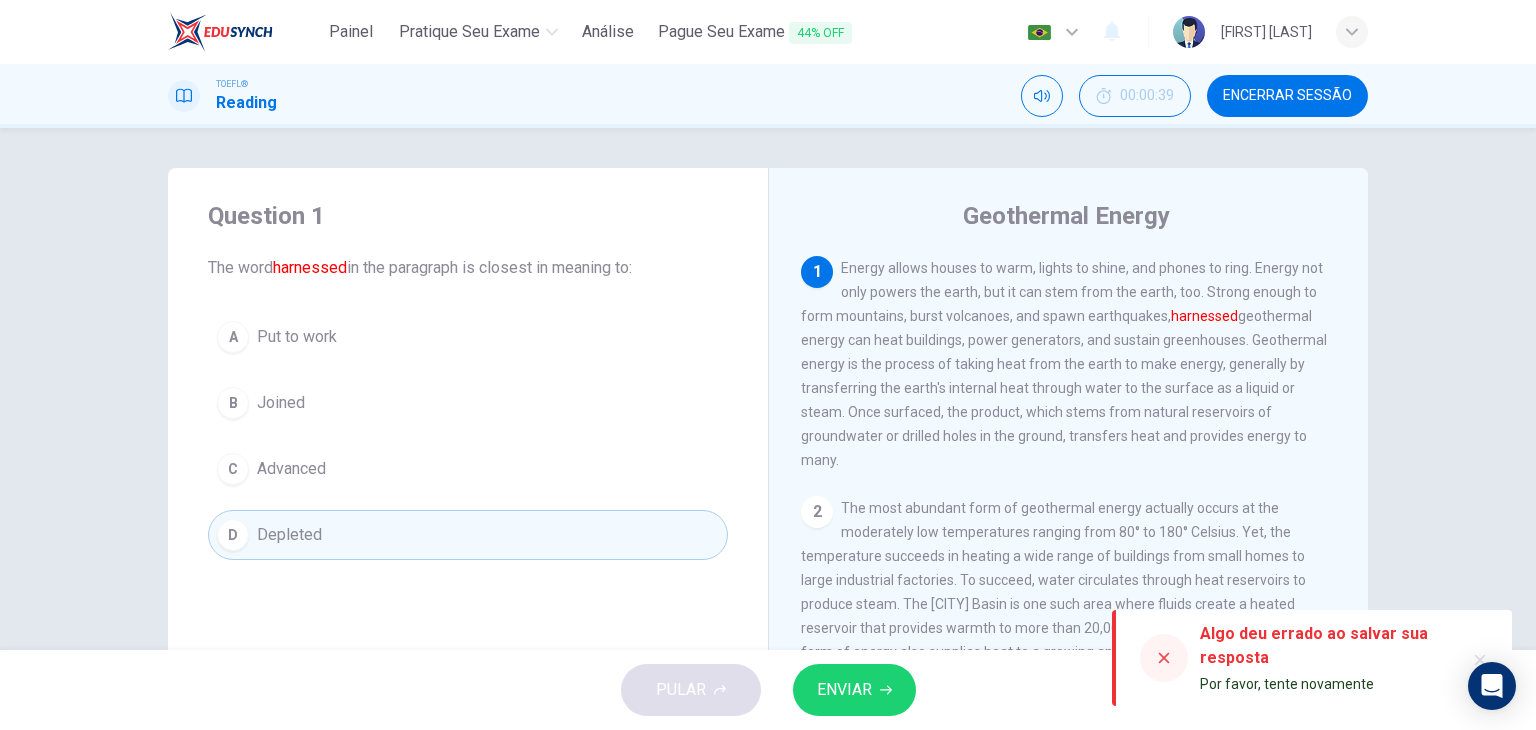 click on "ENVIAR" at bounding box center (844, 690) 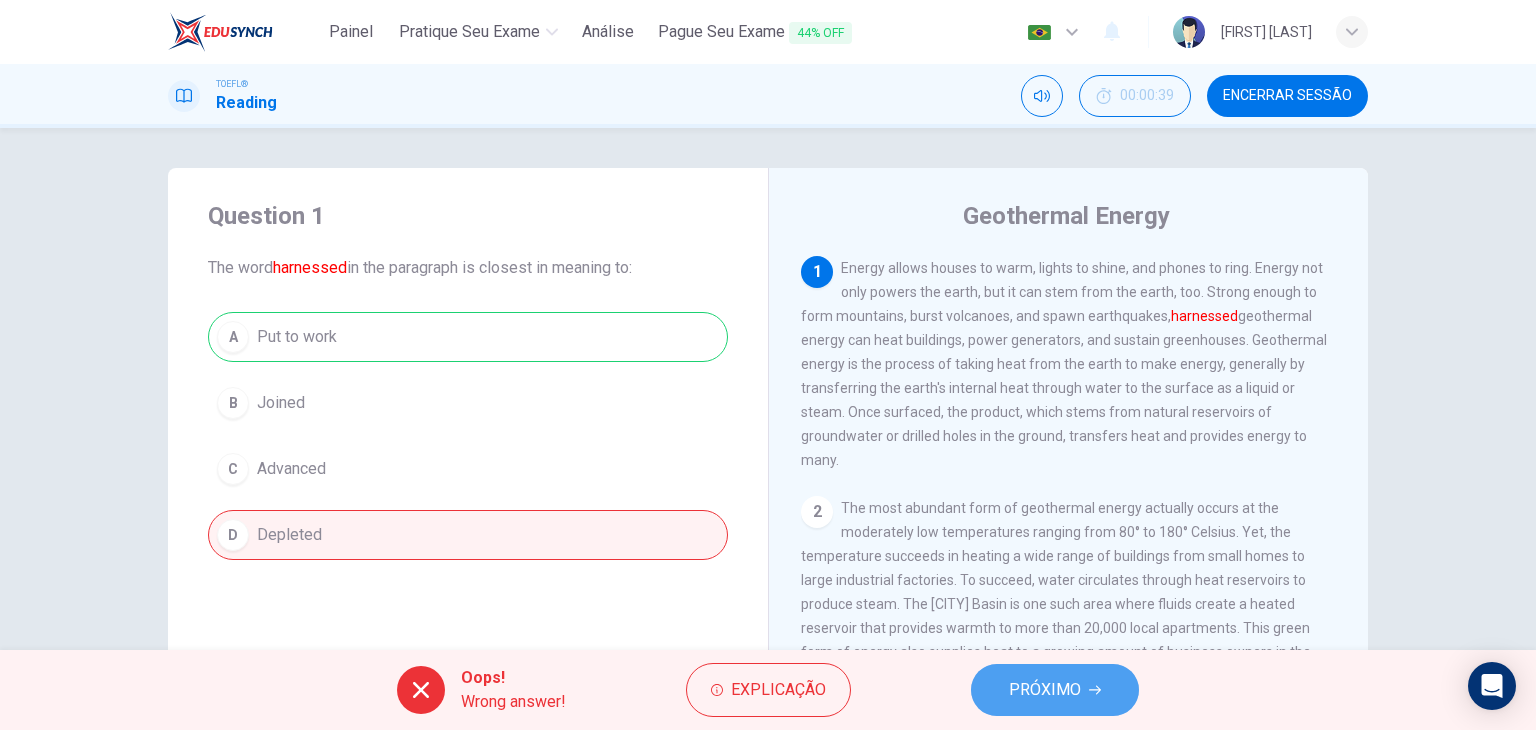 click on "PRÓXIMO" at bounding box center [1045, 690] 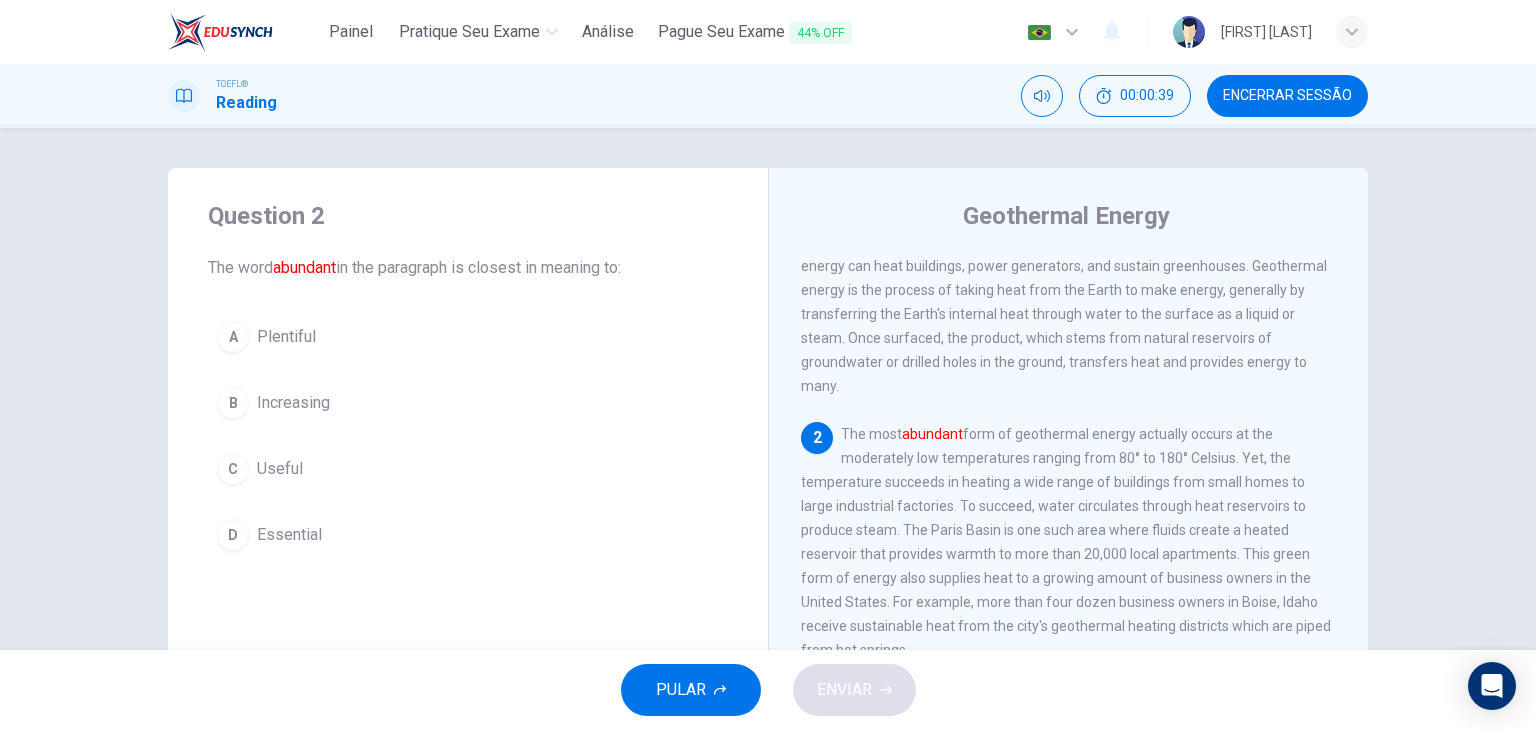 scroll, scrollTop: 120, scrollLeft: 0, axis: vertical 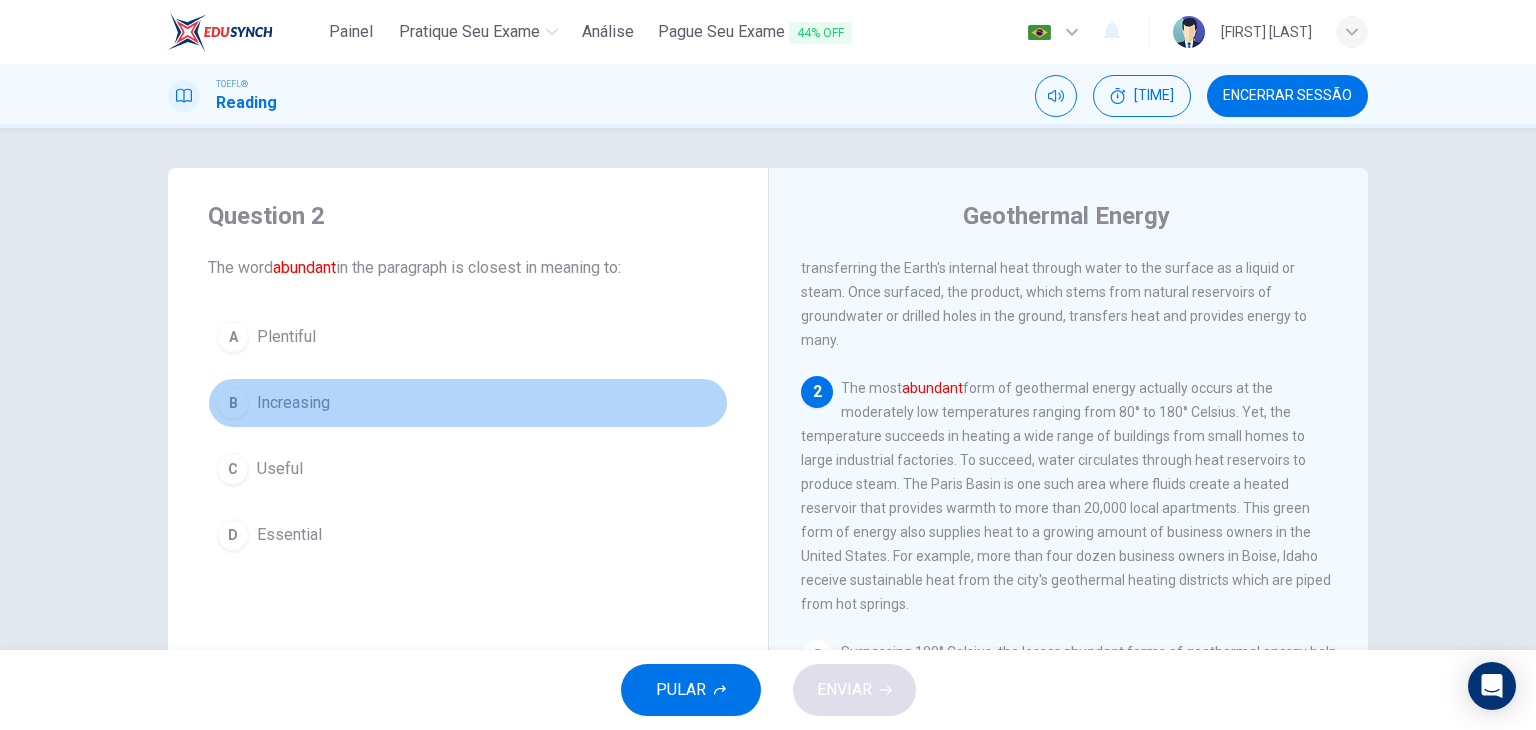 click on "Increasing" at bounding box center (286, 337) 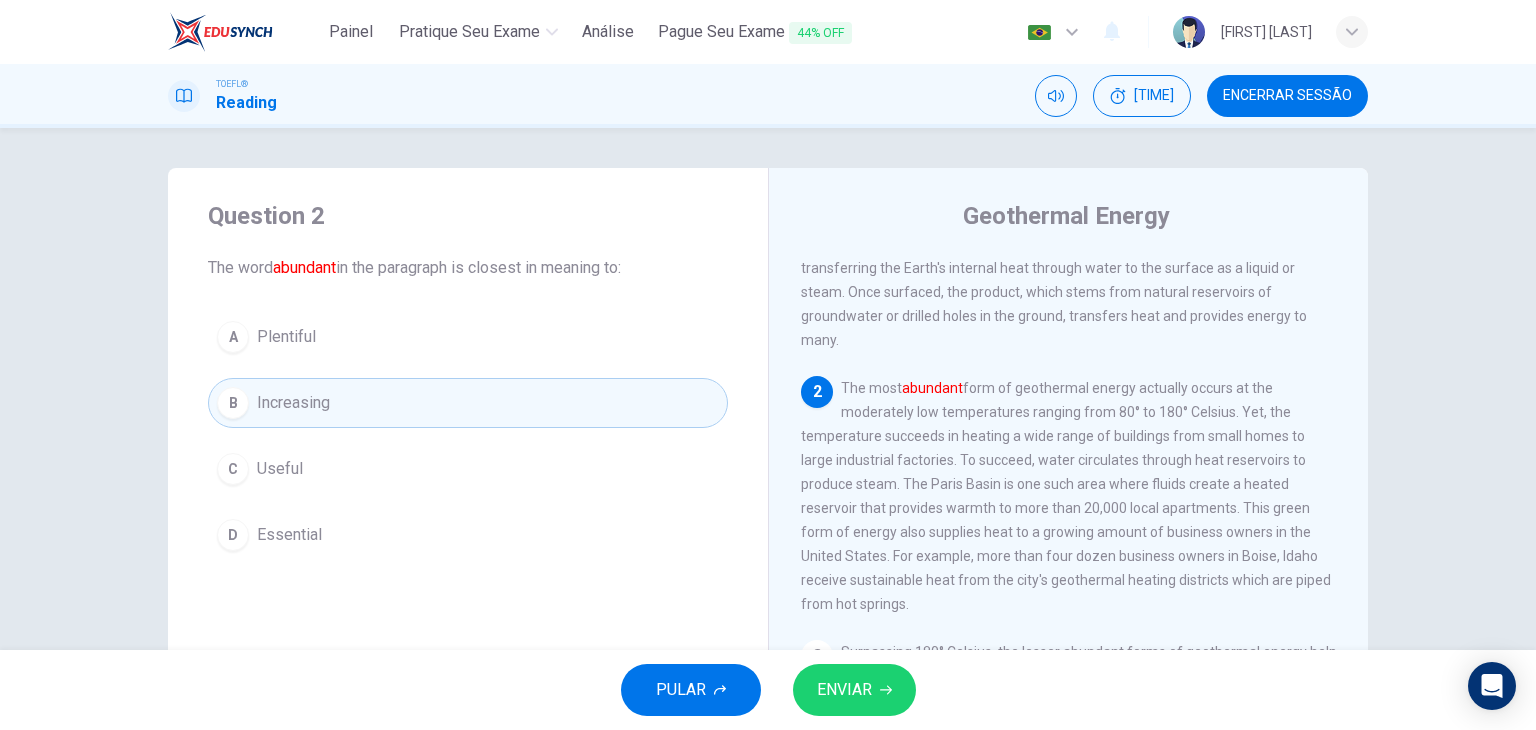 click on "ENVIAR" at bounding box center (844, 690) 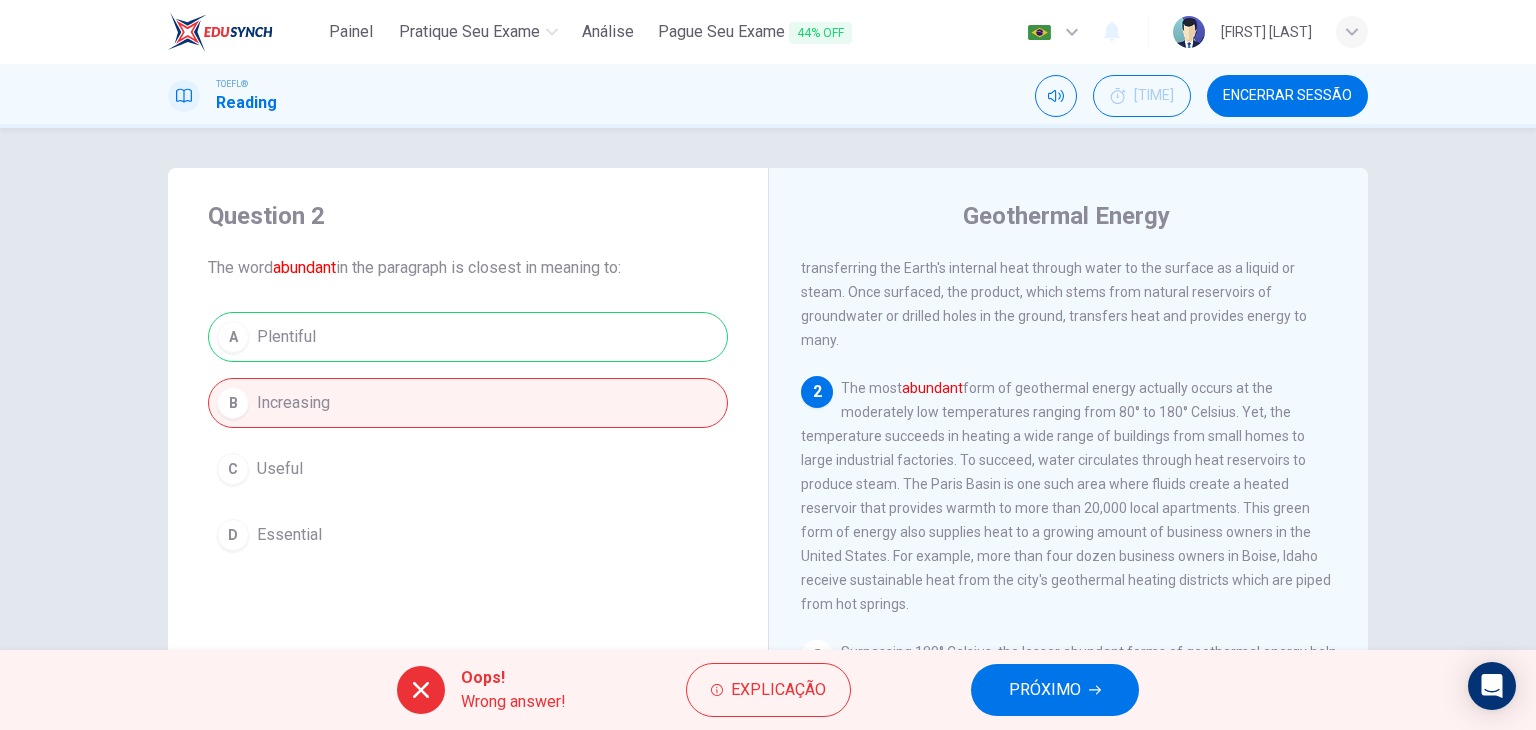 click on "PRÓXIMO" at bounding box center (1055, 690) 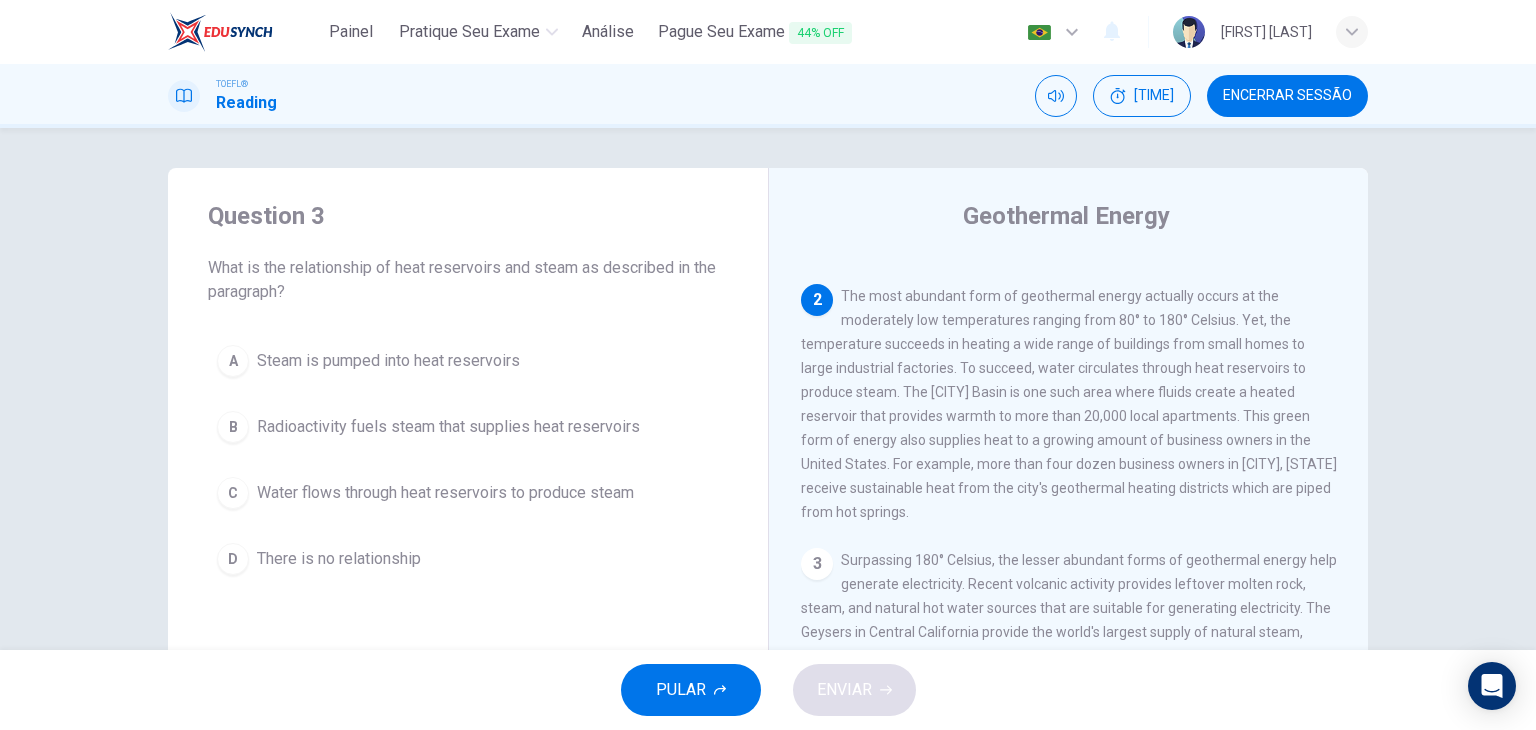 scroll, scrollTop: 247, scrollLeft: 0, axis: vertical 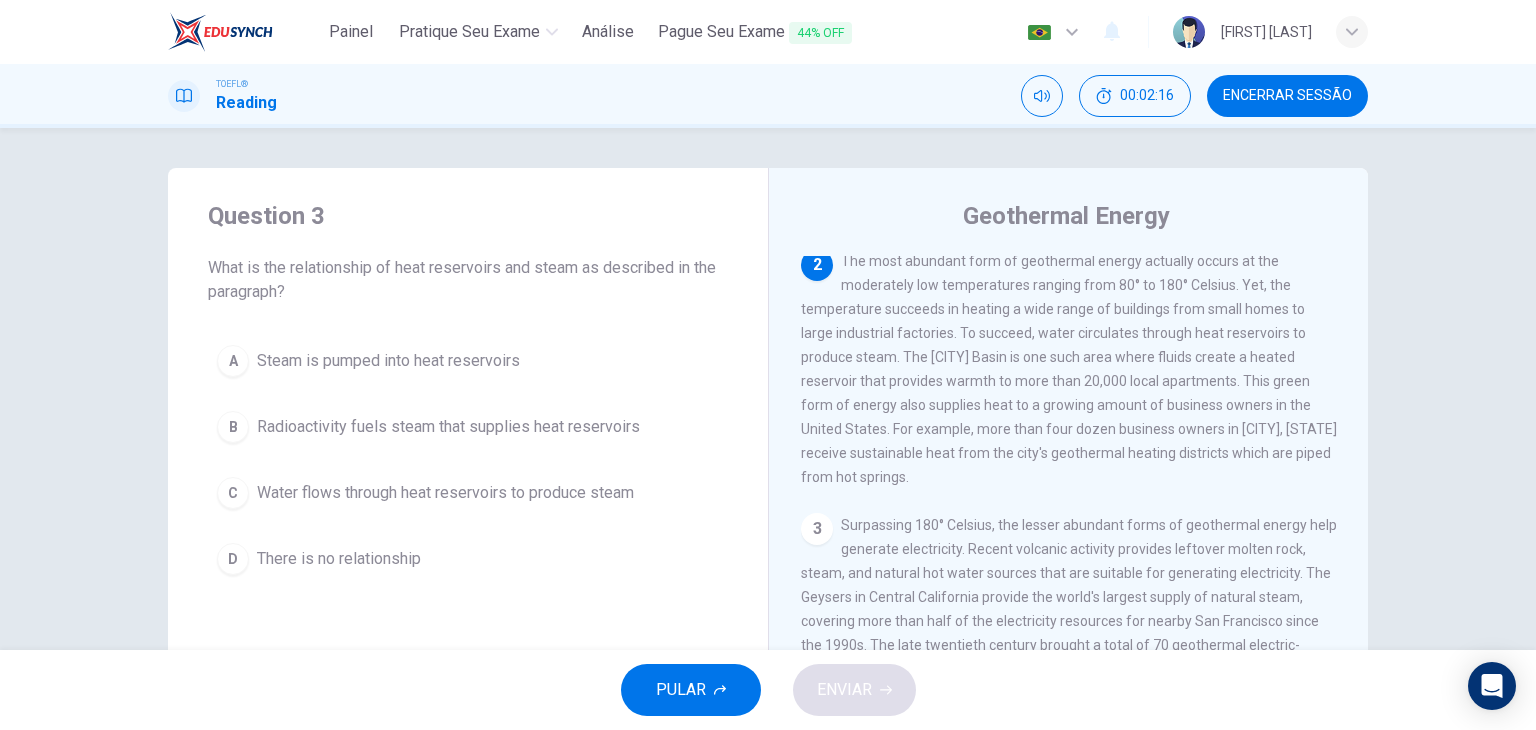 click on "Water flows through heat reservoirs to produce steam" at bounding box center [388, 361] 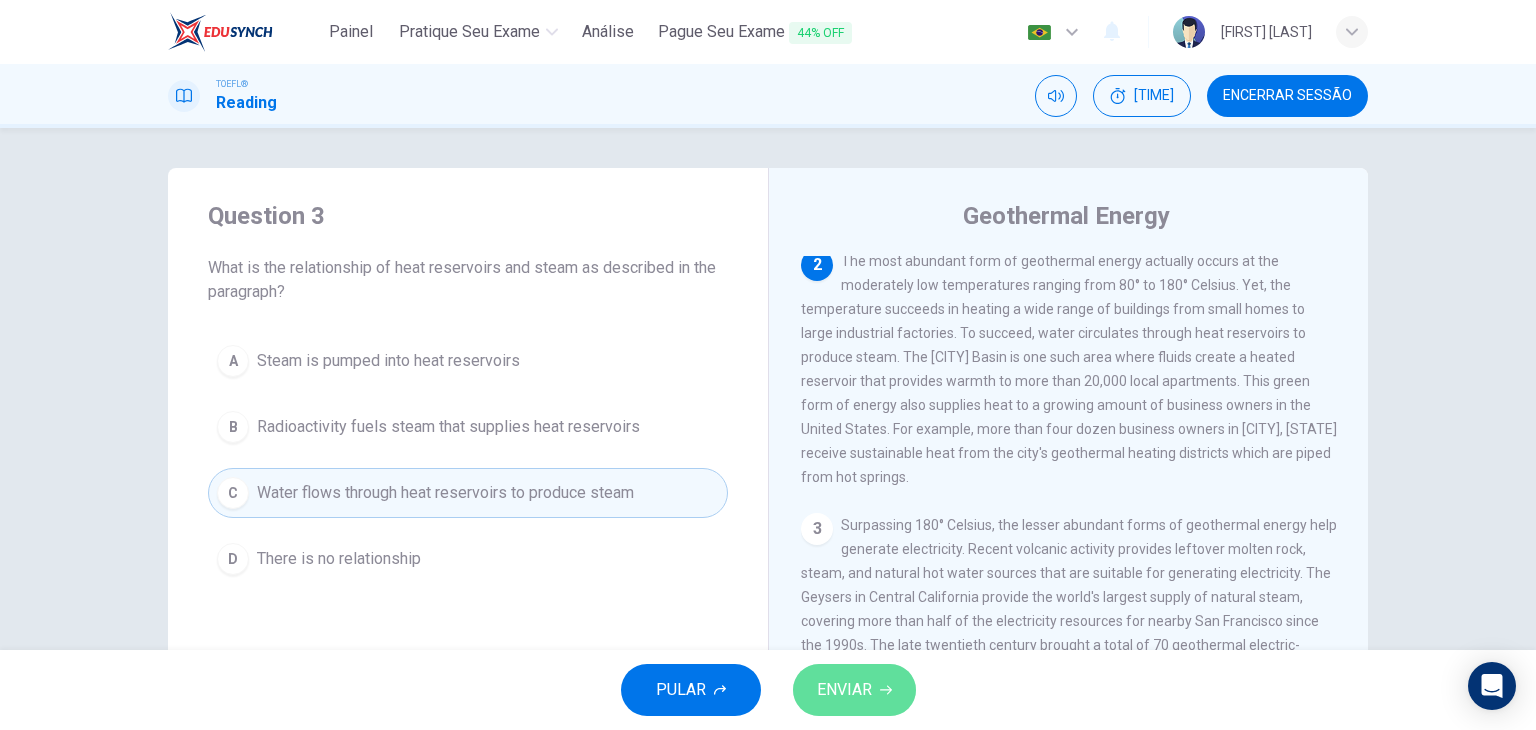 click on "ENVIAR" at bounding box center (844, 690) 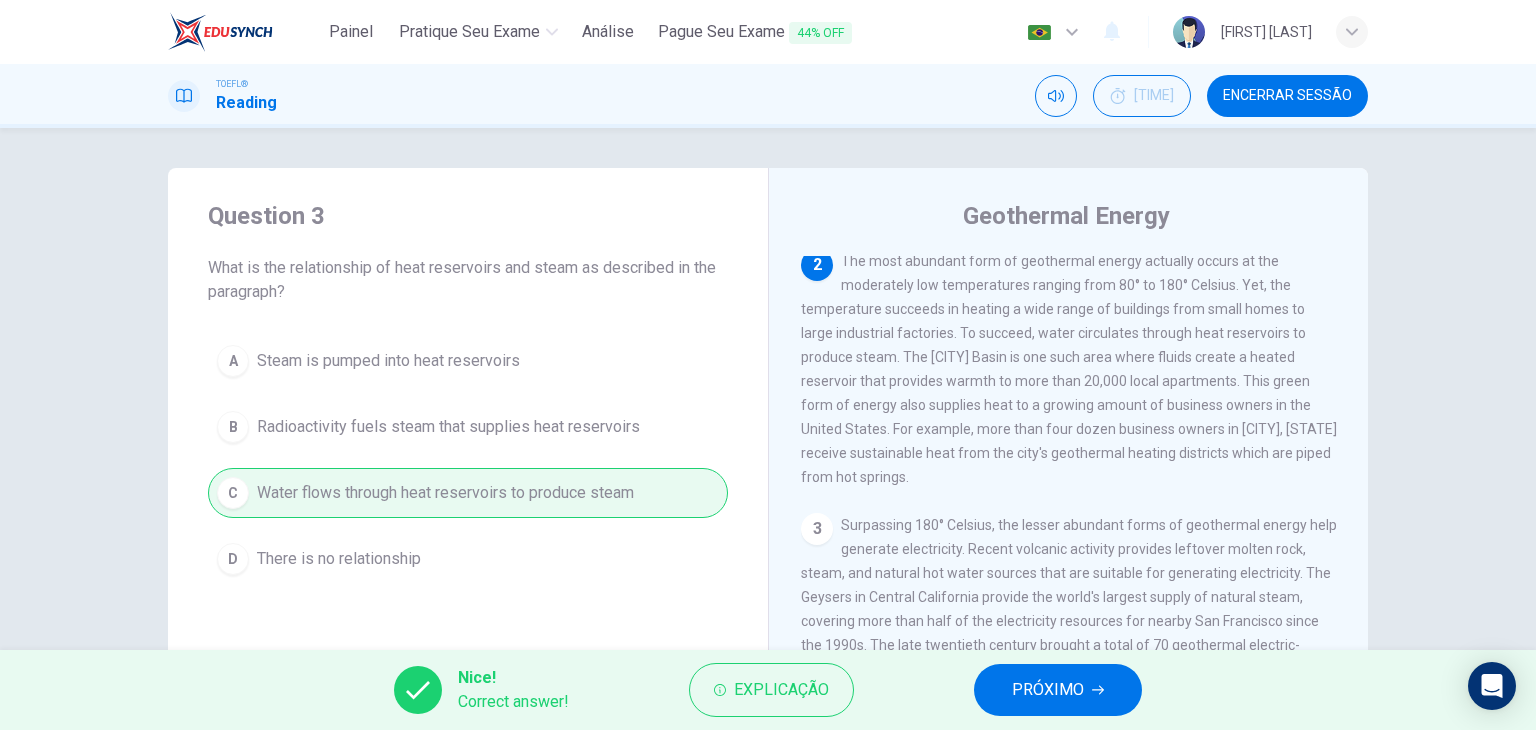 click on "PRÓXIMO" at bounding box center [1048, 690] 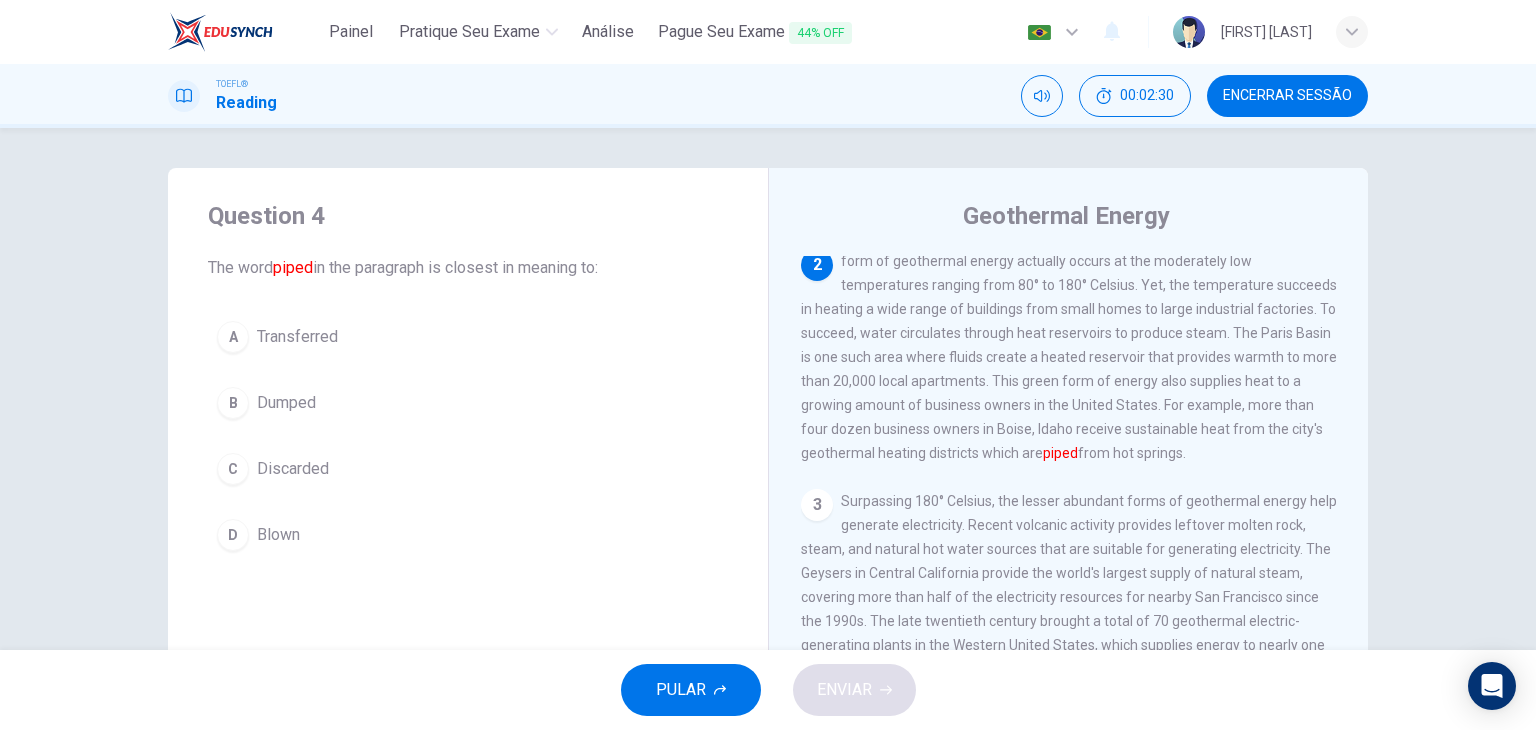 click on "A Transferred" at bounding box center (468, 337) 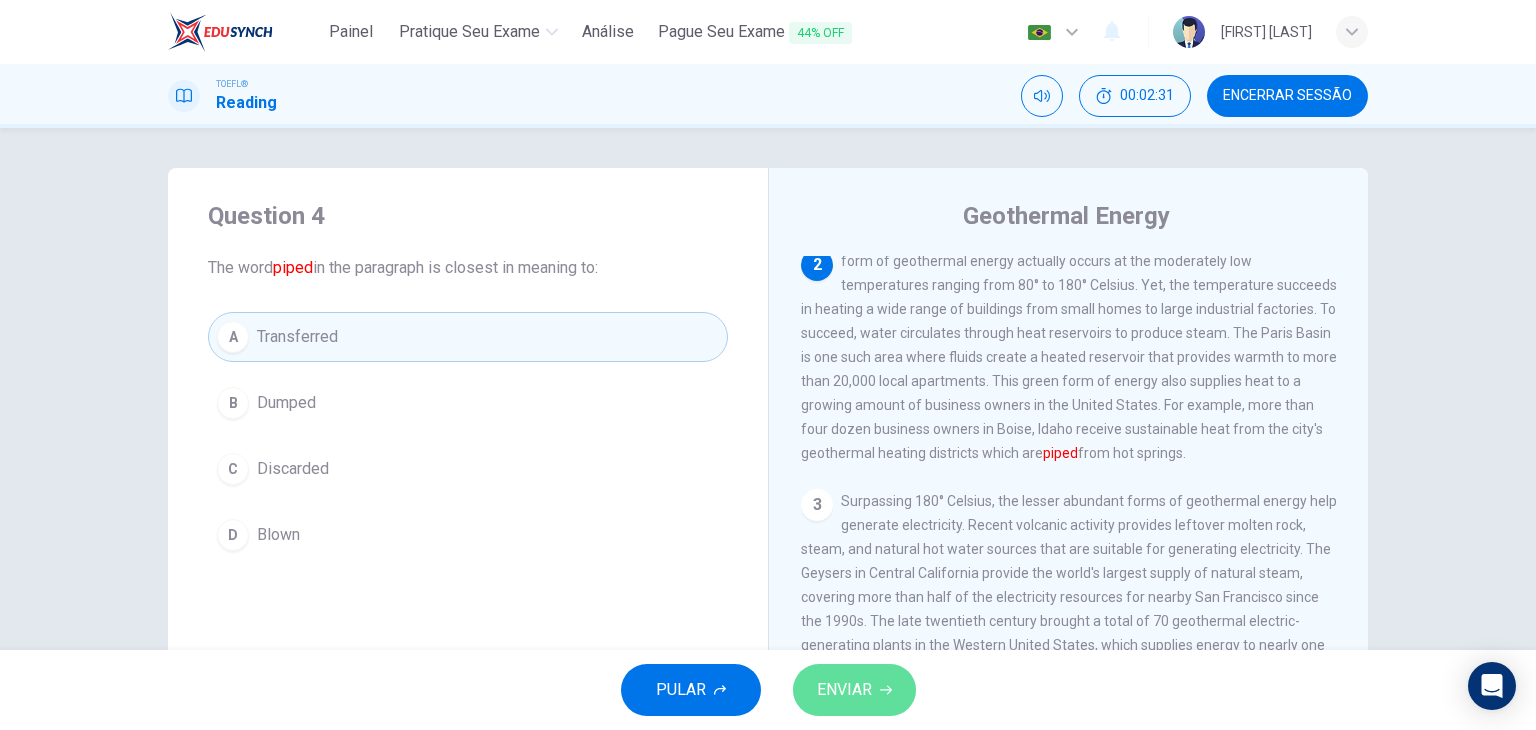 click on "ENVIAR" at bounding box center [844, 690] 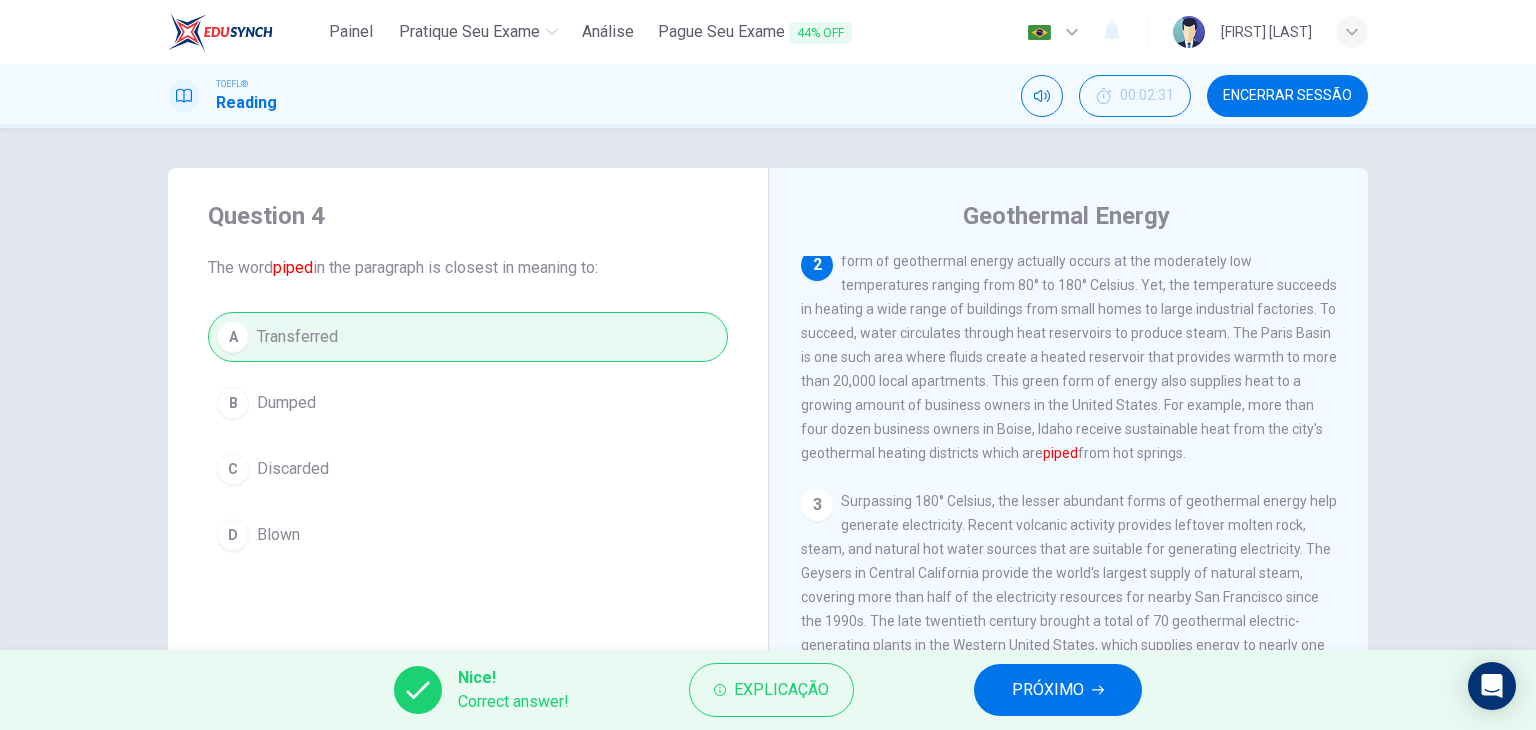 click on "PRÓXIMO" at bounding box center (1048, 690) 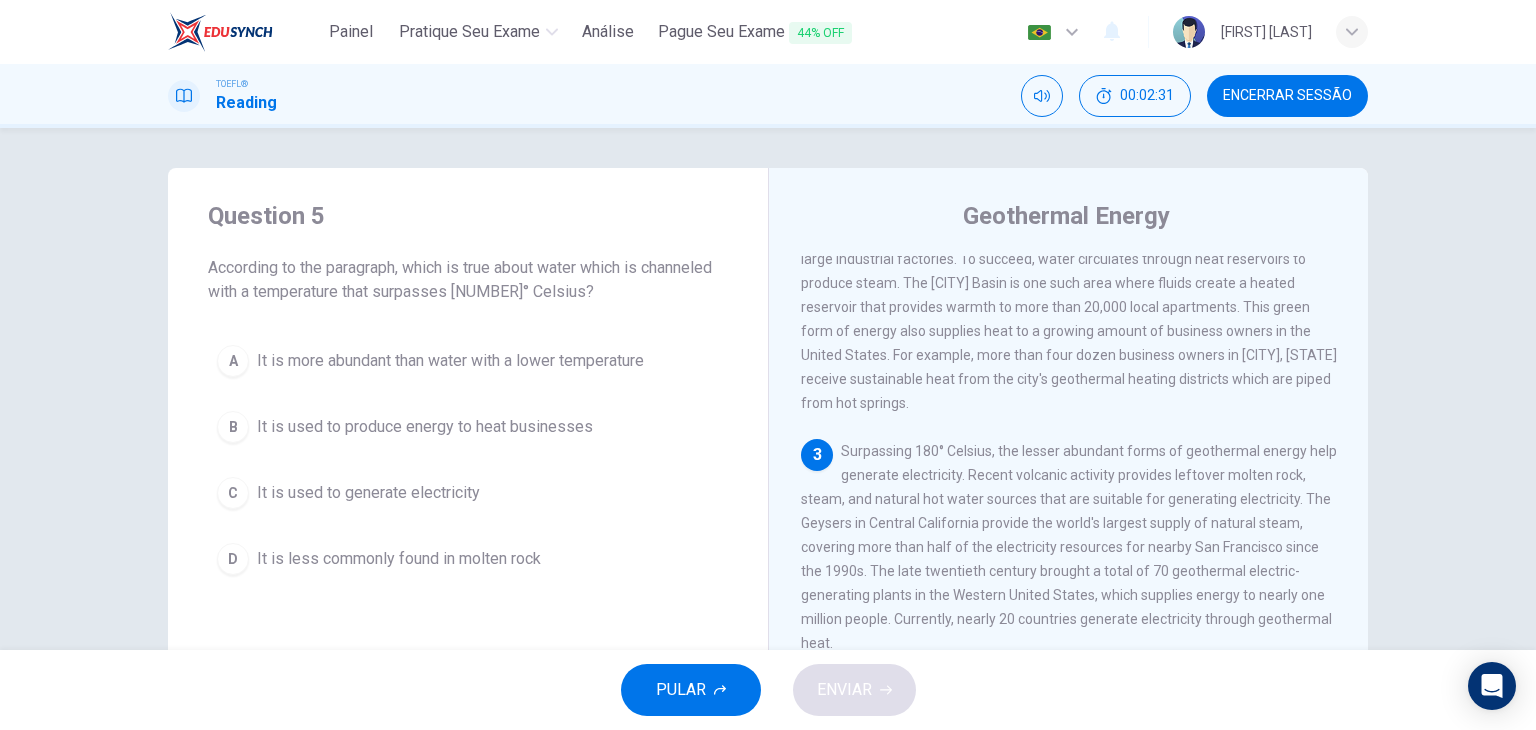 scroll, scrollTop: 367, scrollLeft: 0, axis: vertical 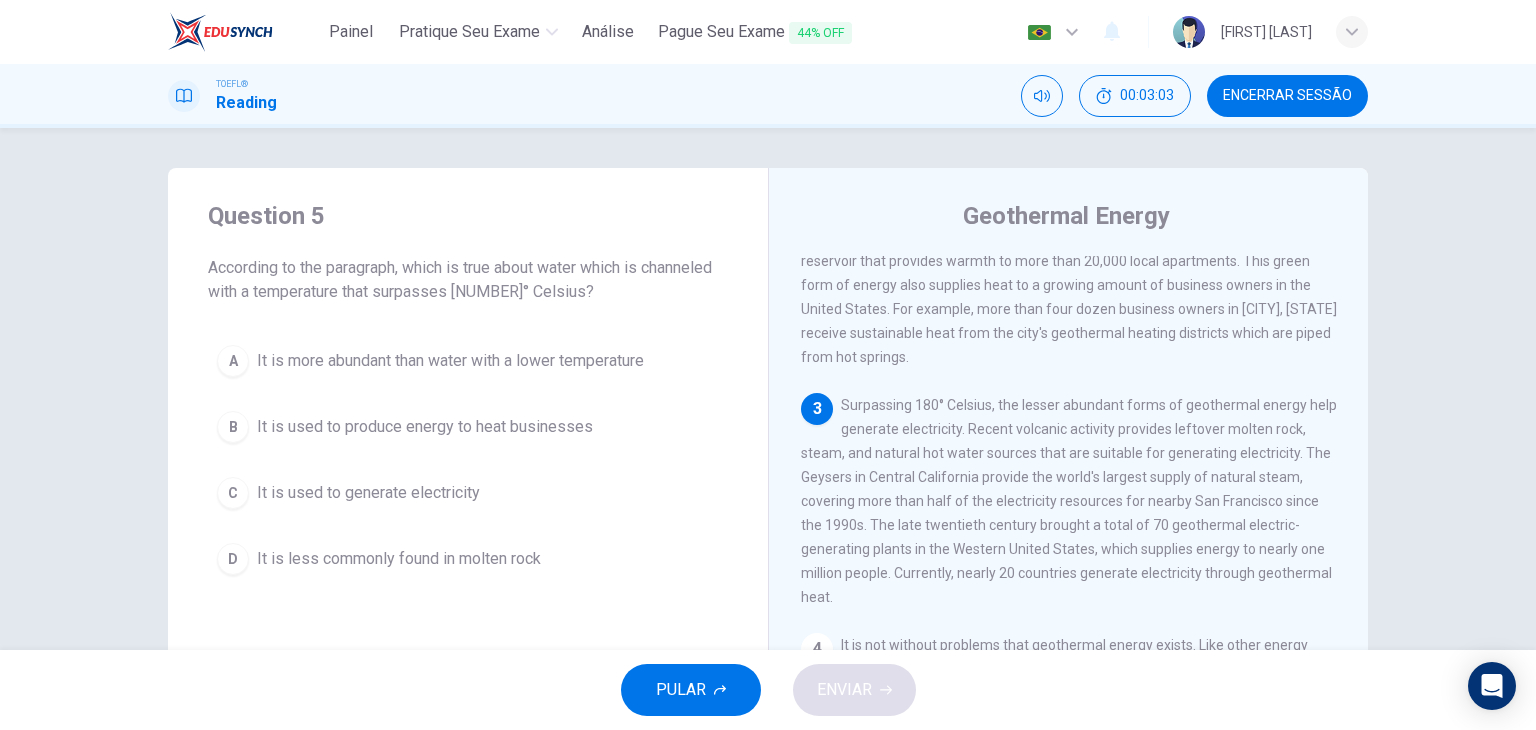 click on "It is used to generate electricity" at bounding box center [450, 361] 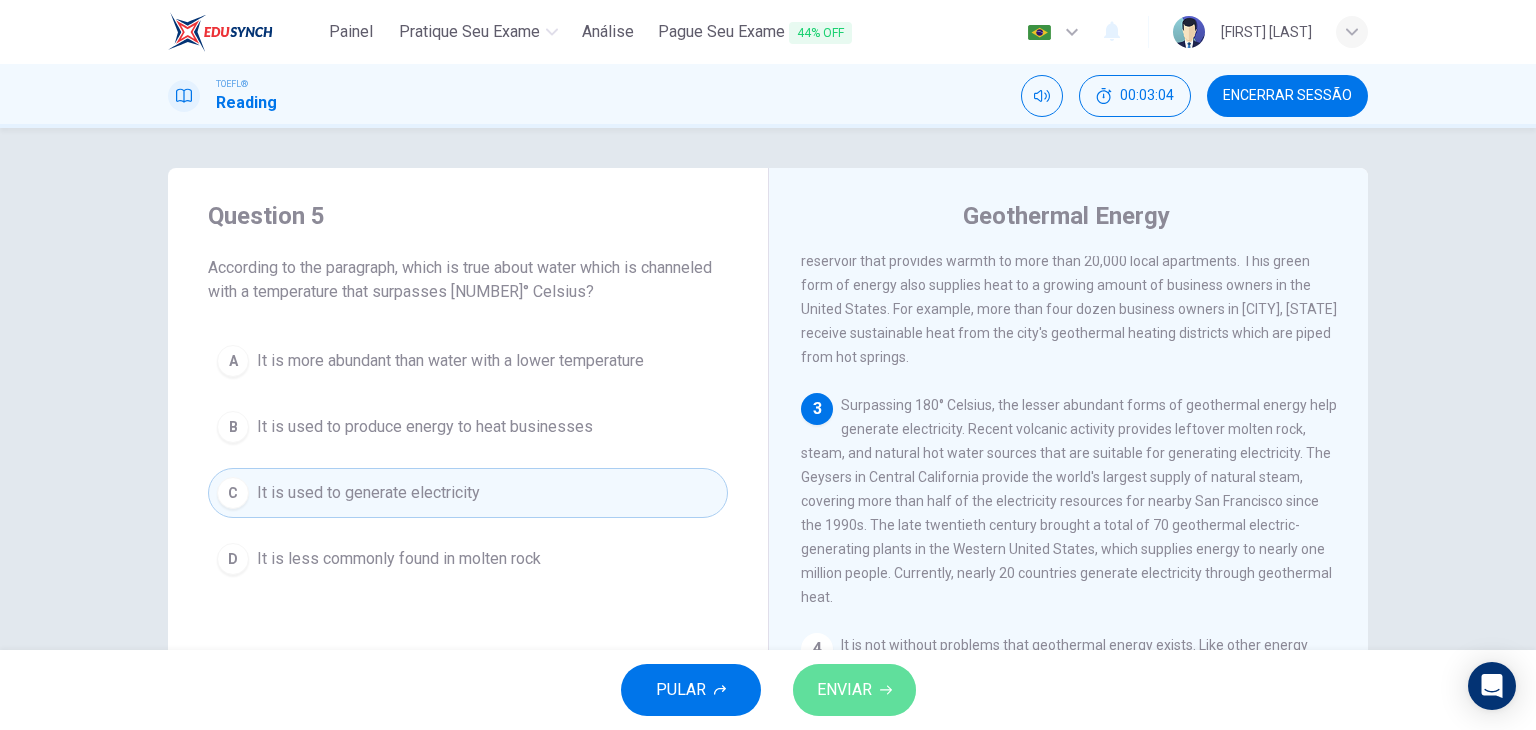 click on "ENVIAR" at bounding box center [854, 690] 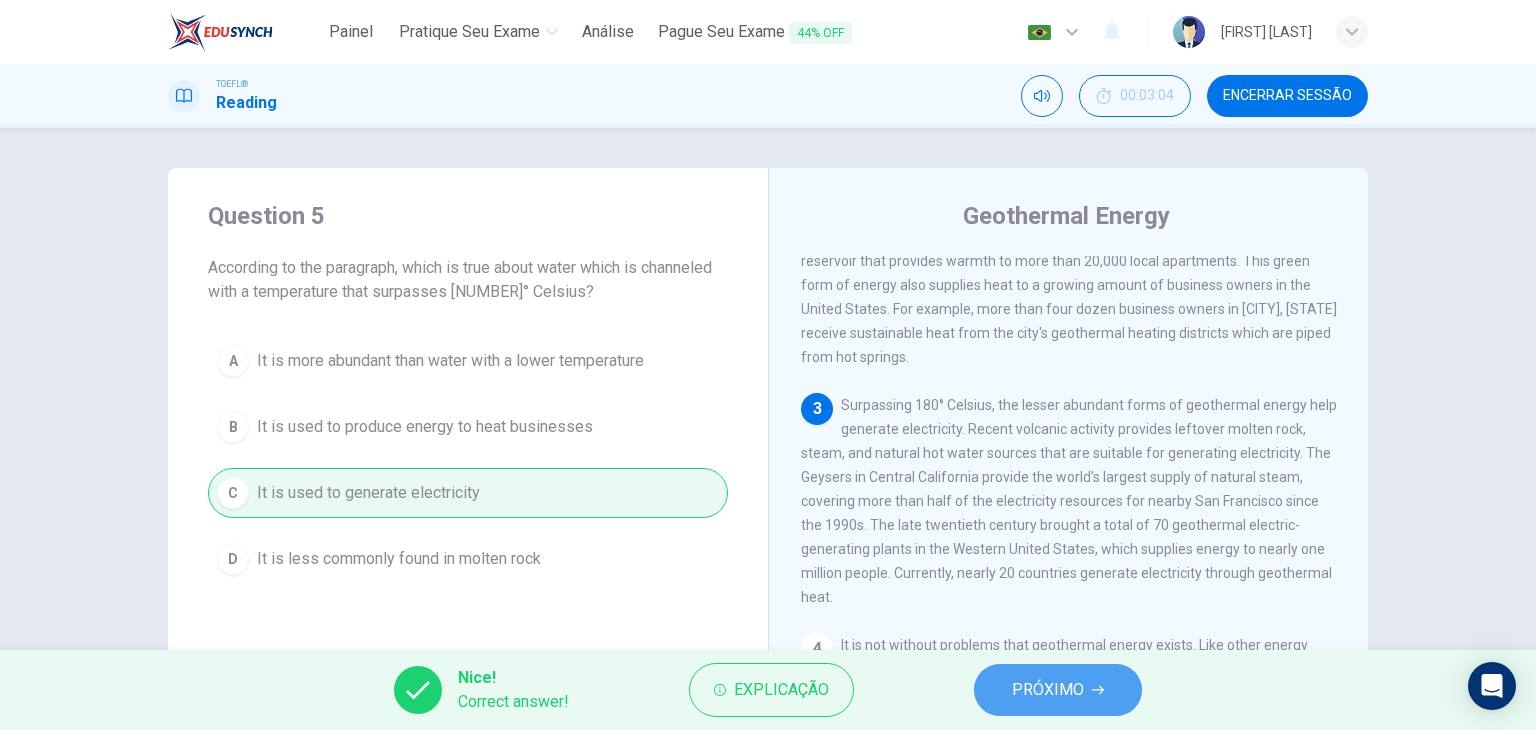 click on "PRÓXIMO" at bounding box center (1048, 690) 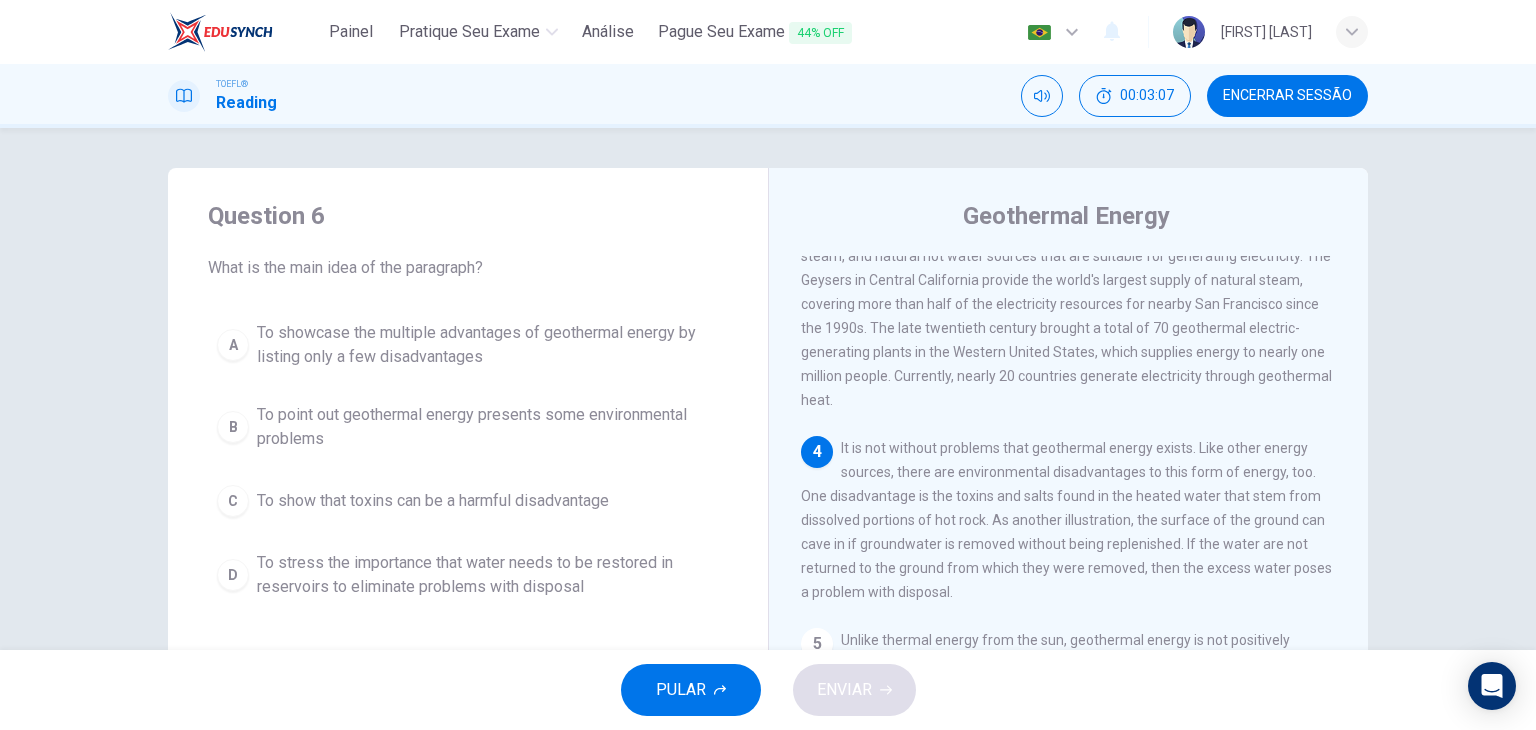 scroll, scrollTop: 664, scrollLeft: 0, axis: vertical 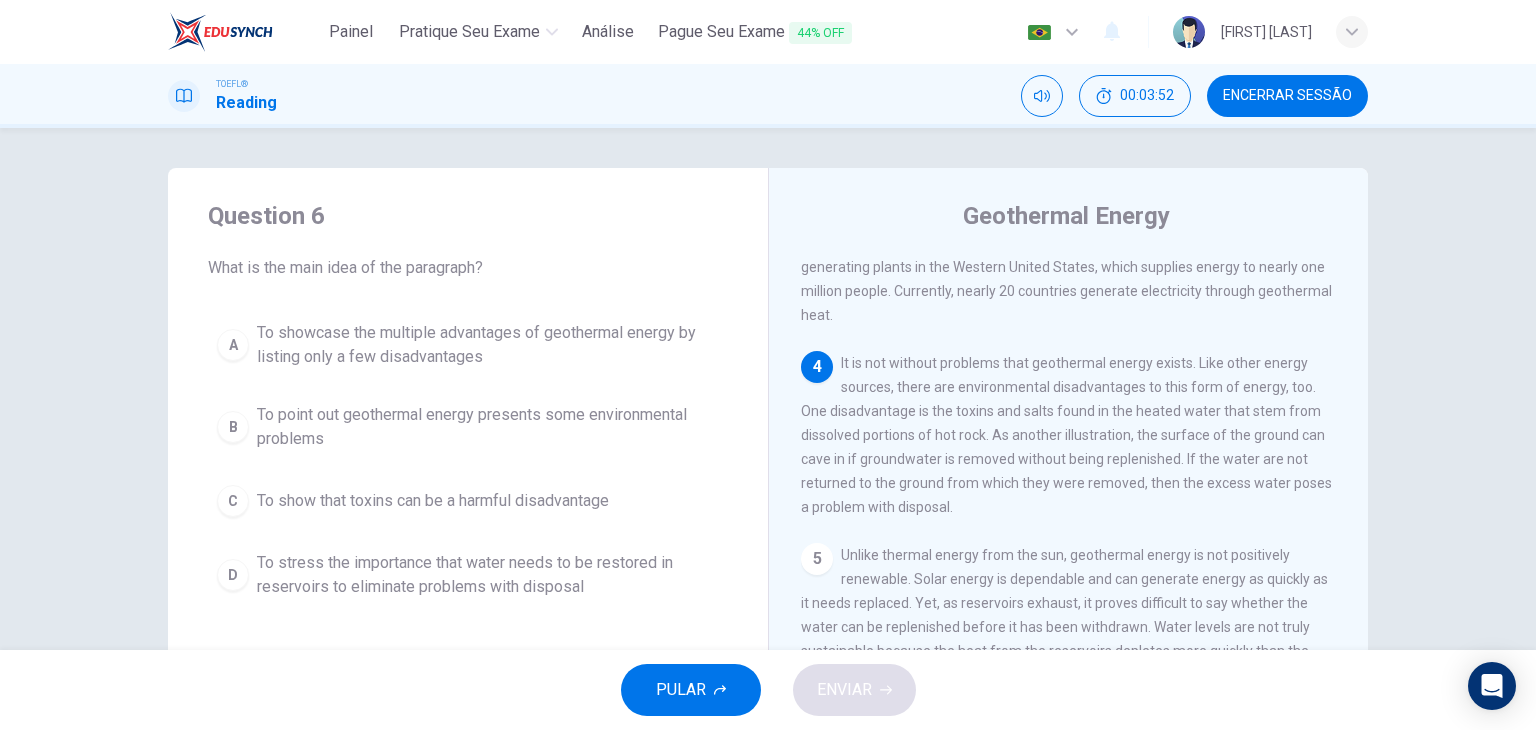 click on "To point out geothermal energy presents some environmental problems" at bounding box center (468, 427) 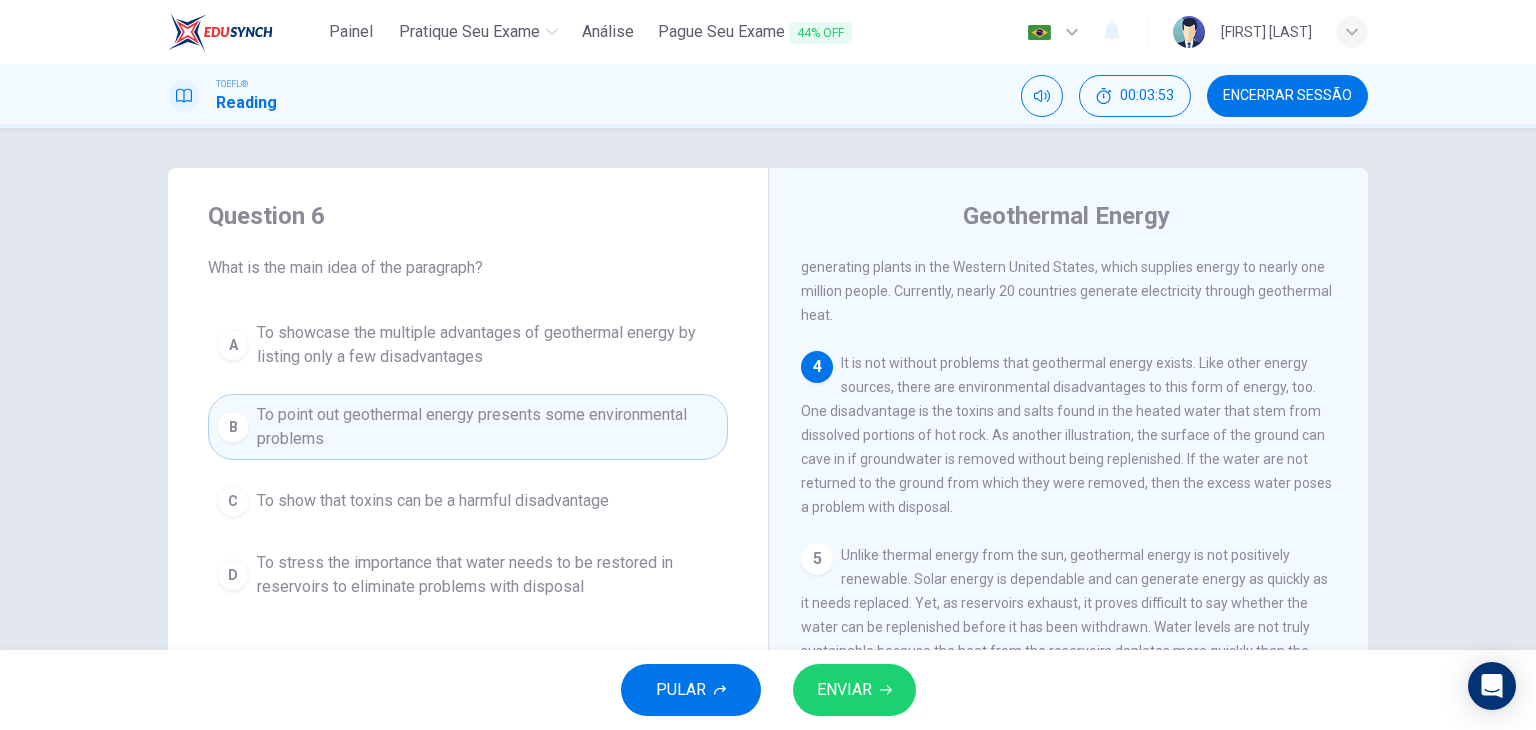 click on "ENVIAR" at bounding box center [854, 690] 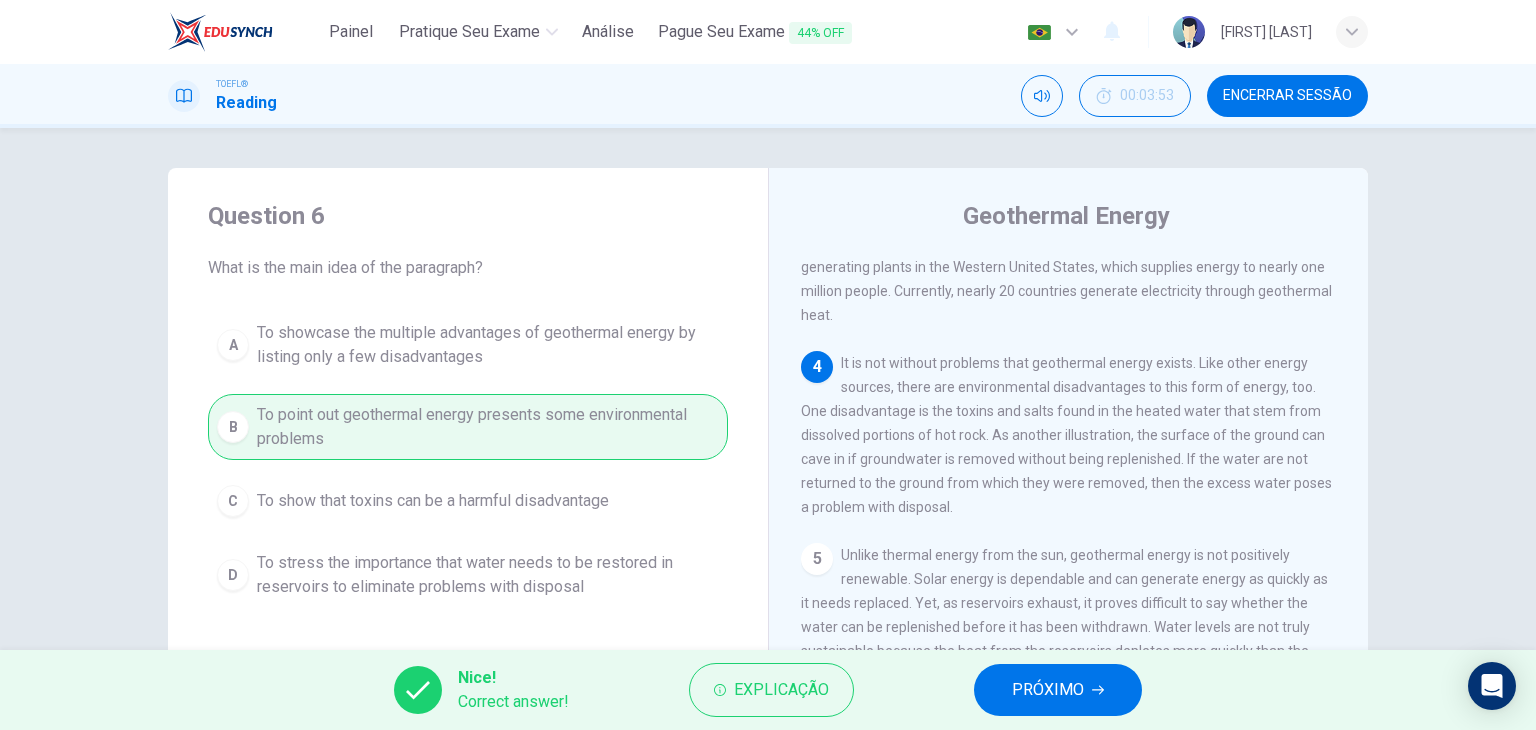 click on "PRÓXIMO" at bounding box center (1058, 690) 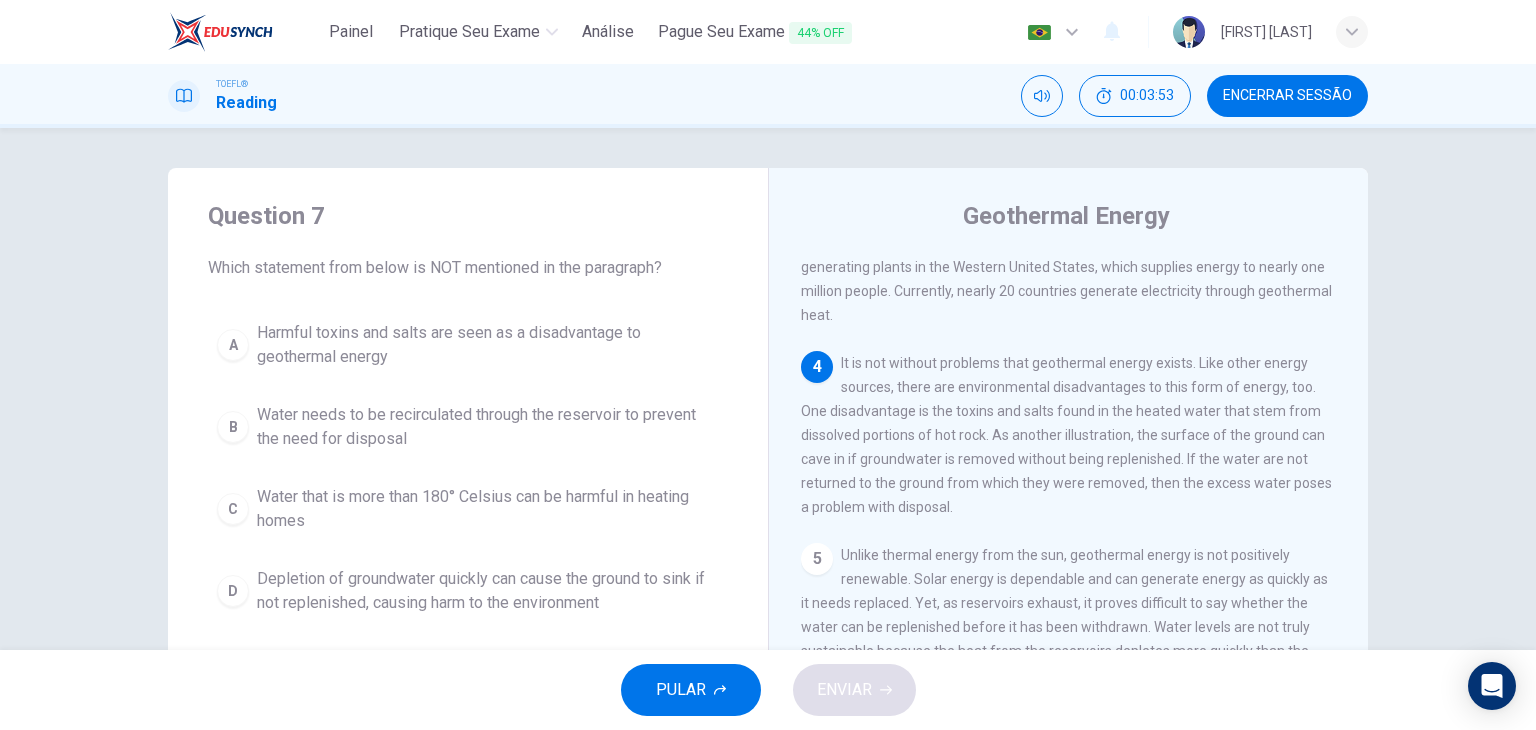 scroll, scrollTop: 685, scrollLeft: 0, axis: vertical 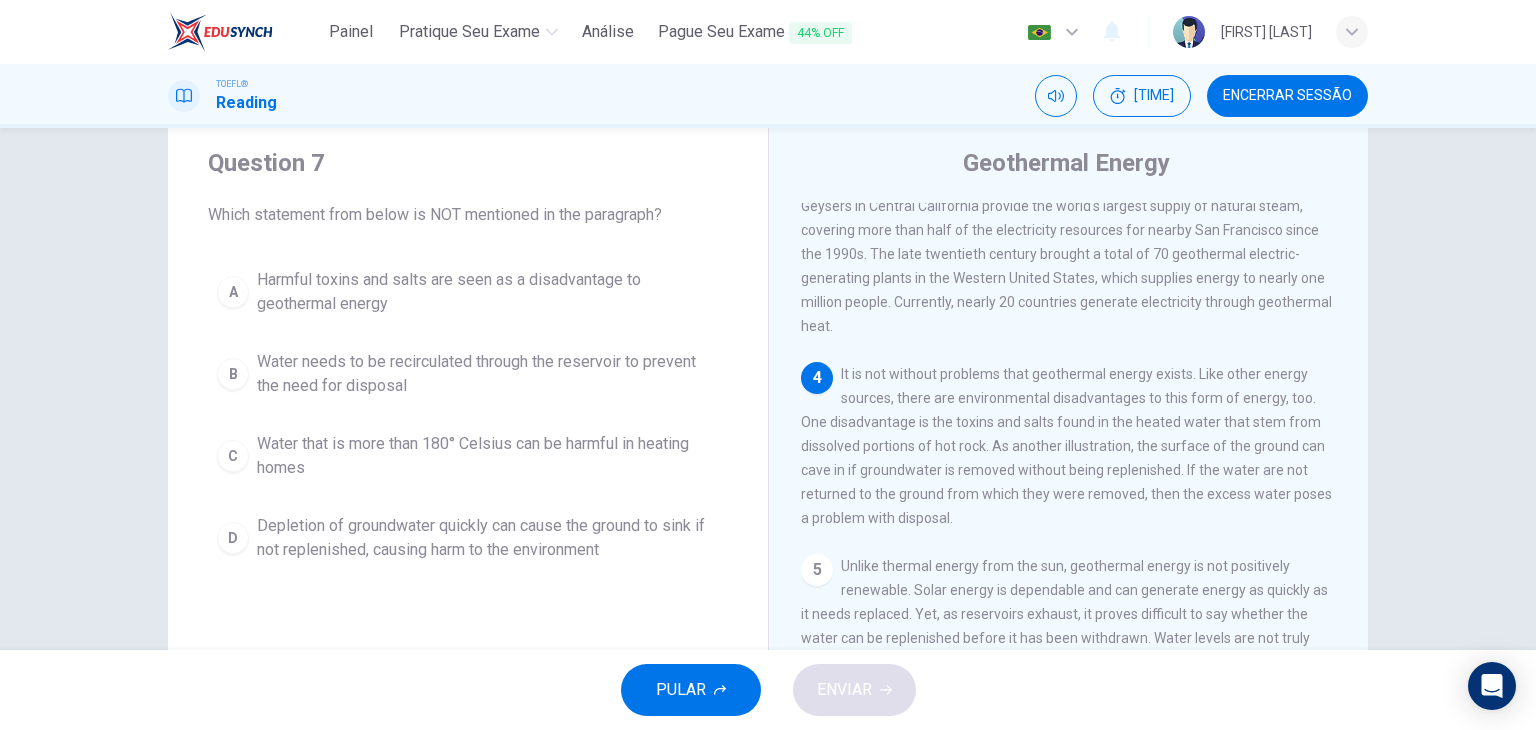 click on "Water that is more than 180° Celsius can be harmful in heating homes" at bounding box center [488, 292] 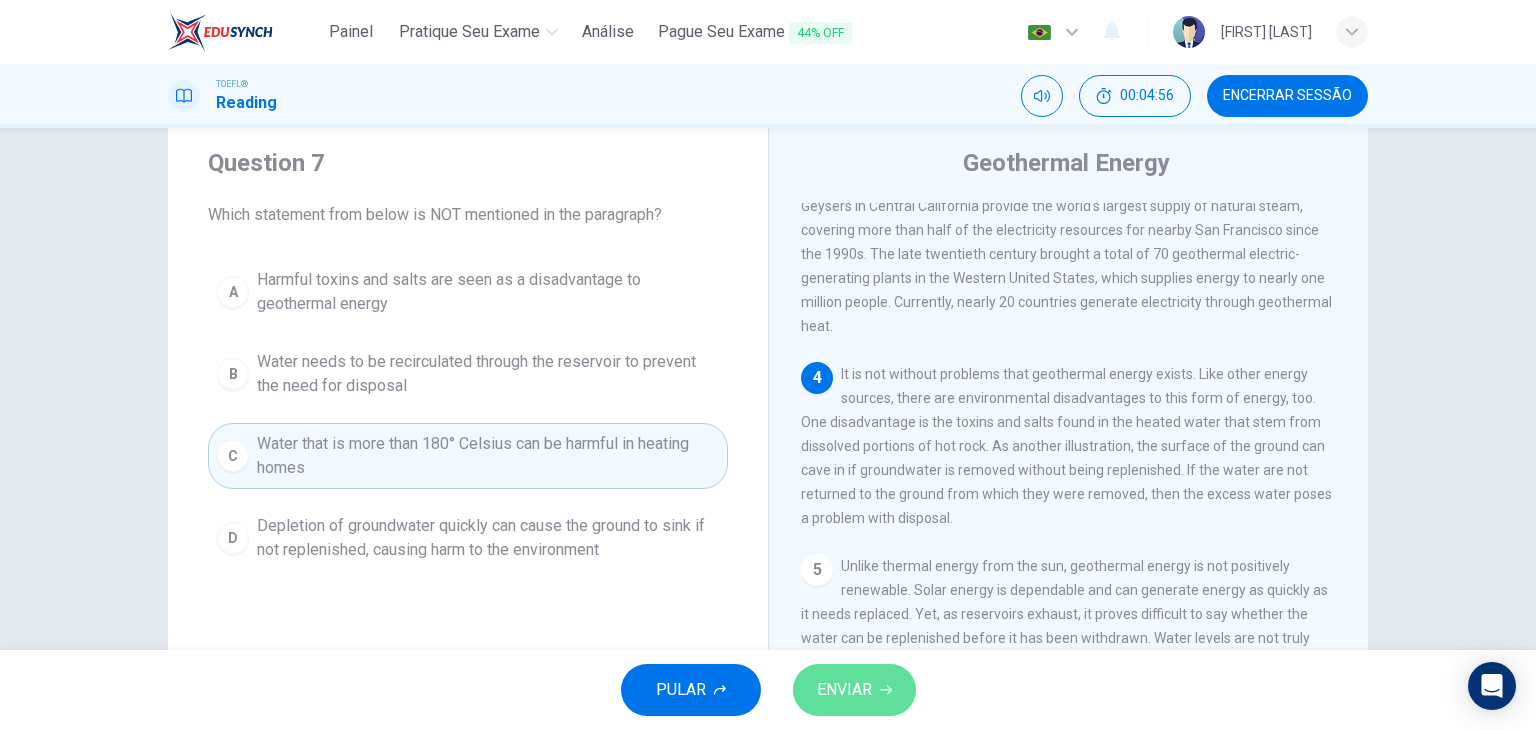 click on "ENVIAR" at bounding box center [844, 690] 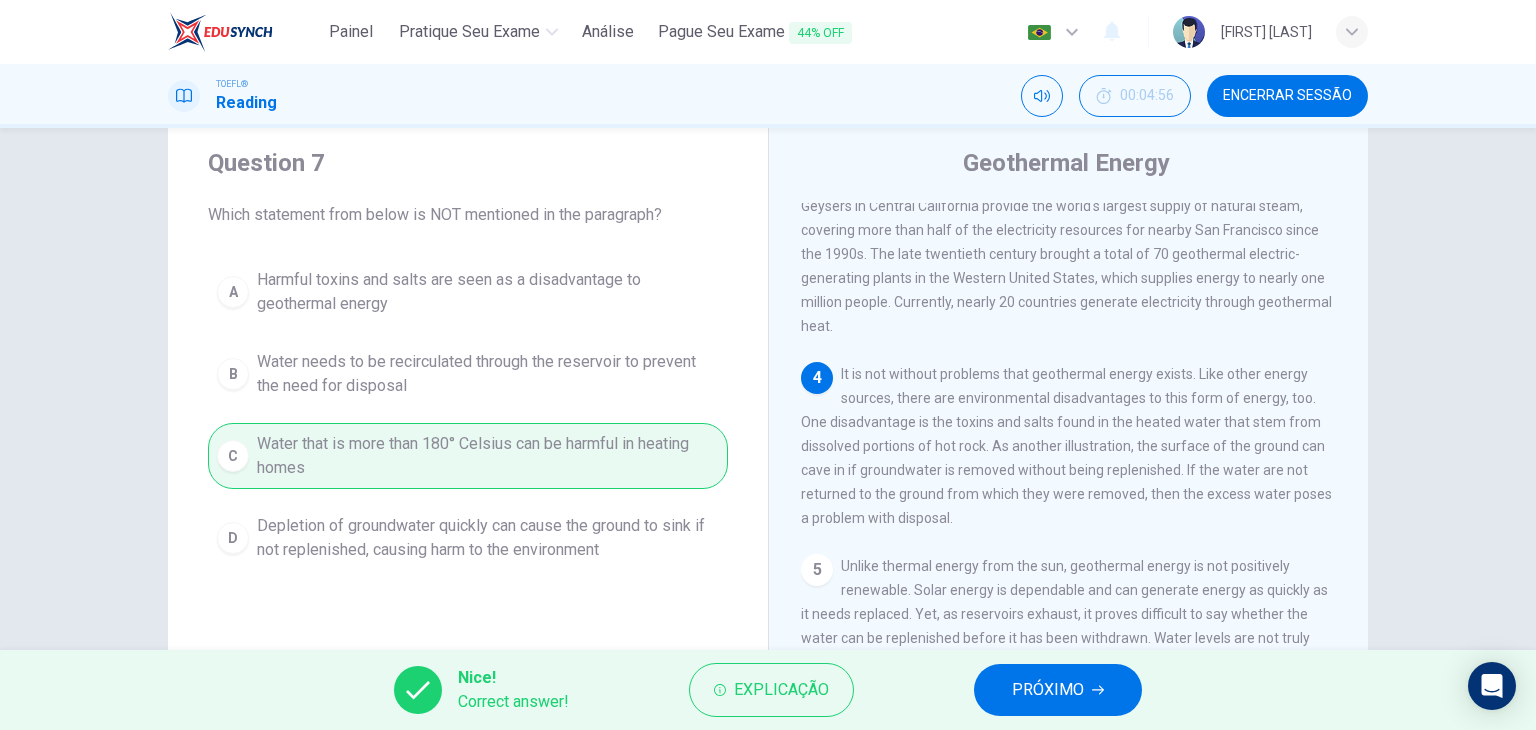 click on "PRÓXIMO" at bounding box center (1048, 690) 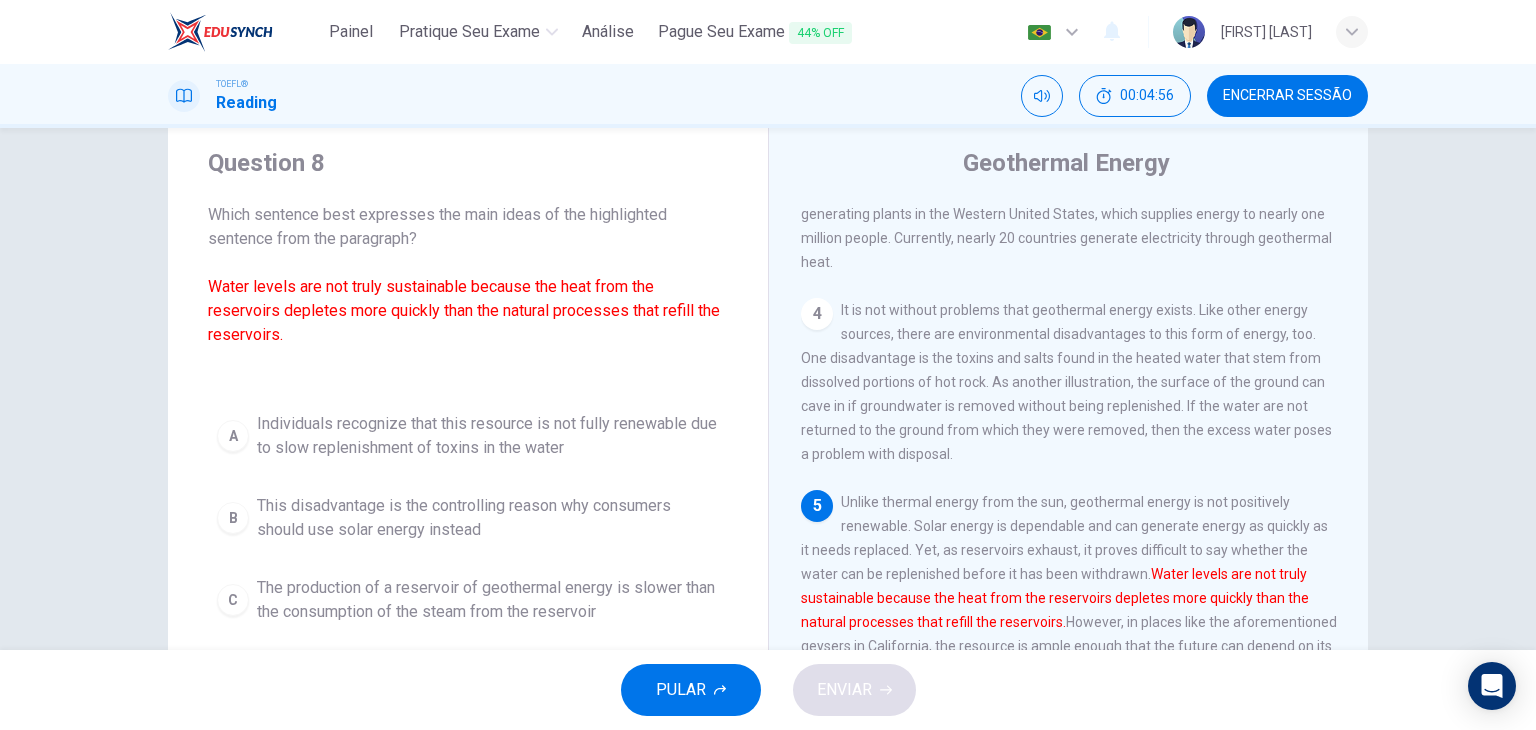 scroll, scrollTop: 685, scrollLeft: 0, axis: vertical 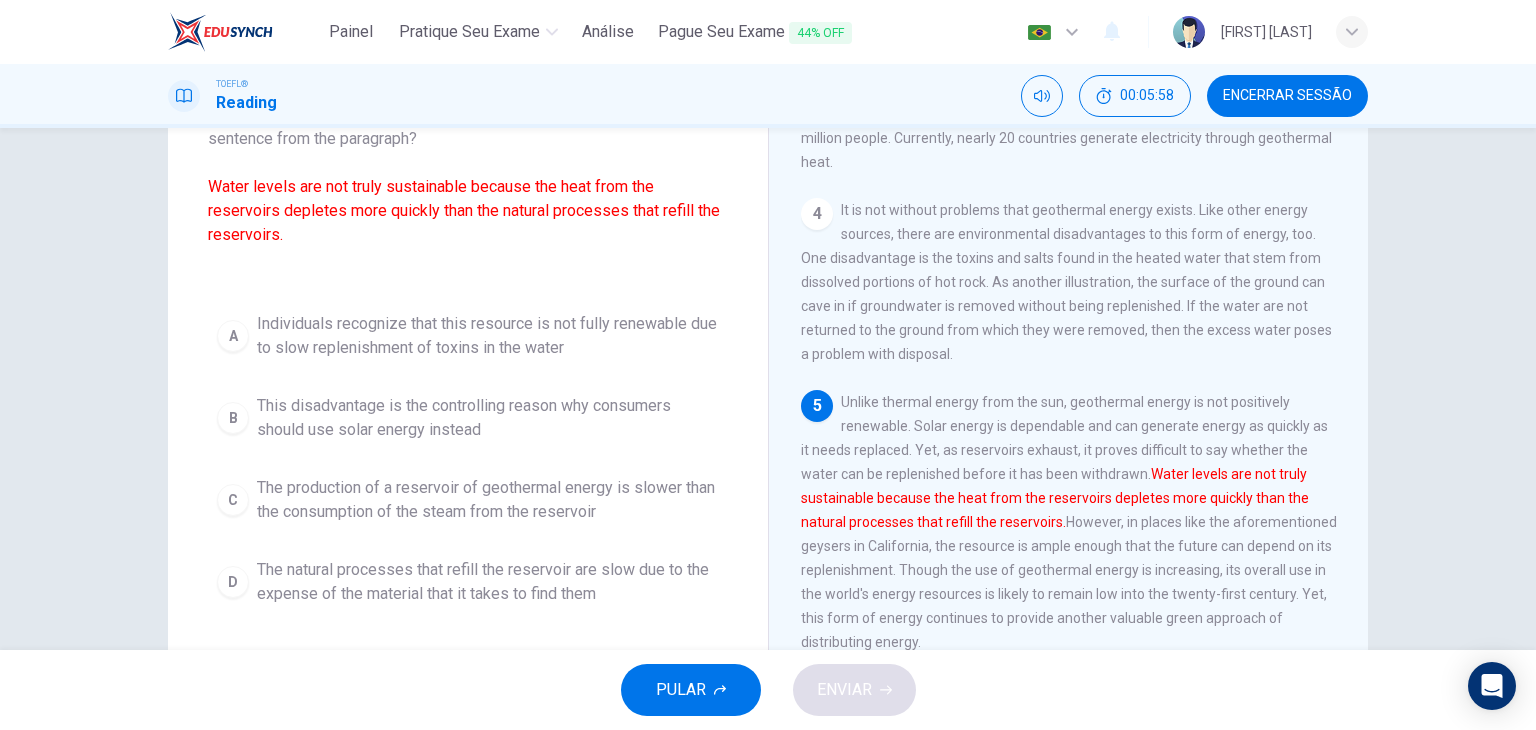 click on "The production of a reservoir of geothermal energy is slower than the consumption of the steam from the reservoir" at bounding box center [488, 336] 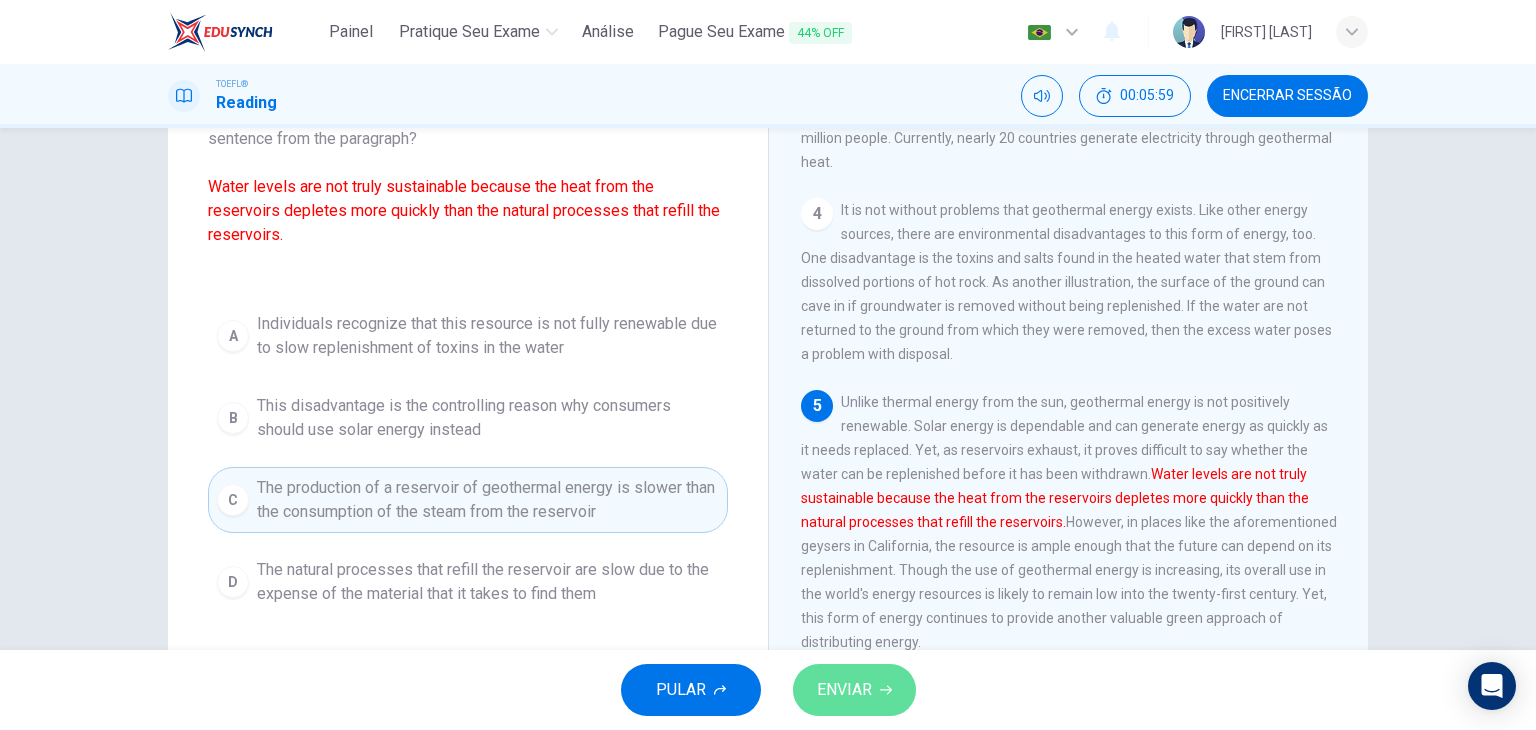 click on "ENVIAR" at bounding box center [844, 690] 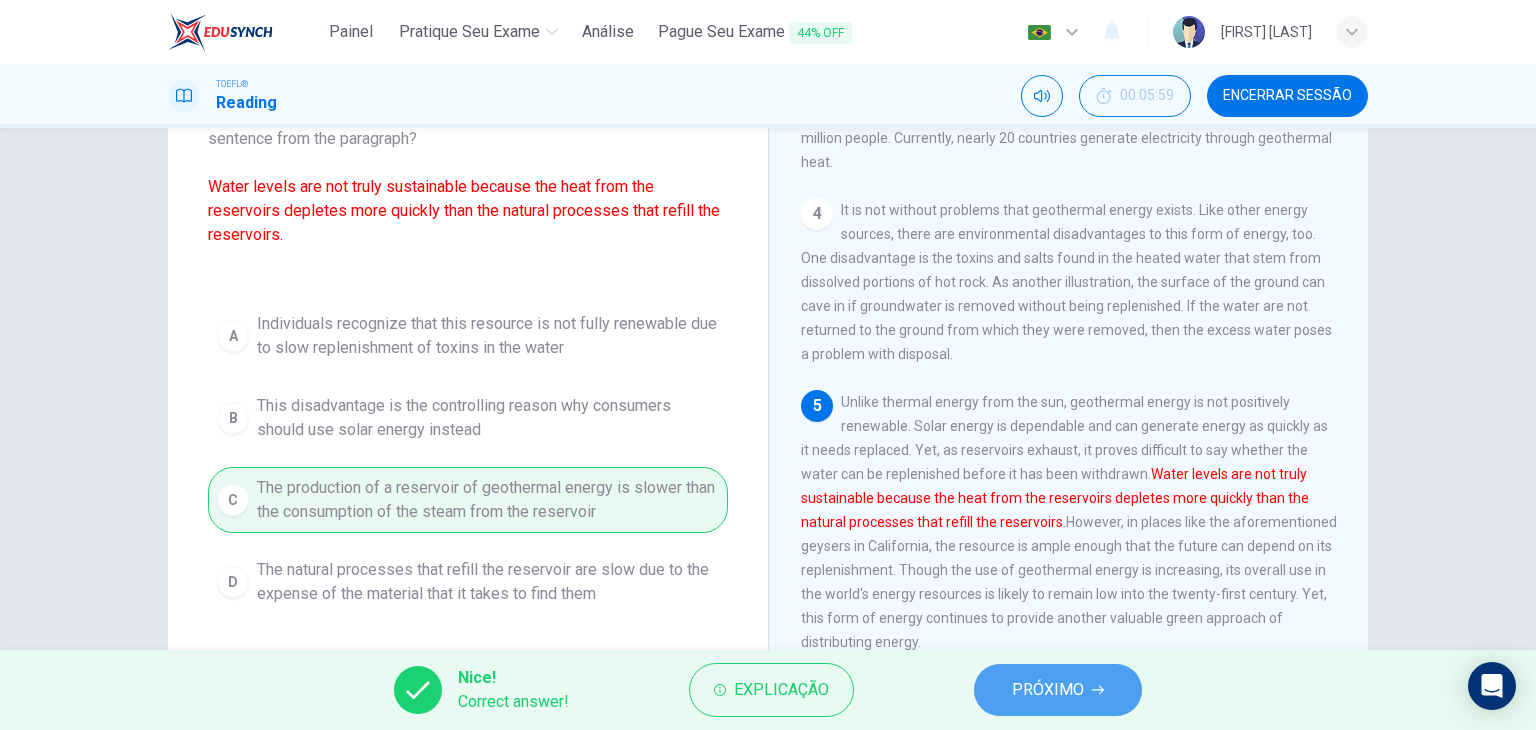 click on "PRÓXIMO" at bounding box center (1048, 690) 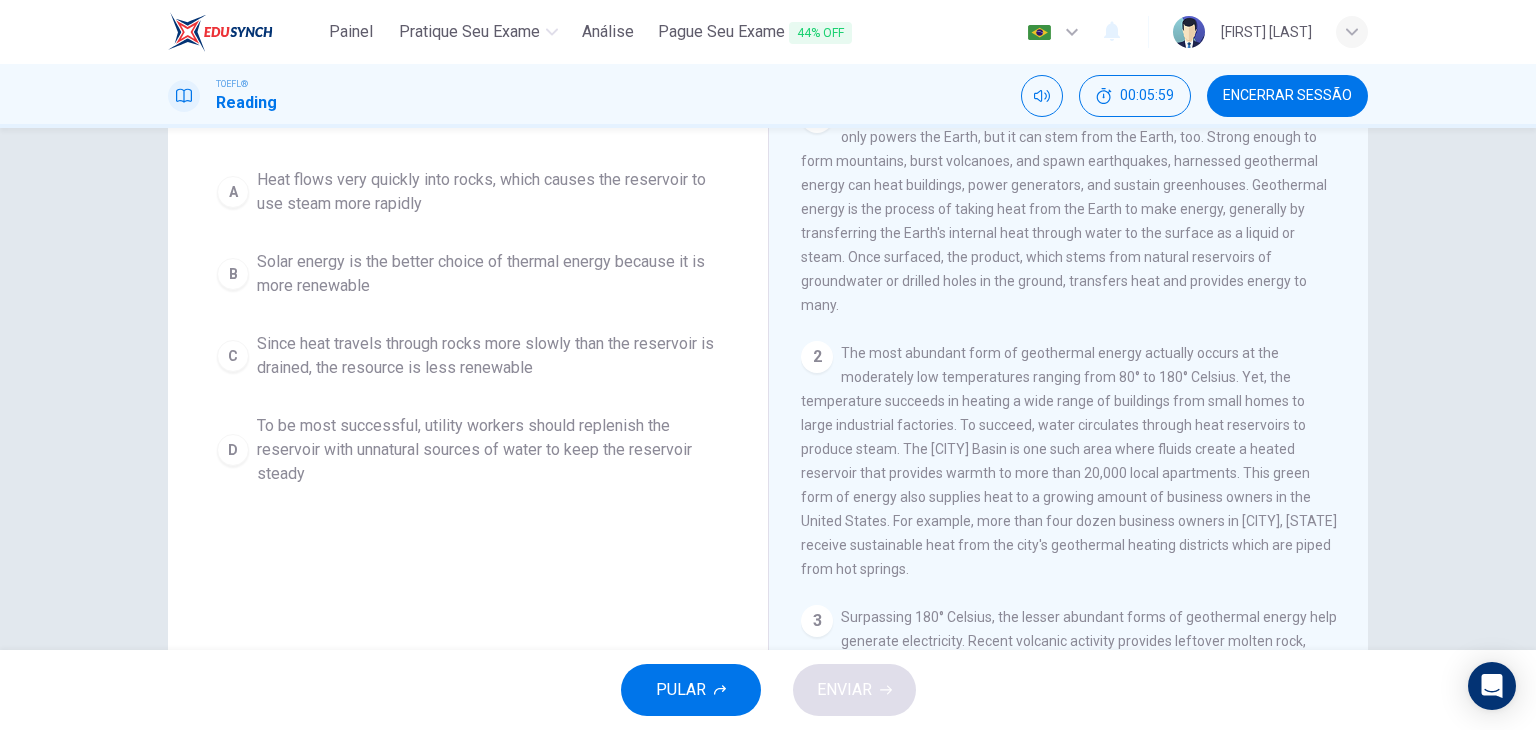 scroll, scrollTop: 0, scrollLeft: 0, axis: both 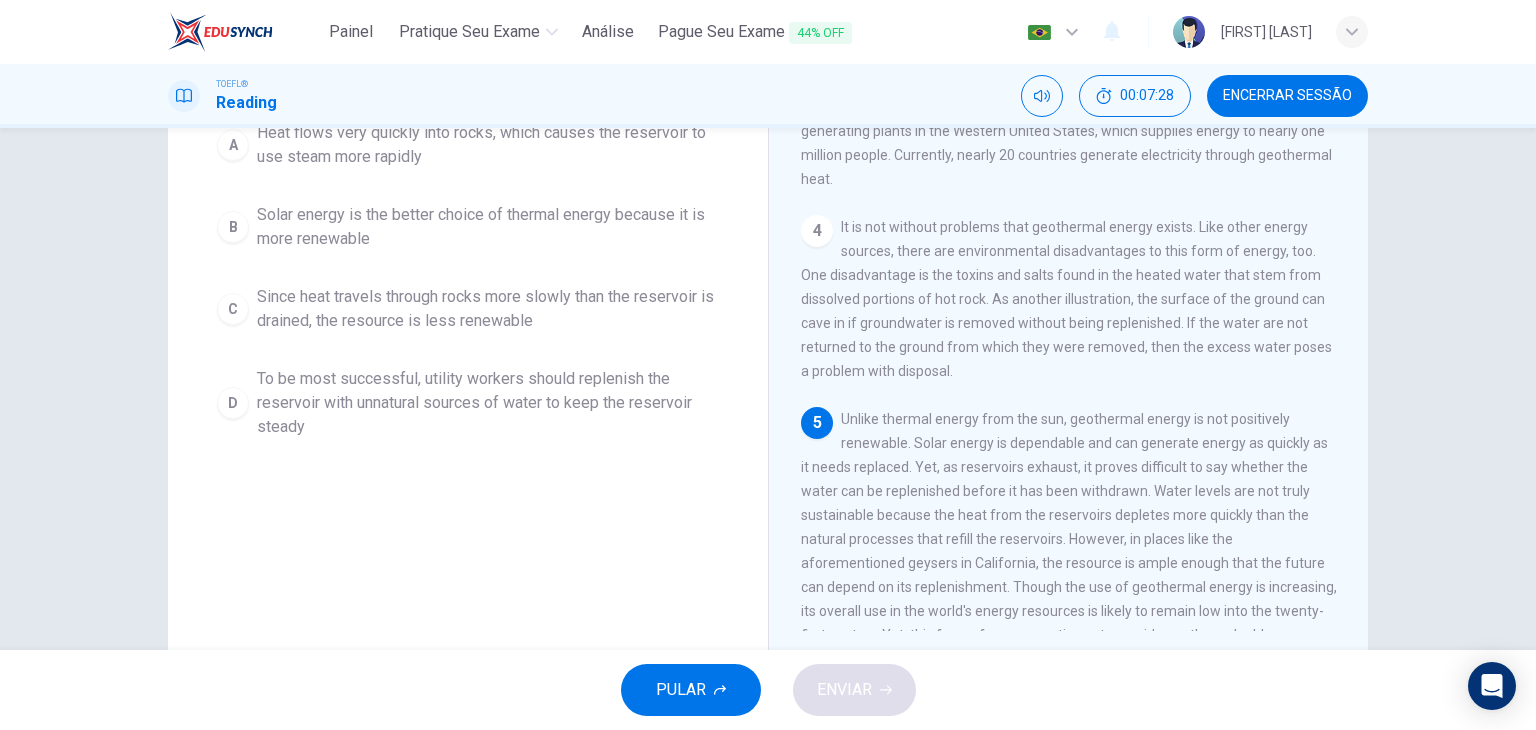 click on "Since heat travels through rocks more slowly than the reservoir is drained, the resource is less renewable" at bounding box center (488, 145) 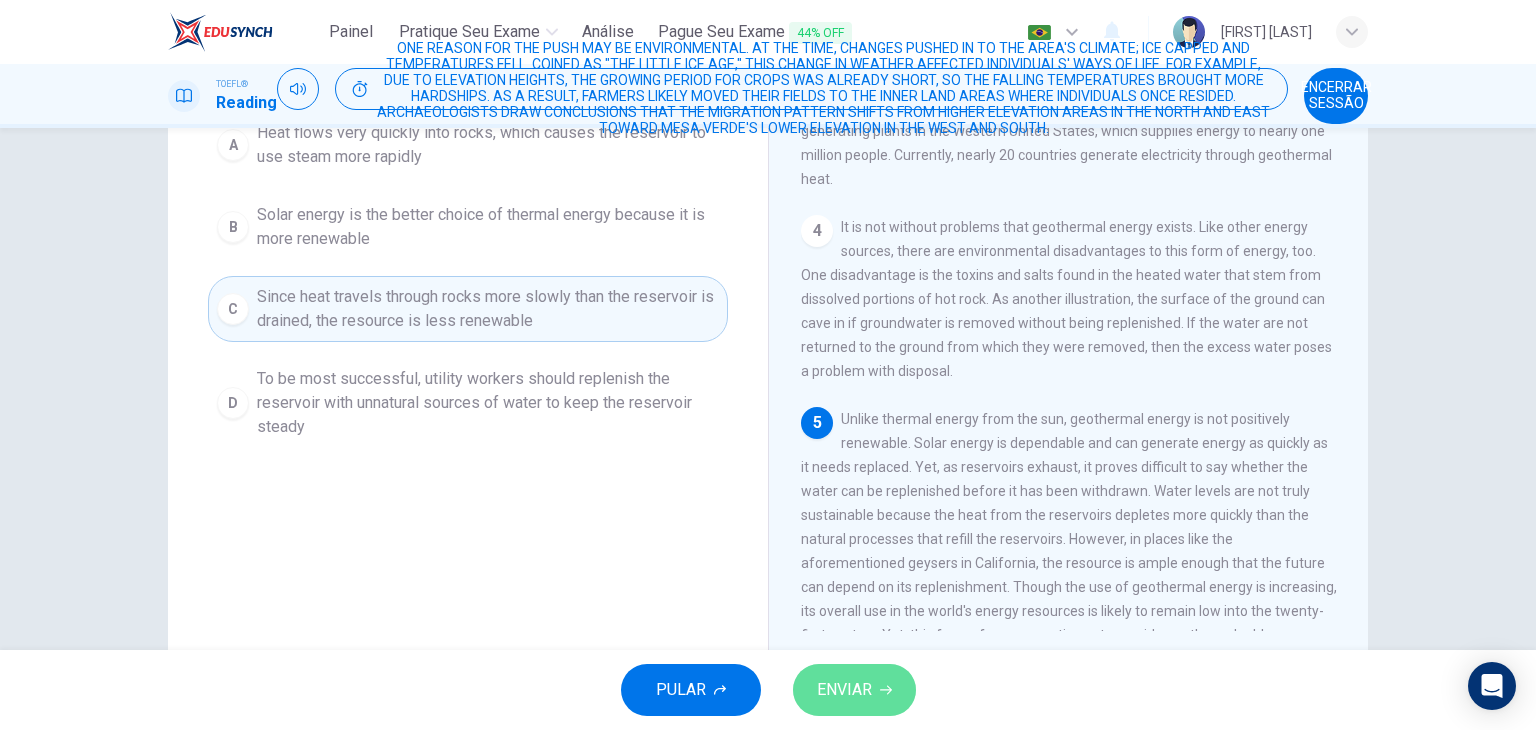 click on "ENVIAR" at bounding box center [844, 690] 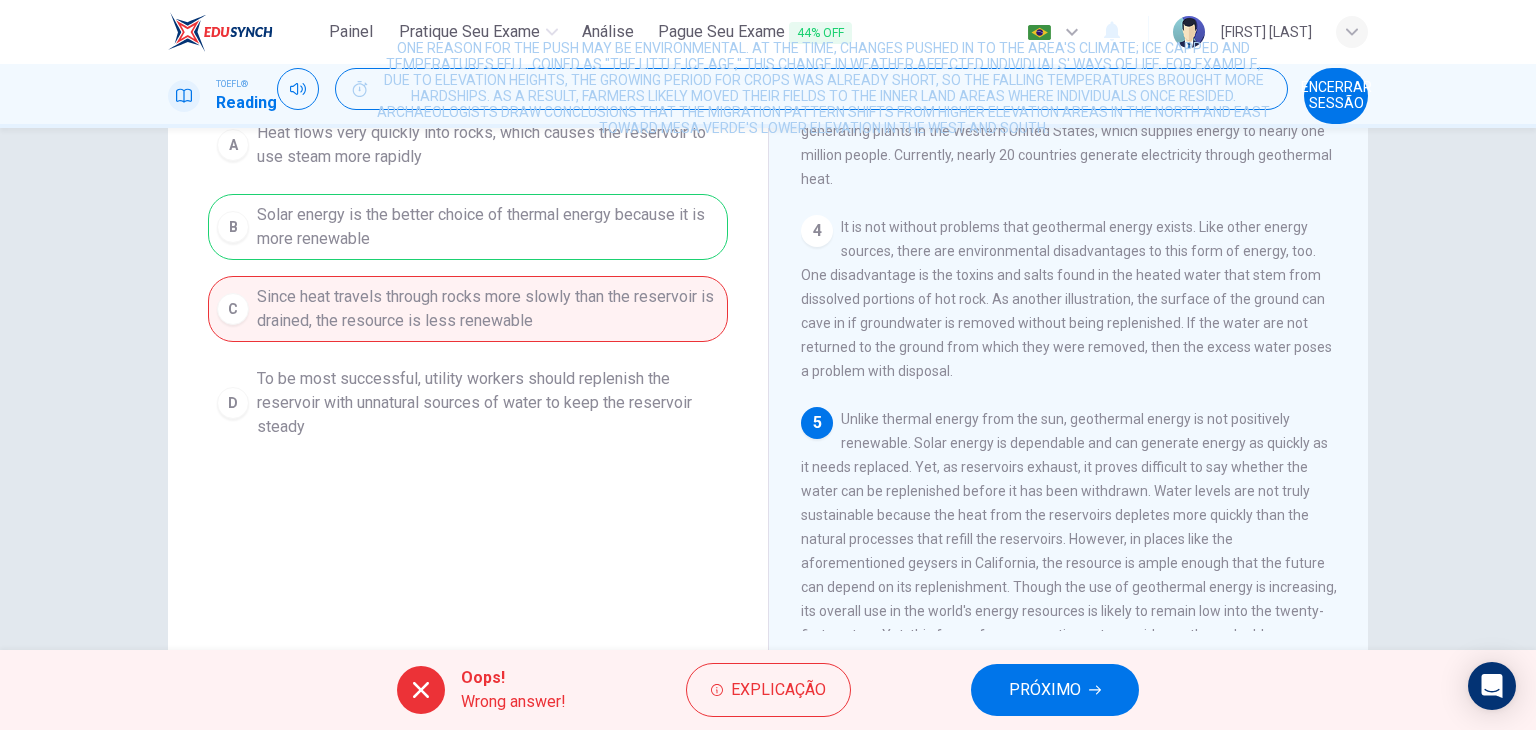 click on "PRÓXIMO" at bounding box center (1045, 690) 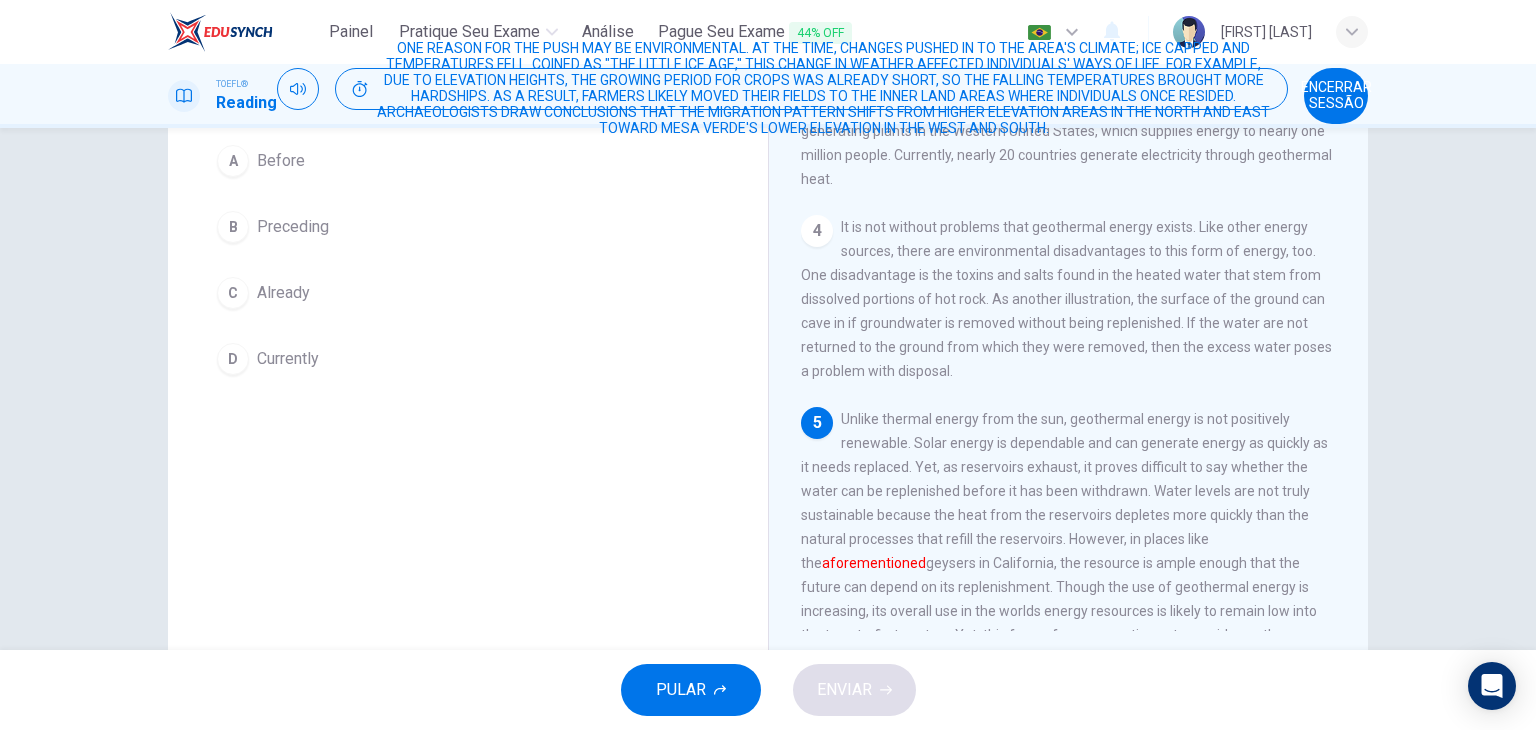 scroll, scrollTop: 224, scrollLeft: 0, axis: vertical 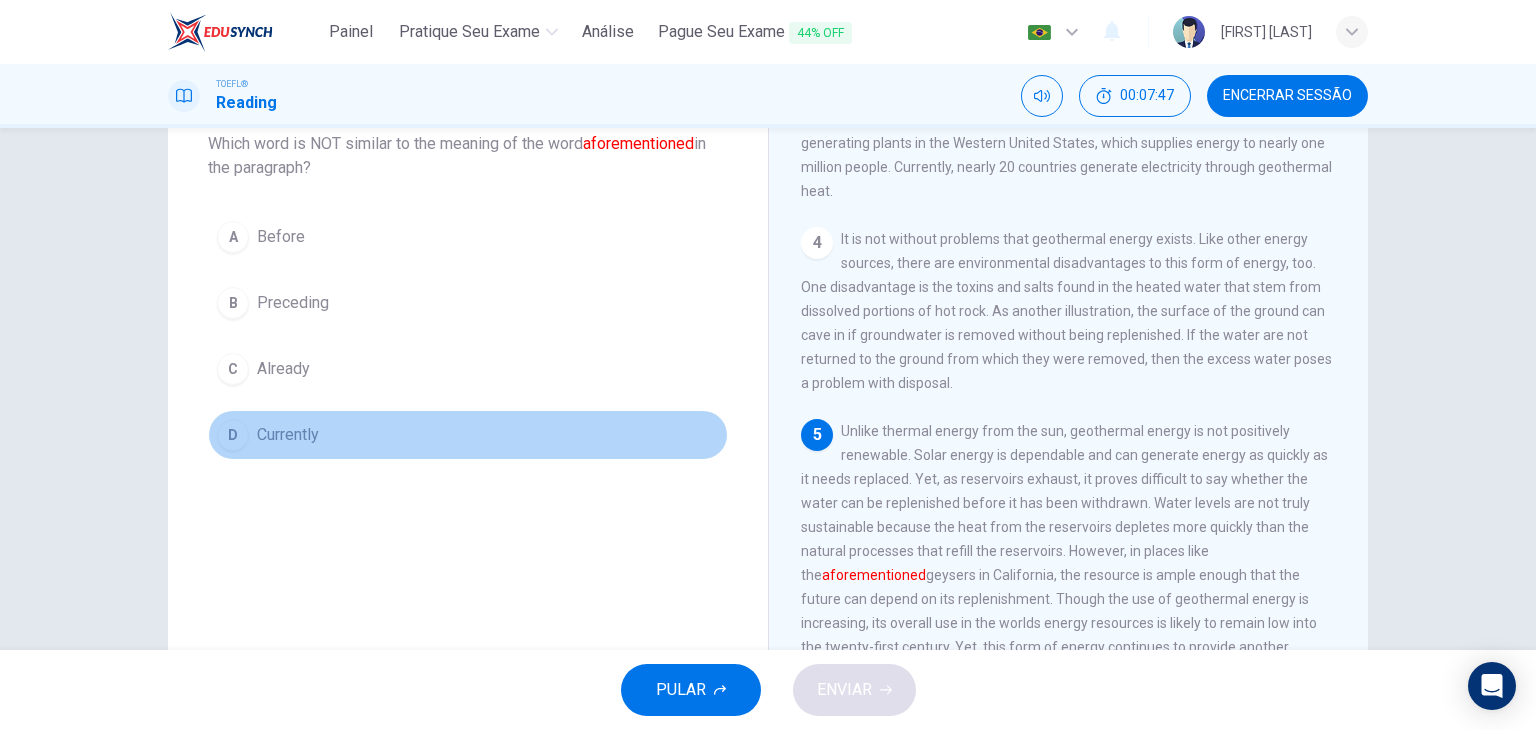 click on "Currently" at bounding box center [281, 237] 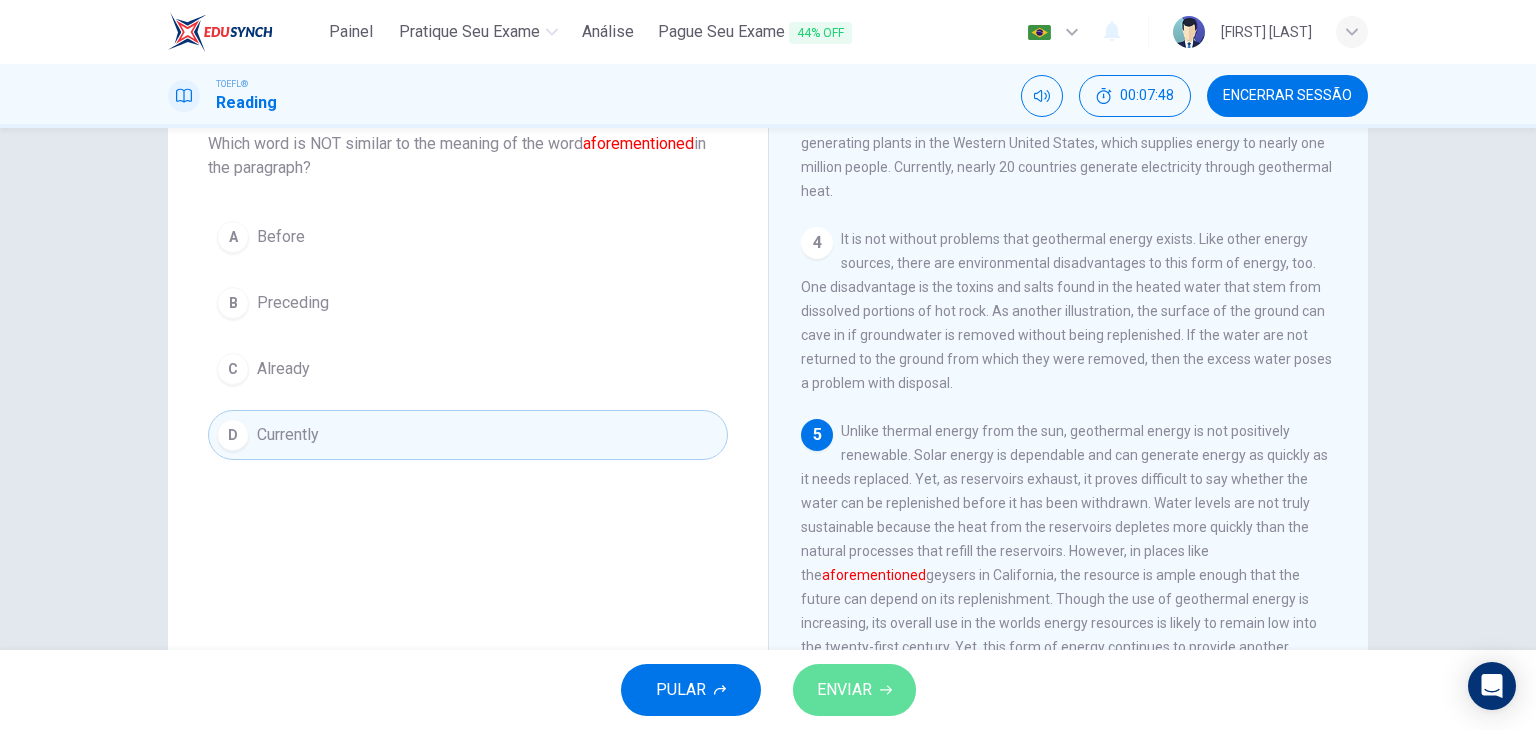 click on "ENVIAR" at bounding box center [854, 690] 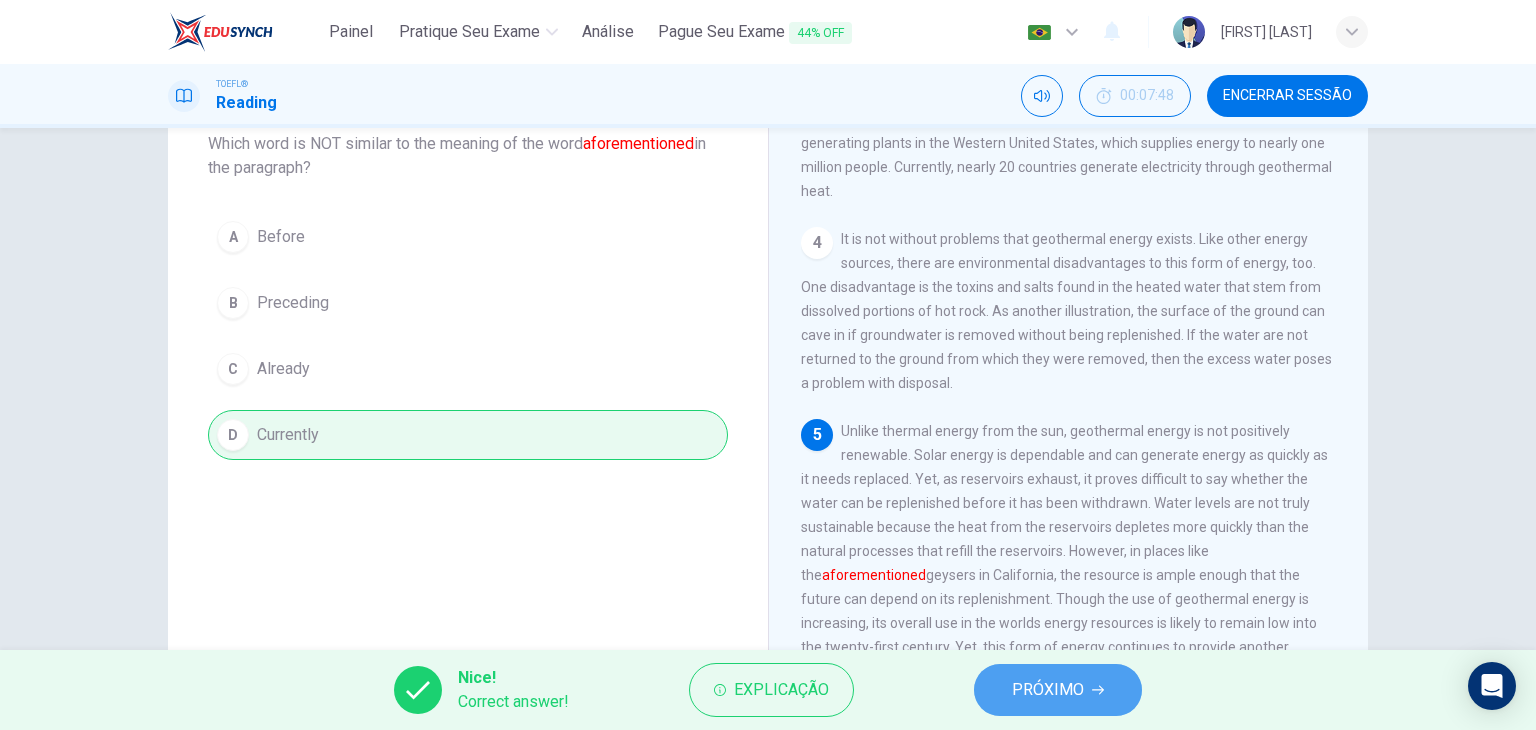 click on "PRÓXIMO" at bounding box center (1058, 690) 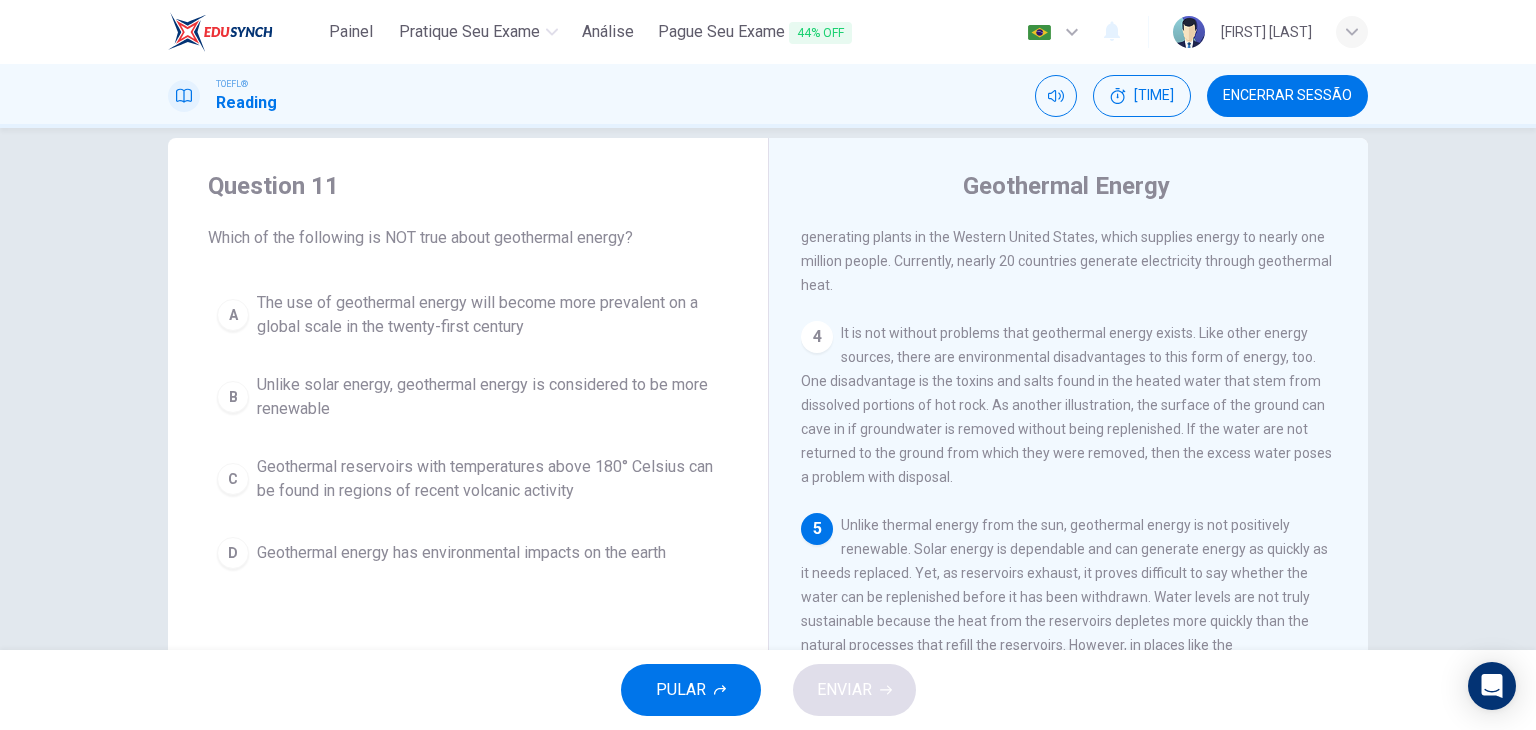 scroll, scrollTop: 0, scrollLeft: 0, axis: both 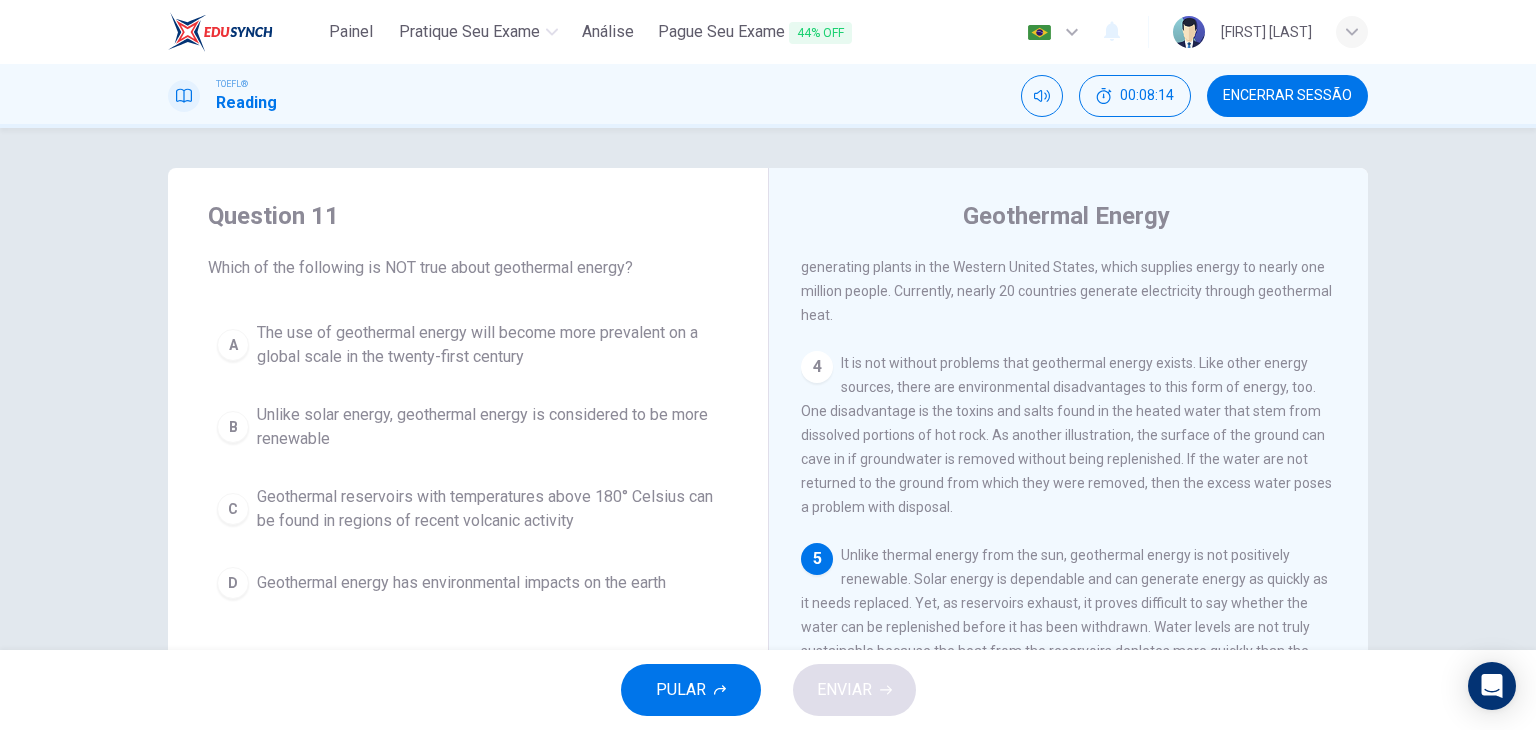 click on "Unlike solar energy, geothermal energy is considered to be more renewable" at bounding box center [488, 345] 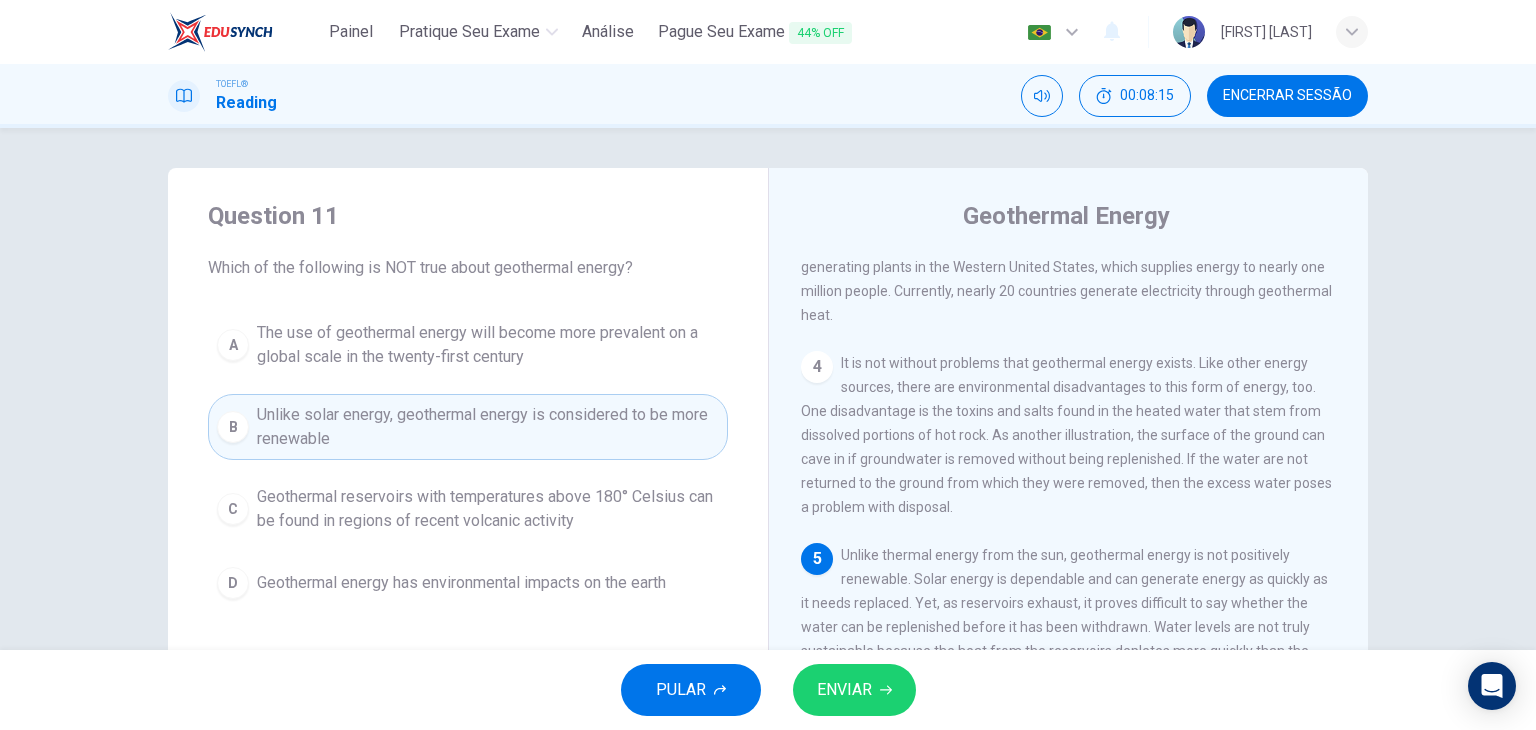 click on "ENVIAR" at bounding box center [844, 690] 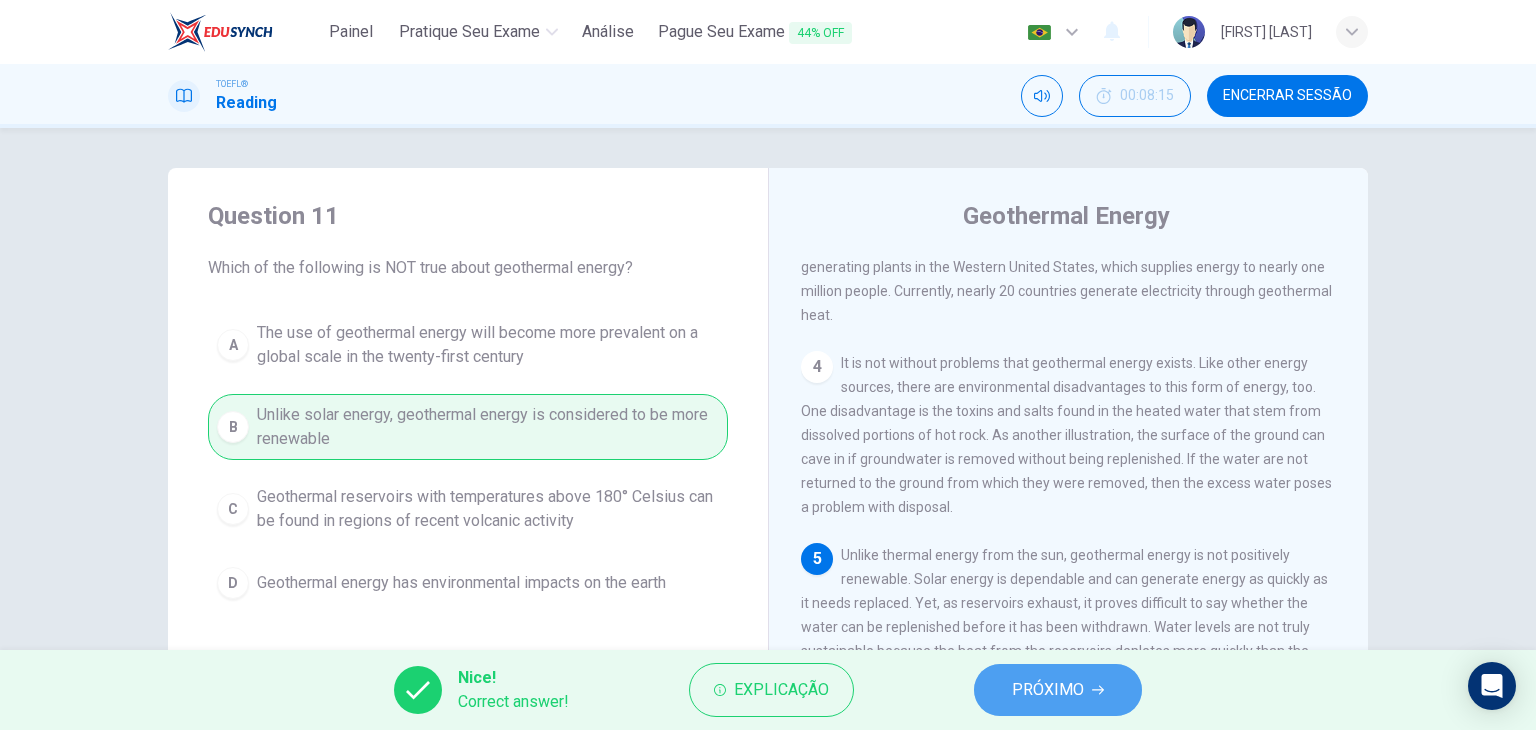 click on "PRÓXIMO" at bounding box center [1058, 690] 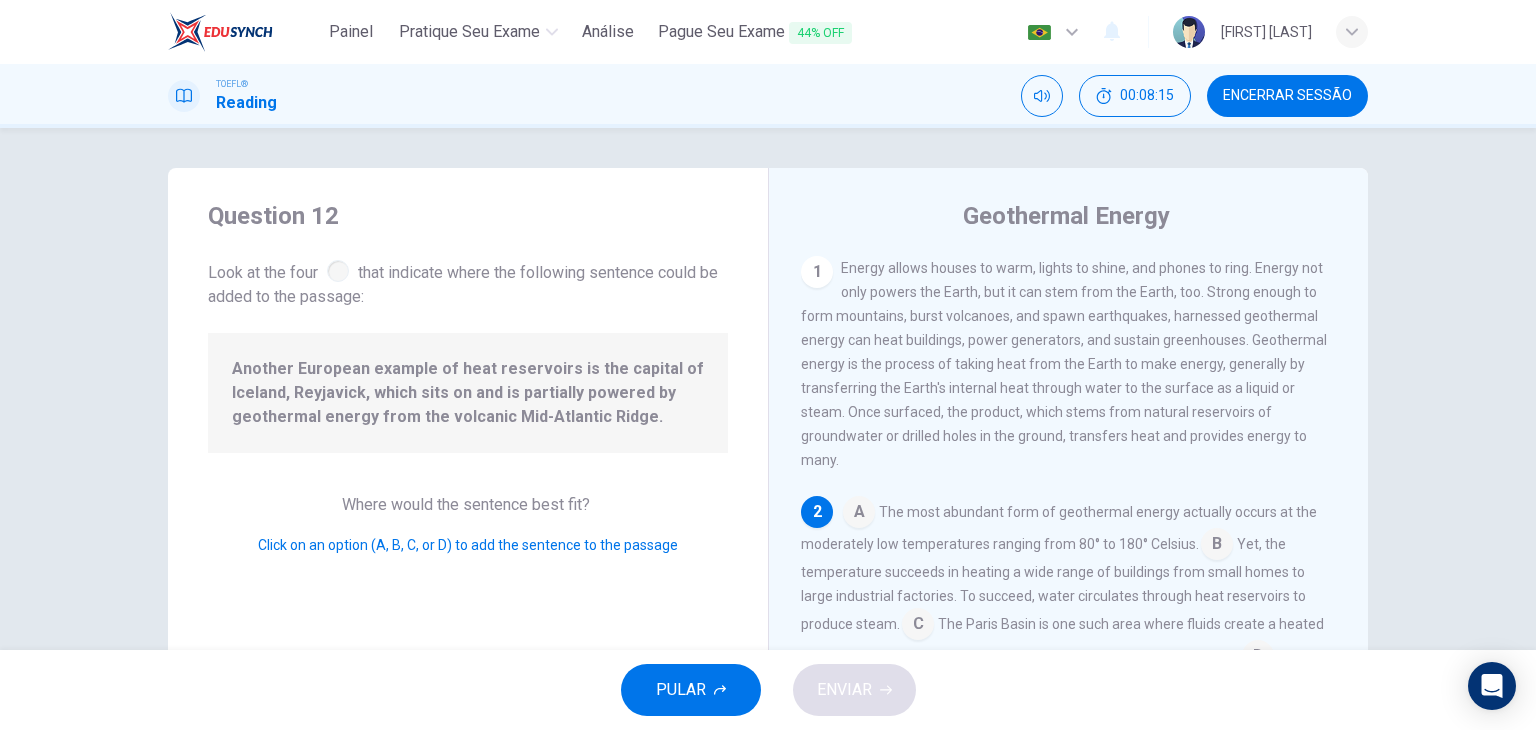 scroll, scrollTop: 144, scrollLeft: 0, axis: vertical 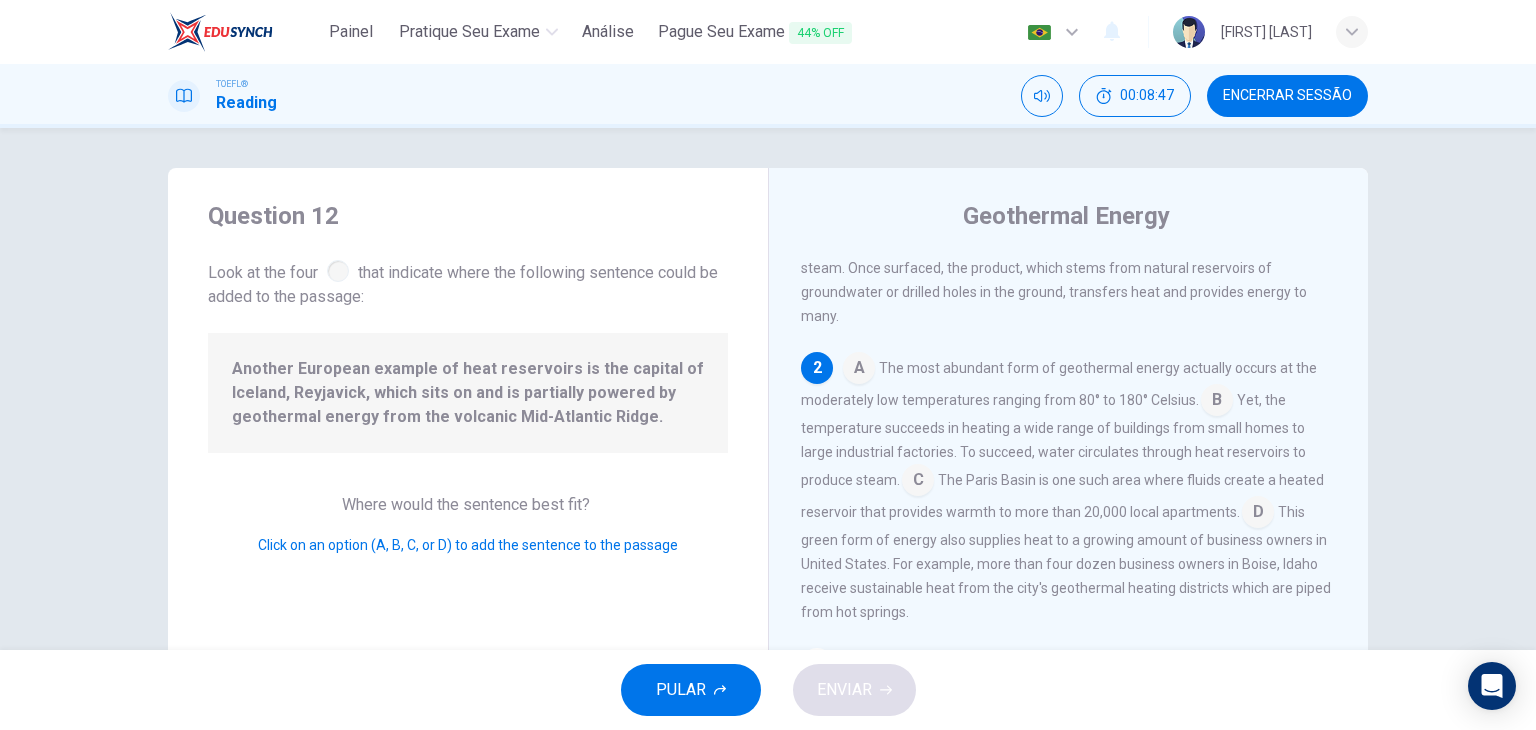 click at bounding box center [859, 370] 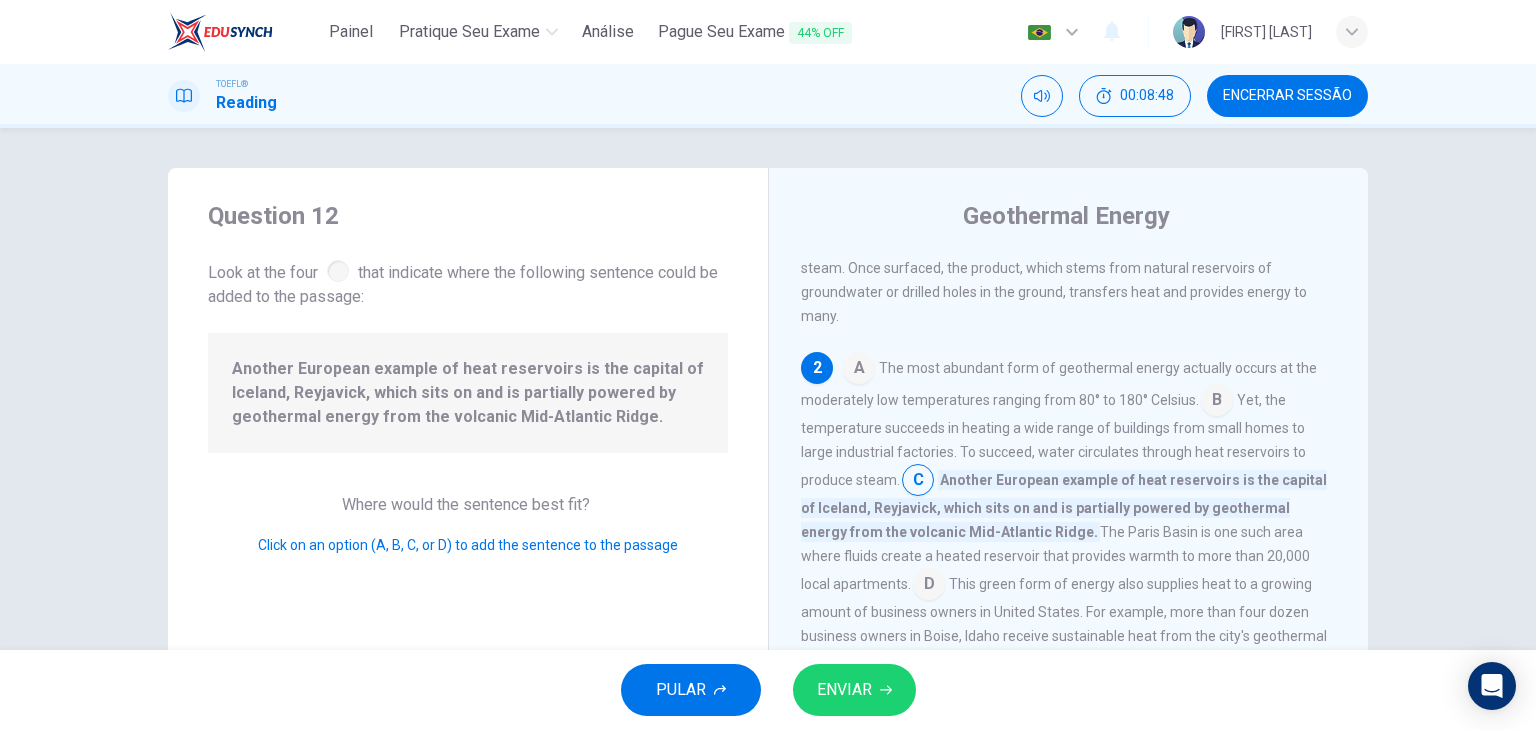 click on "ENVIAR" at bounding box center [854, 690] 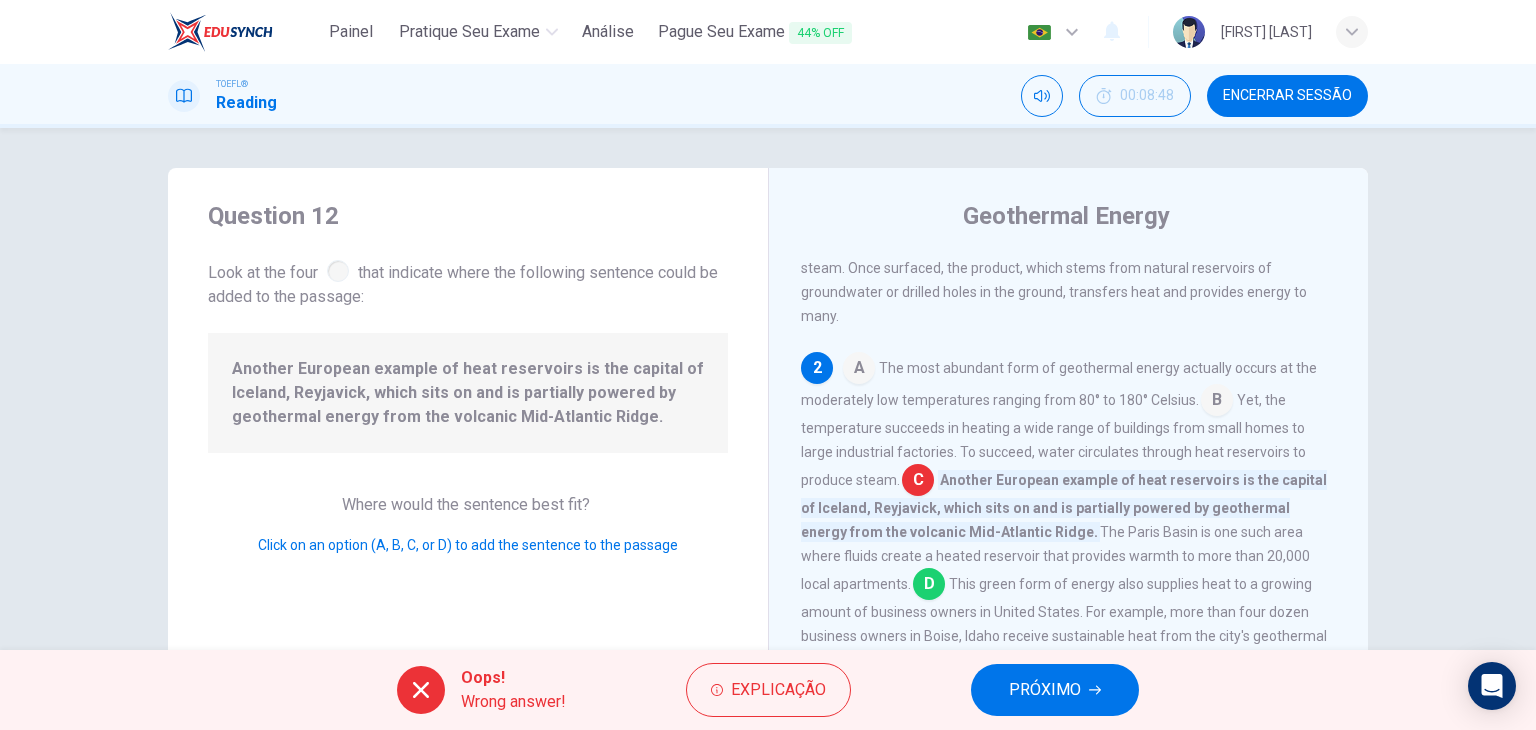 click on "PRÓXIMO" at bounding box center (1045, 690) 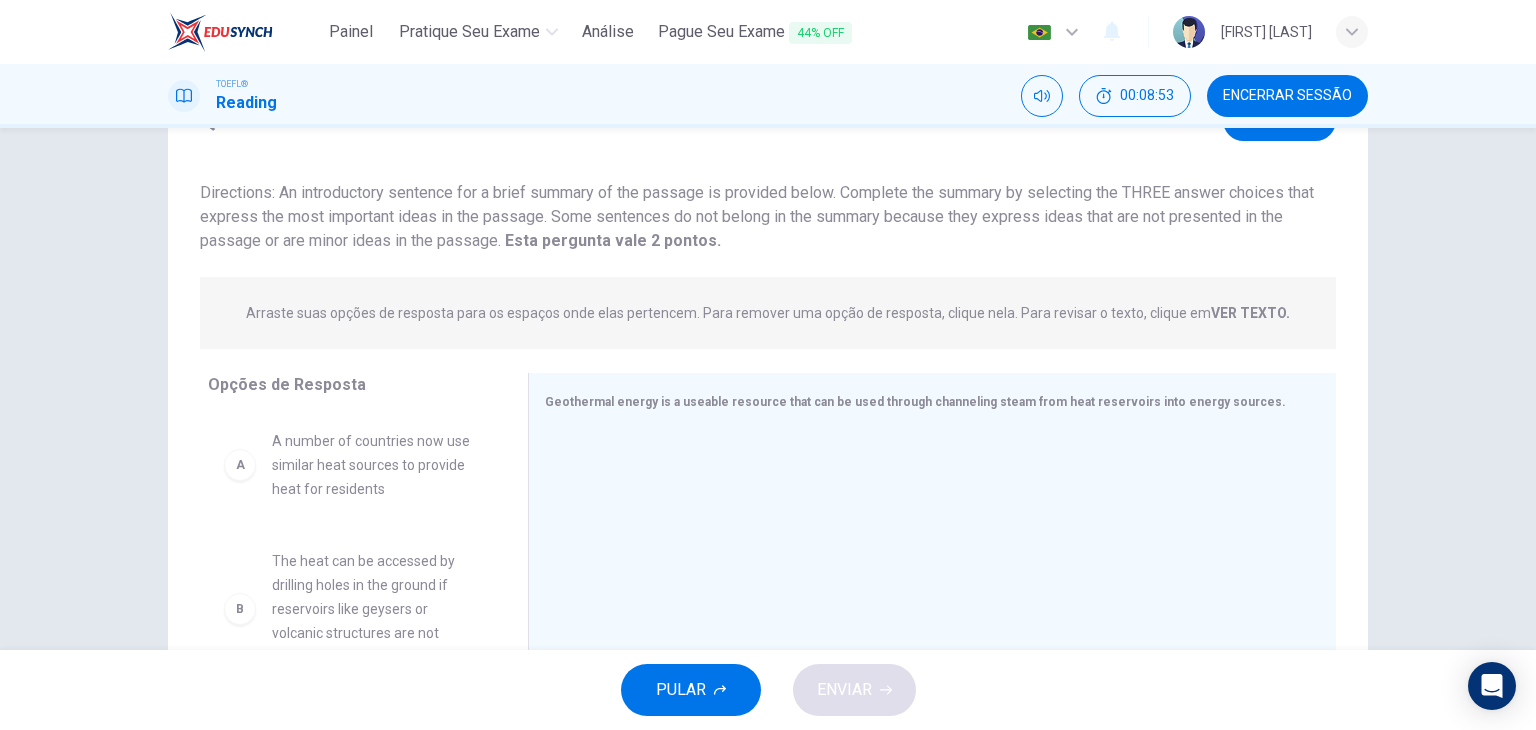 scroll, scrollTop: 200, scrollLeft: 0, axis: vertical 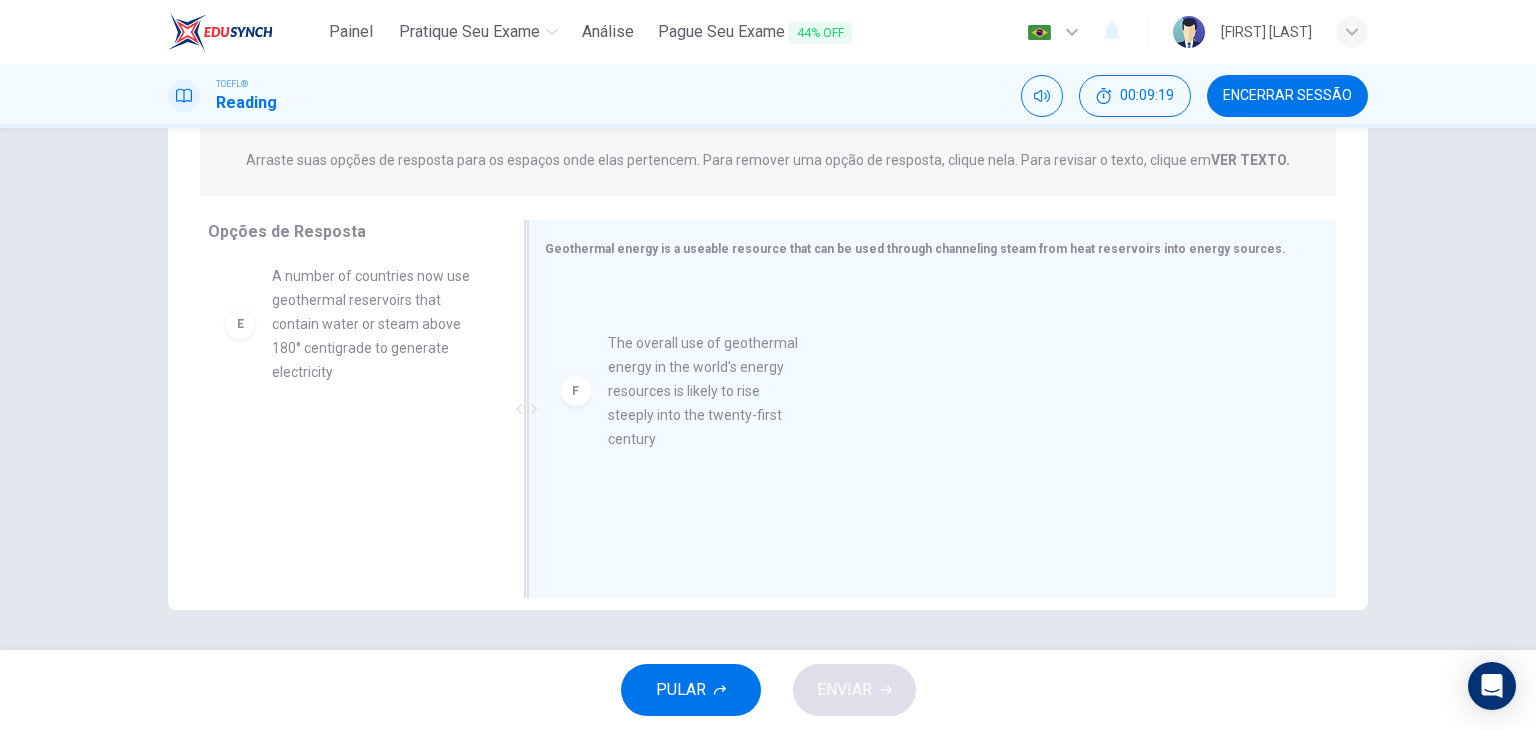 drag, startPoint x: 340, startPoint y: 471, endPoint x: 689, endPoint y: 365, distance: 364.74237 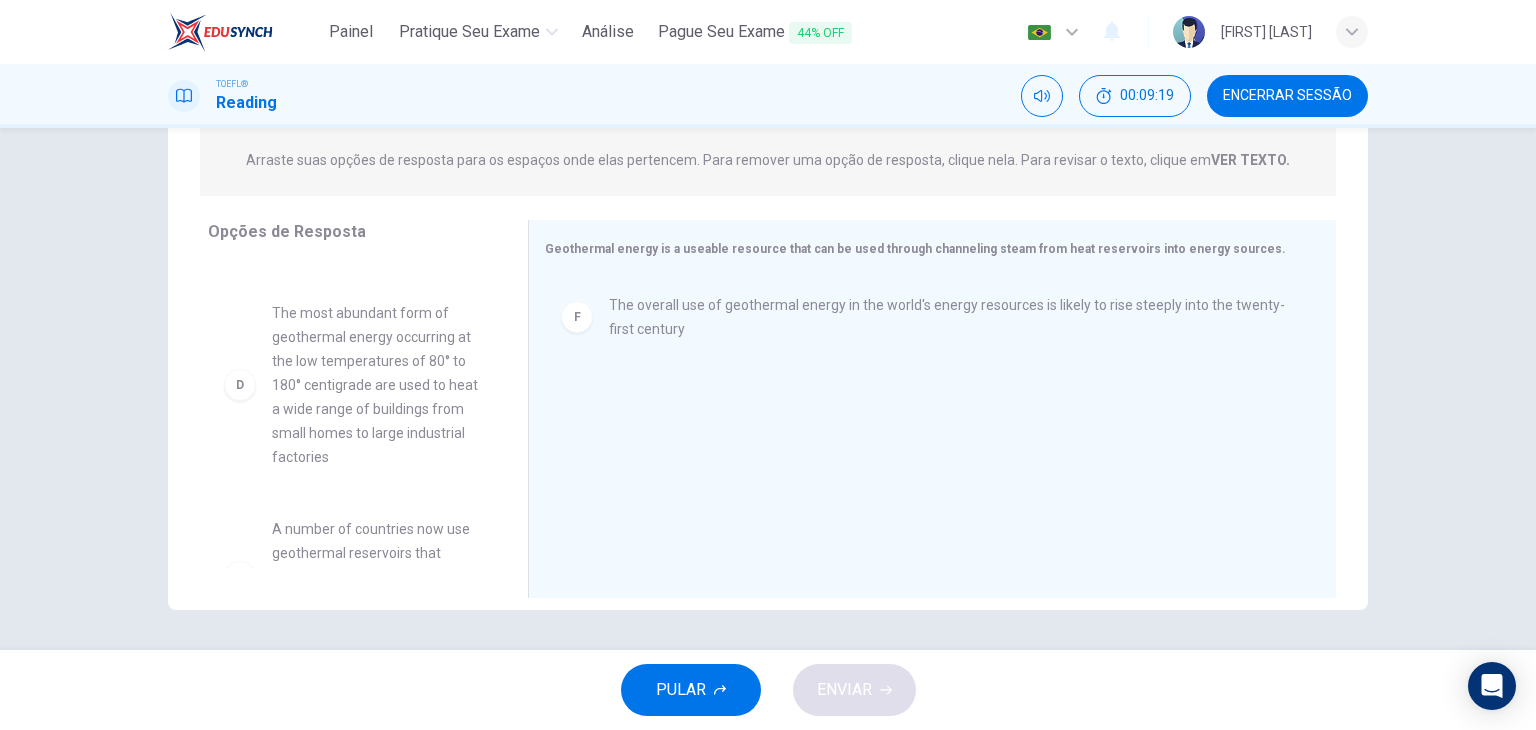 scroll, scrollTop: 446, scrollLeft: 0, axis: vertical 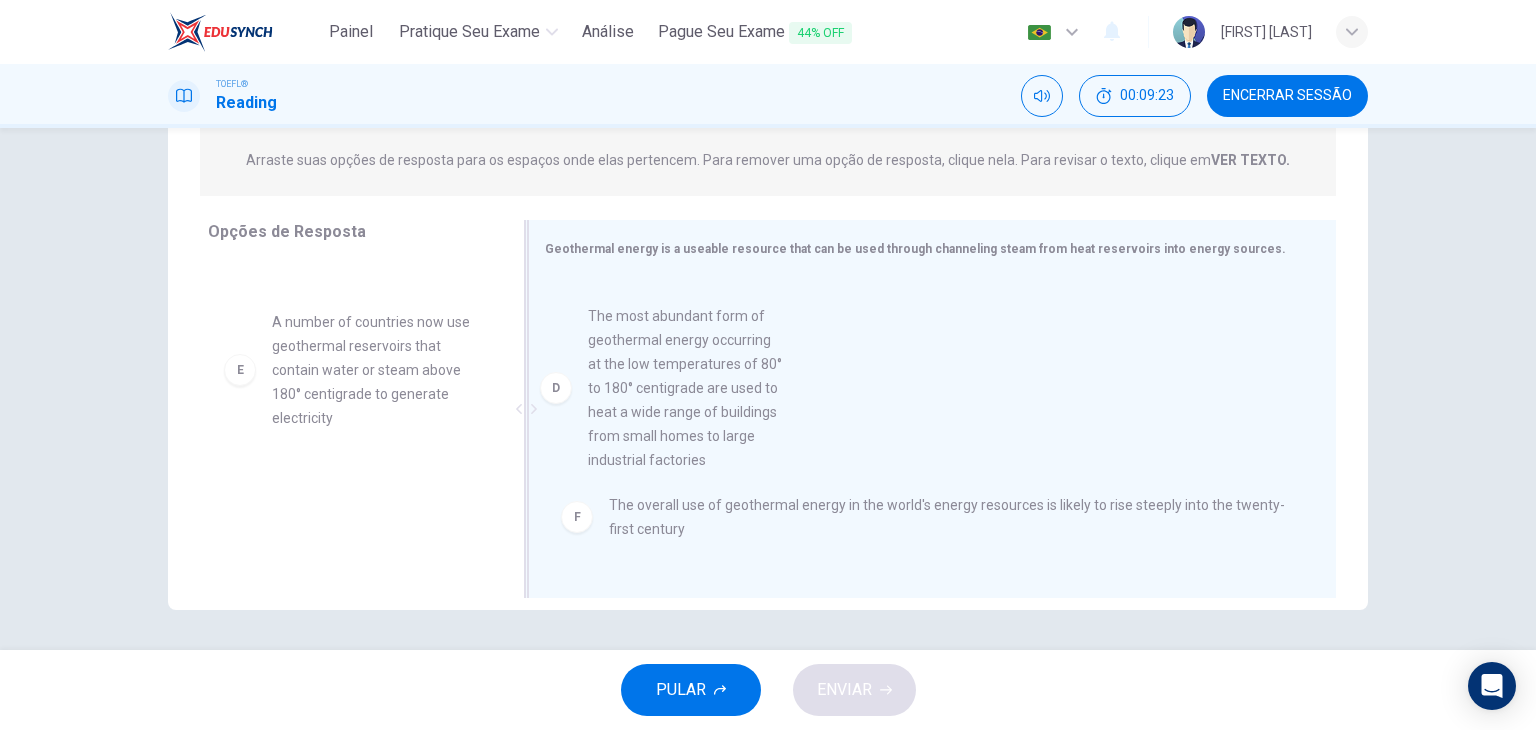 drag, startPoint x: 365, startPoint y: 405, endPoint x: 768, endPoint y: 401, distance: 403.01984 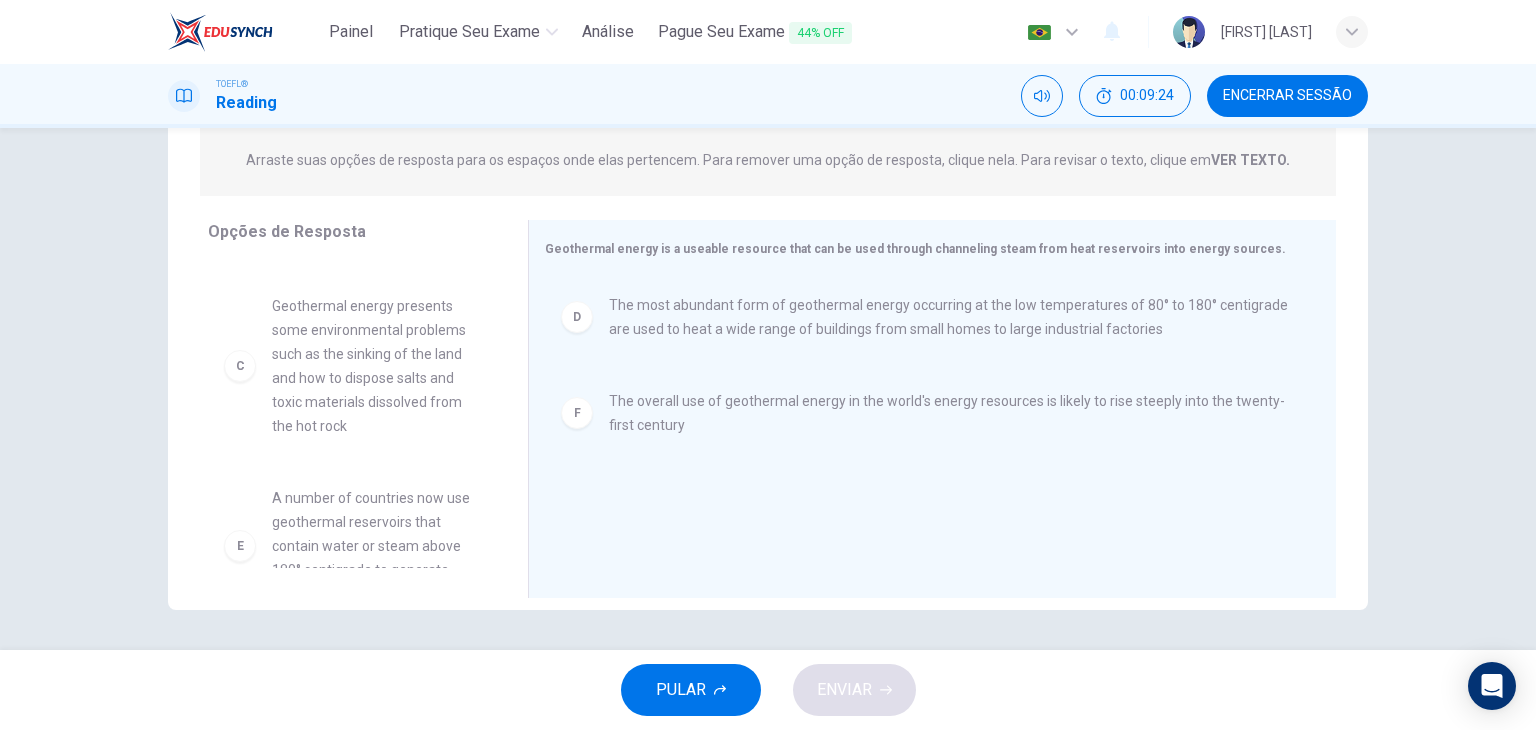 scroll, scrollTop: 224, scrollLeft: 0, axis: vertical 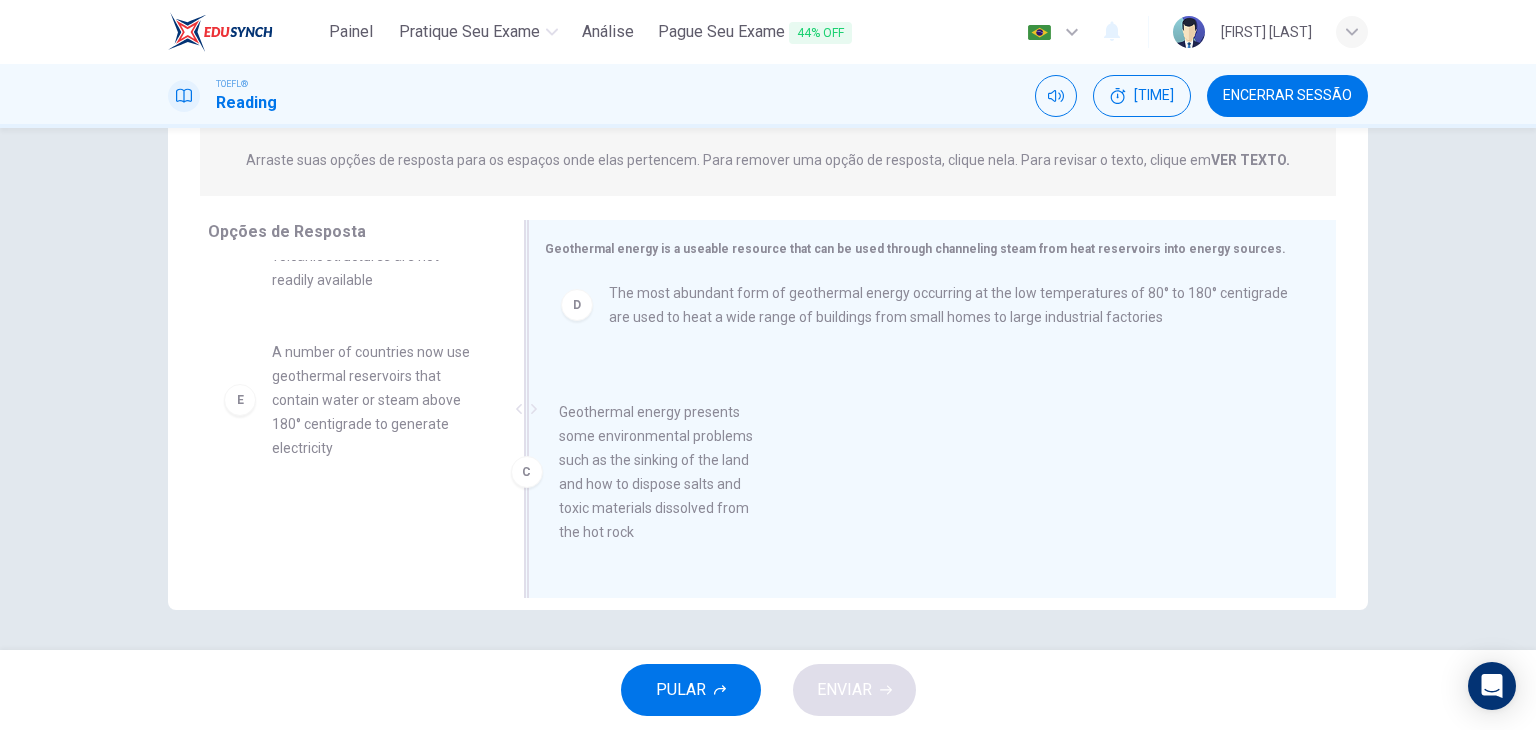 drag, startPoint x: 370, startPoint y: 421, endPoint x: 731, endPoint y: 504, distance: 370.41867 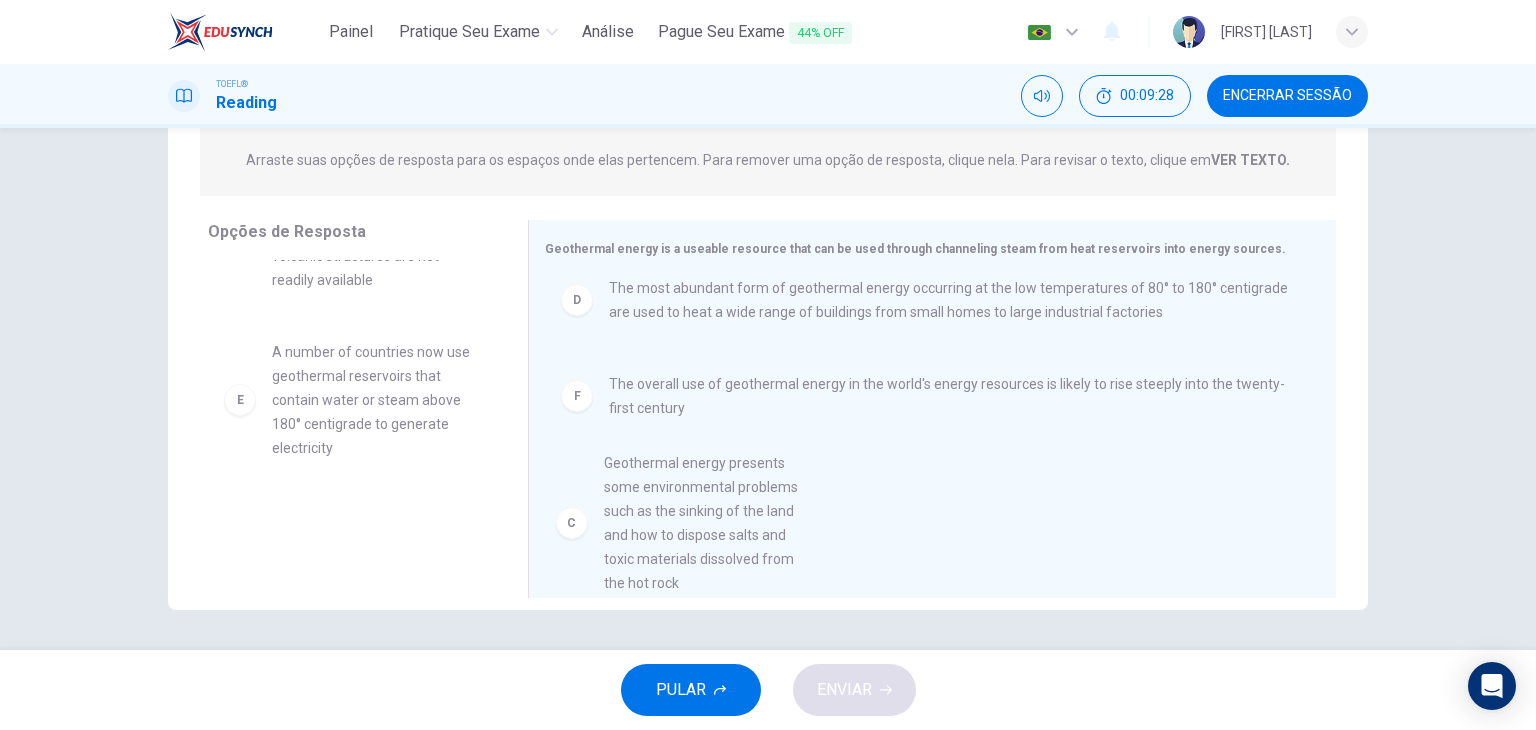 scroll, scrollTop: 4, scrollLeft: 0, axis: vertical 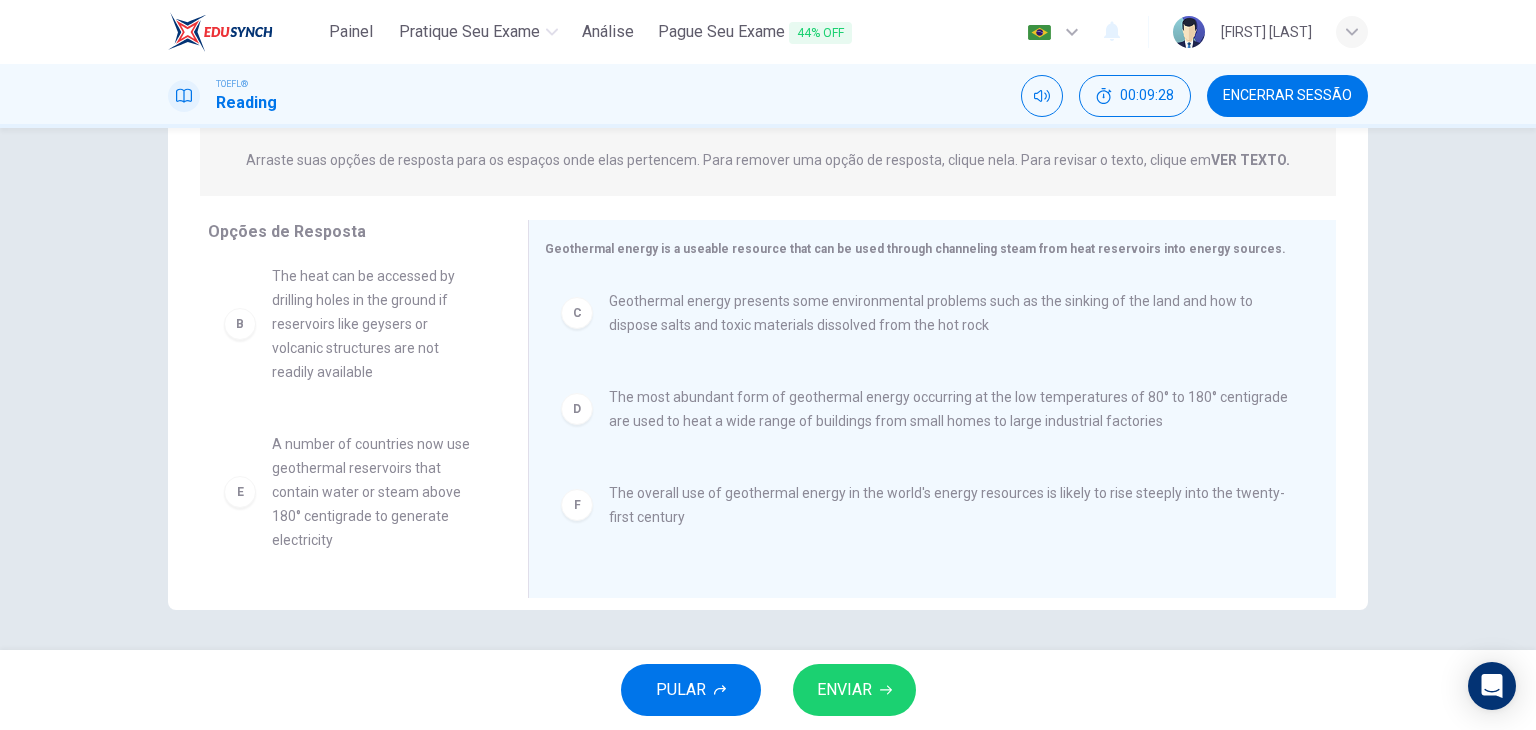 click on "ENVIAR" at bounding box center [844, 690] 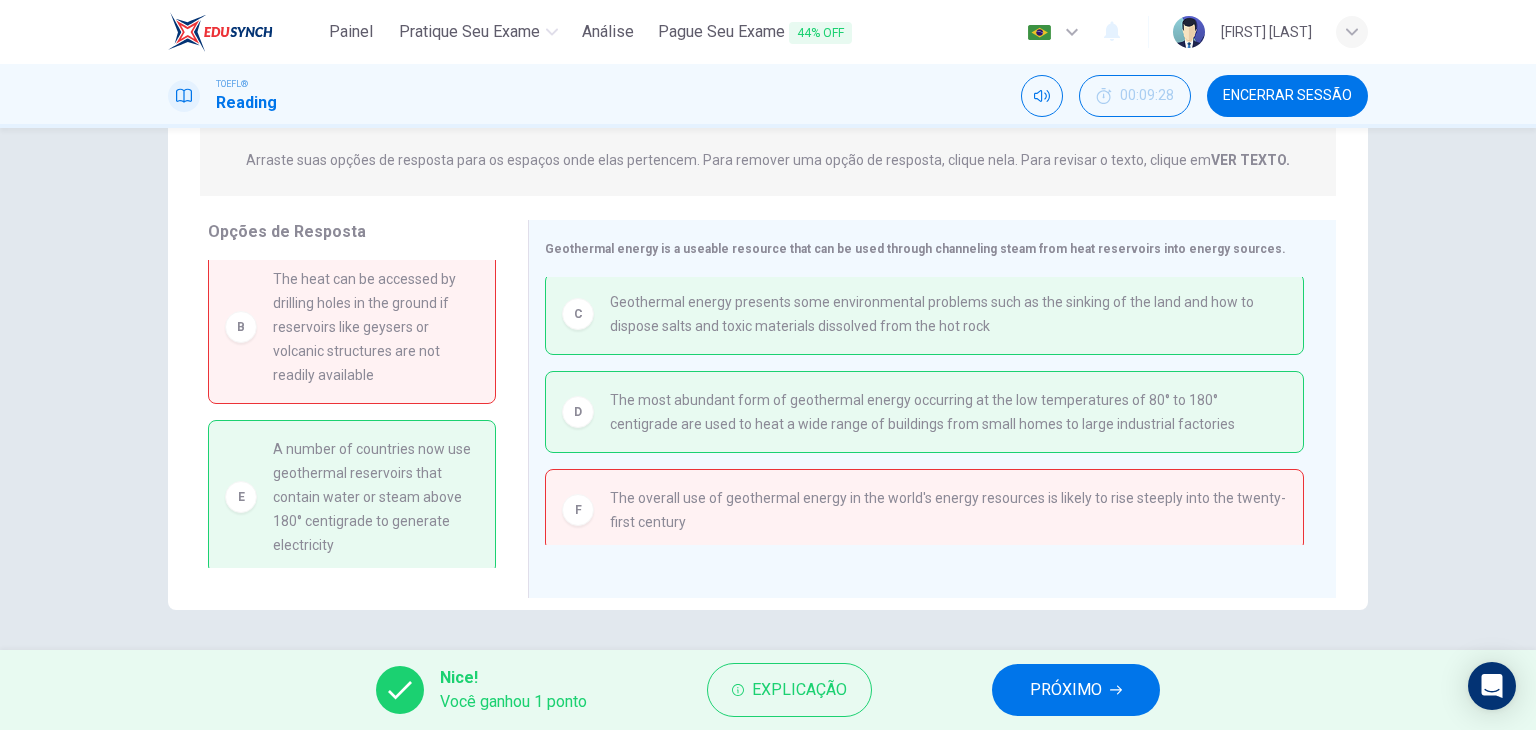 click on "PRÓXIMO" at bounding box center [1066, 690] 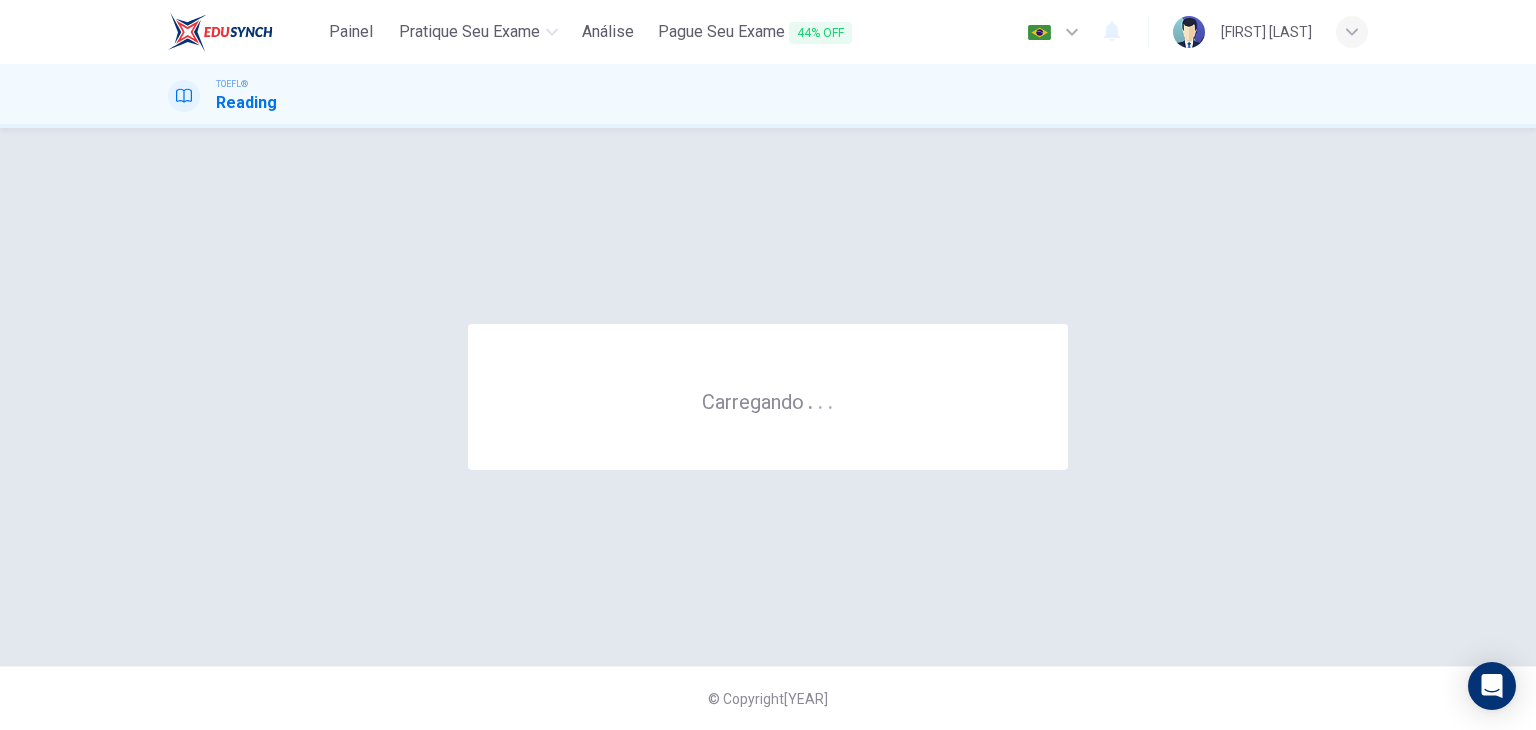 scroll, scrollTop: 0, scrollLeft: 0, axis: both 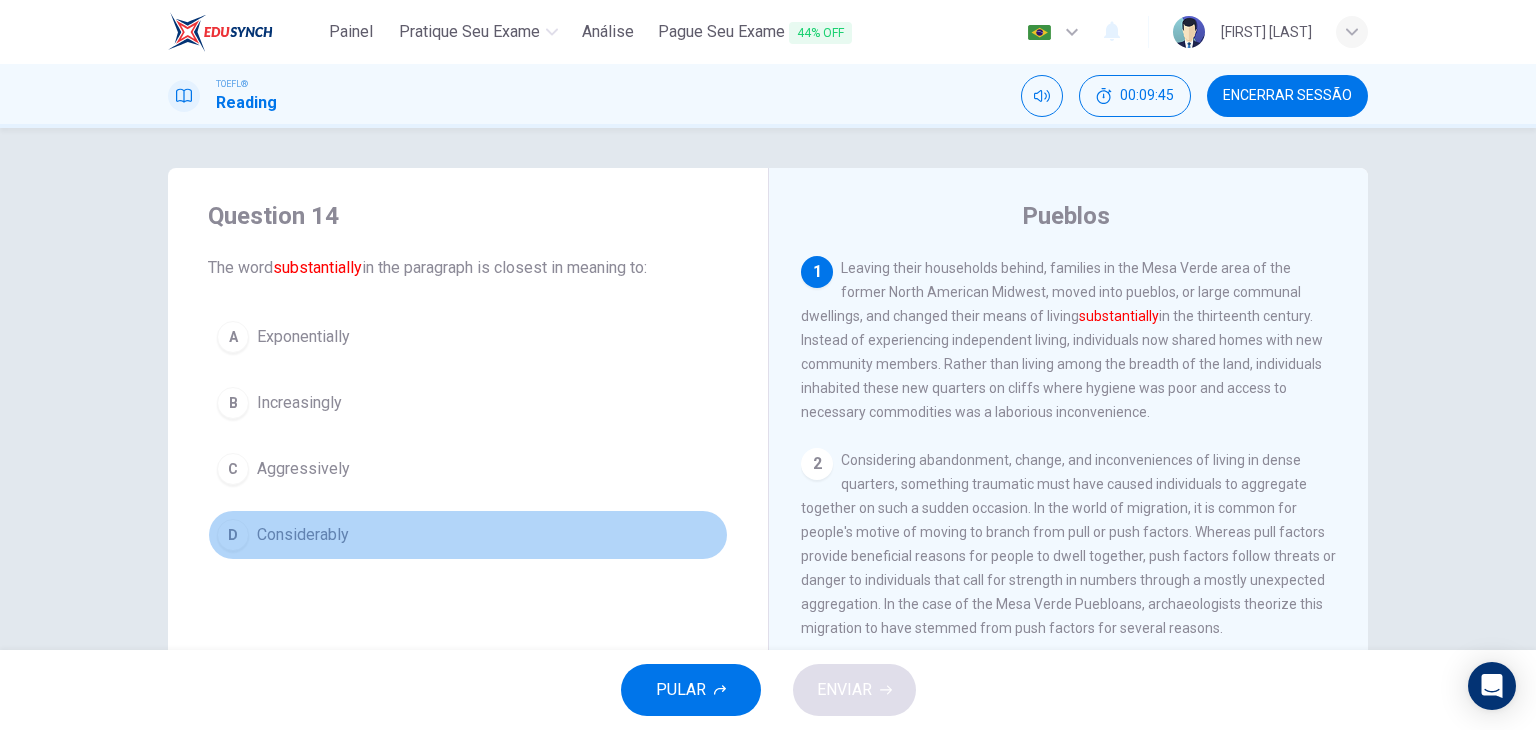 click on "Considerably" at bounding box center (303, 337) 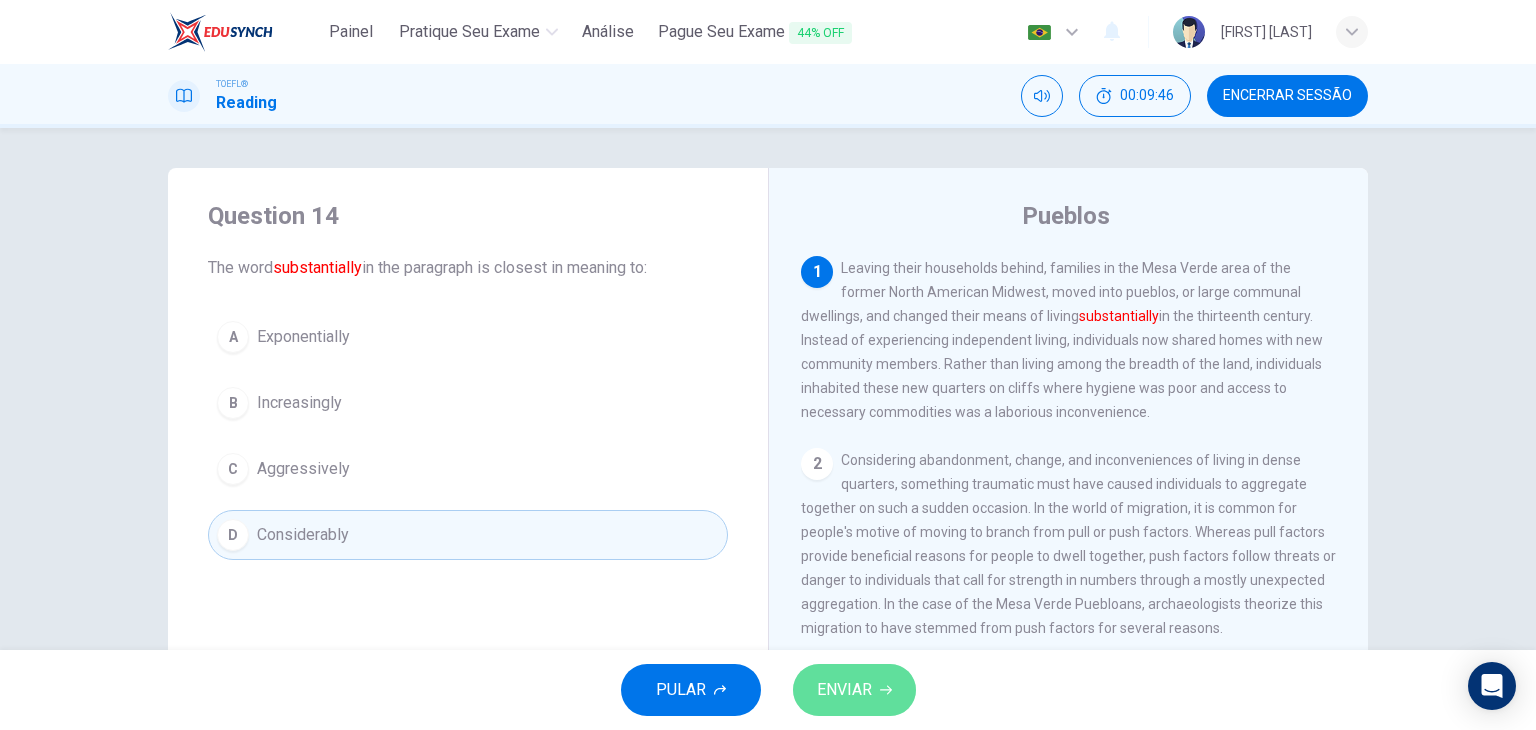 click on "ENVIAR" at bounding box center [854, 690] 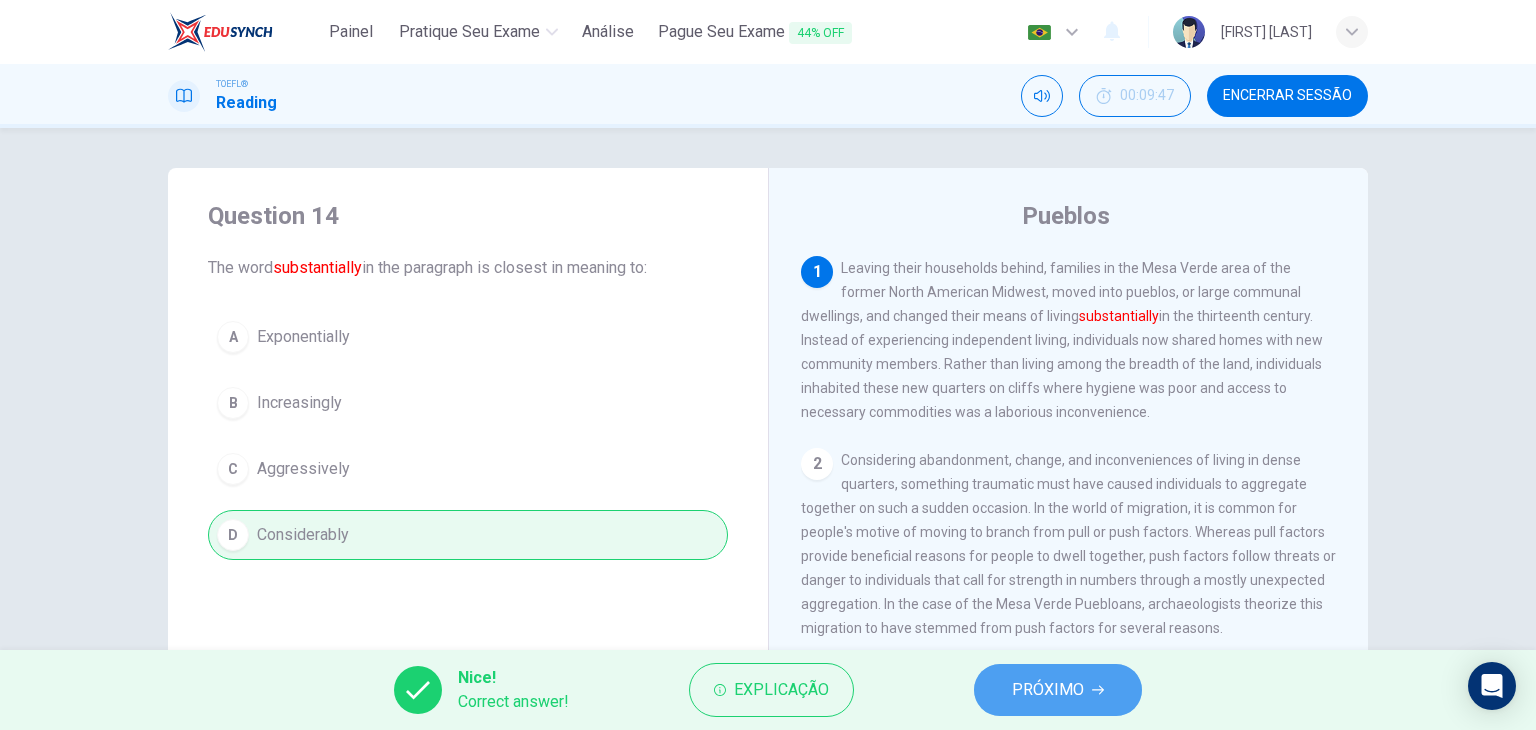 click on "PRÓXIMO" at bounding box center (1058, 690) 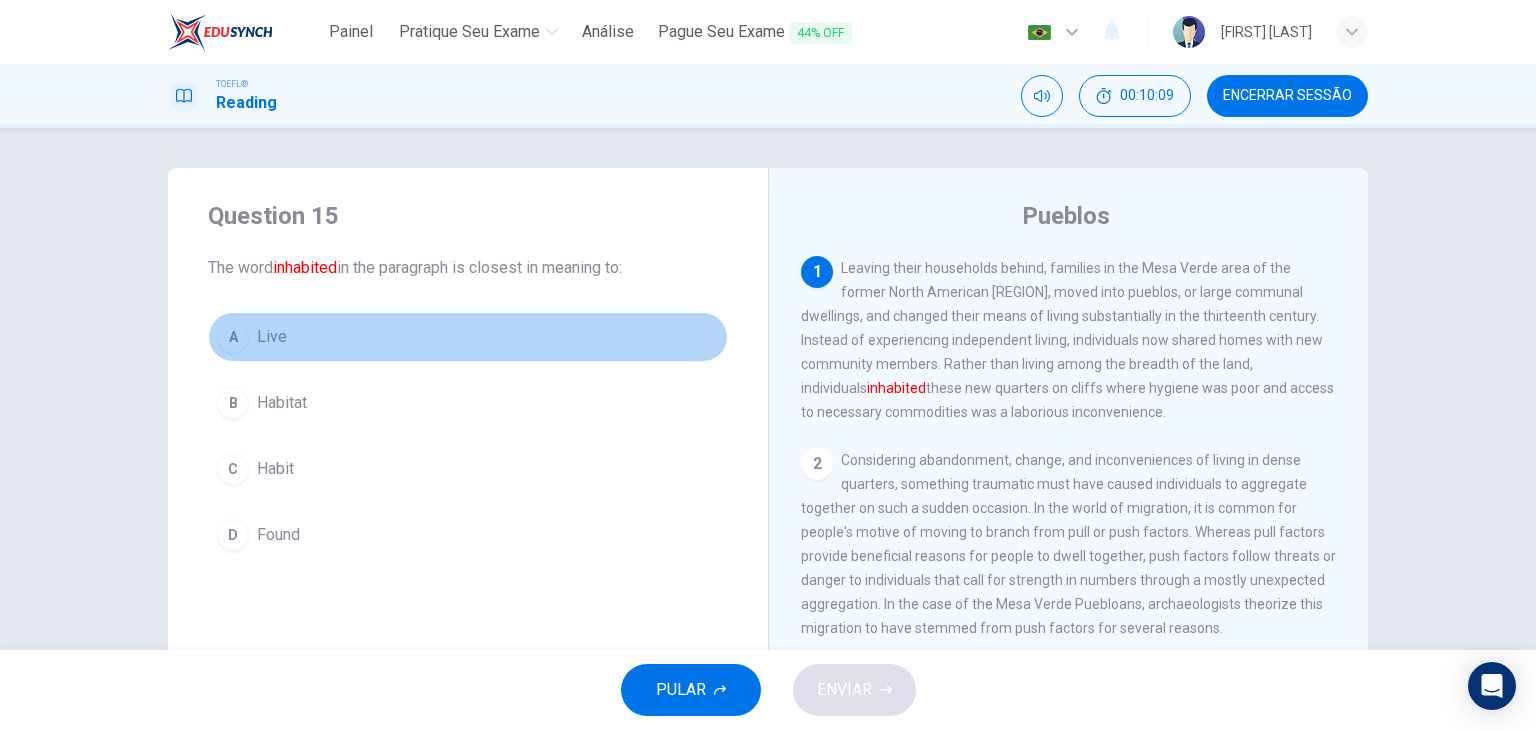 click on "Live" at bounding box center [272, 337] 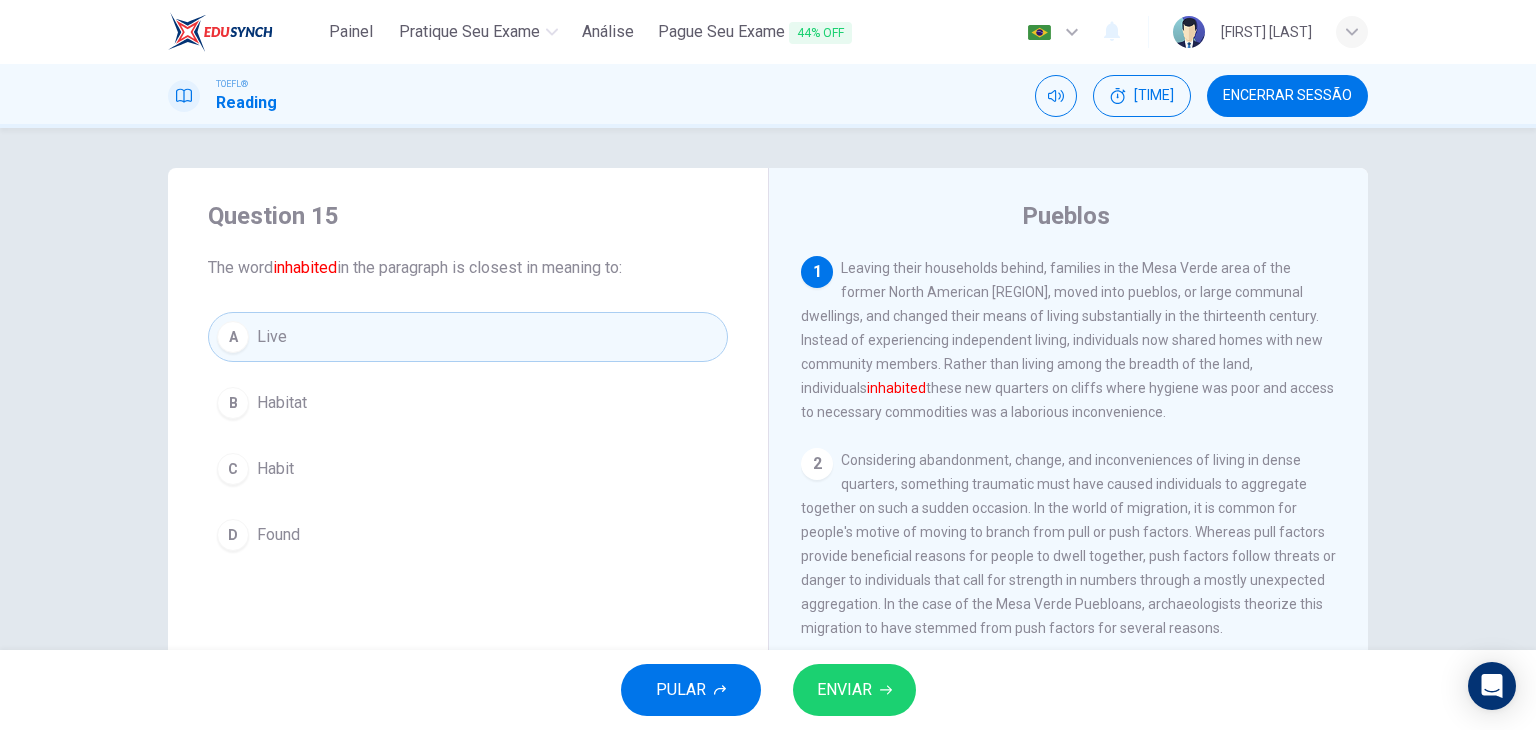 click on "ENVIAR" at bounding box center [854, 690] 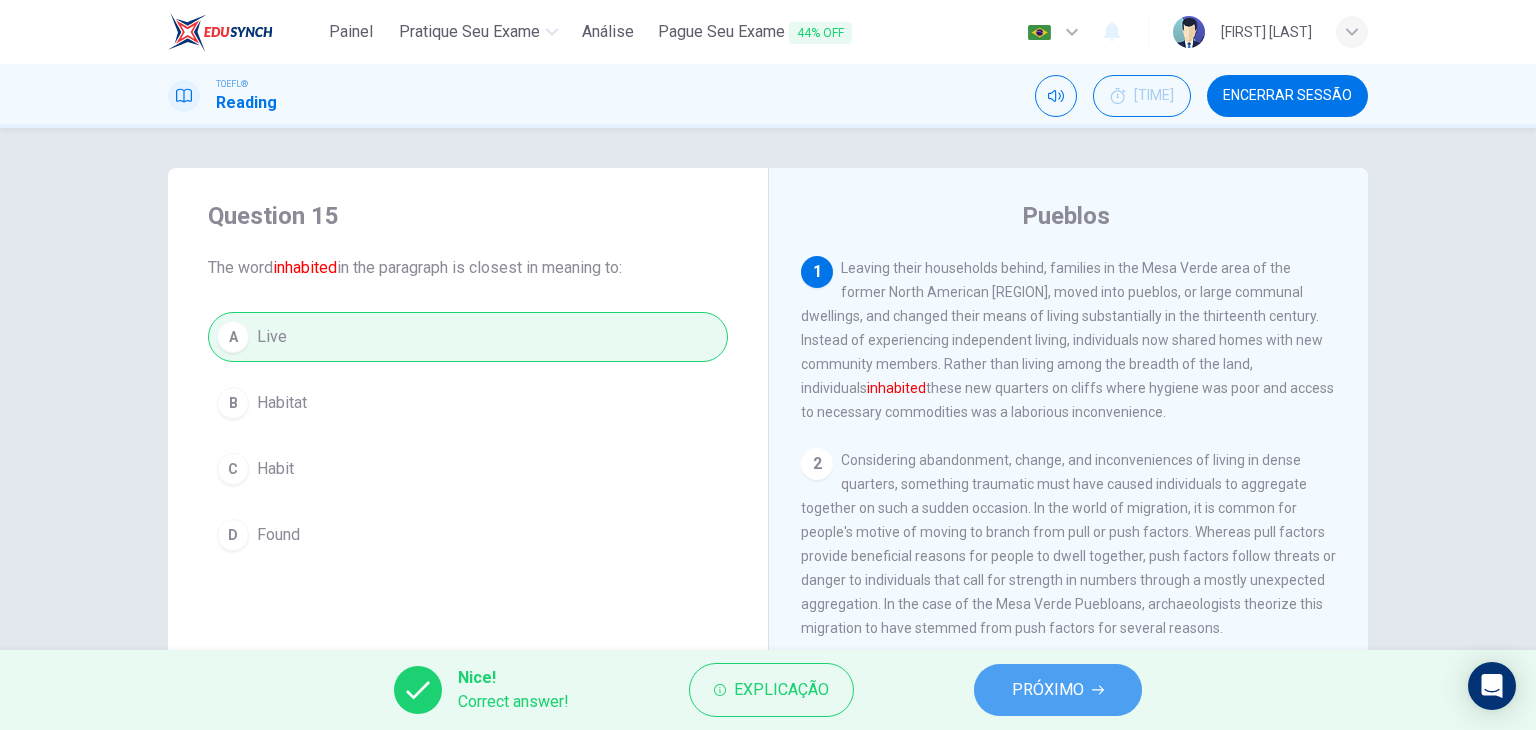 click on "PRÓXIMO" at bounding box center (1058, 690) 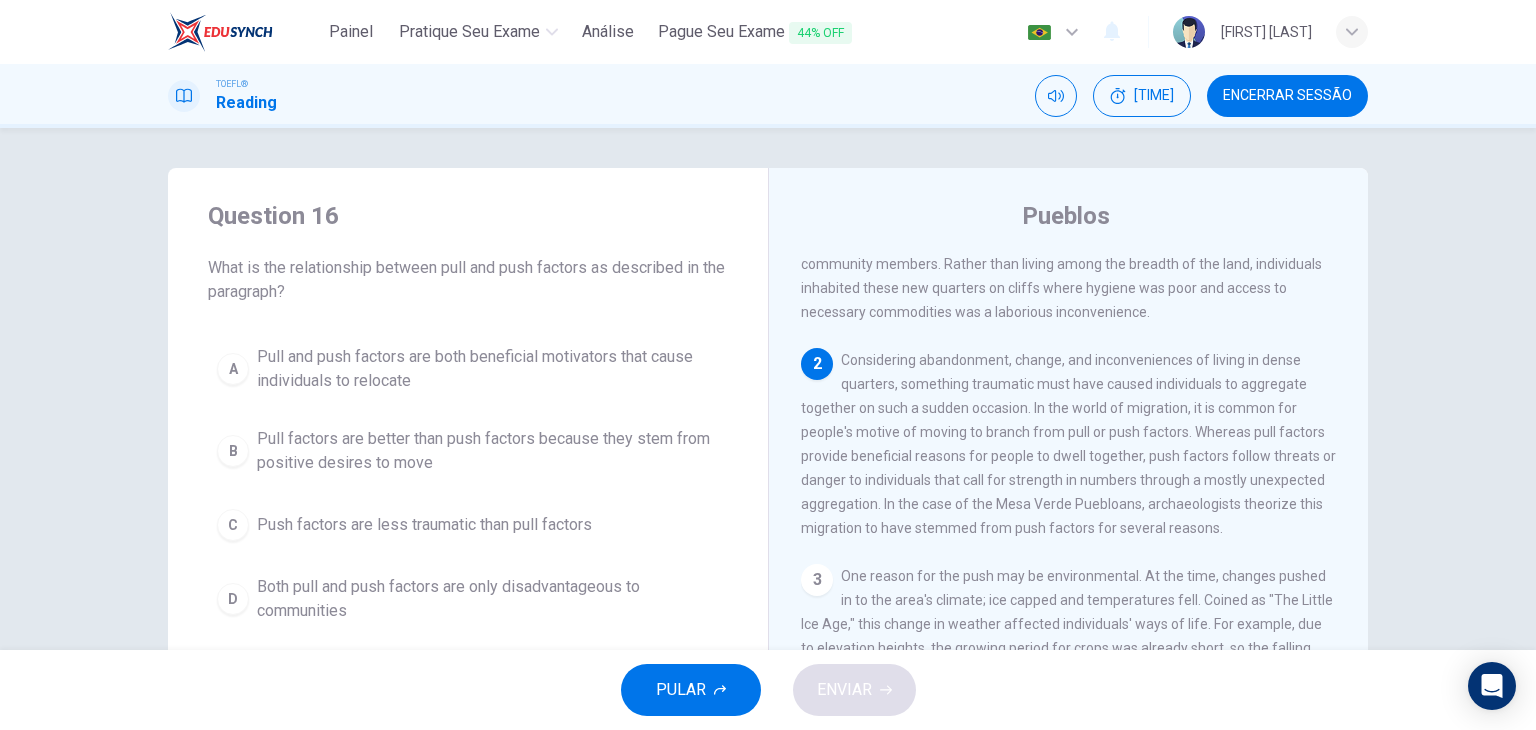 scroll, scrollTop: 120, scrollLeft: 0, axis: vertical 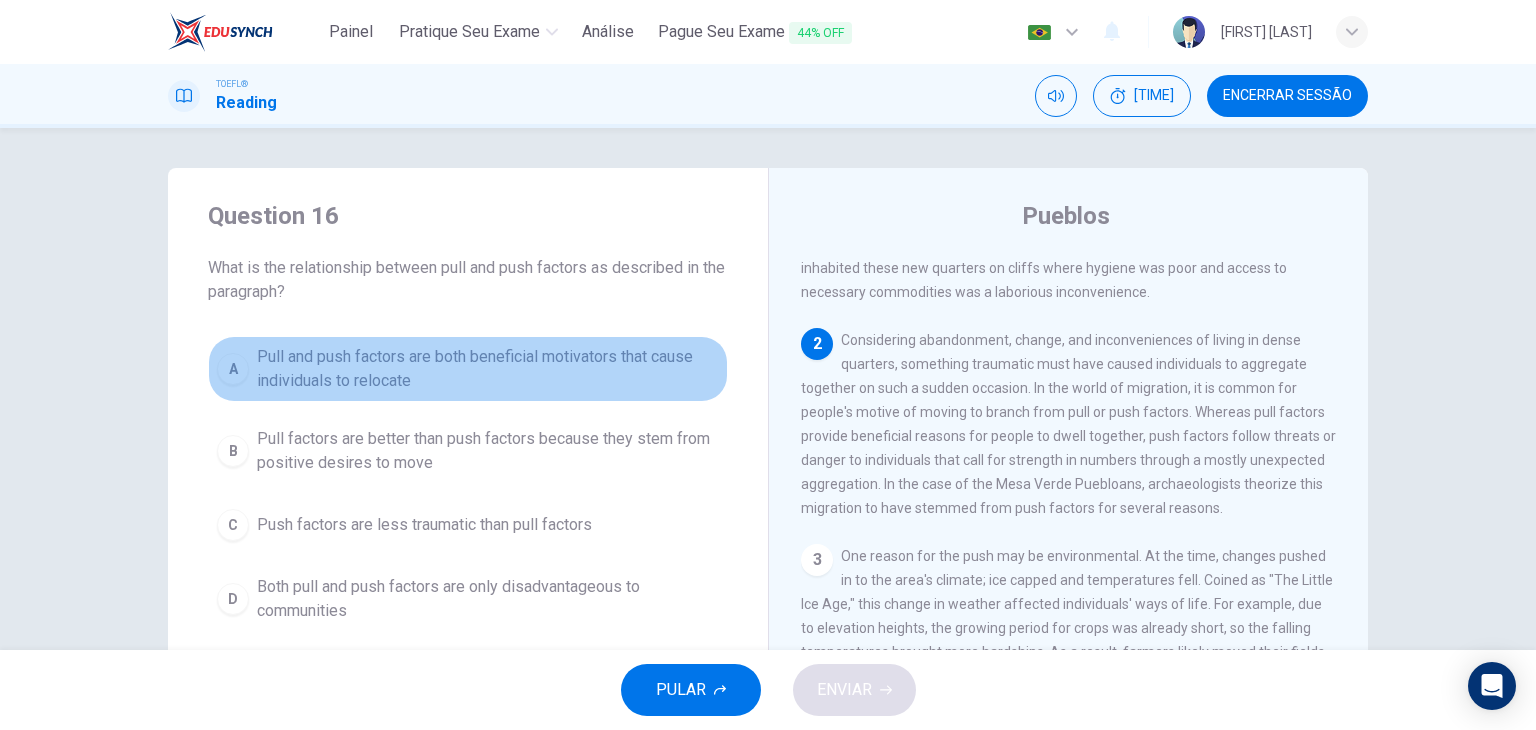 click on "Pull and push factors are both beneficial motivators that cause individuals to relocate" at bounding box center (488, 369) 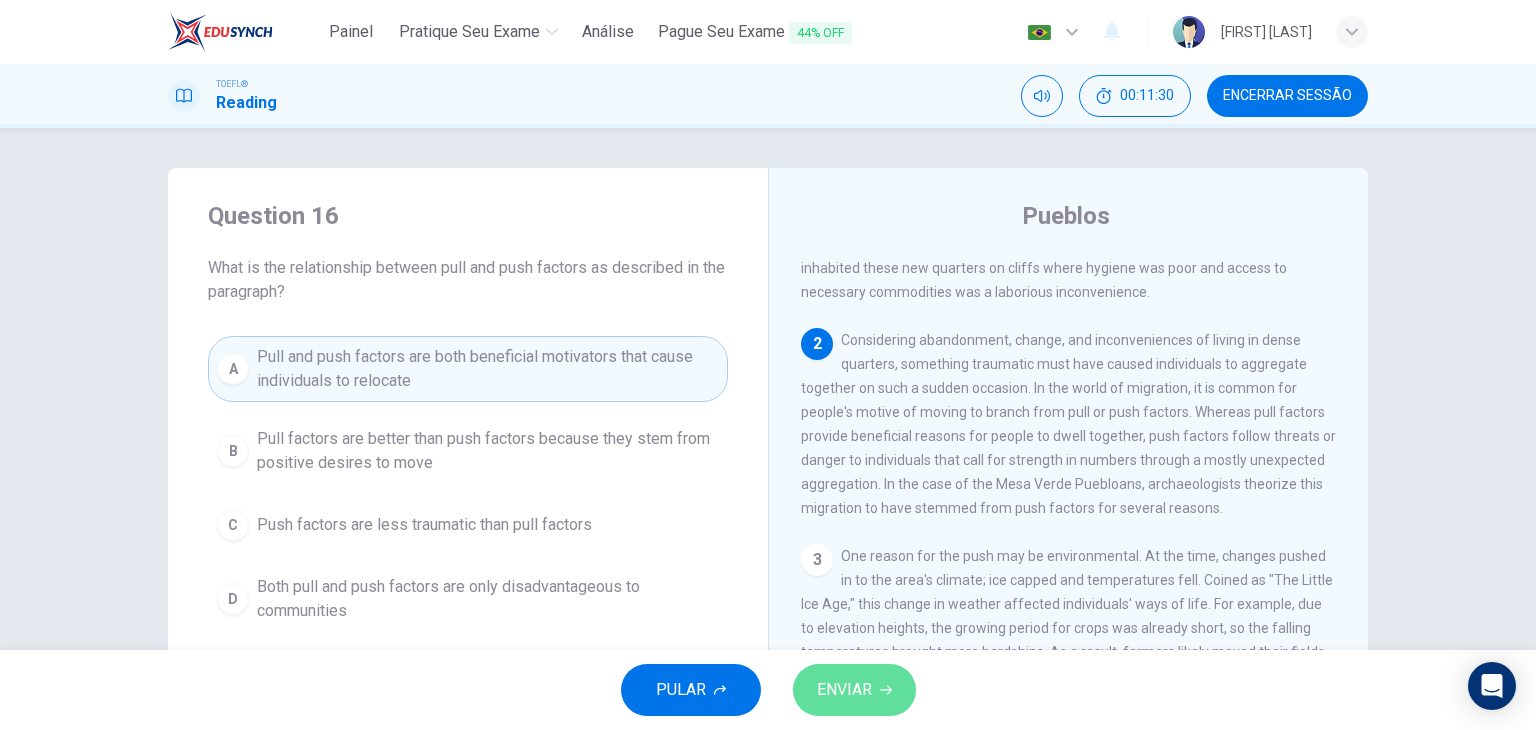 click on "ENVIAR" at bounding box center [844, 690] 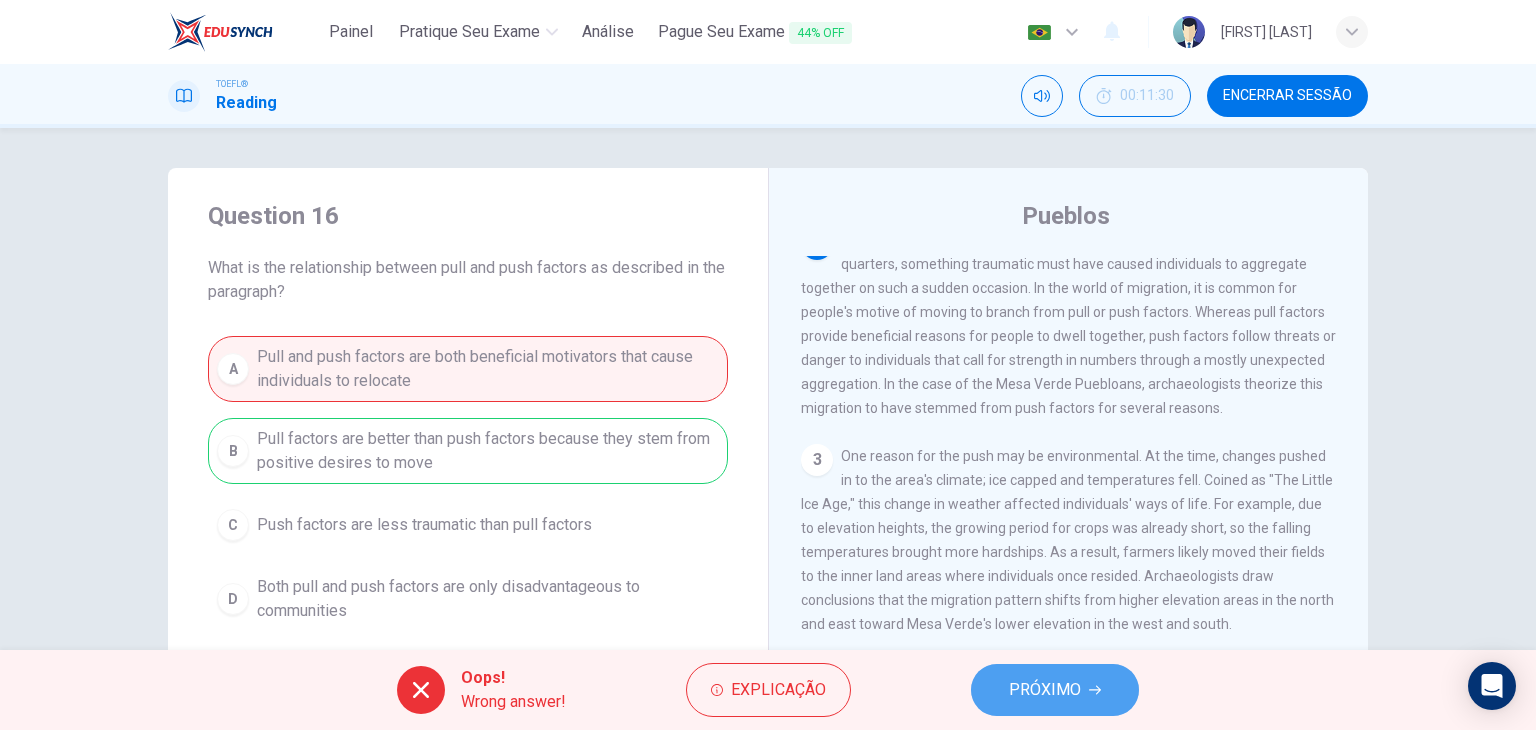 click on "PRÓXIMO" at bounding box center [1055, 690] 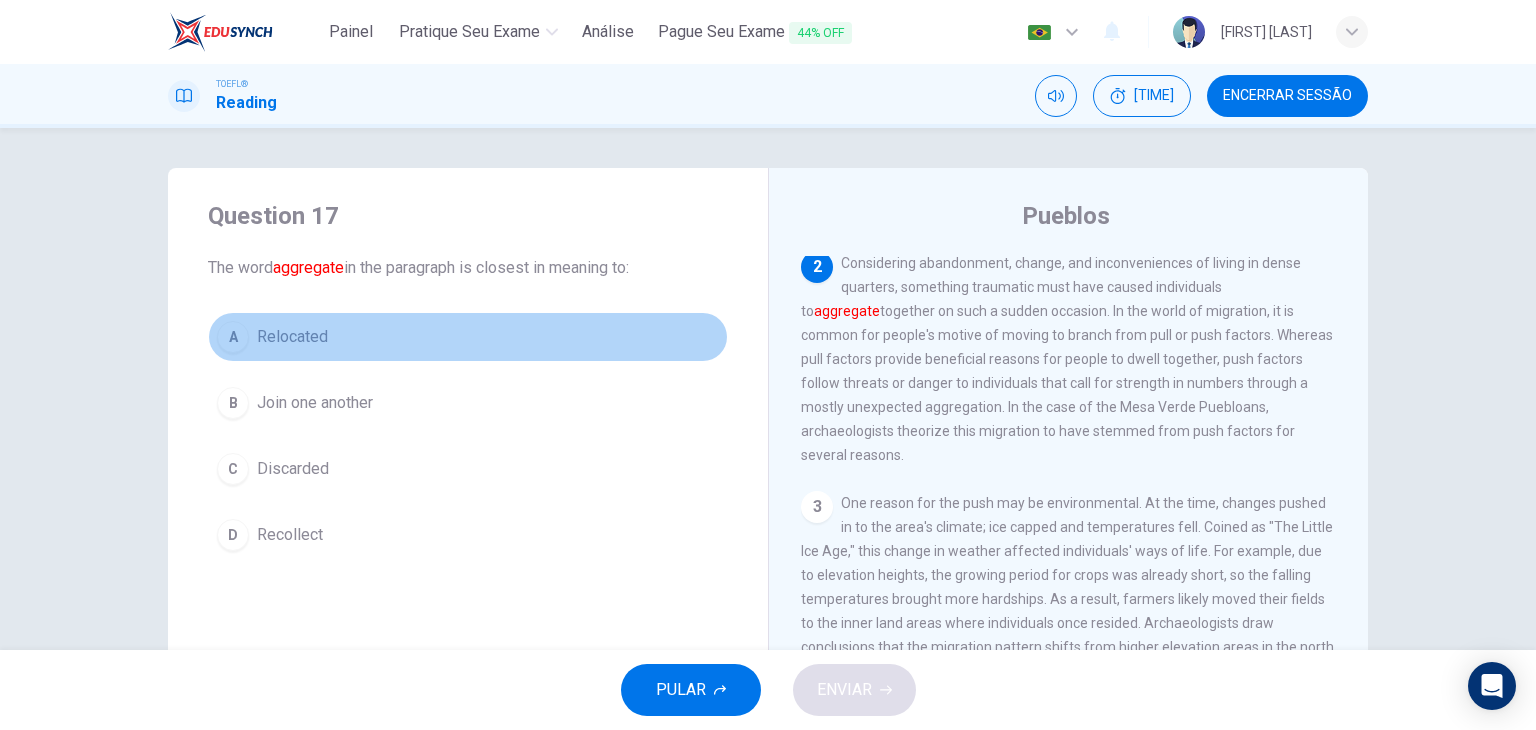 click on "Relocated" at bounding box center [292, 337] 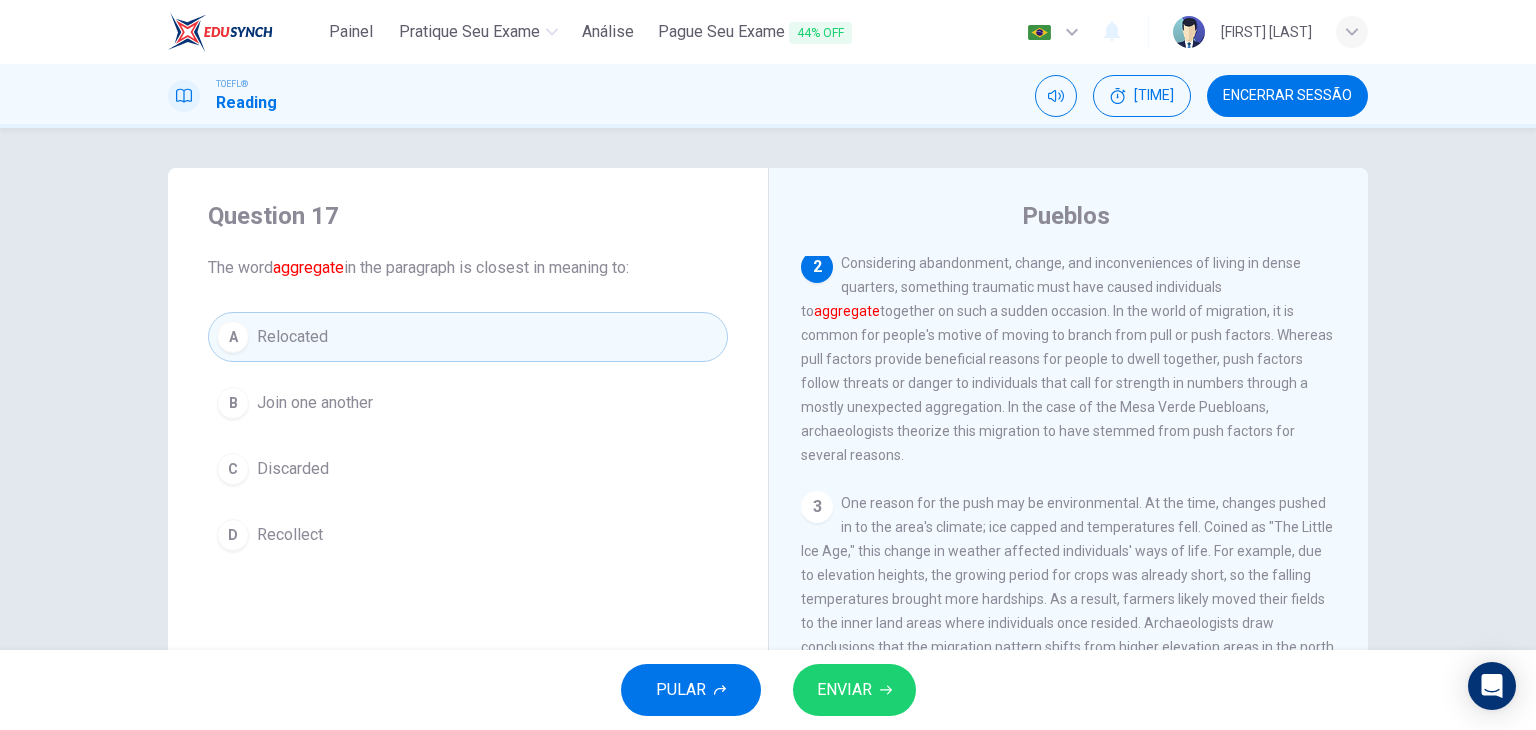 click on "ENVIAR" at bounding box center (854, 690) 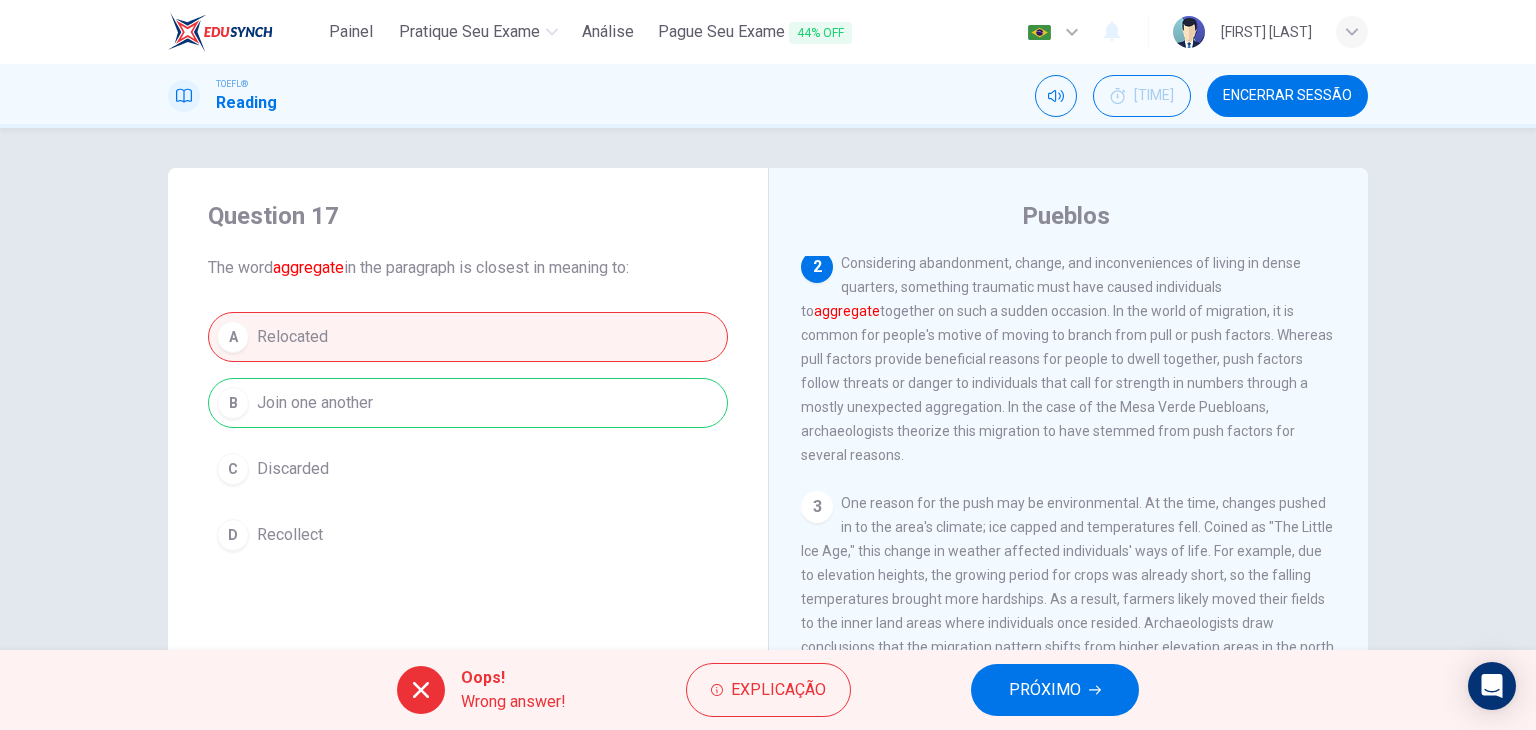 click on "PRÓXIMO" at bounding box center (1055, 690) 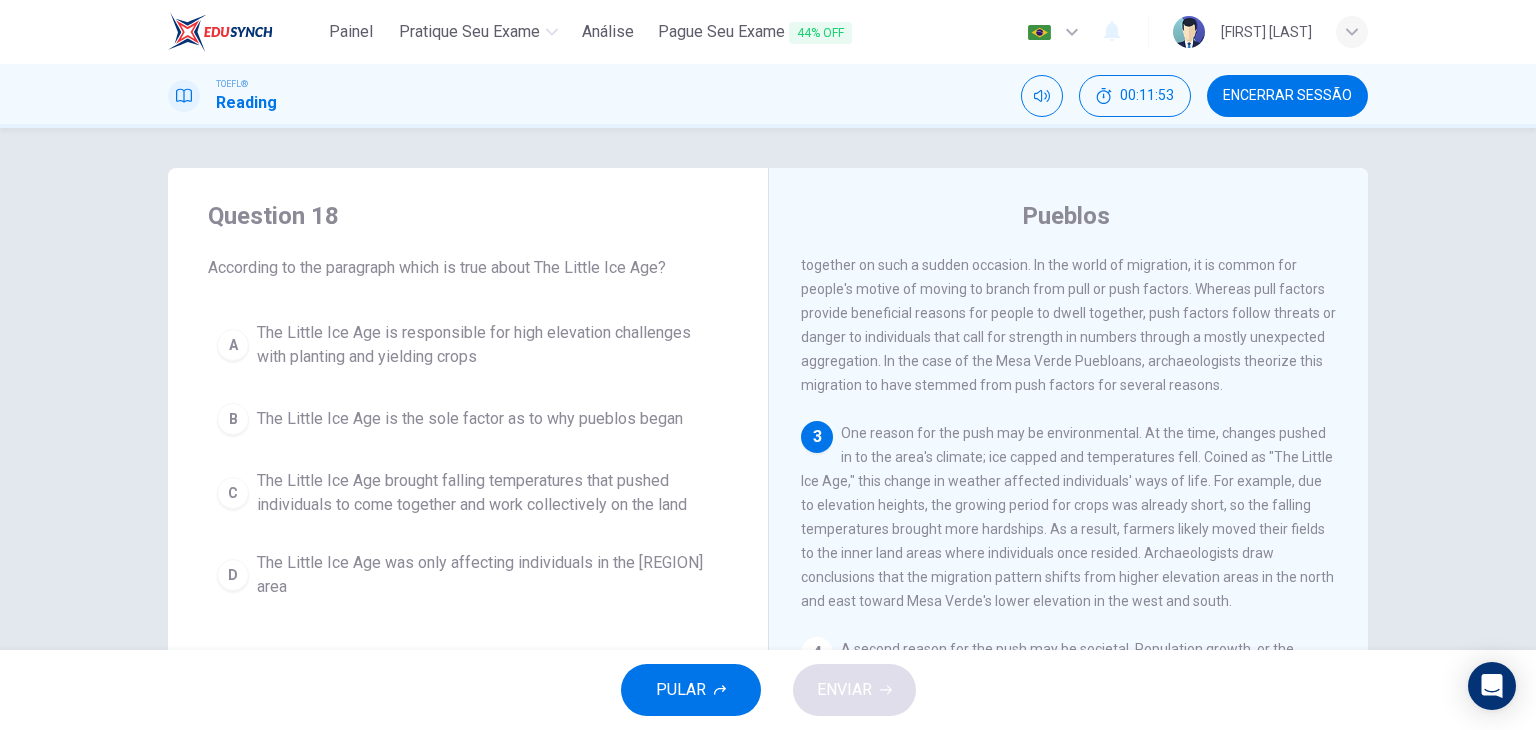 scroll, scrollTop: 343, scrollLeft: 0, axis: vertical 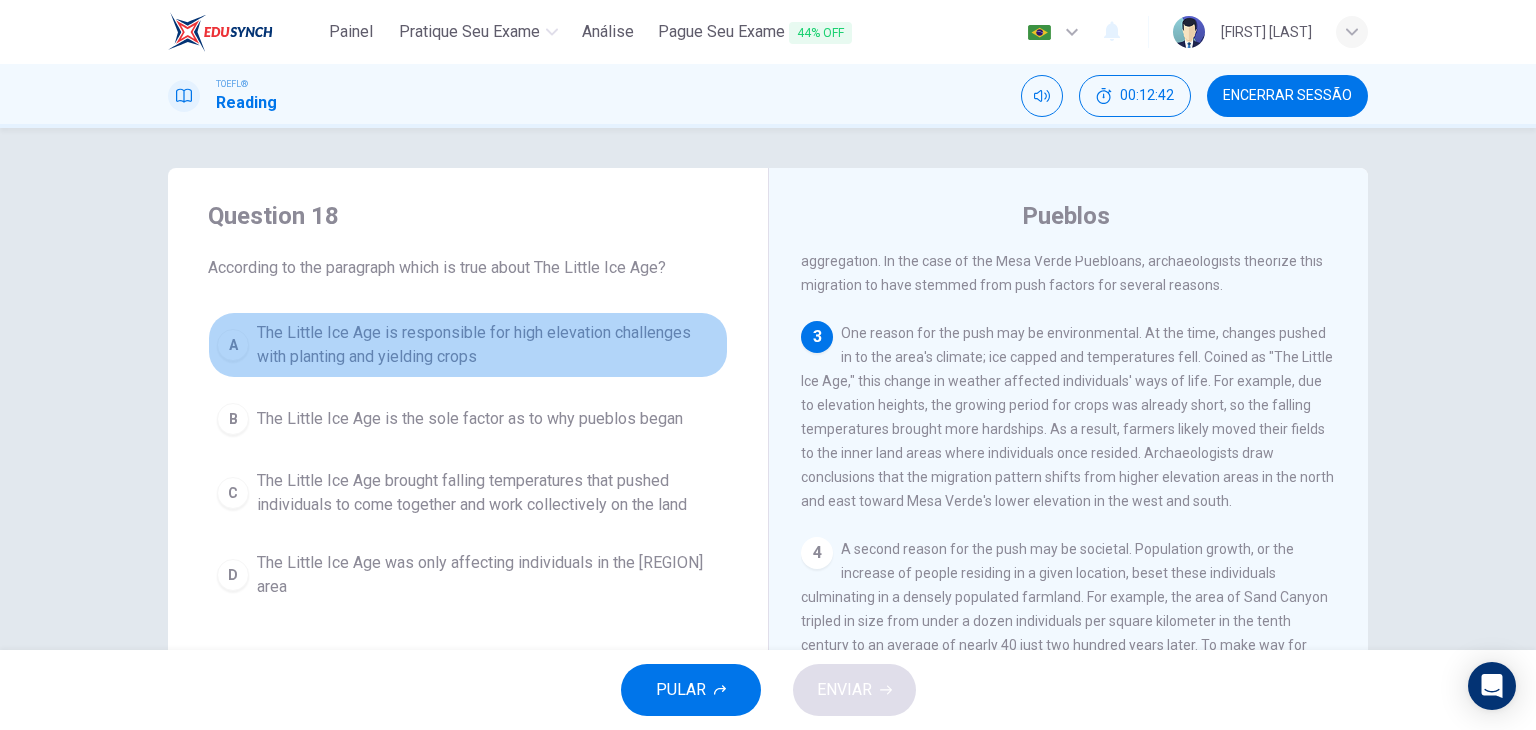 click on "The Little Ice Age is responsible for high elevation challenges with planting and yielding crops" at bounding box center (488, 345) 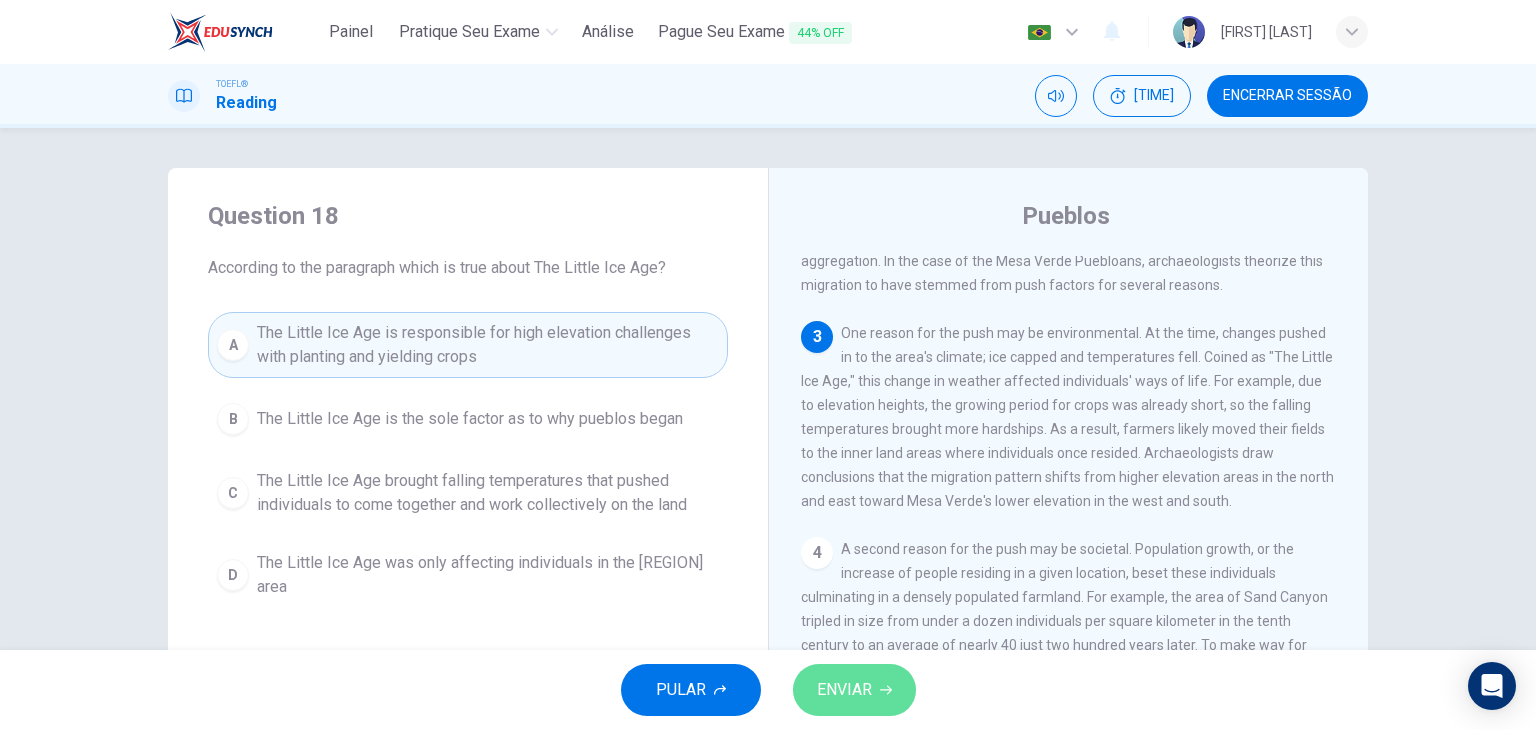 click on "ENVIAR" at bounding box center [854, 690] 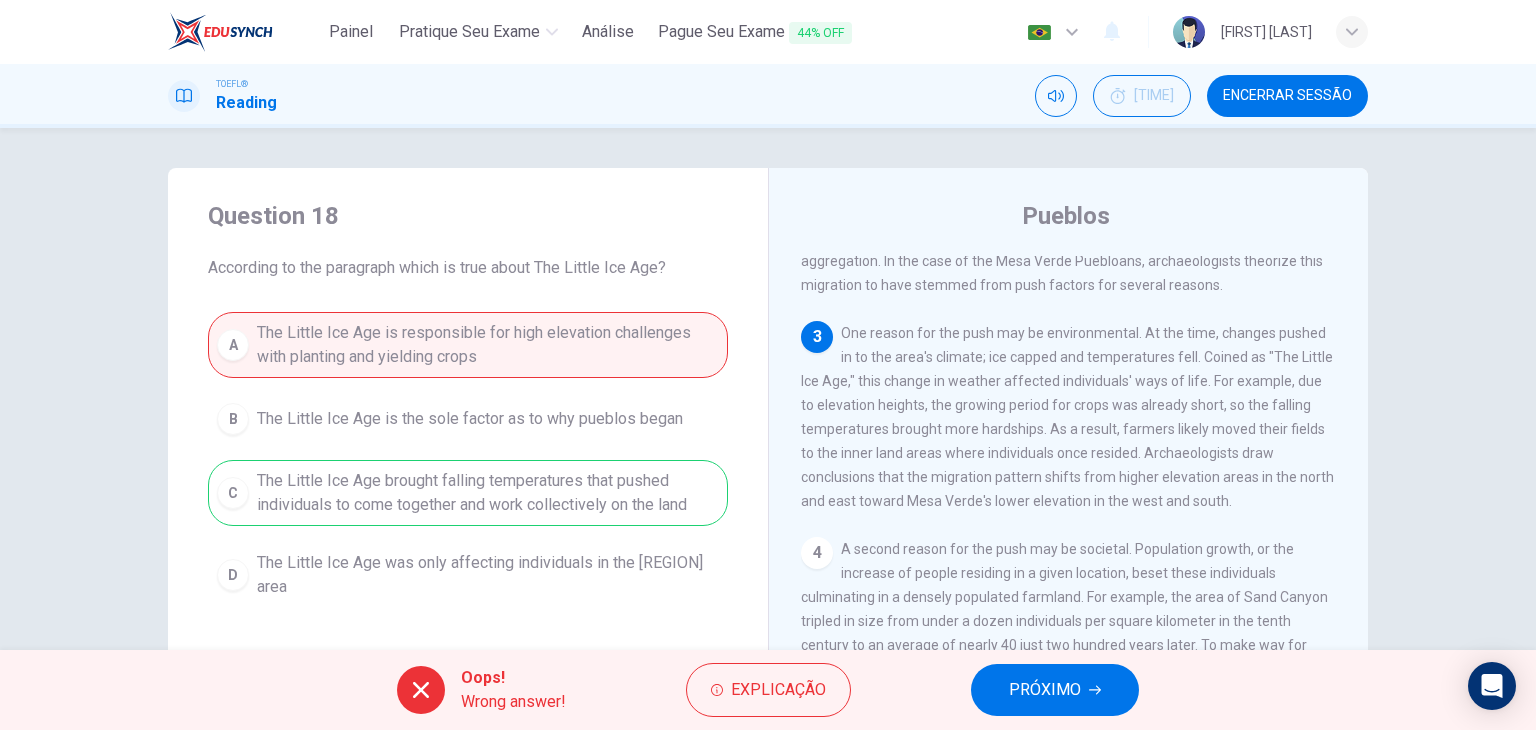 click on "PRÓXIMO" at bounding box center [1045, 690] 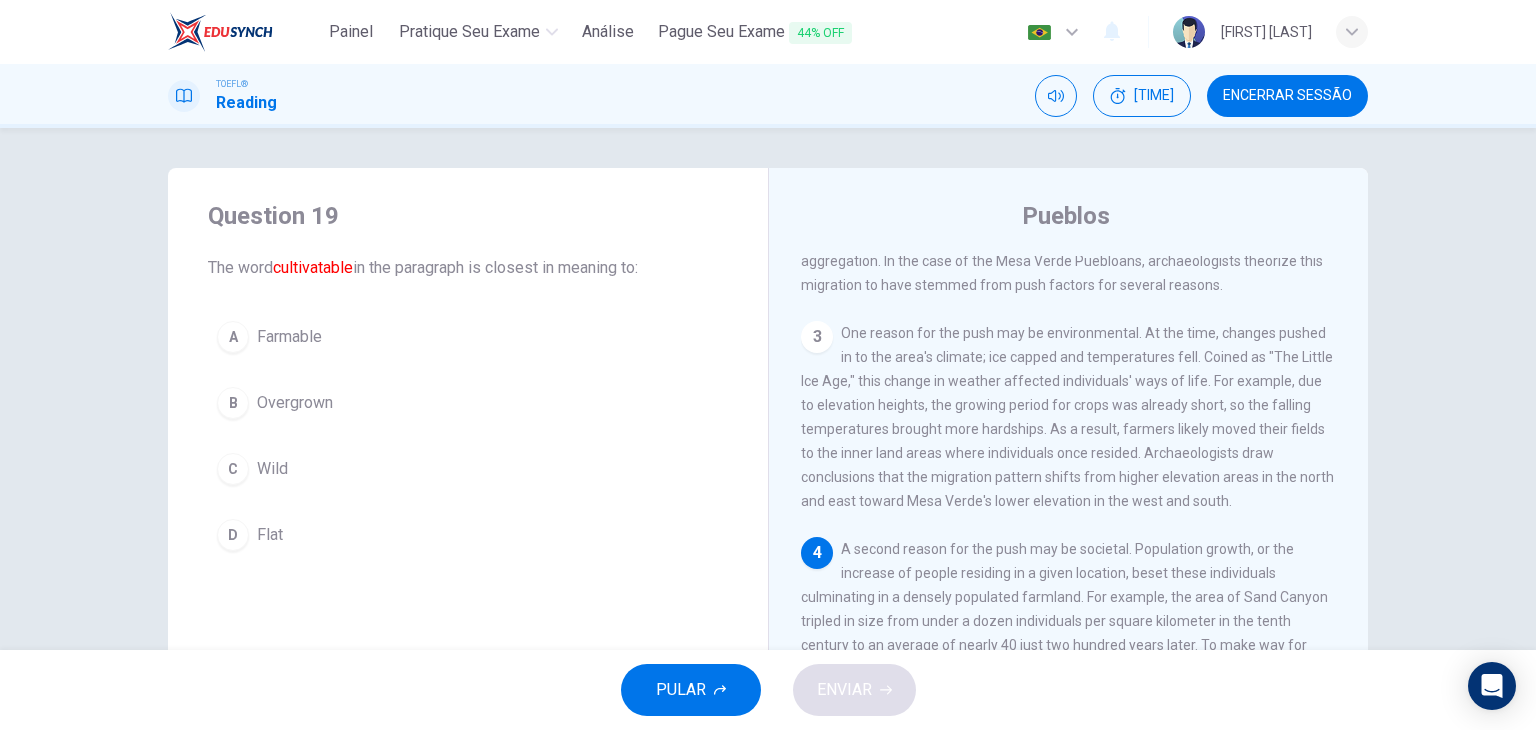 scroll, scrollTop: 515, scrollLeft: 0, axis: vertical 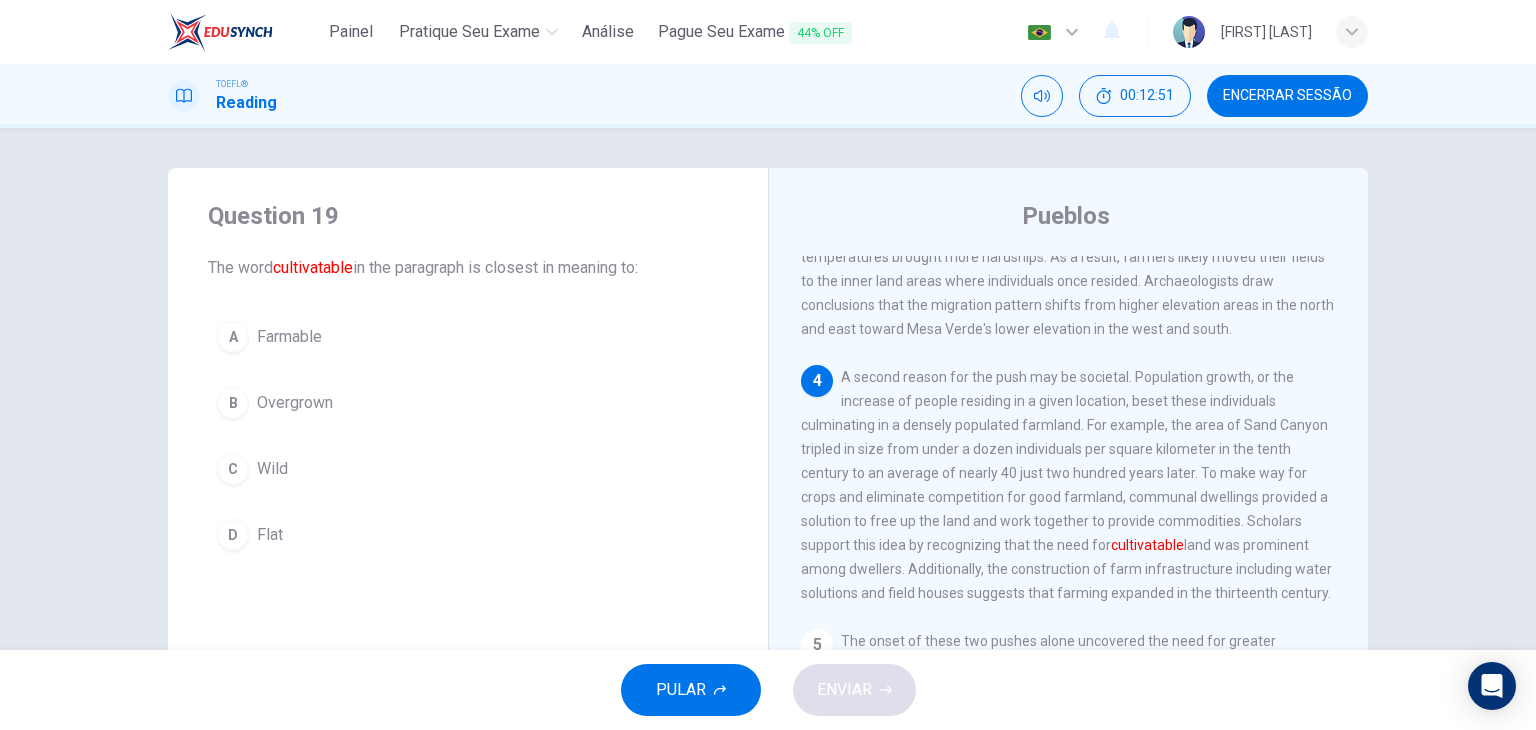click on "A Farmable" at bounding box center [468, 337] 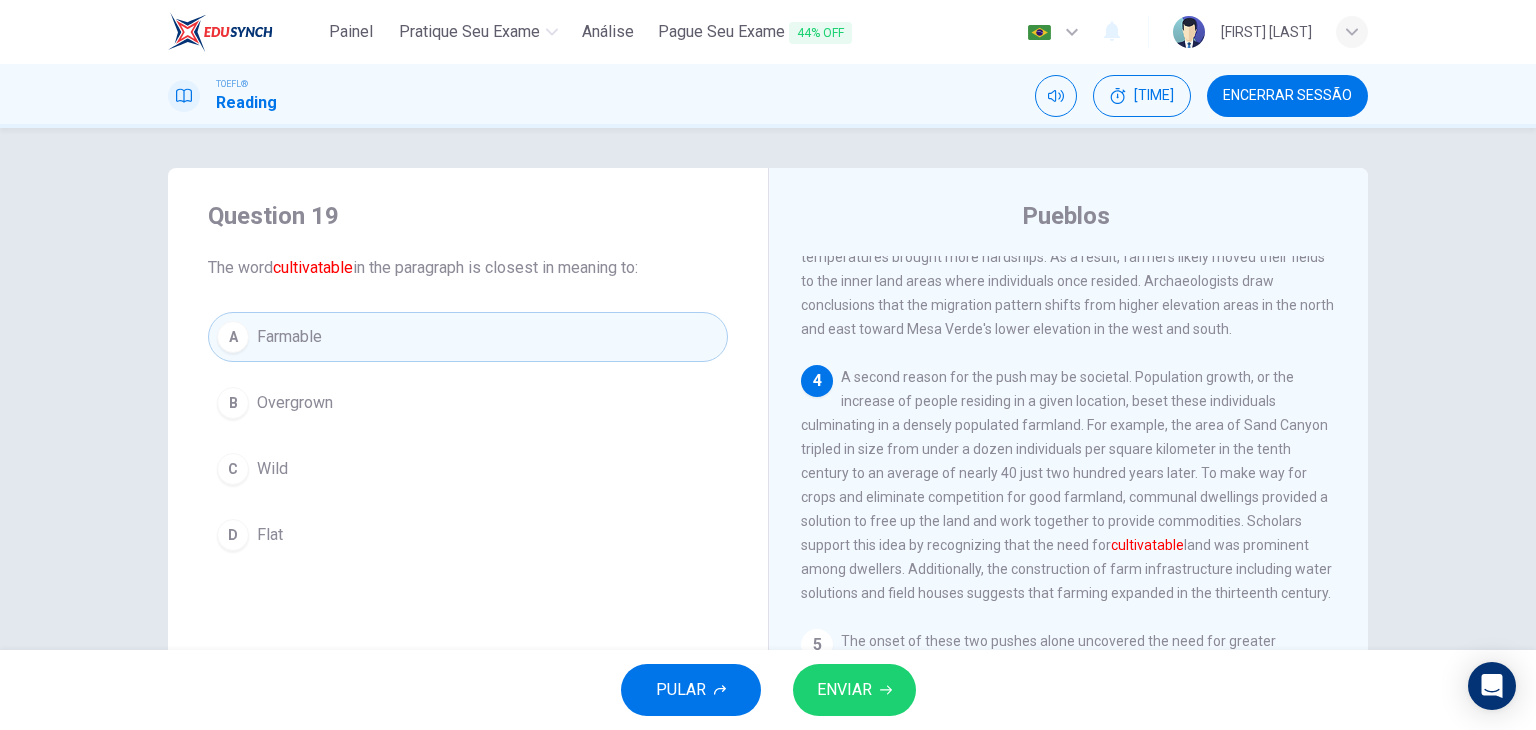 click on "ENVIAR" at bounding box center (844, 690) 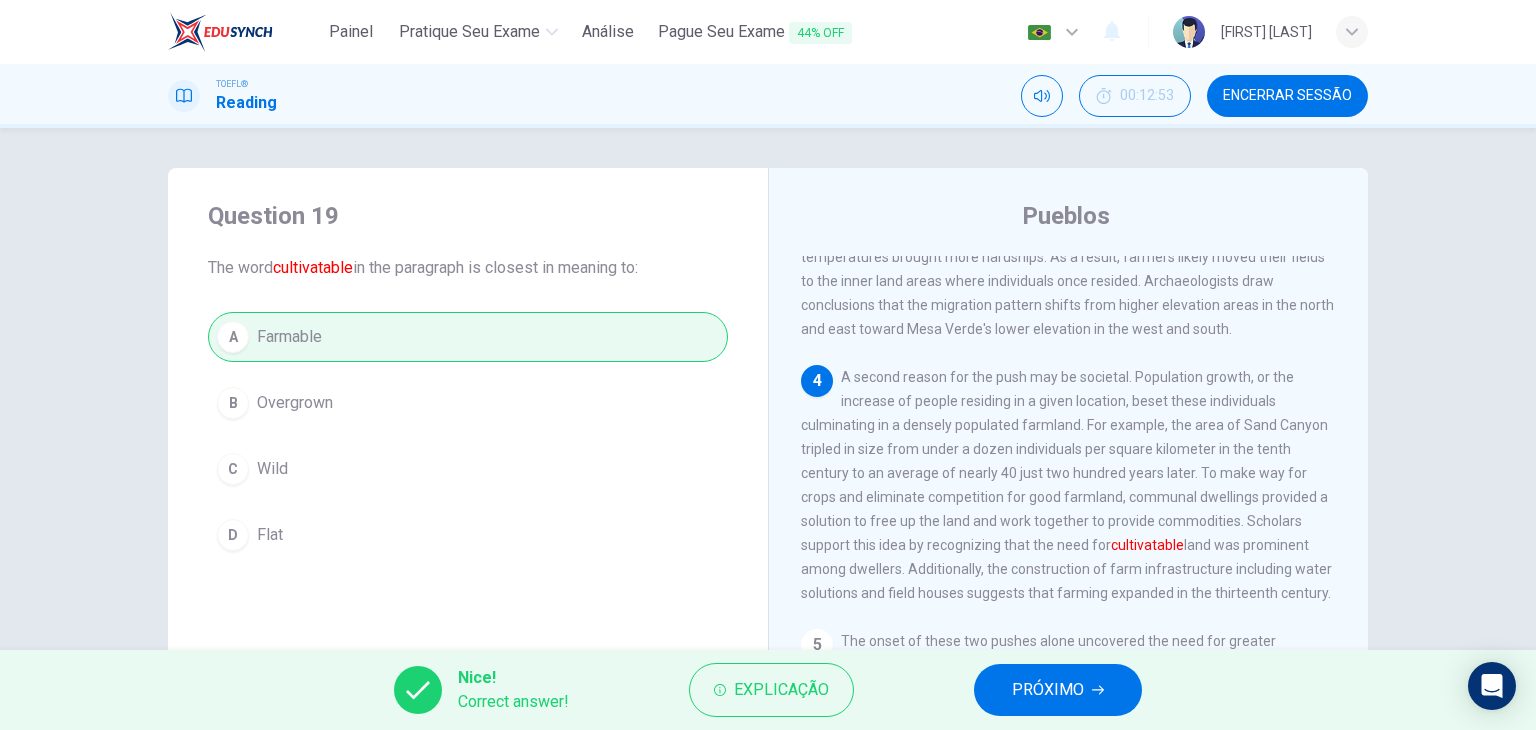 click on "PRÓXIMO" at bounding box center [1048, 690] 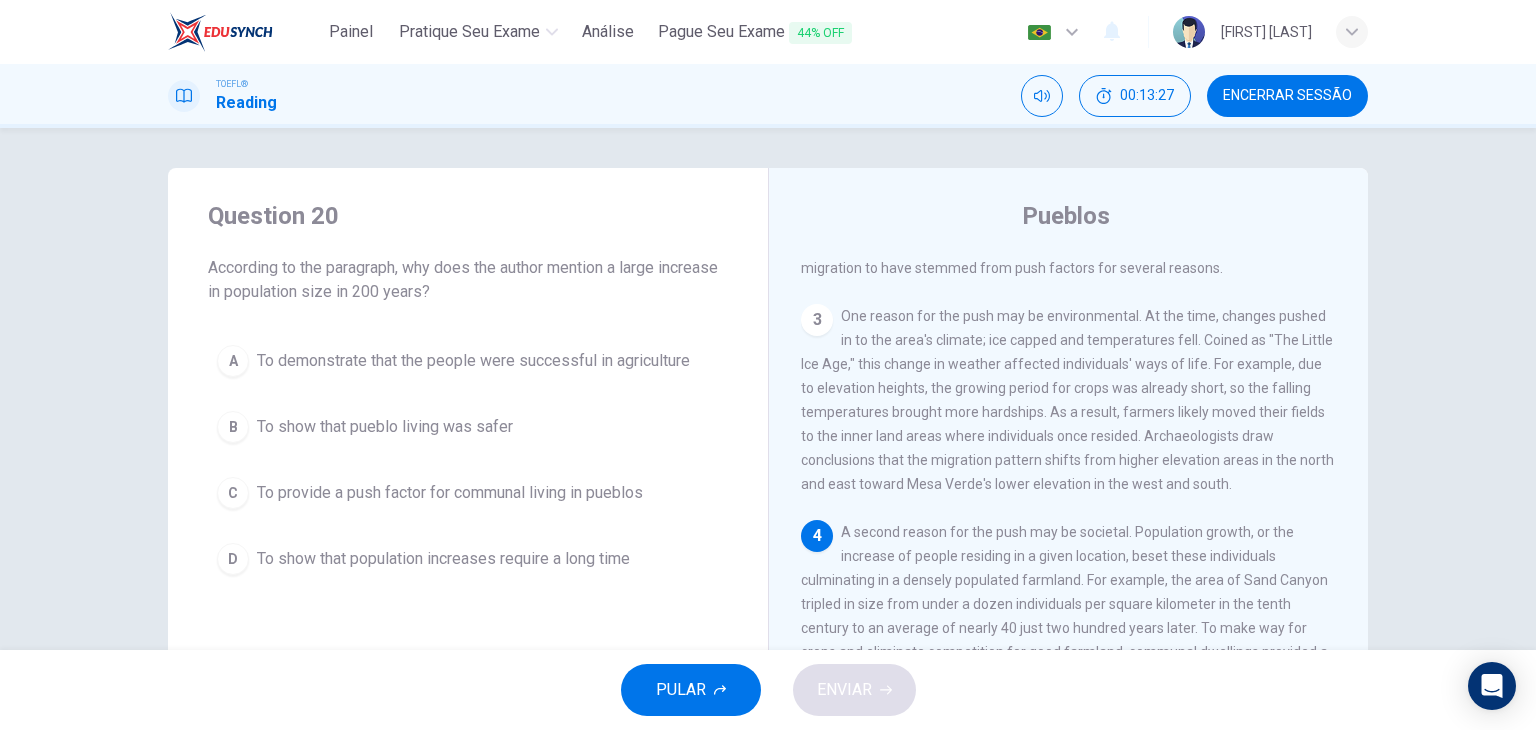 scroll, scrollTop: 336, scrollLeft: 0, axis: vertical 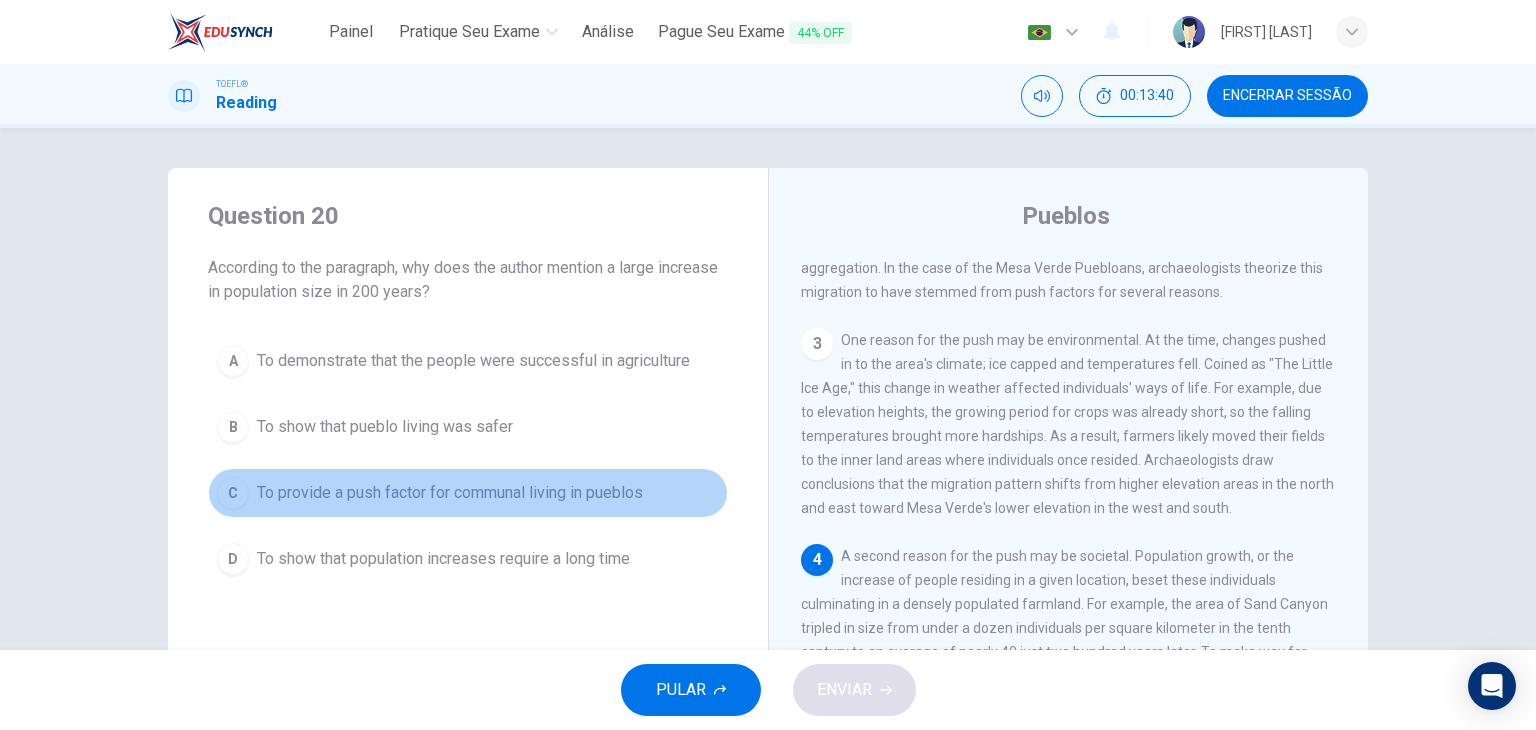 click on "C To provide a push factor for communal living in [PLACE]" at bounding box center [468, 493] 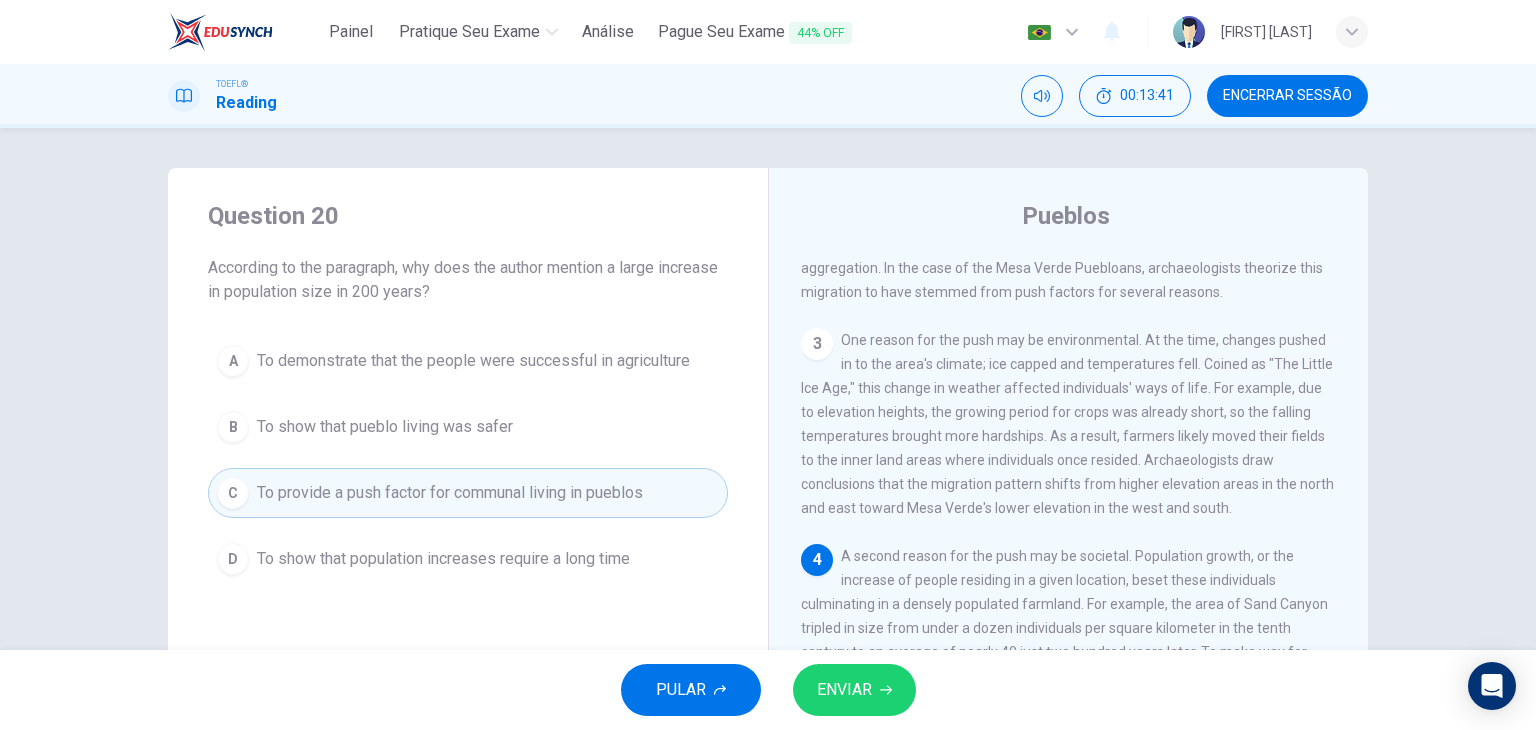 click on "ENVIAR" at bounding box center (854, 690) 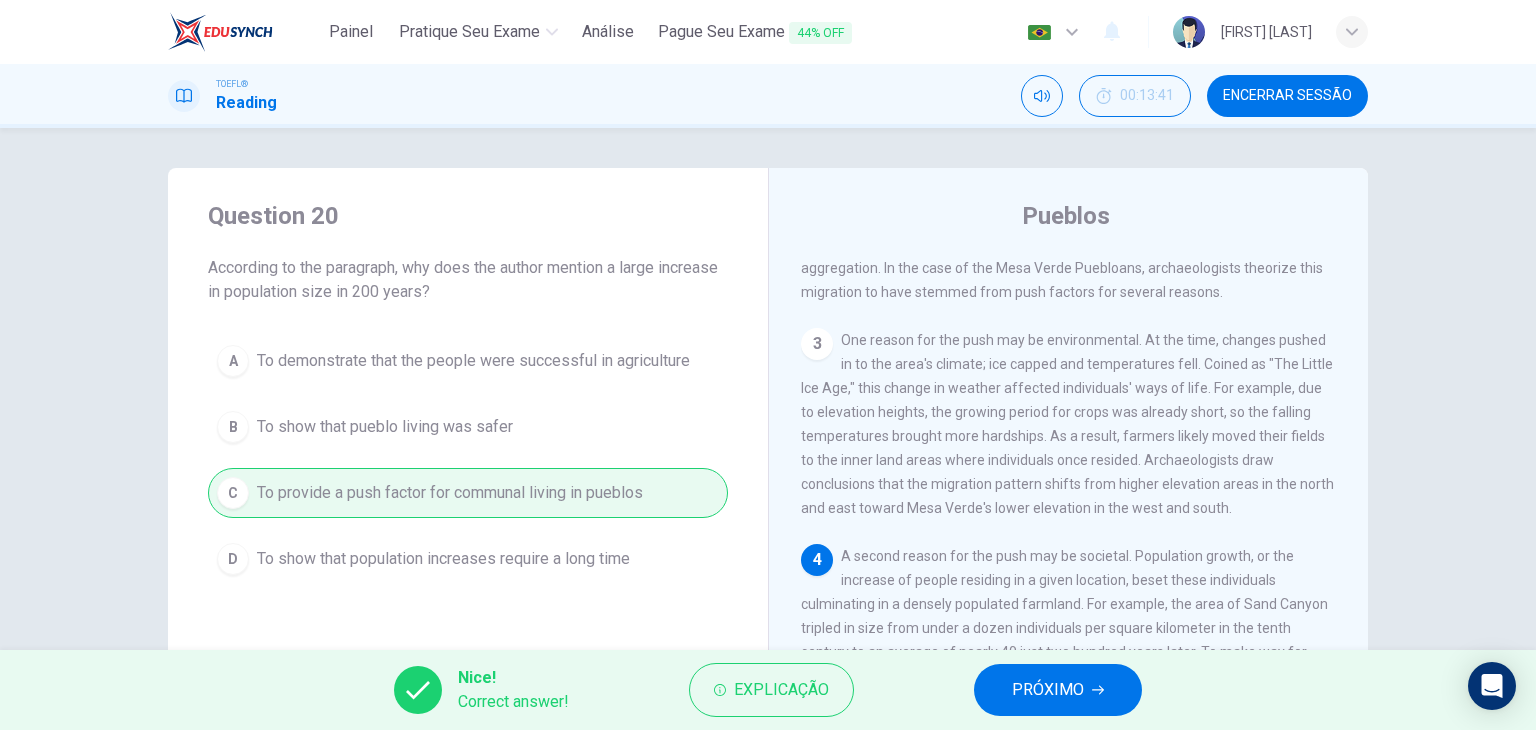 click on "PRÓXIMO" at bounding box center (1048, 690) 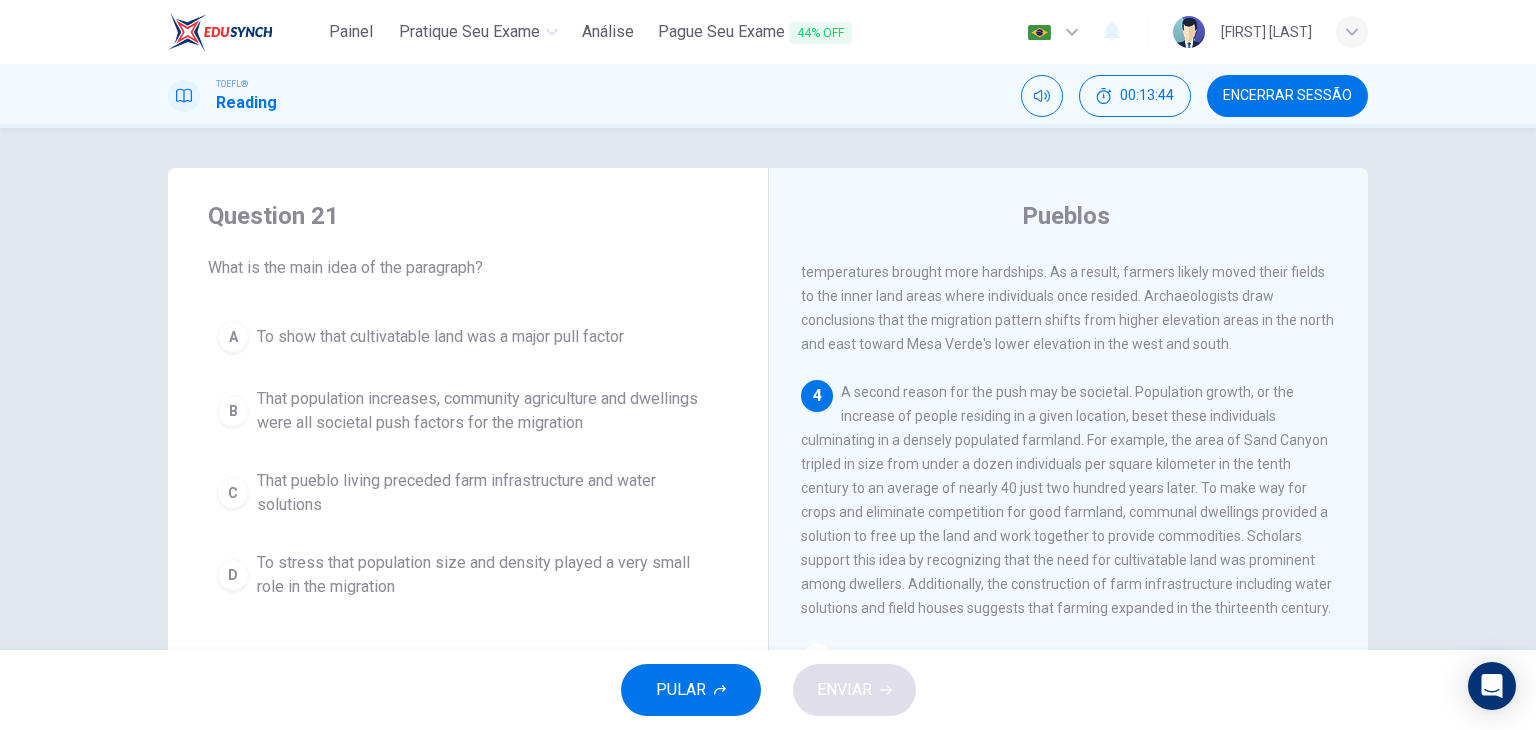 scroll, scrollTop: 600, scrollLeft: 0, axis: vertical 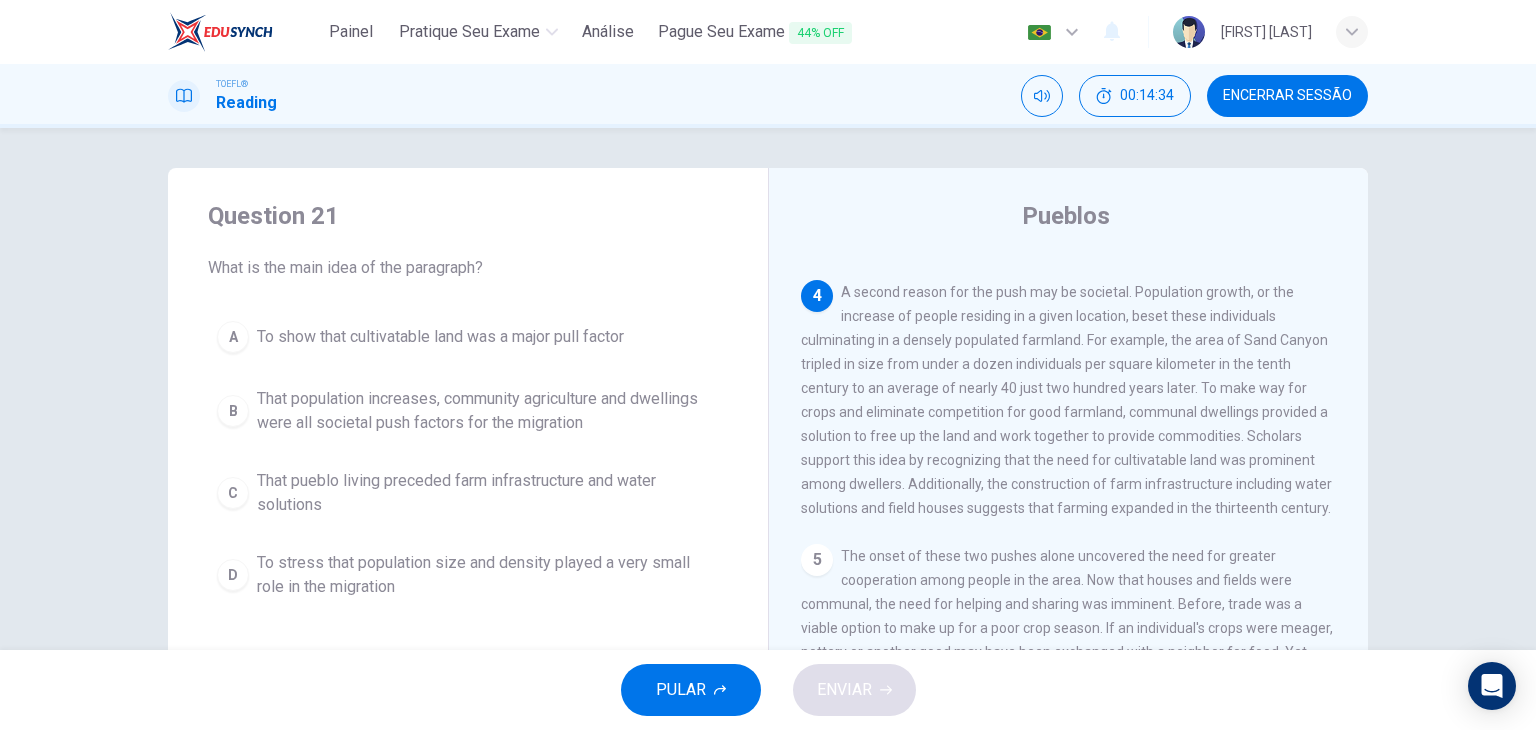click on "That population increases, community agriculture and dwellings were all societal push factors for the migration" at bounding box center [440, 337] 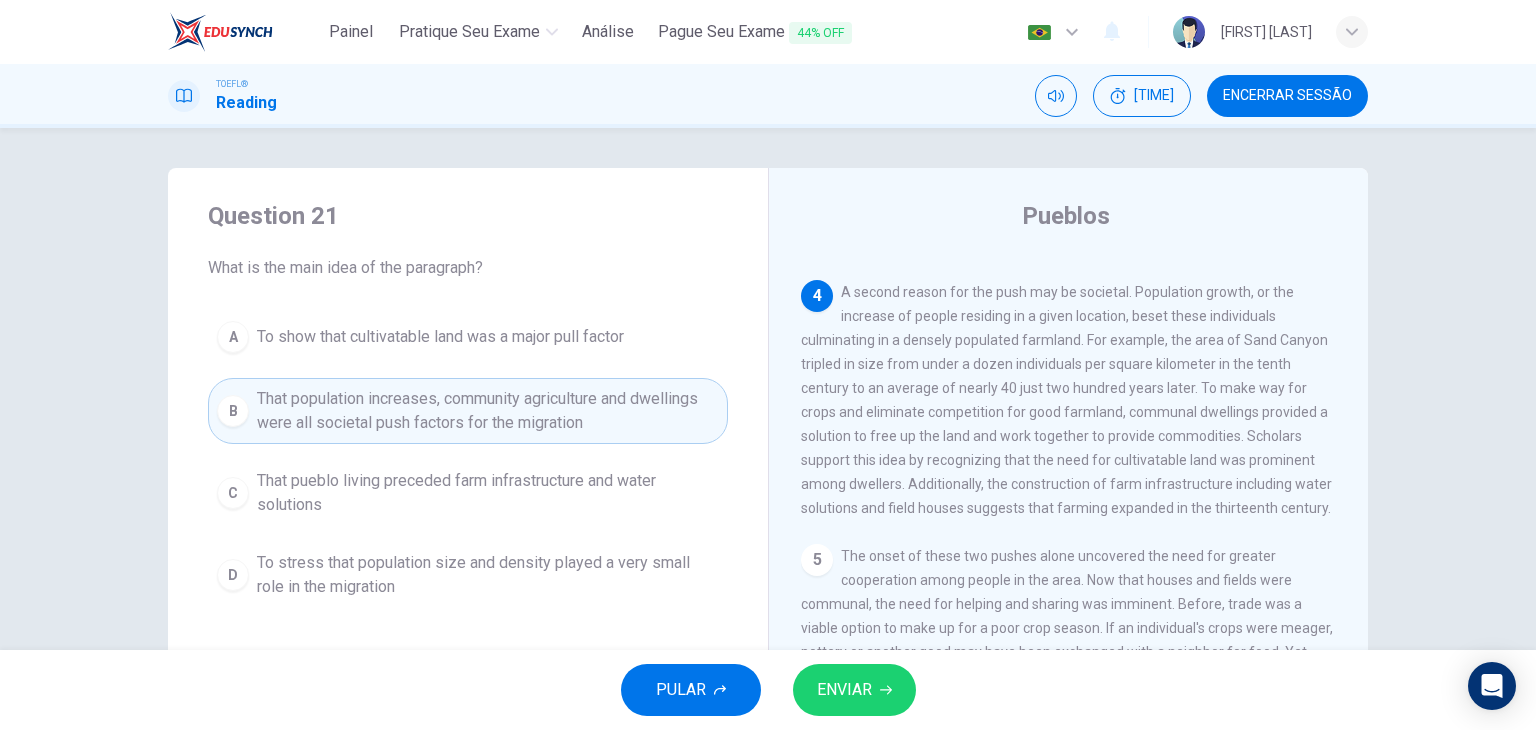 click on "ENVIAR" at bounding box center [854, 690] 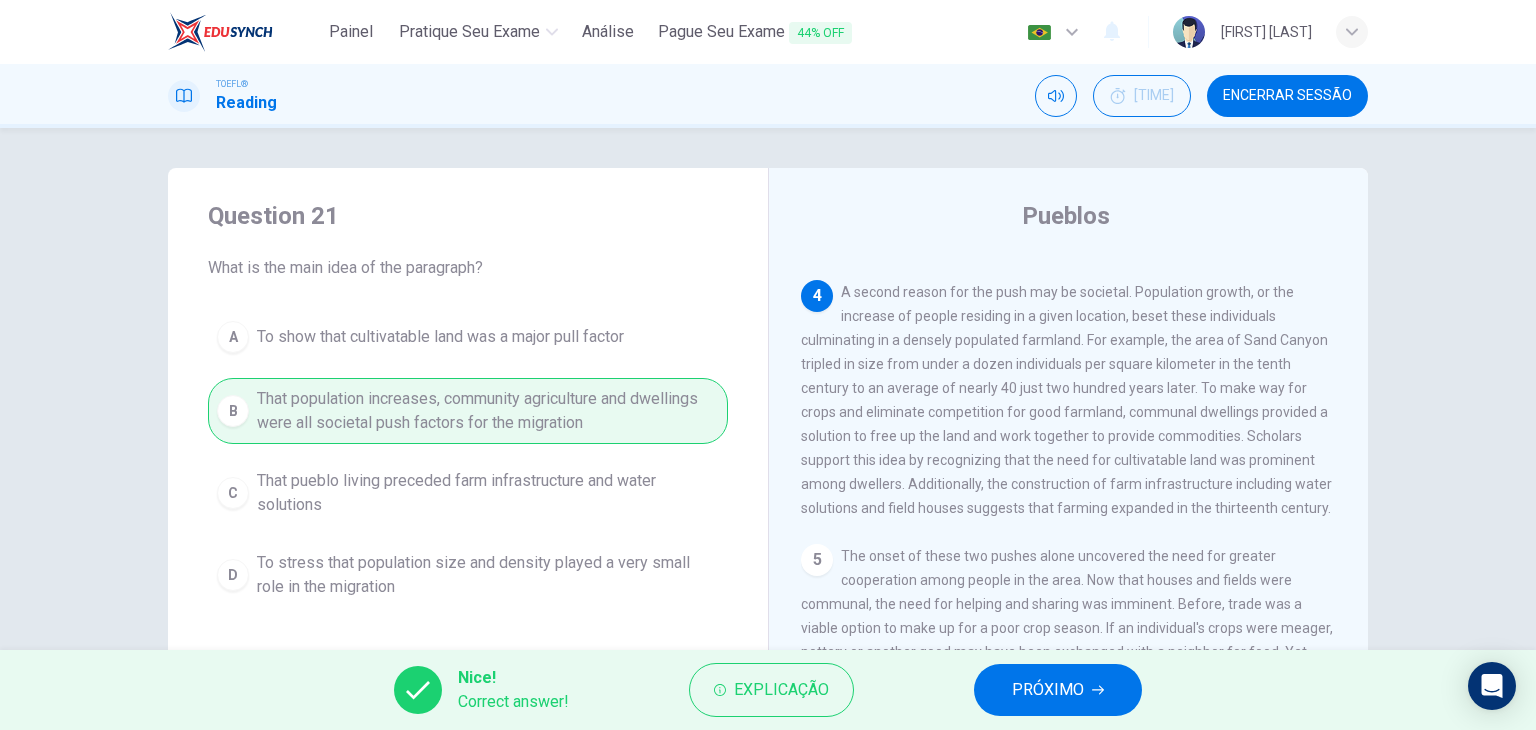 click on "PRÓXIMO" at bounding box center [1058, 690] 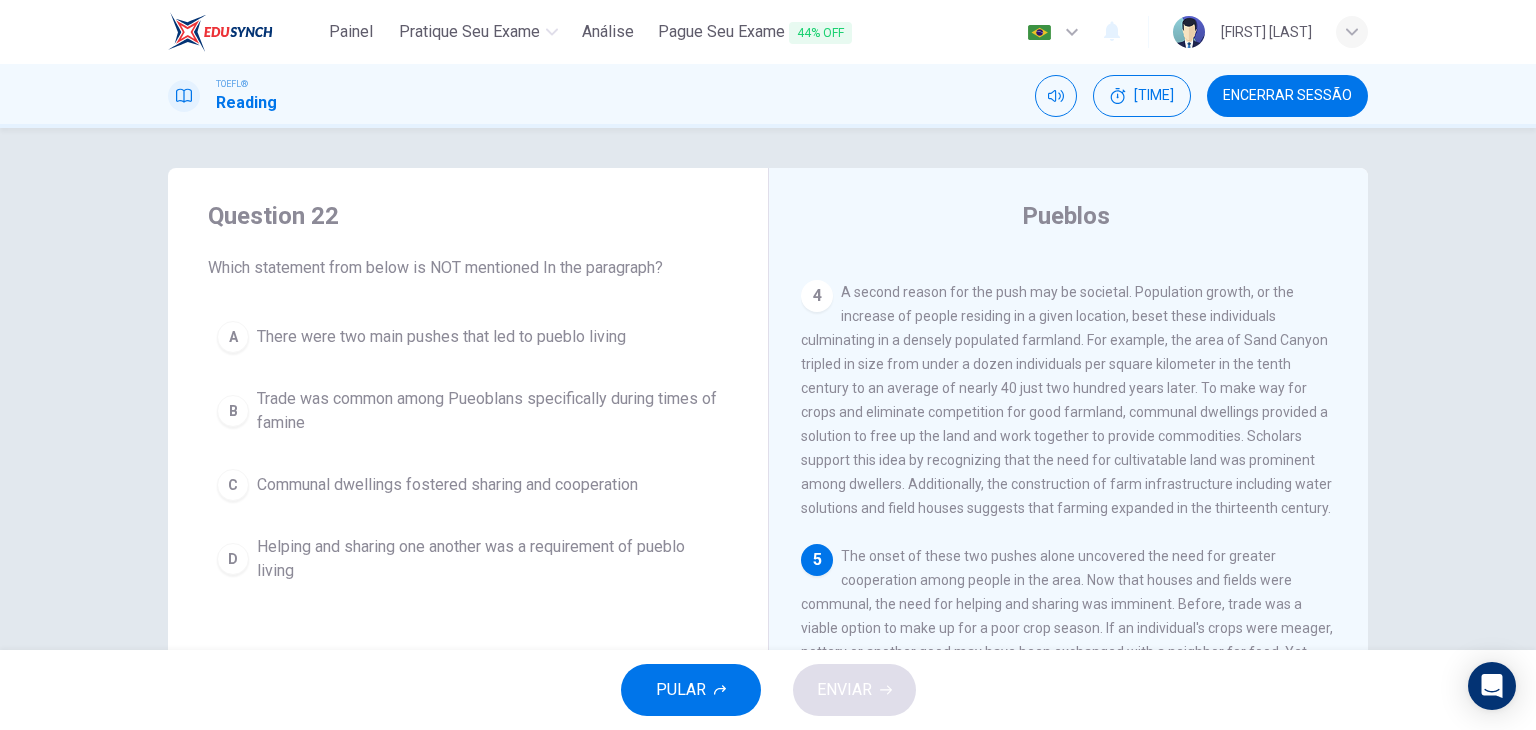 scroll, scrollTop: 636, scrollLeft: 0, axis: vertical 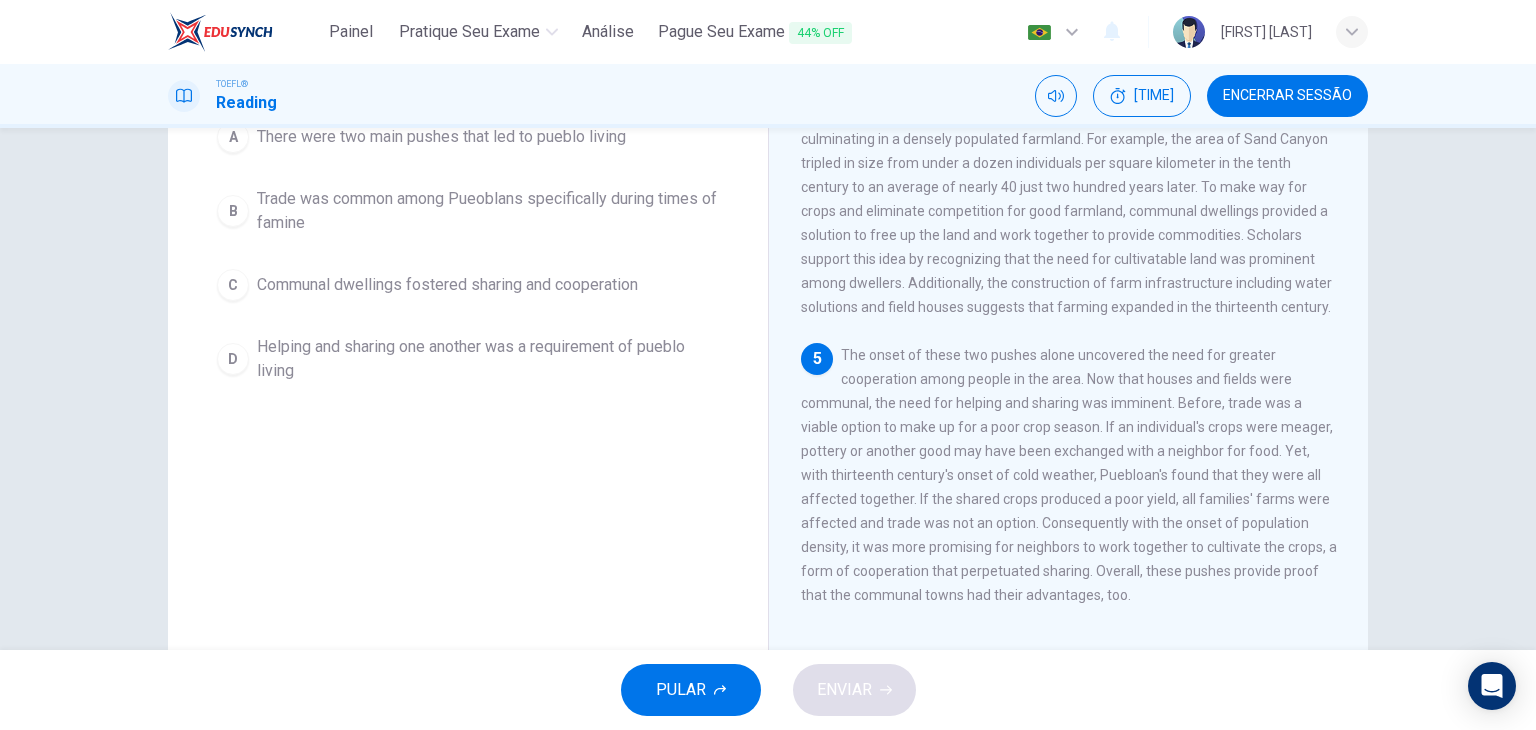 click on "Trade was common among Pueoblans specifically during times of famine" at bounding box center [441, 137] 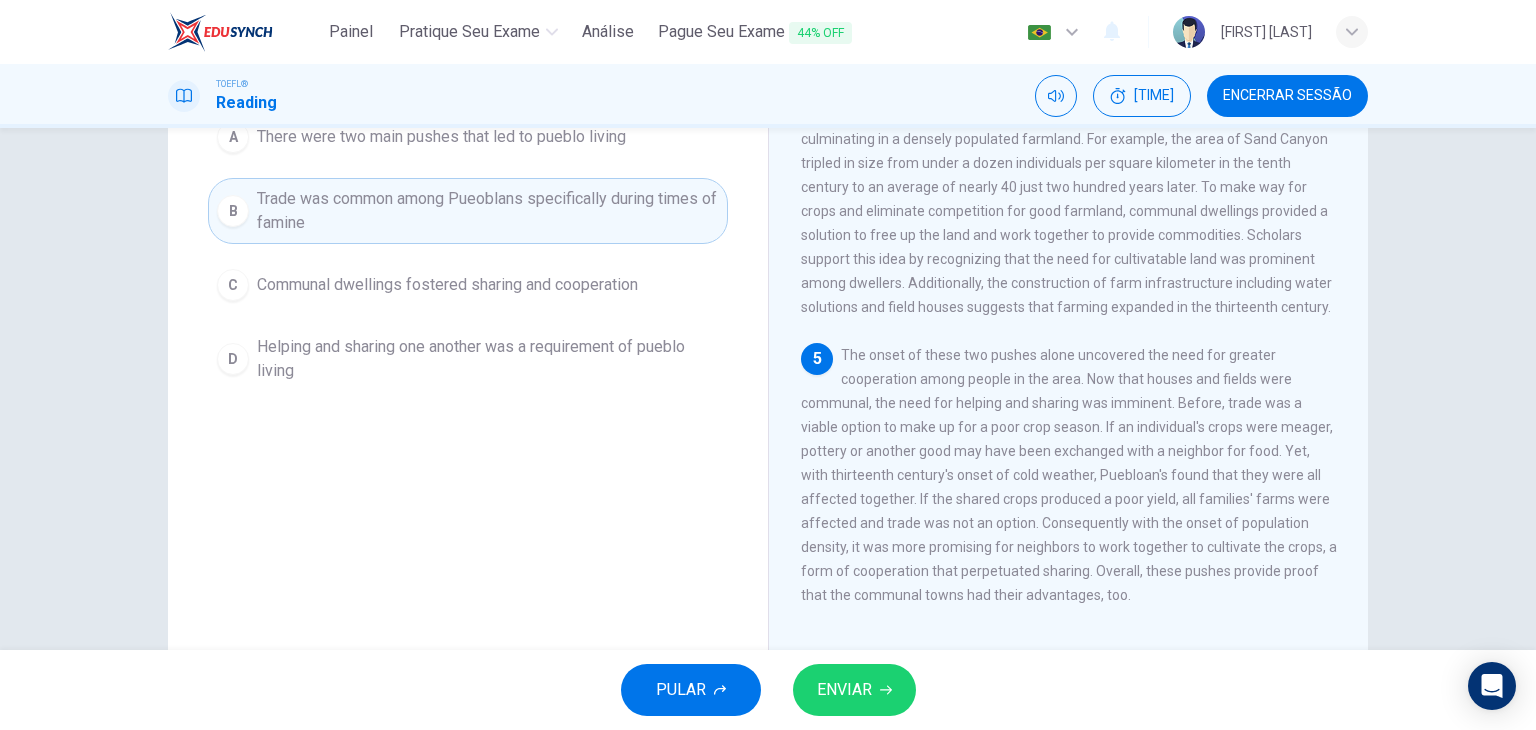 click on "ENVIAR" at bounding box center [844, 690] 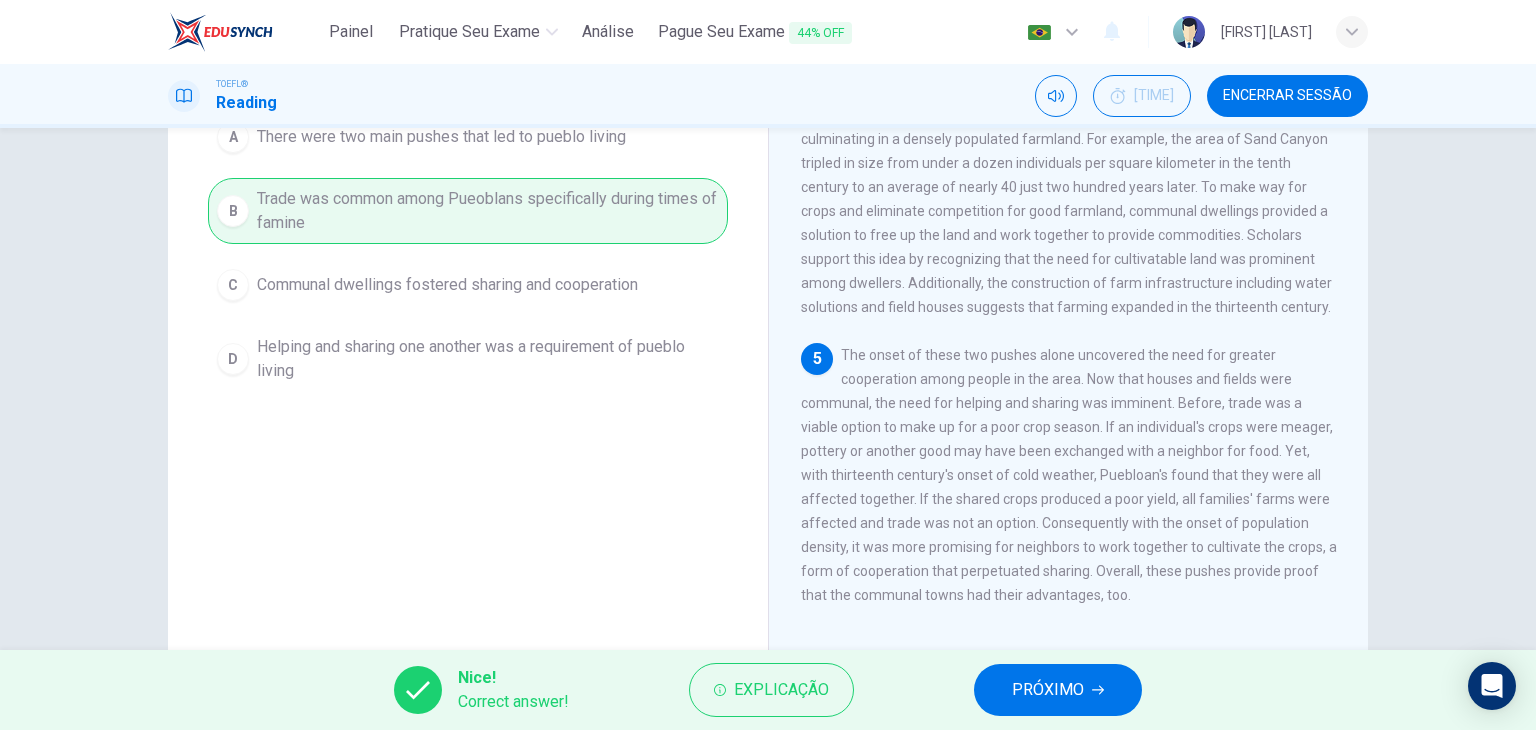 click on "PRÓXIMO" at bounding box center (1048, 690) 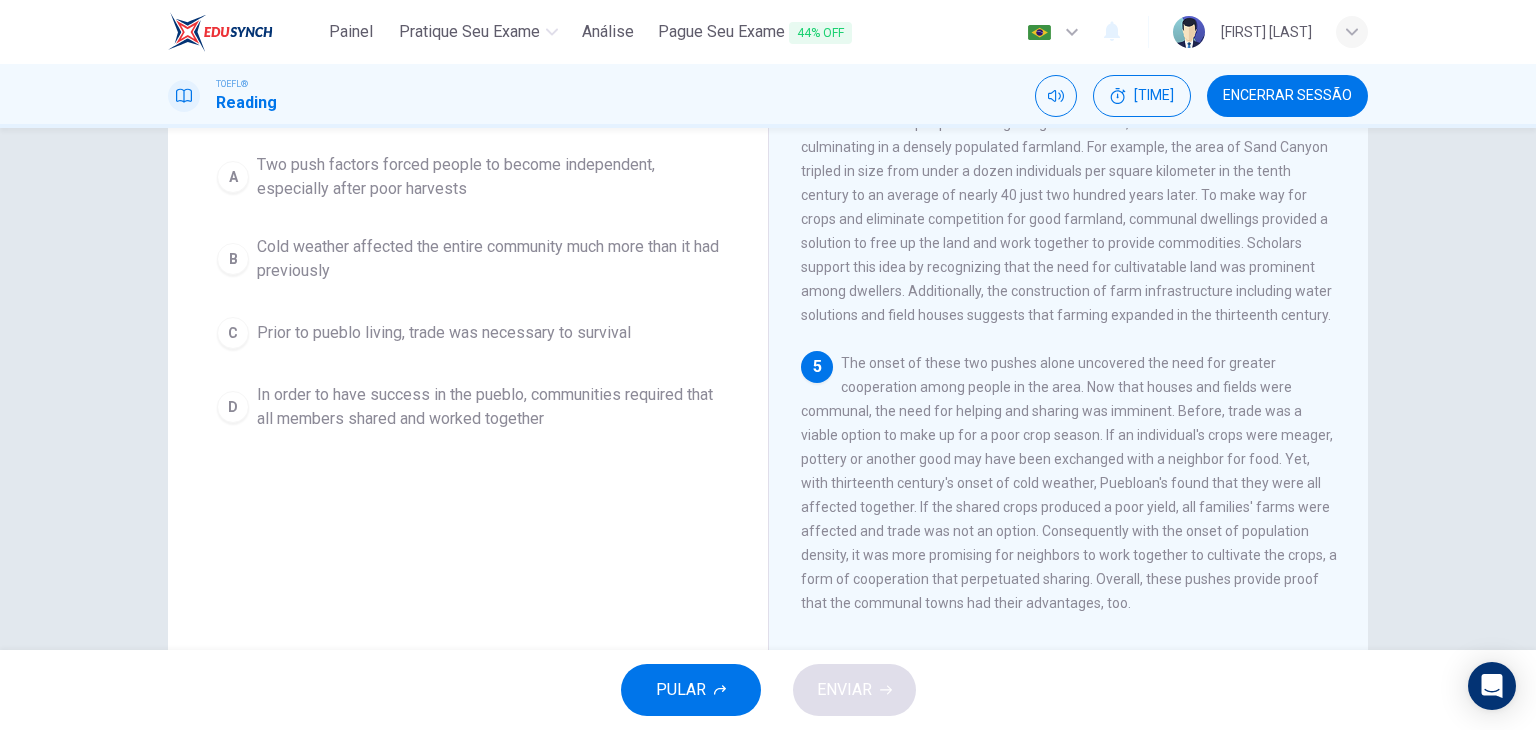 scroll, scrollTop: 224, scrollLeft: 0, axis: vertical 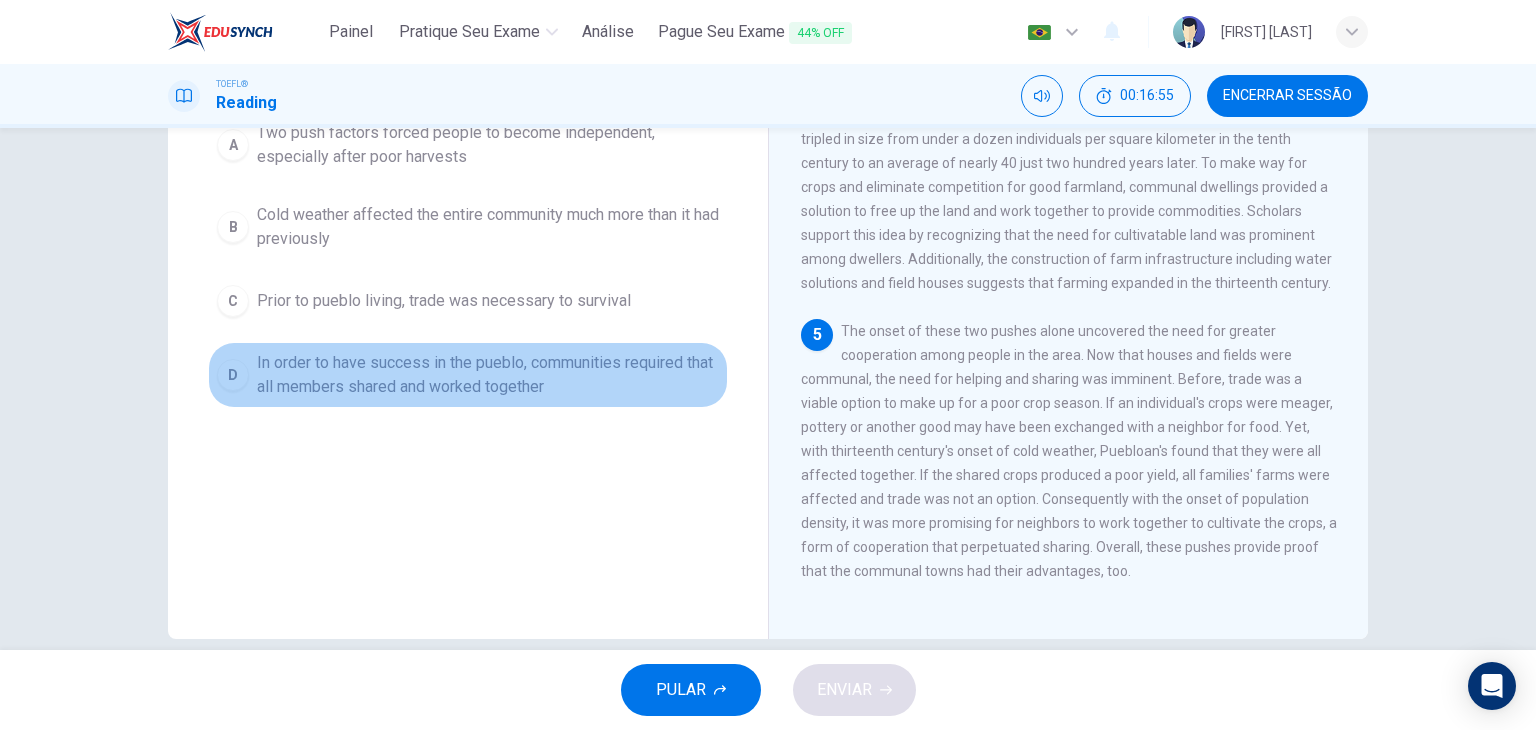 click on "In order to have success in the pueblo, communities required that all members shared and worked together" at bounding box center (488, 145) 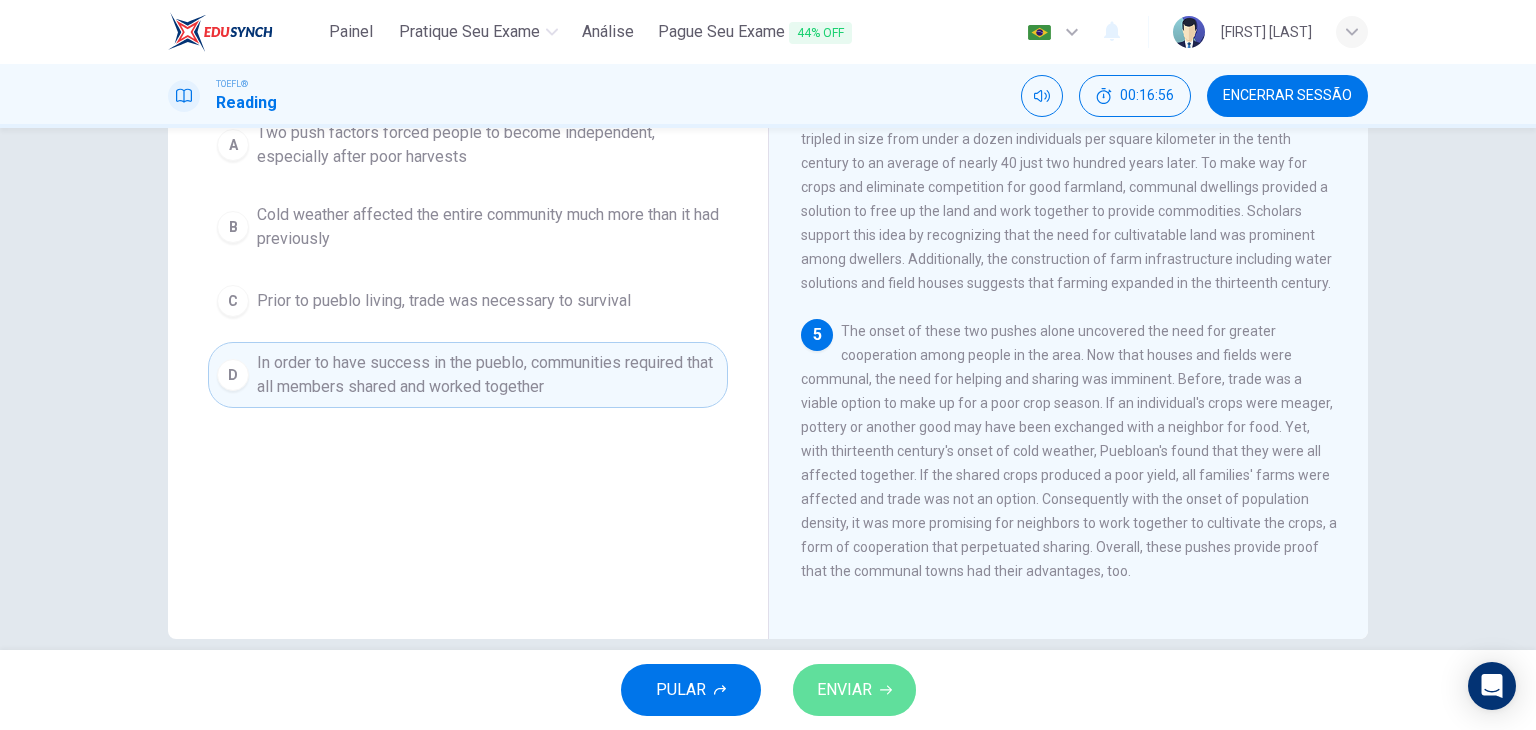 click on "ENVIAR" at bounding box center (844, 690) 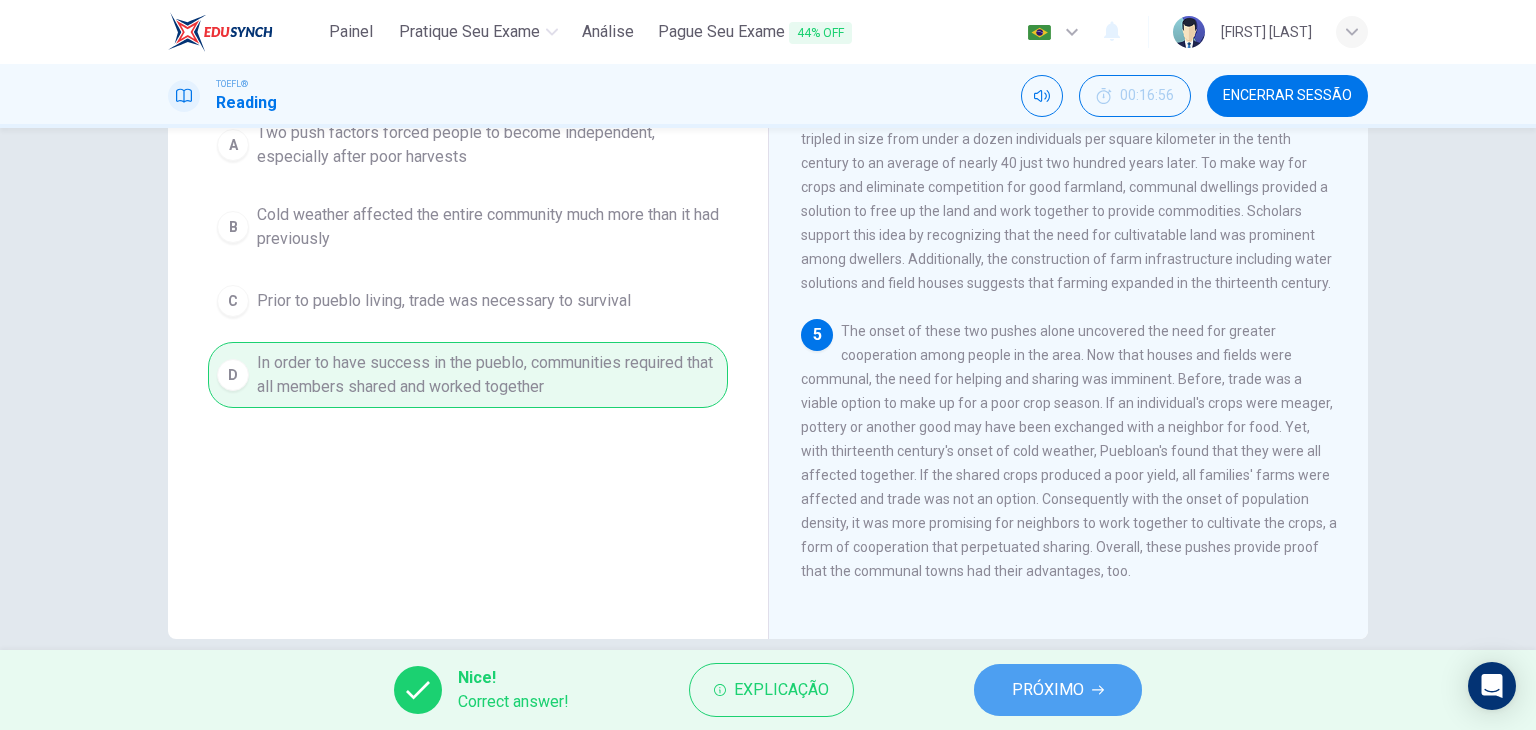 click on "PRÓXIMO" at bounding box center [1058, 690] 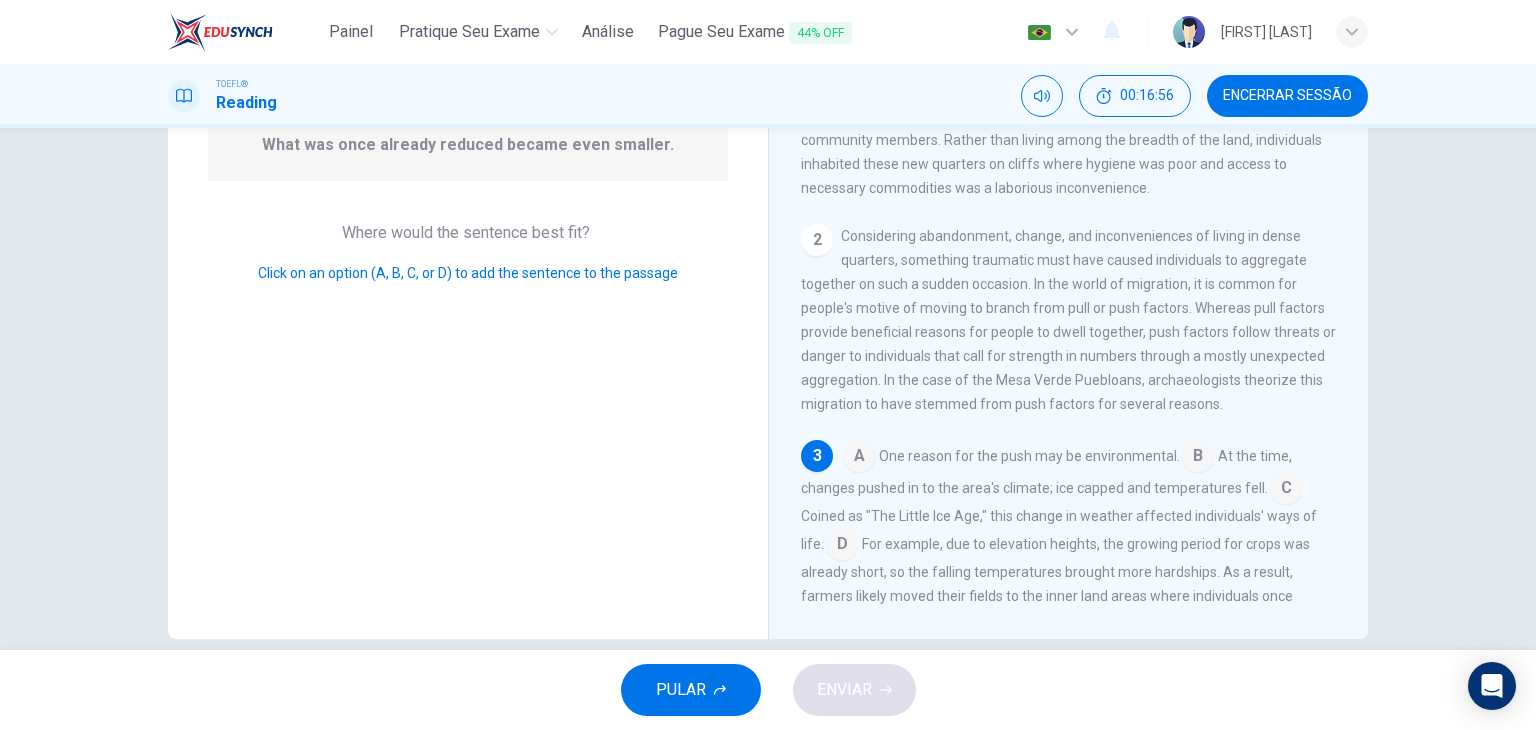 scroll, scrollTop: 260, scrollLeft: 0, axis: vertical 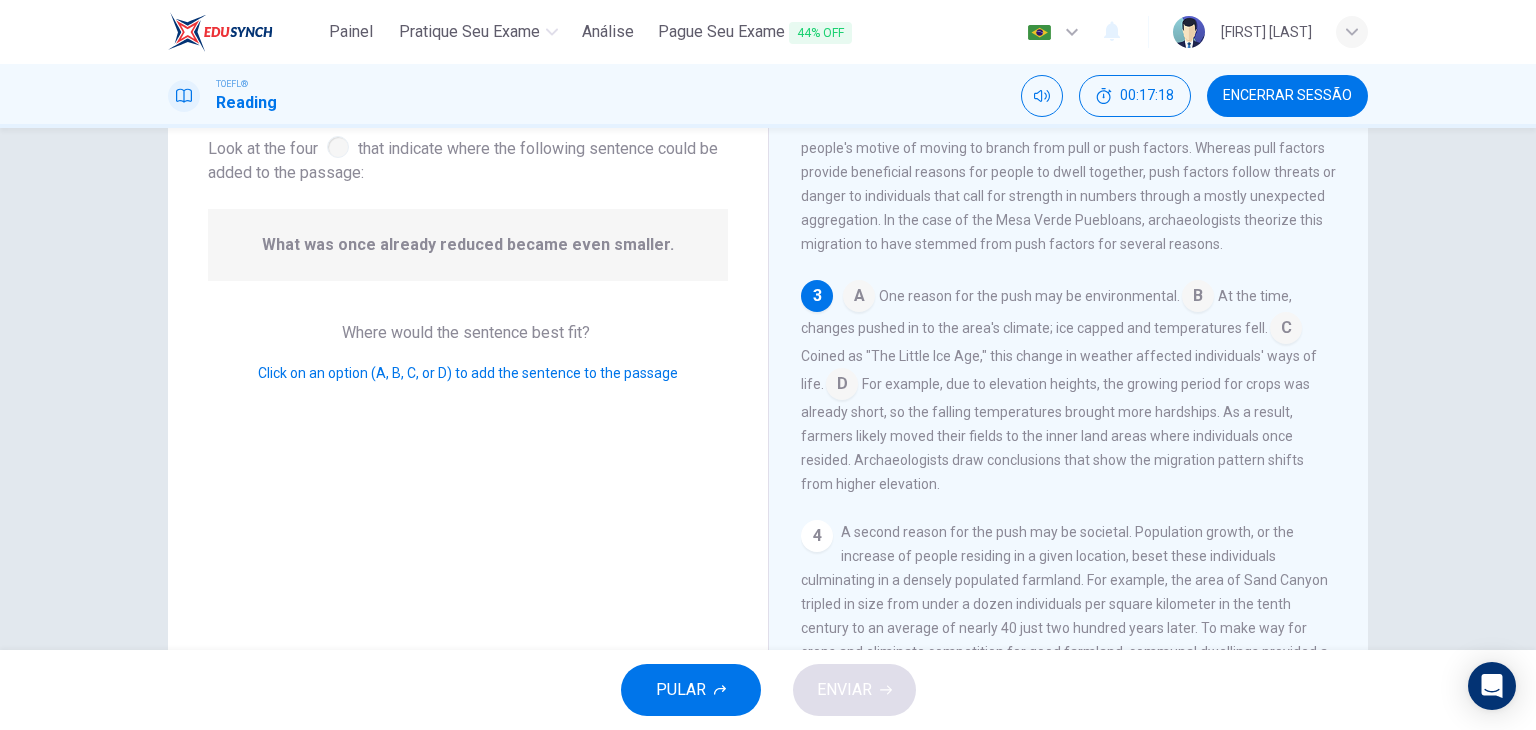 click at bounding box center (859, 298) 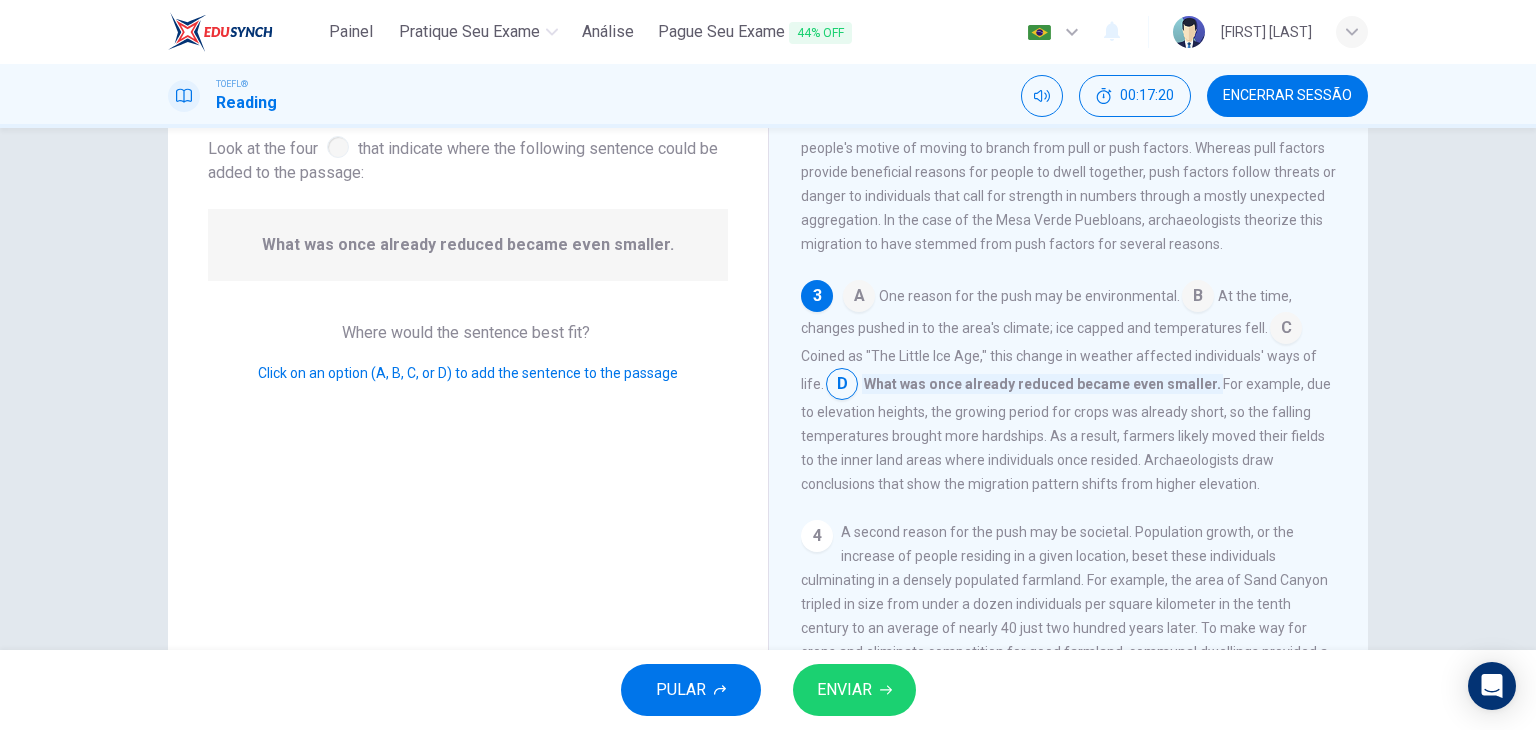 click on "ENVIAR" at bounding box center (844, 690) 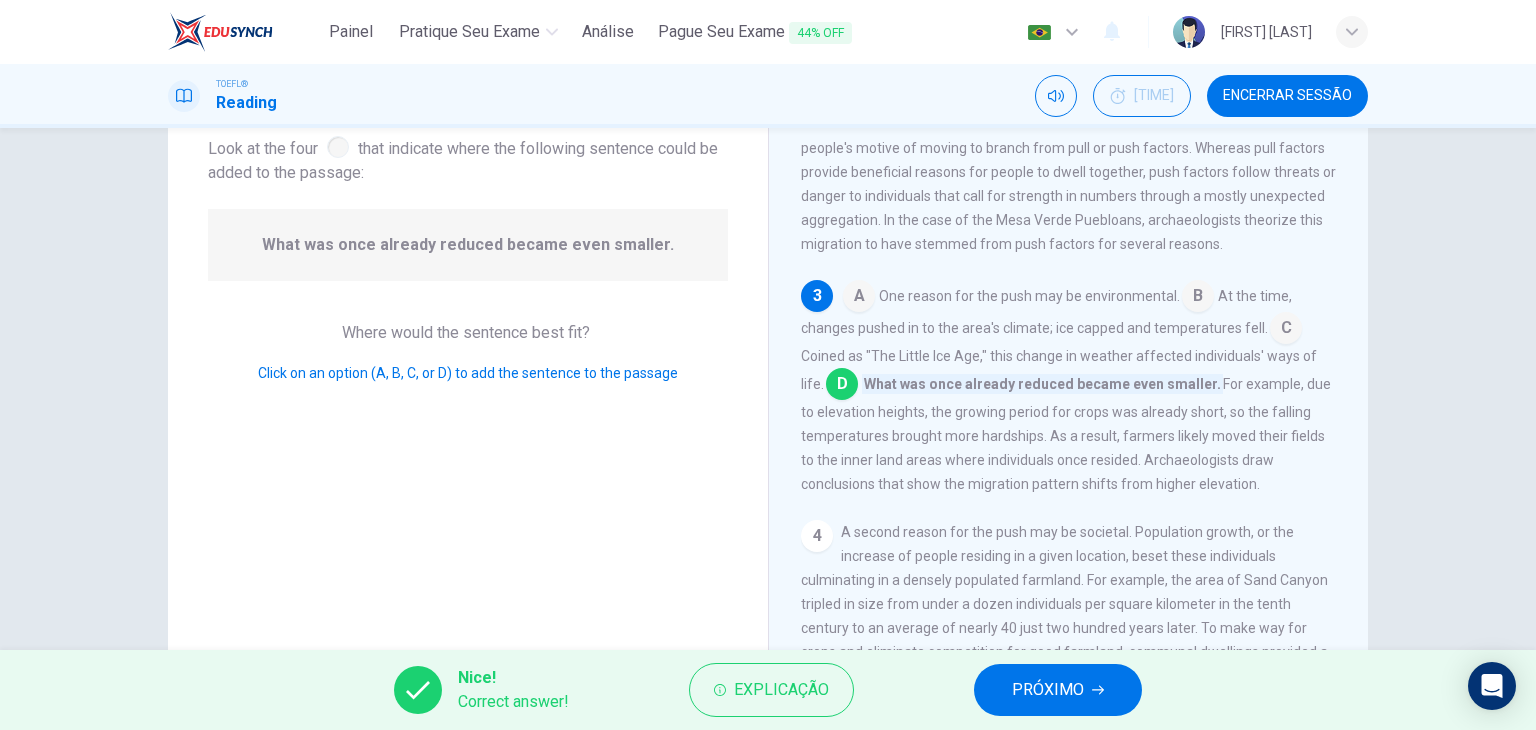 click on "PRÓXIMO" at bounding box center [1048, 690] 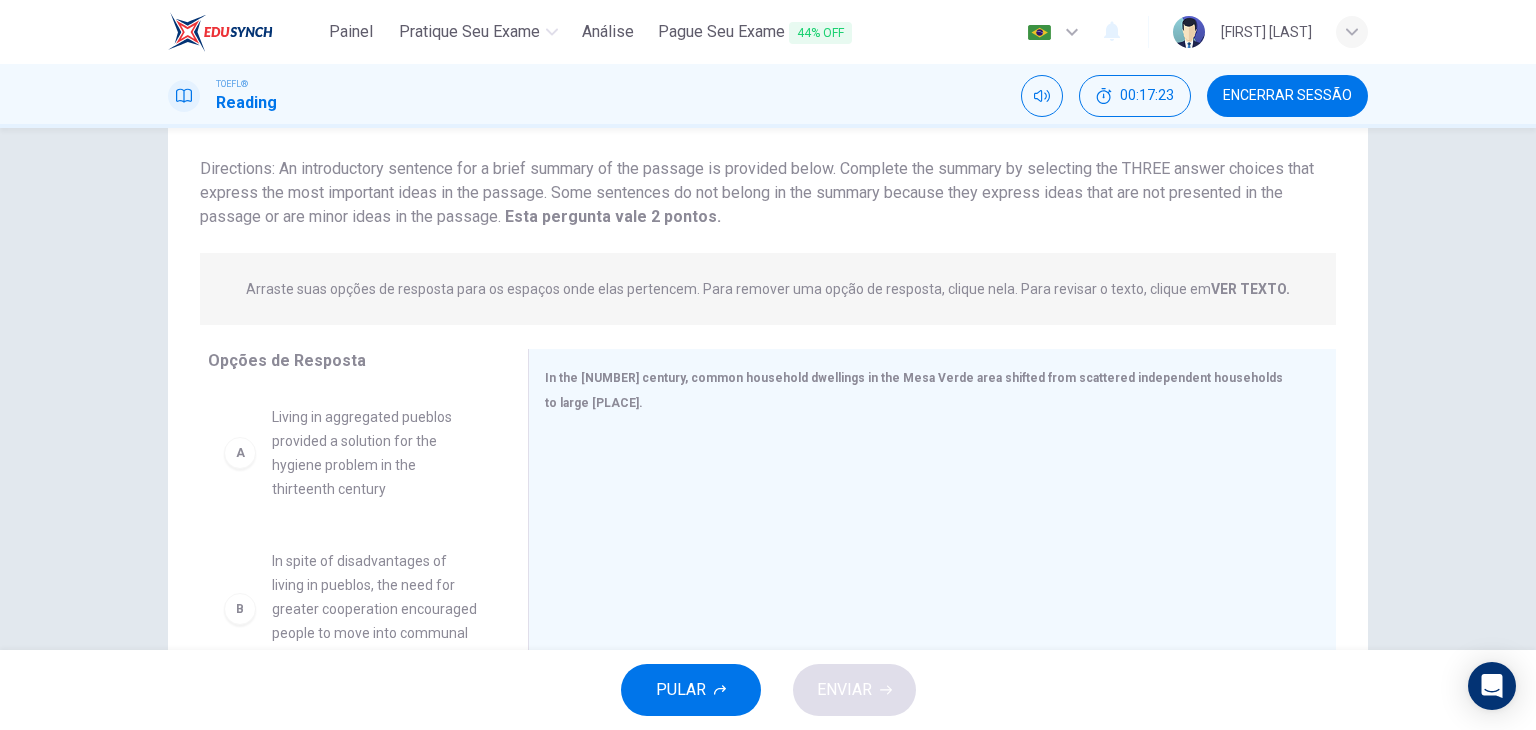 scroll, scrollTop: 224, scrollLeft: 0, axis: vertical 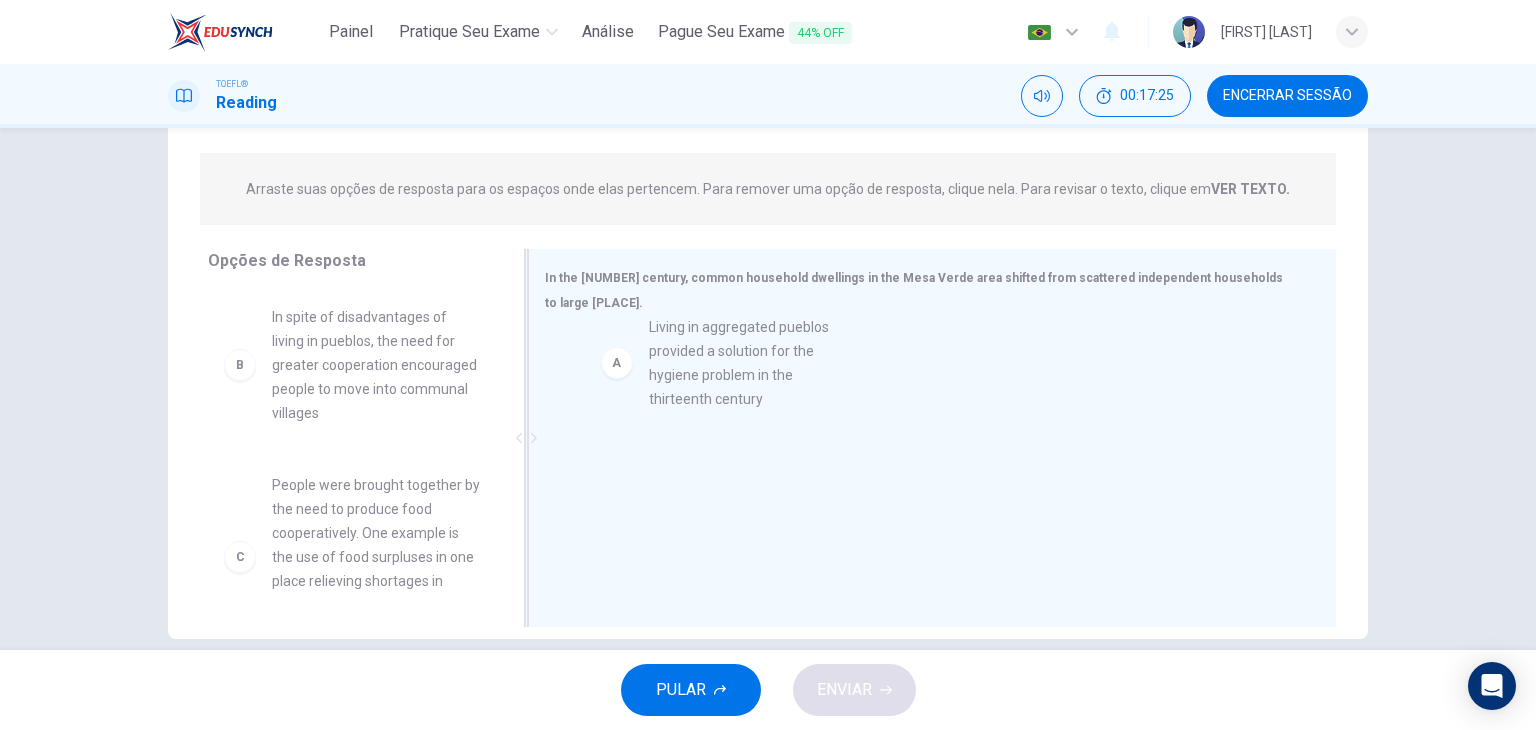 drag, startPoint x: 660, startPoint y: 366, endPoint x: 753, endPoint y: 353, distance: 93.904205 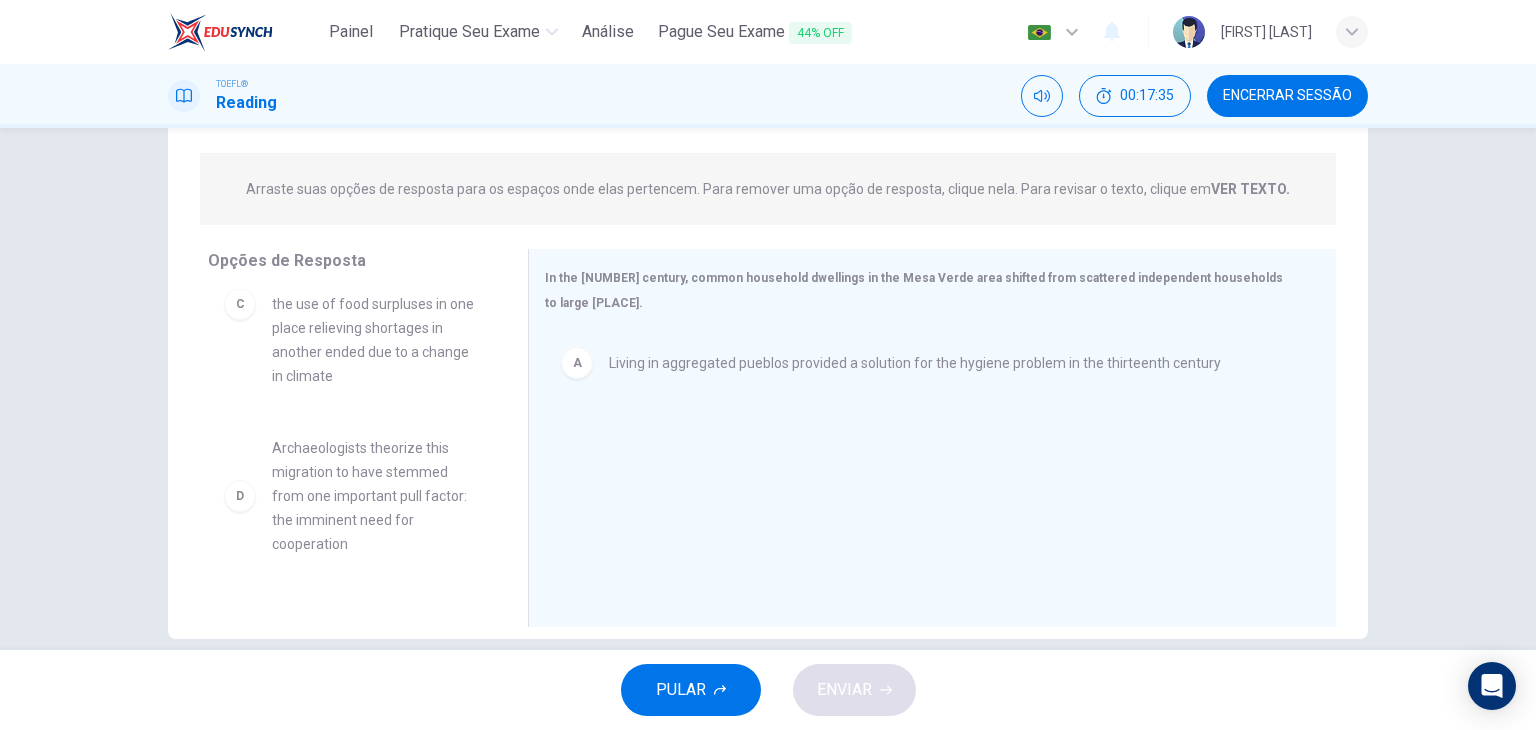 scroll, scrollTop: 300, scrollLeft: 0, axis: vertical 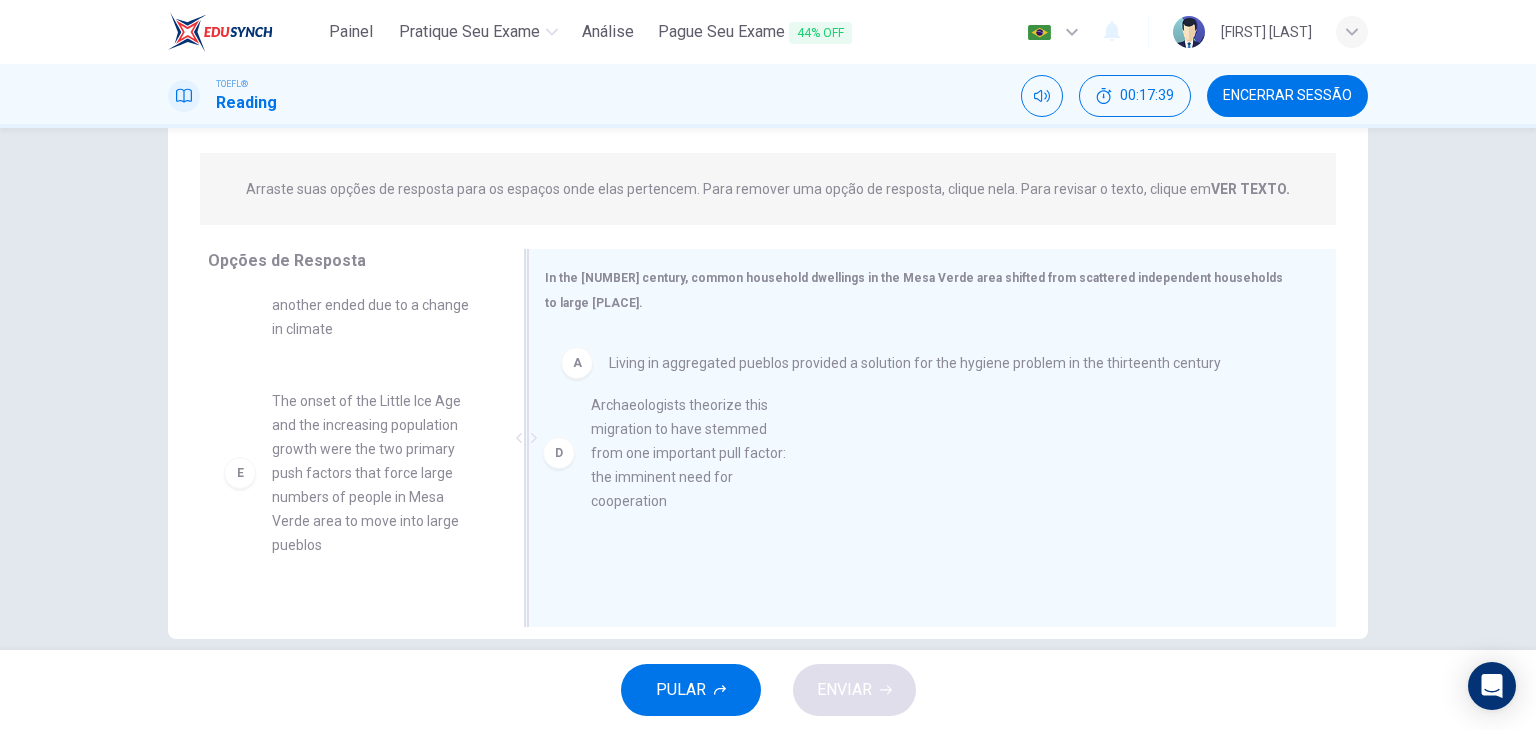 drag, startPoint x: 342, startPoint y: 452, endPoint x: 676, endPoint y: 456, distance: 334.02396 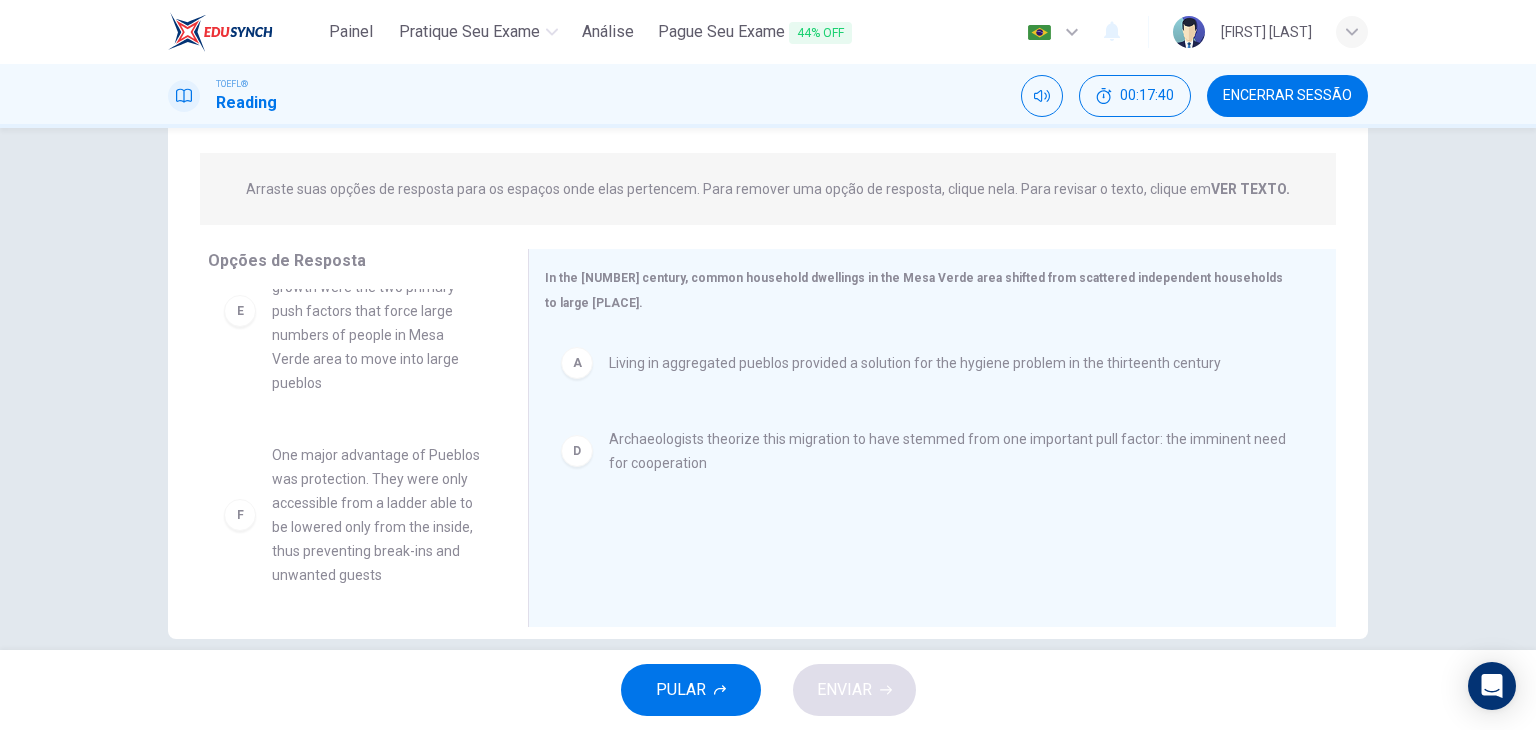 scroll, scrollTop: 468, scrollLeft: 0, axis: vertical 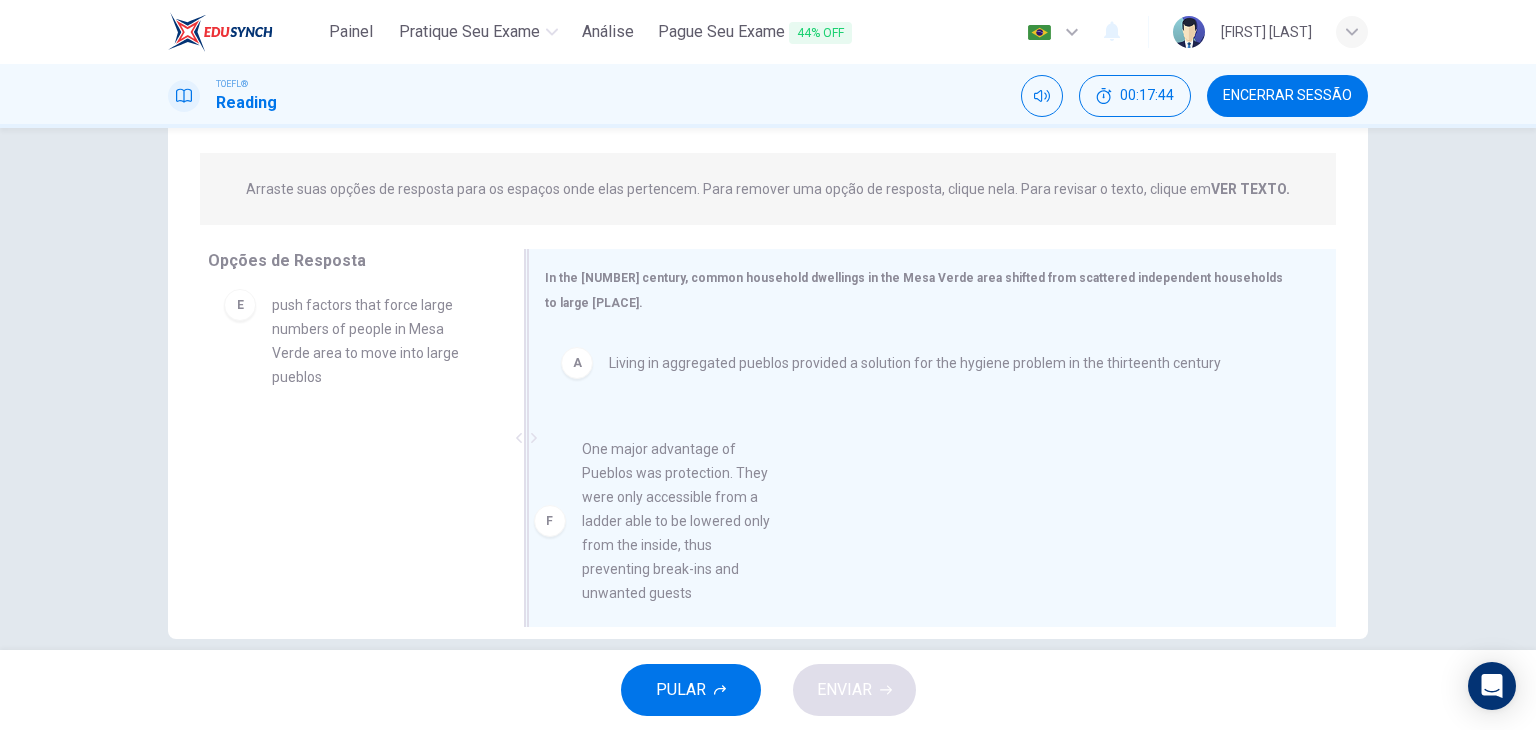 drag, startPoint x: 390, startPoint y: 533, endPoint x: 772, endPoint y: 525, distance: 382.08377 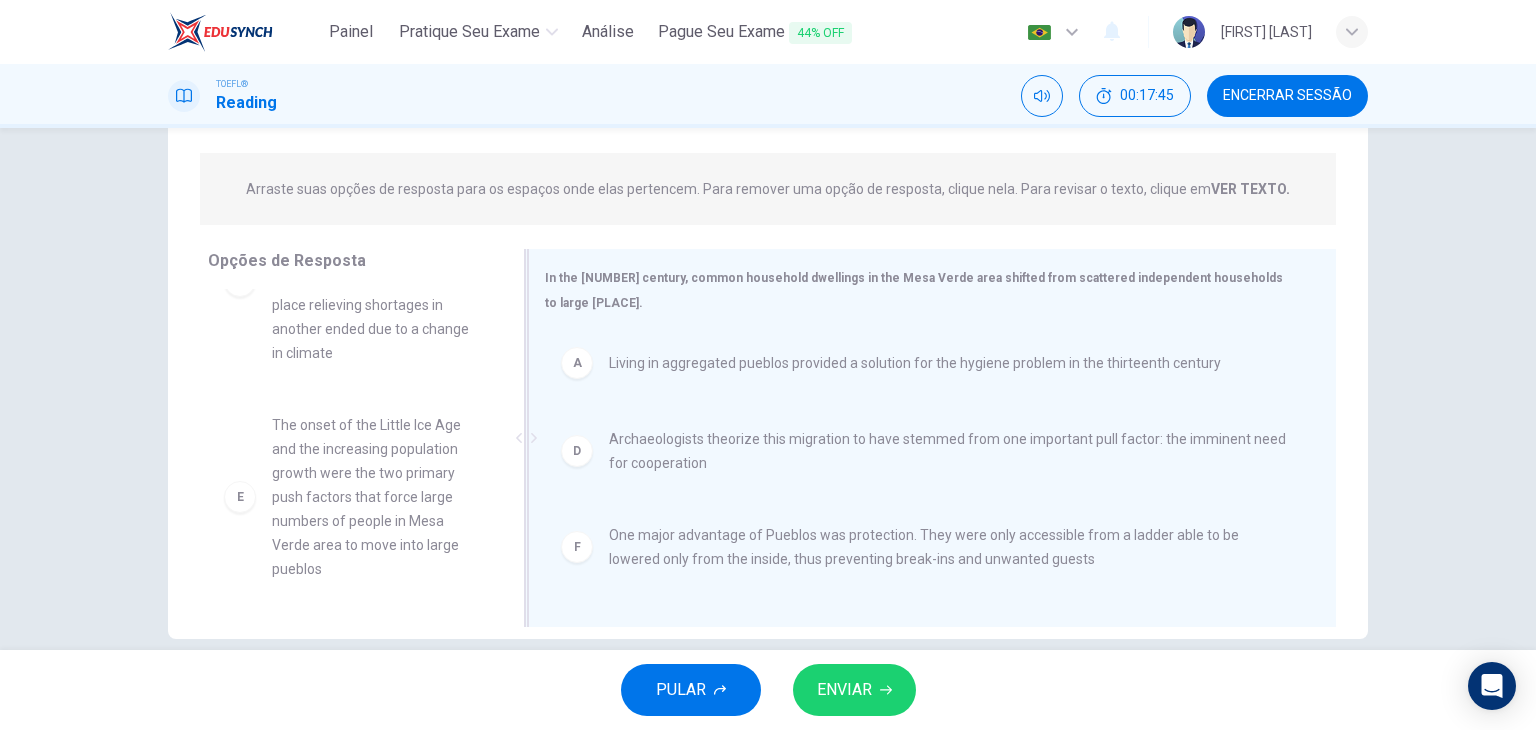 scroll, scrollTop: 276, scrollLeft: 0, axis: vertical 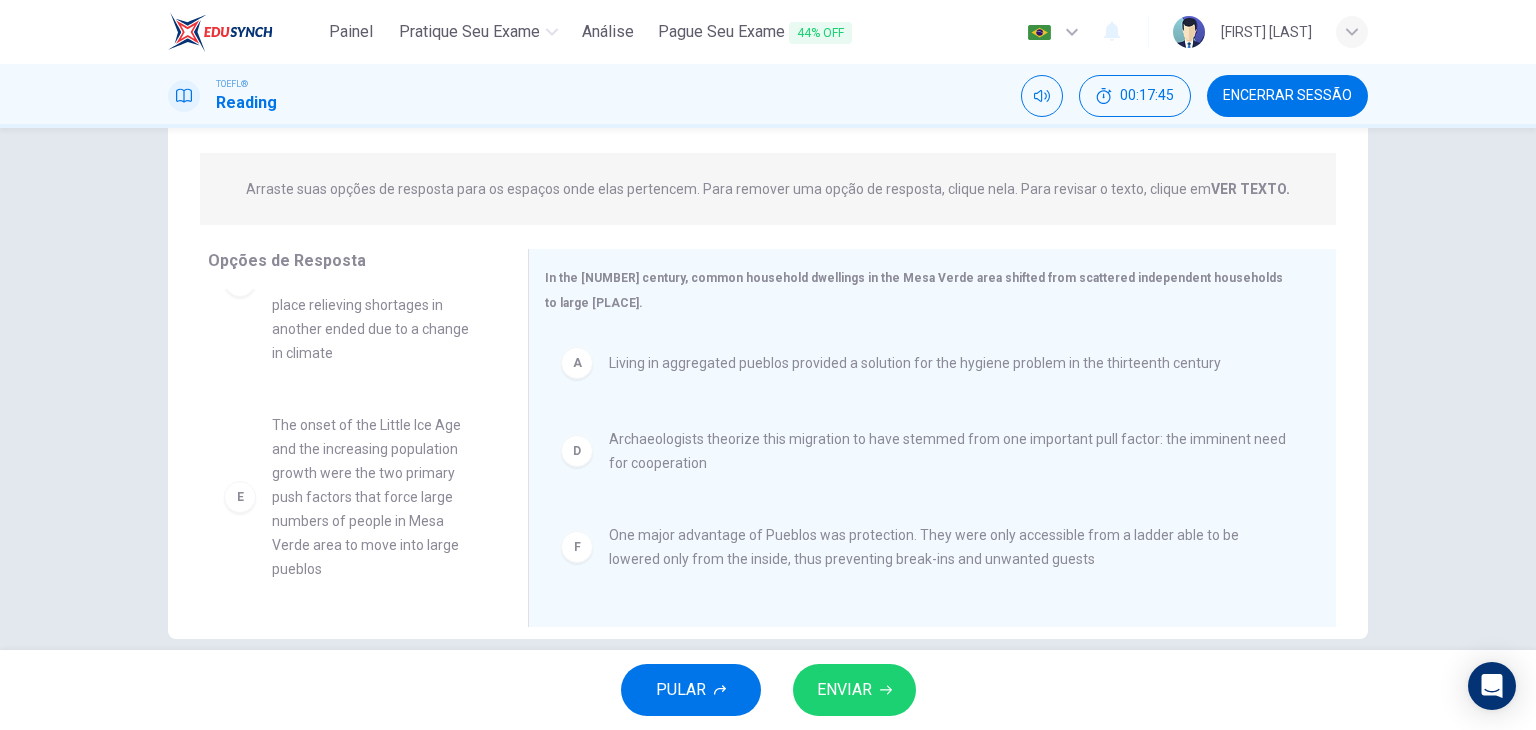 click on "ENVIAR" at bounding box center [844, 690] 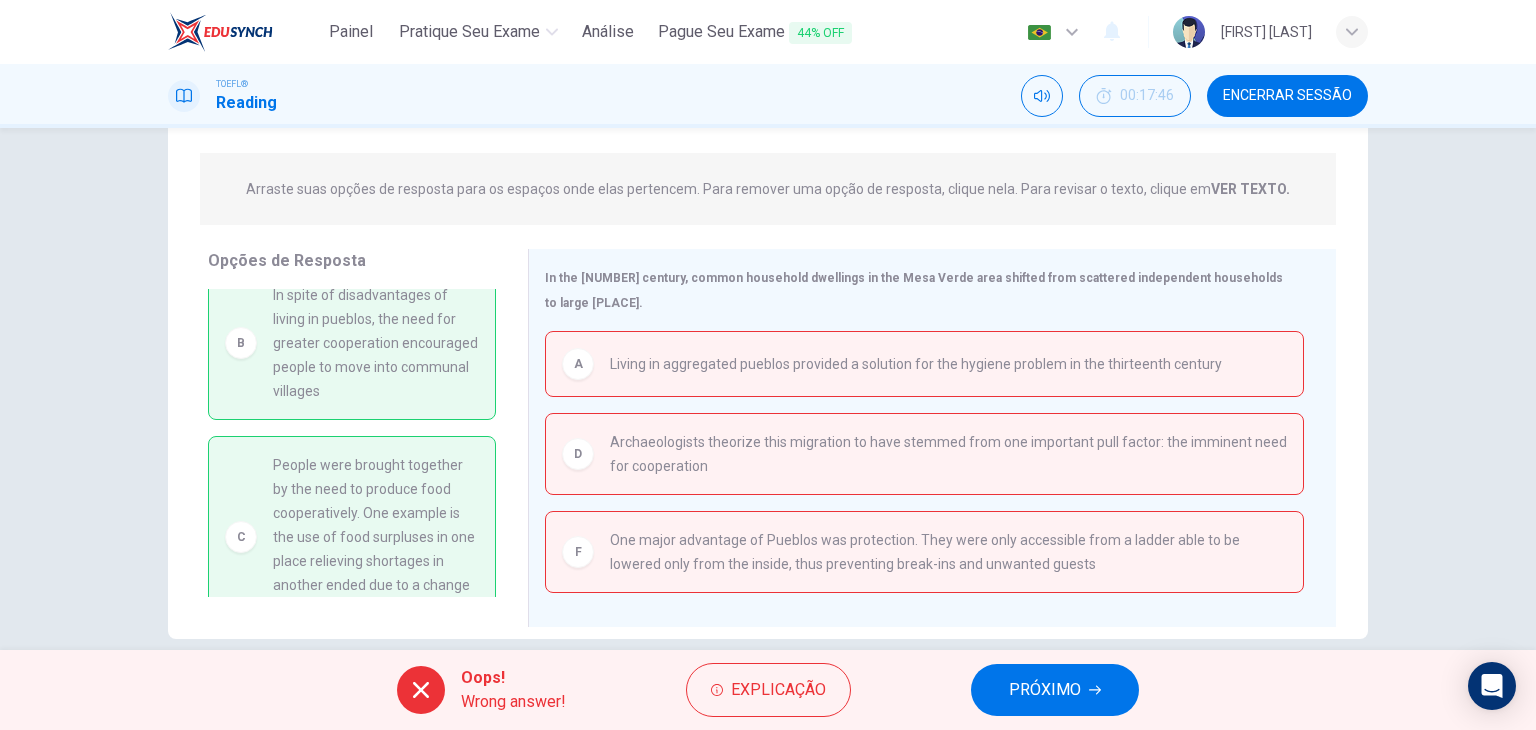 scroll, scrollTop: 0, scrollLeft: 0, axis: both 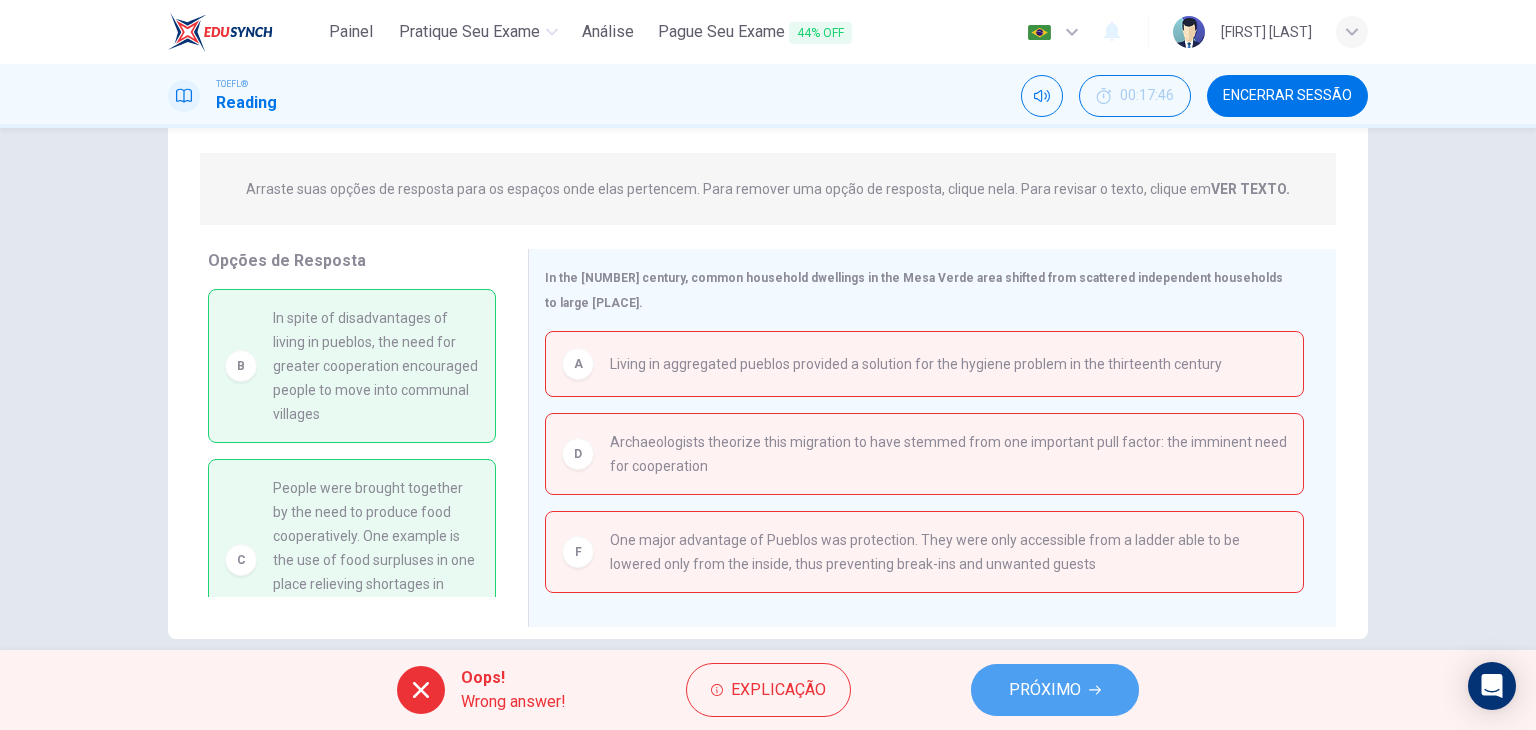 click on "PRÓXIMO" at bounding box center [1045, 690] 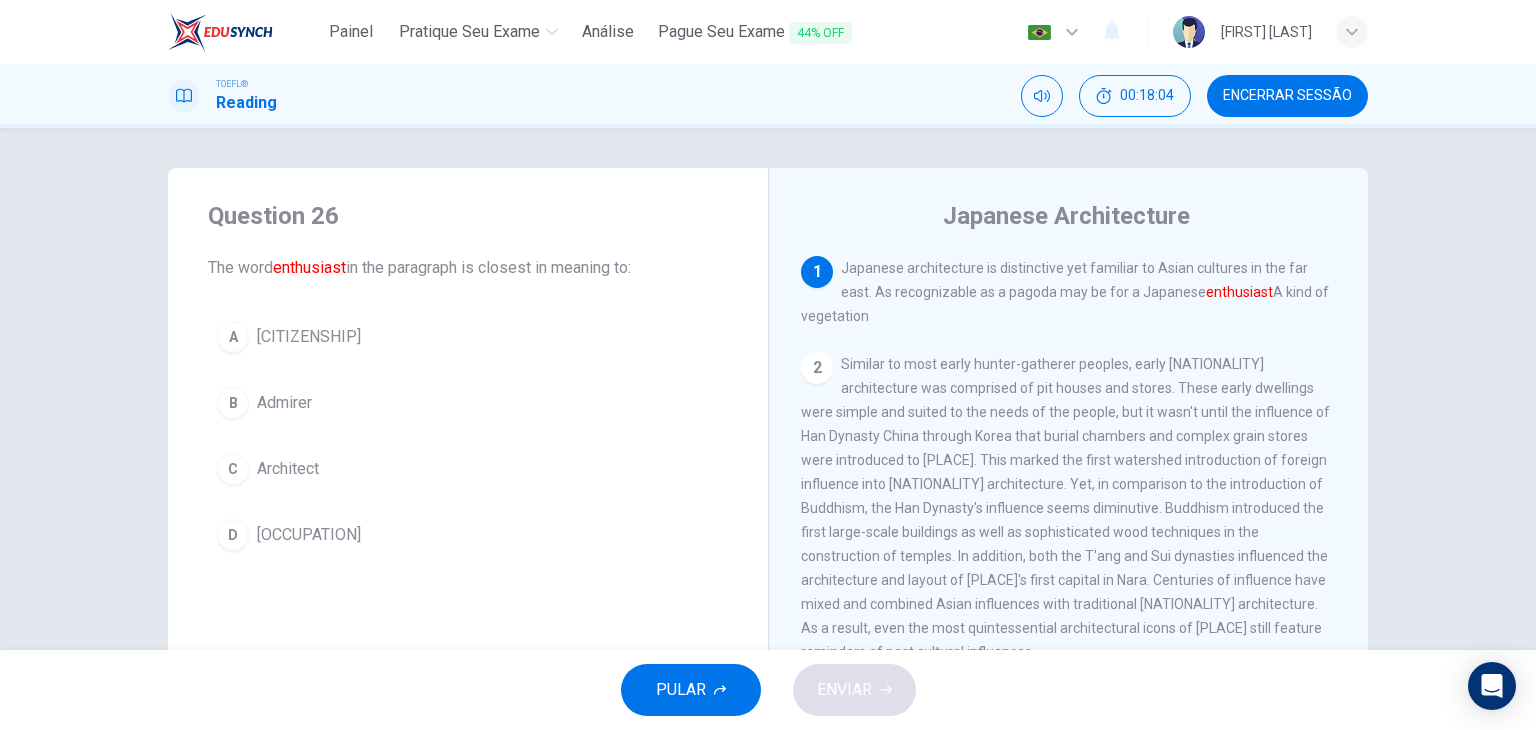 click on "Admirer" at bounding box center (309, 337) 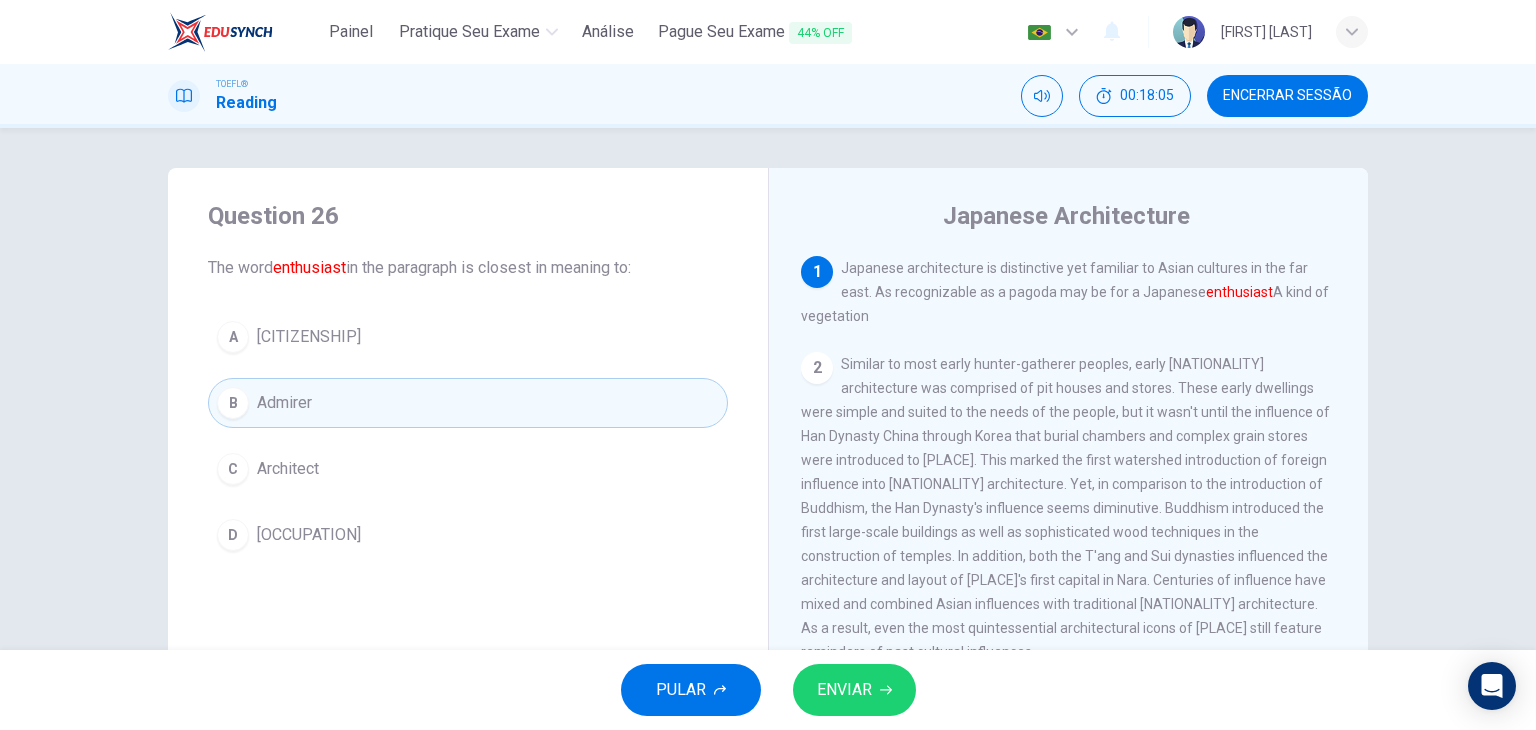 click on "ENVIAR" at bounding box center [854, 690] 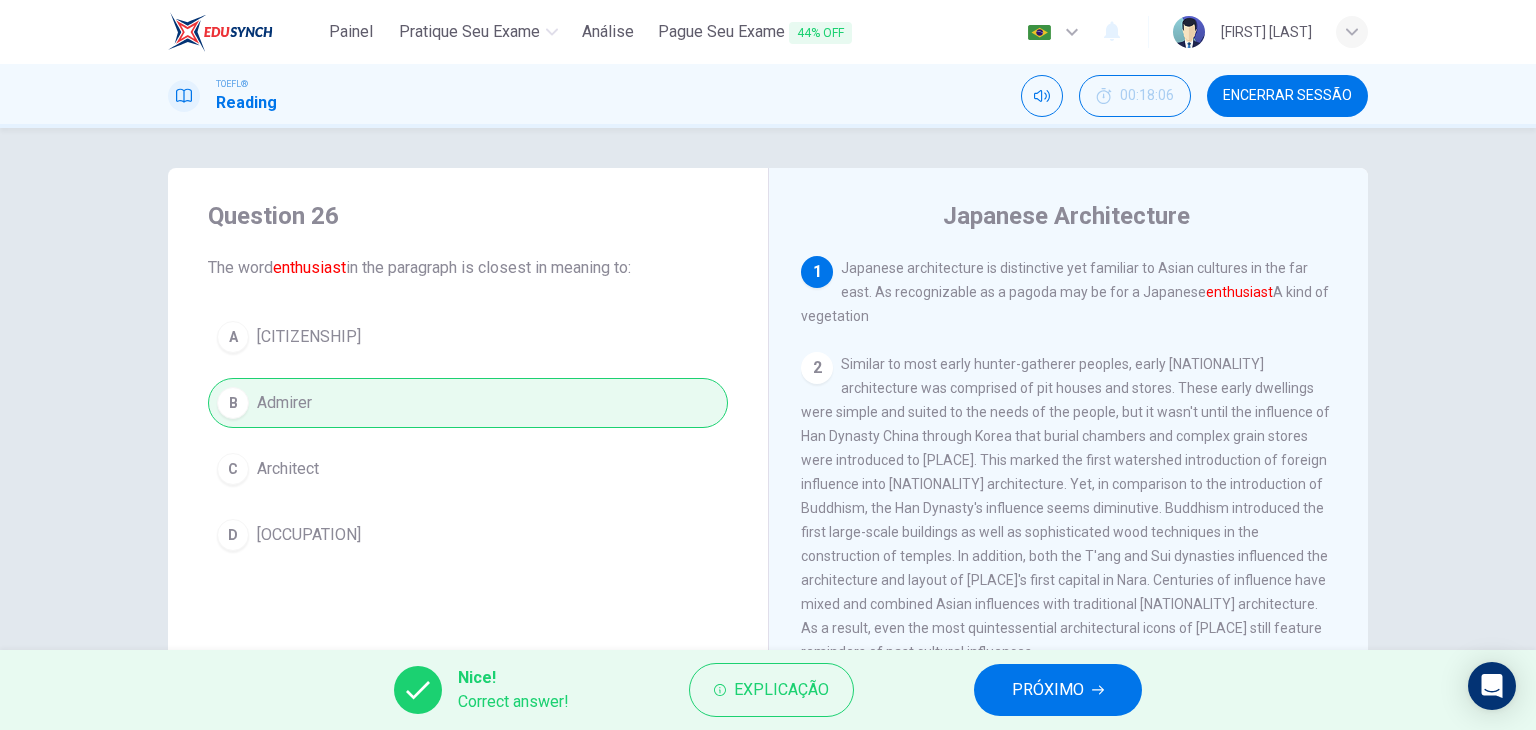 click on "PRÓXIMO" at bounding box center (1048, 690) 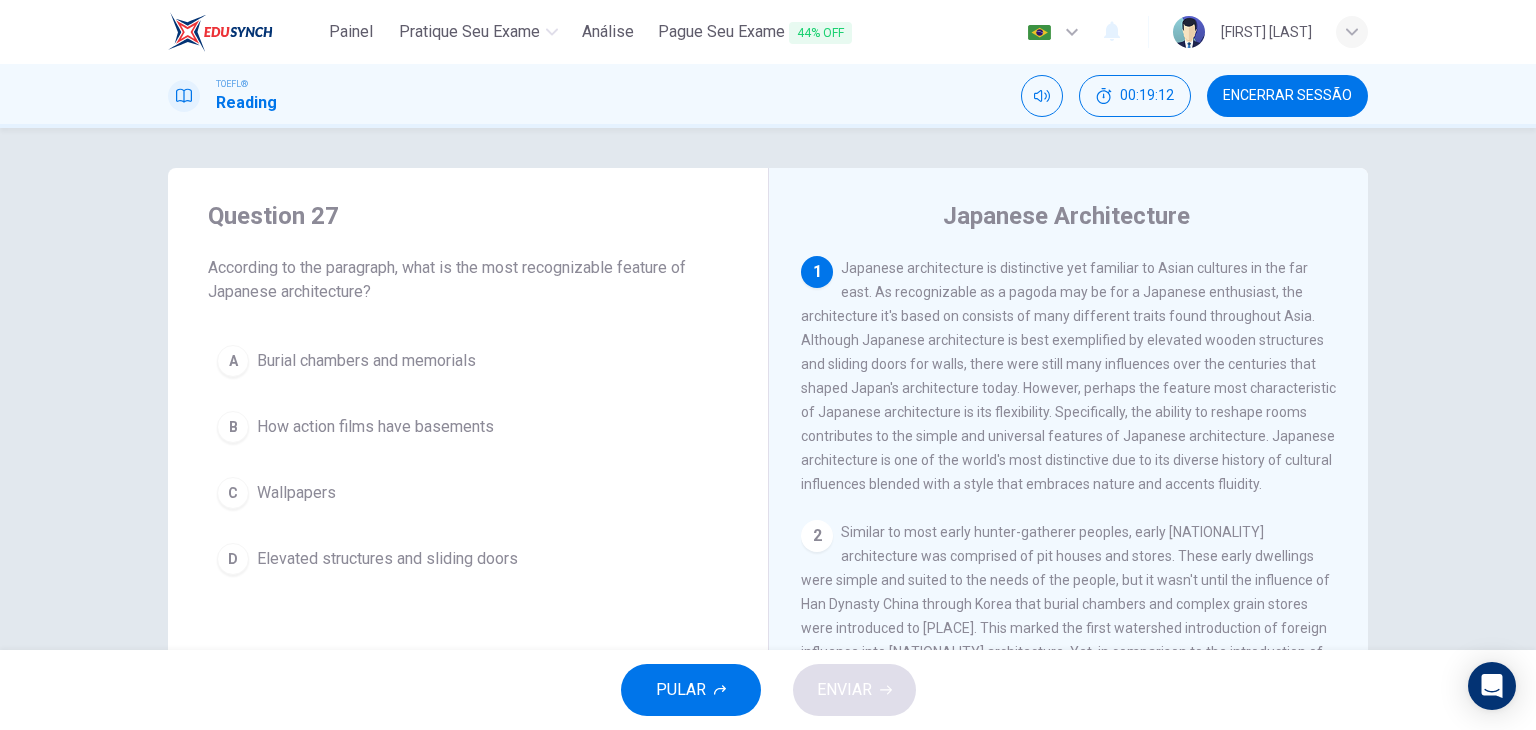 click on "D Elevated structures and sliding doors" at bounding box center [468, 559] 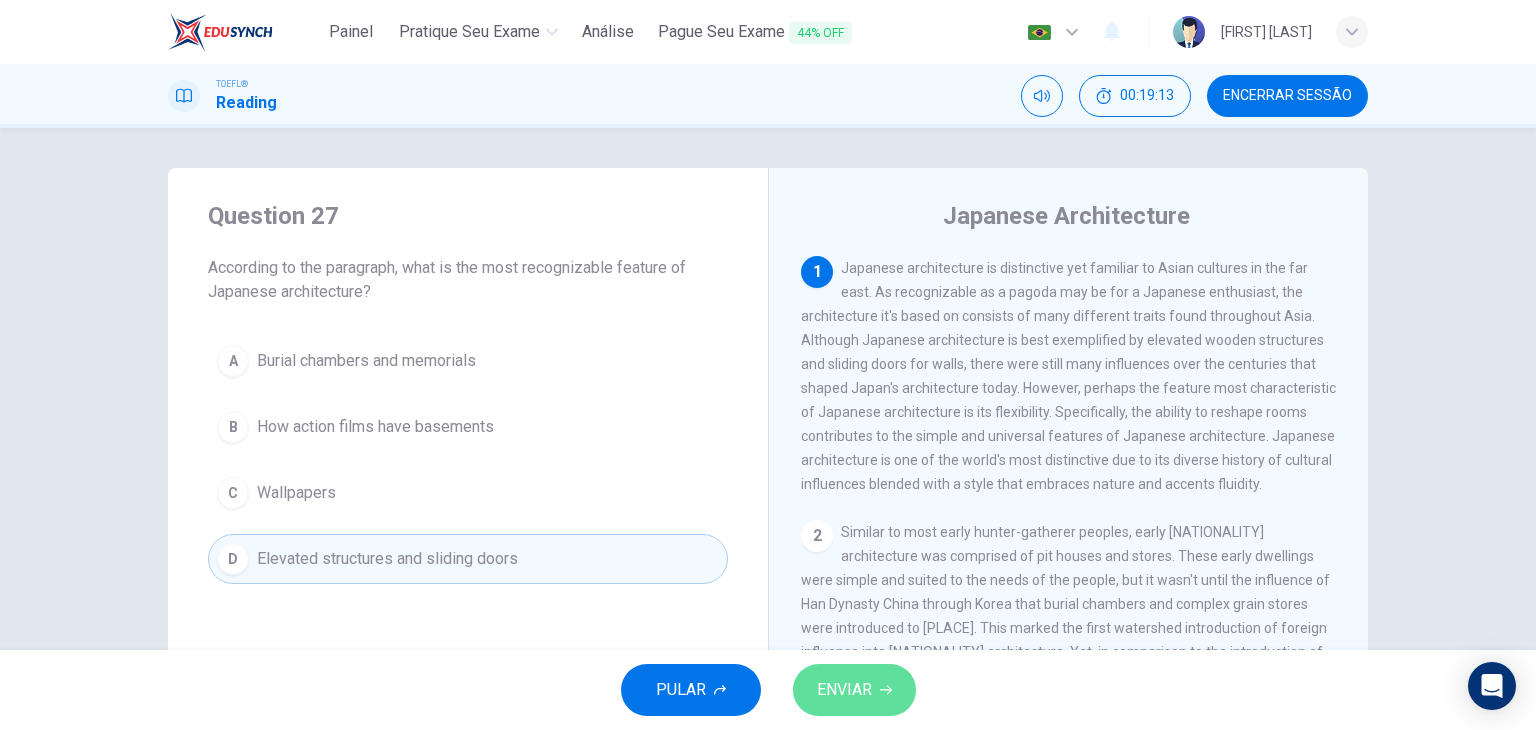 click on "ENVIAR" at bounding box center (854, 690) 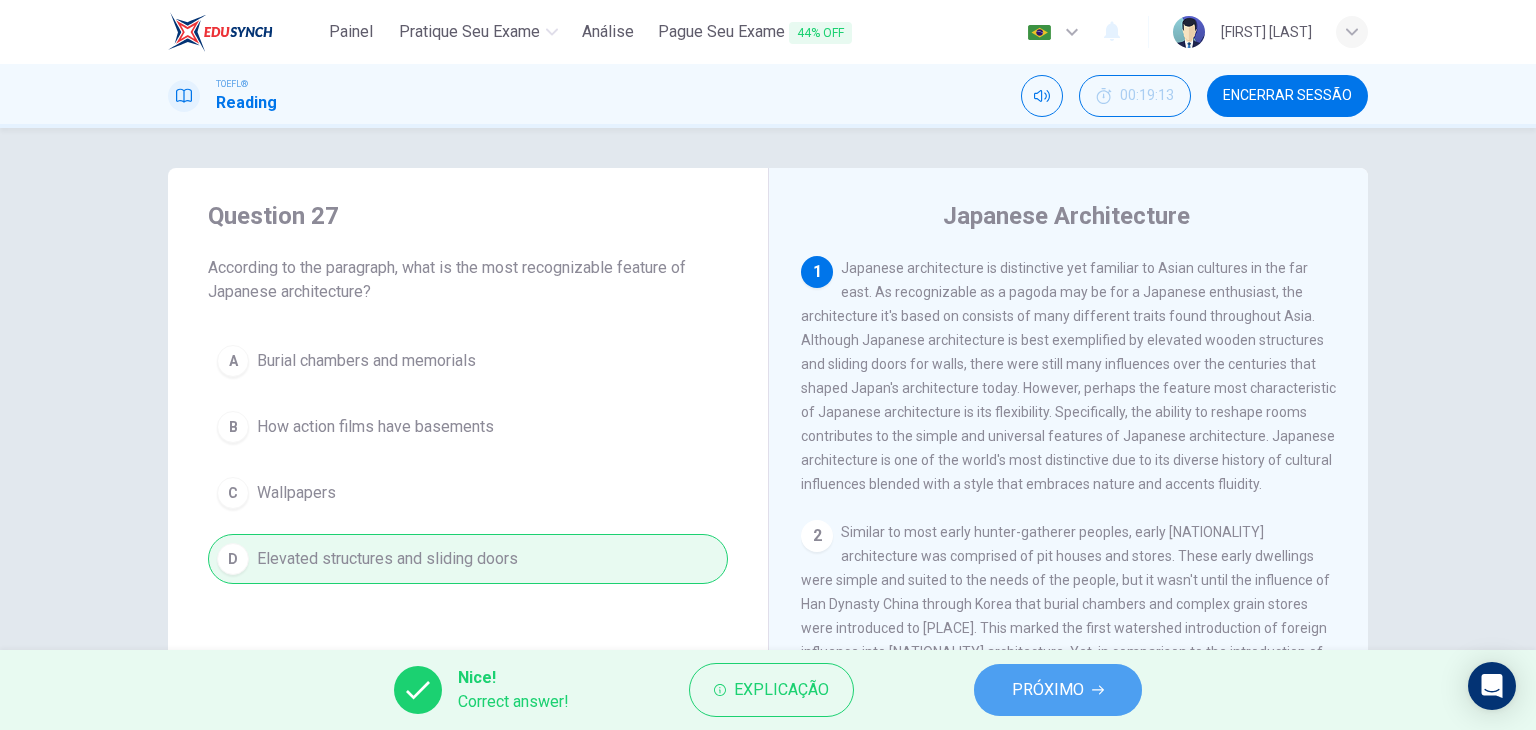 click on "PRÓXIMO" at bounding box center [1048, 690] 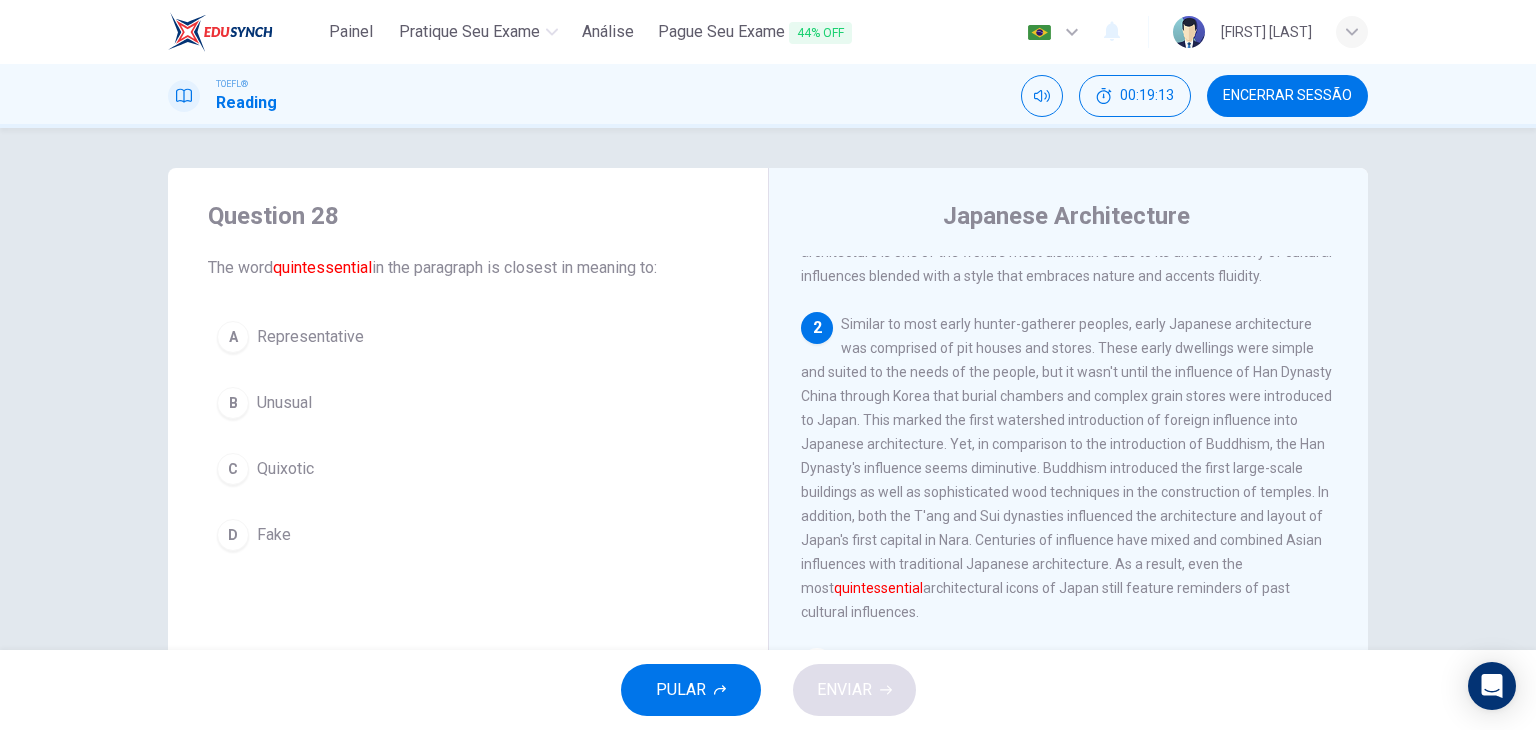 scroll, scrollTop: 219, scrollLeft: 0, axis: vertical 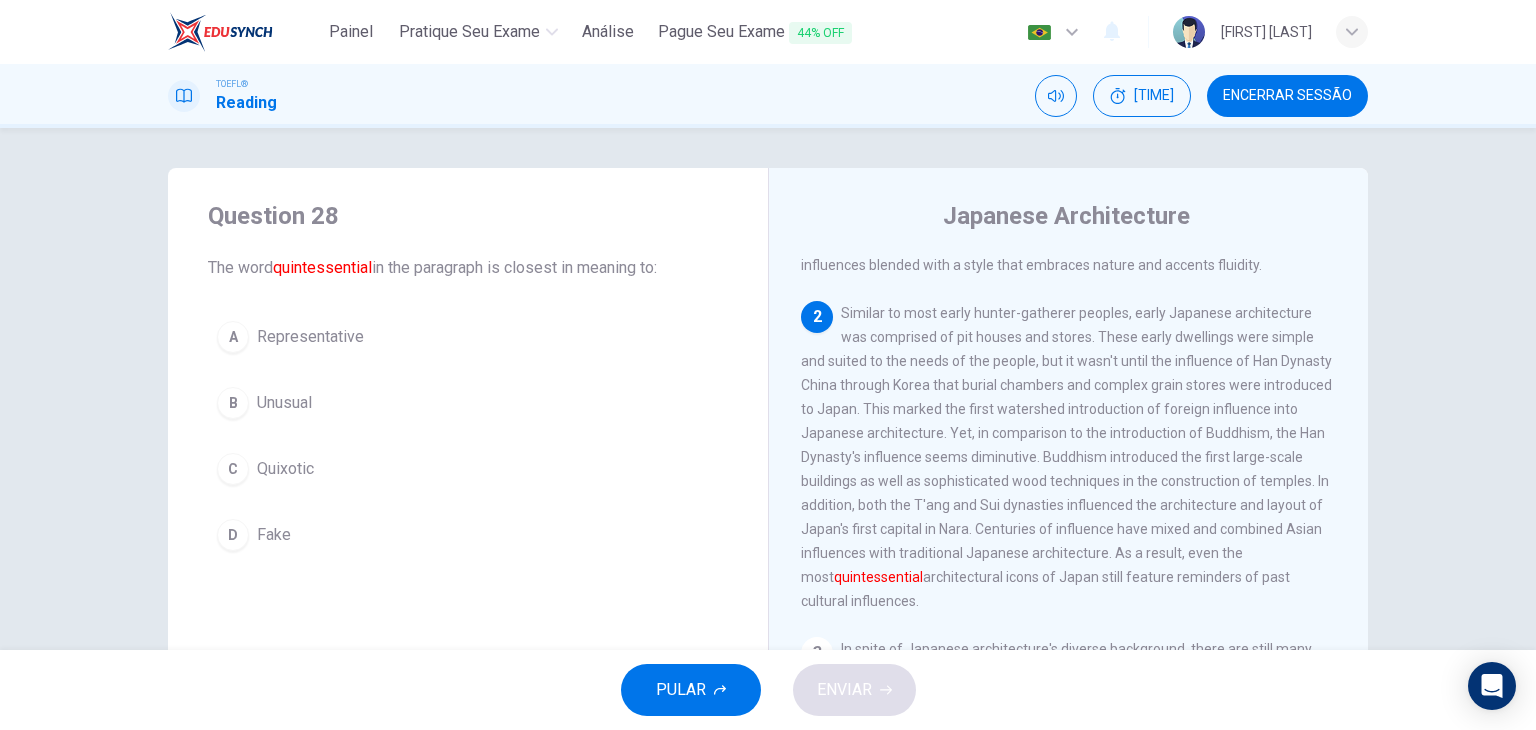 click on "Representative" at bounding box center (310, 337) 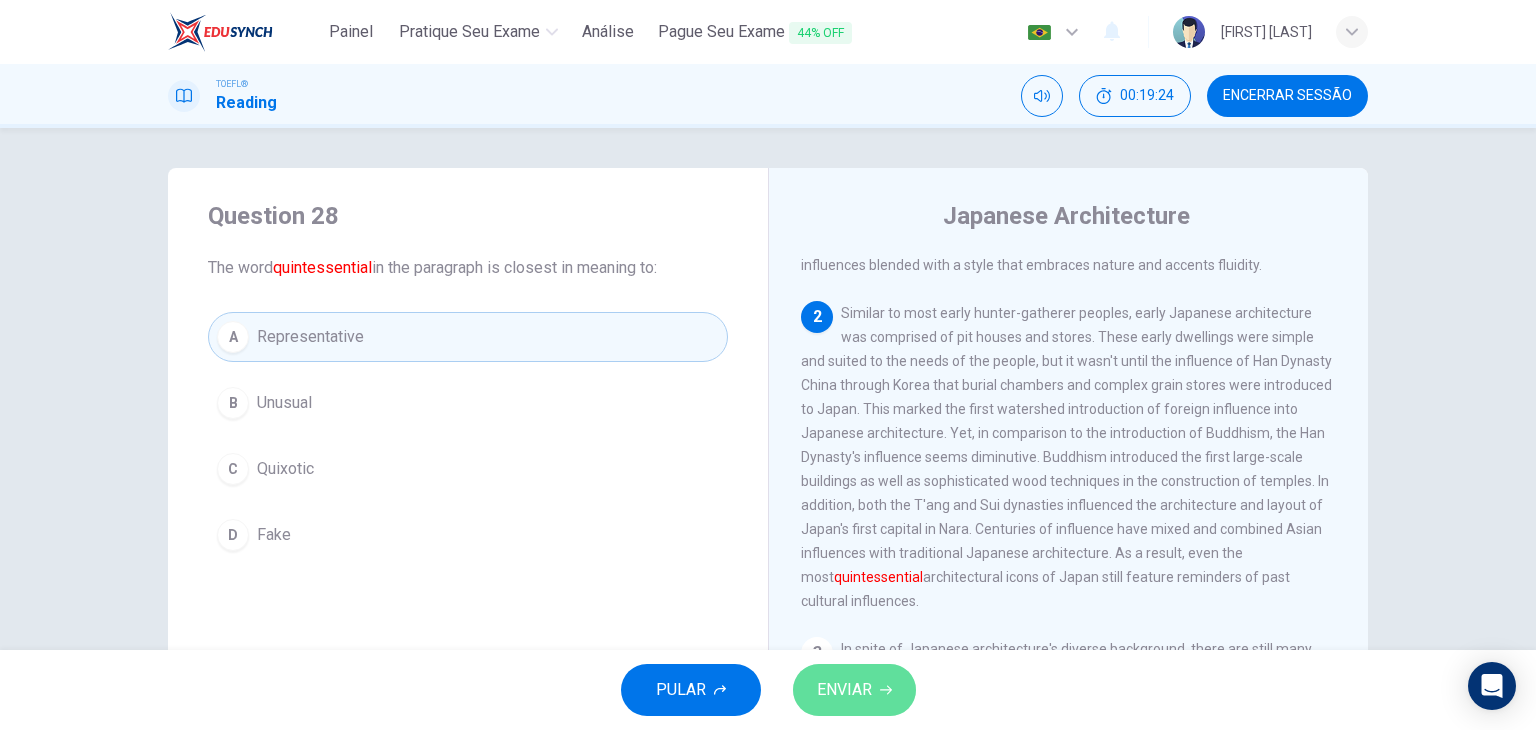 click on "ENVIAR" at bounding box center [854, 690] 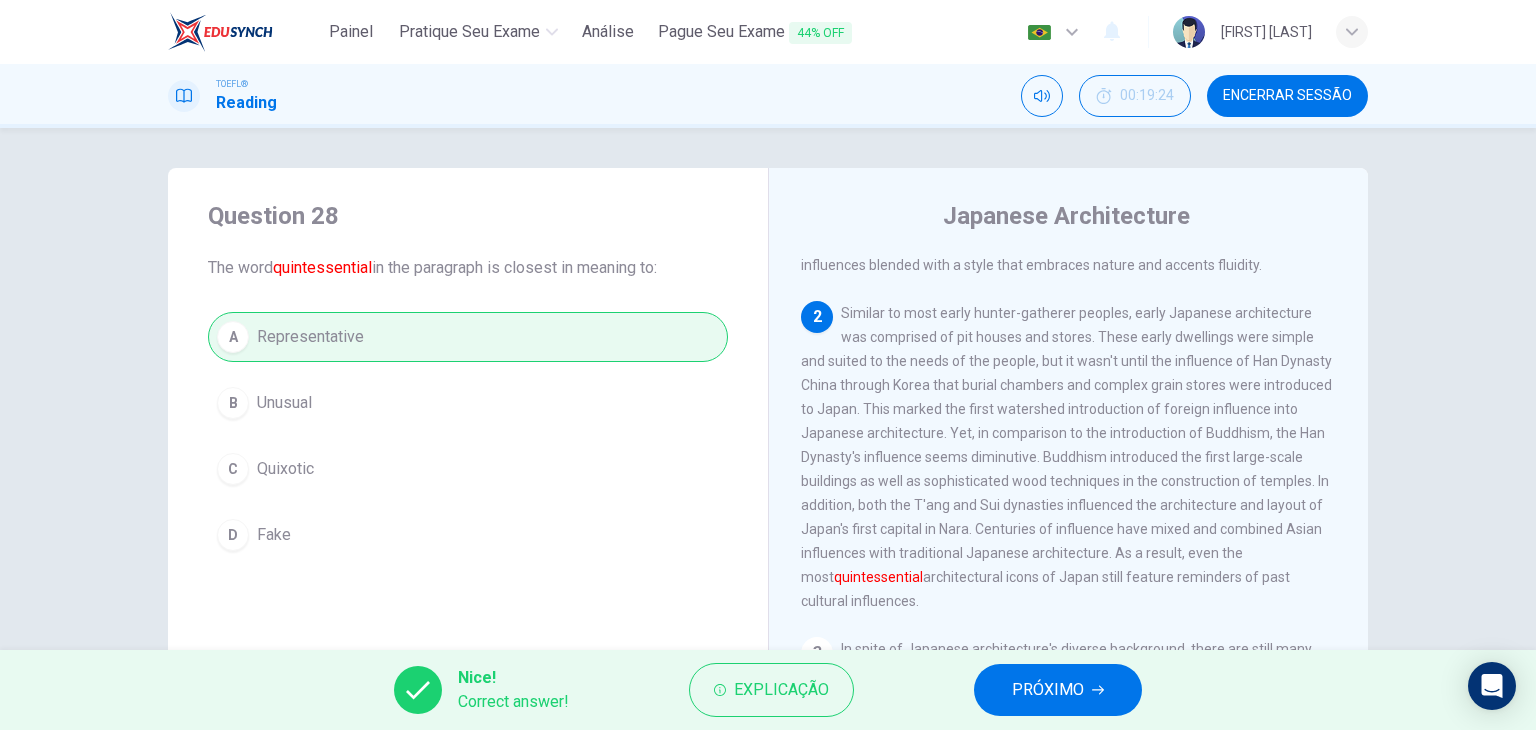click at bounding box center (1098, 690) 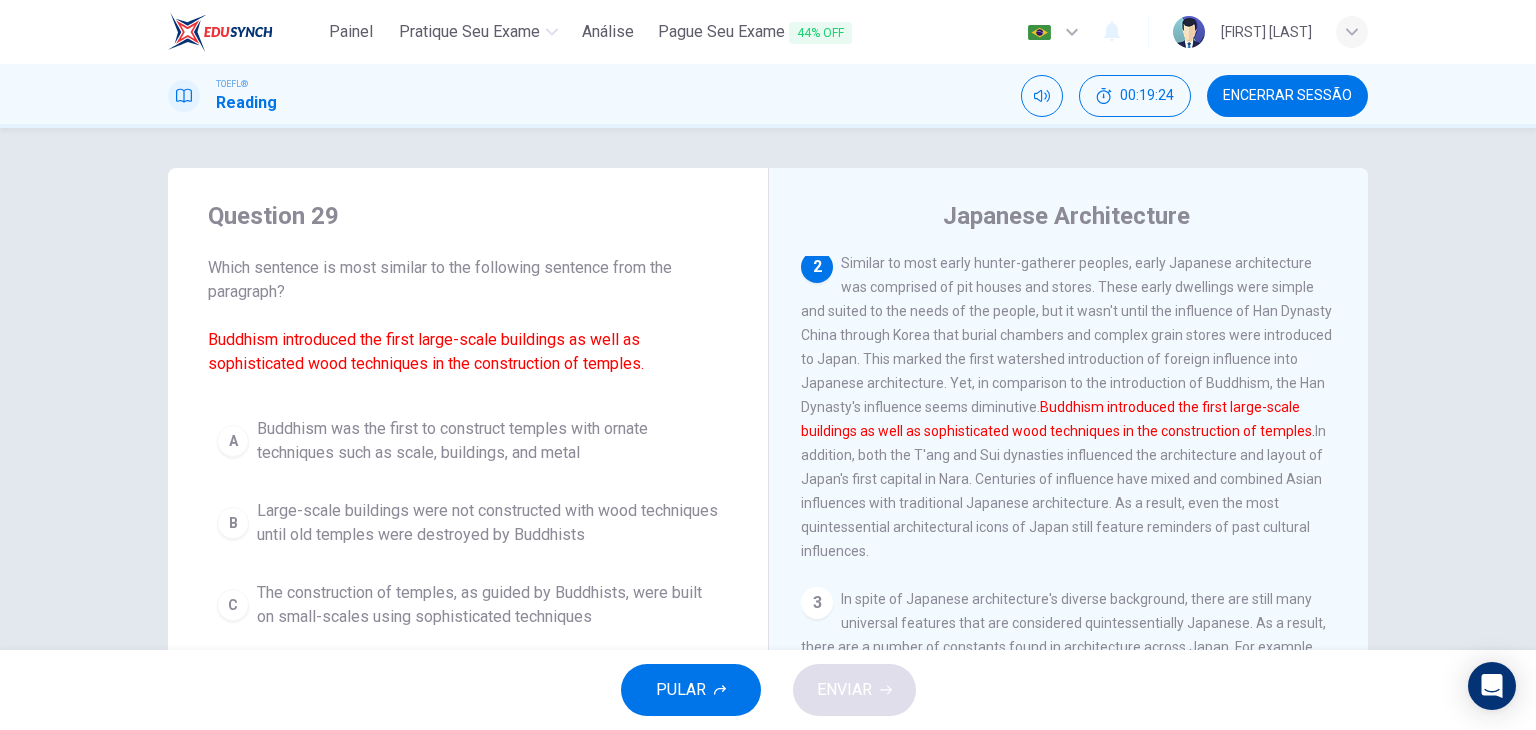 scroll, scrollTop: 272, scrollLeft: 0, axis: vertical 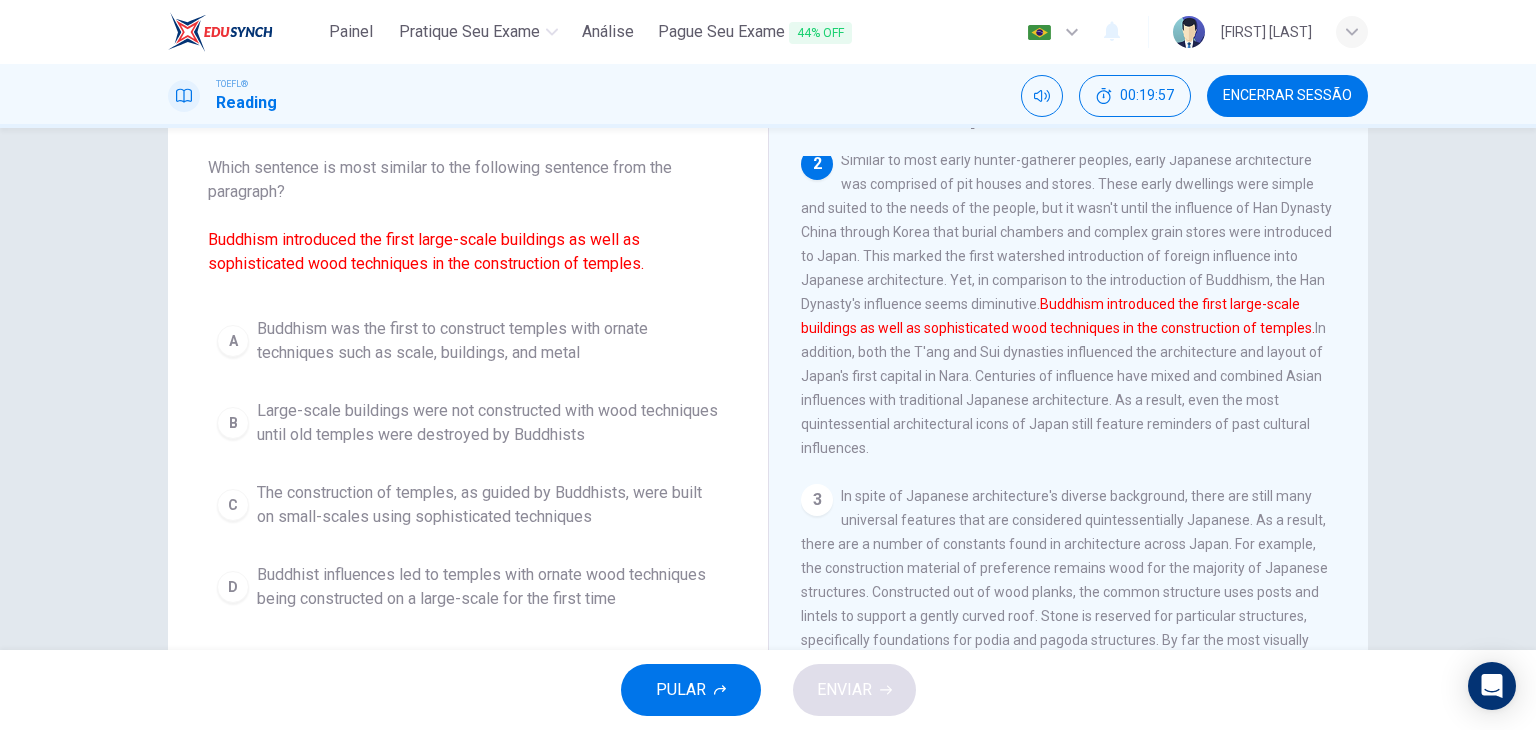 click on "C The construction of temples, as guided by Buddhists, were built on small-scales using sophisticated techniques" at bounding box center [468, 505] 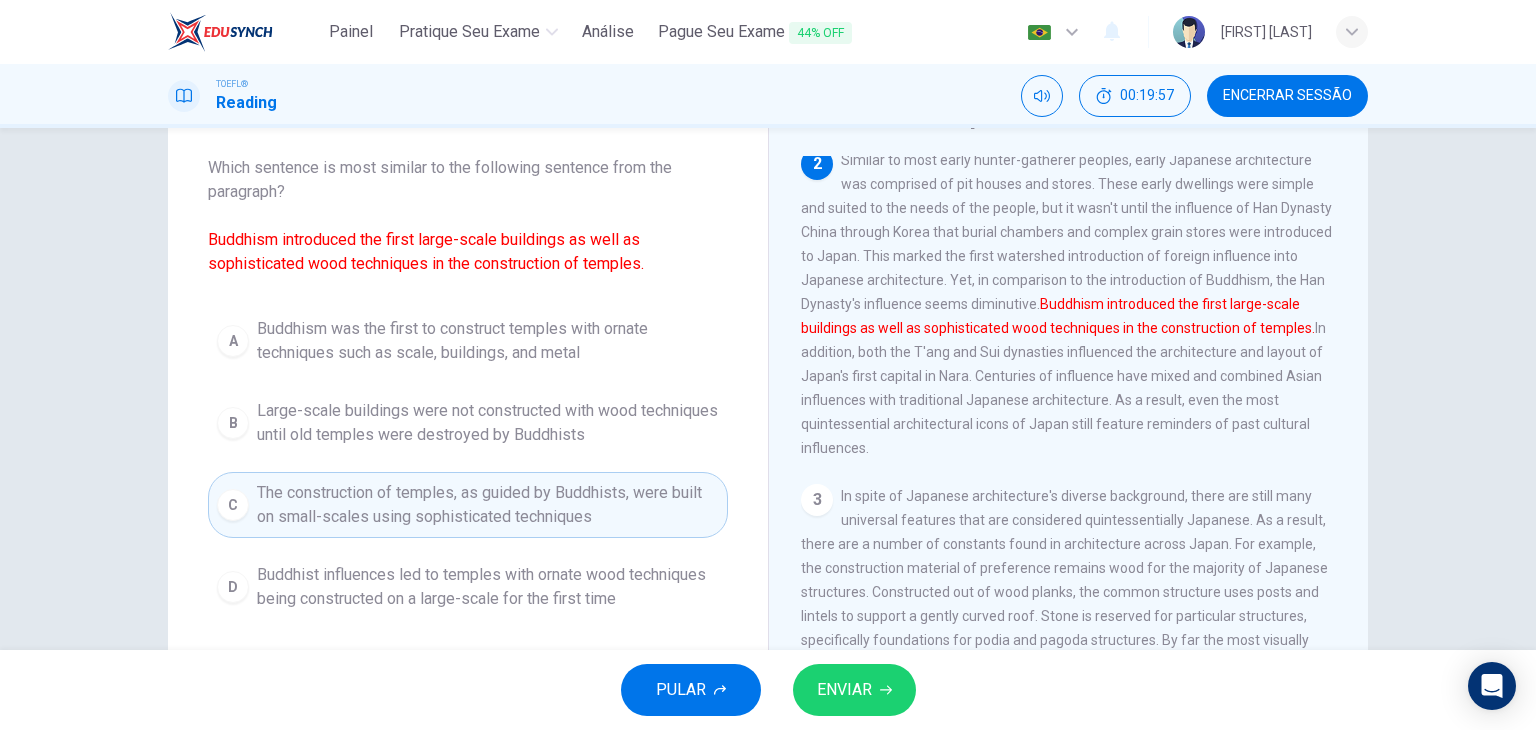 click on "ENVIAR" at bounding box center [844, 690] 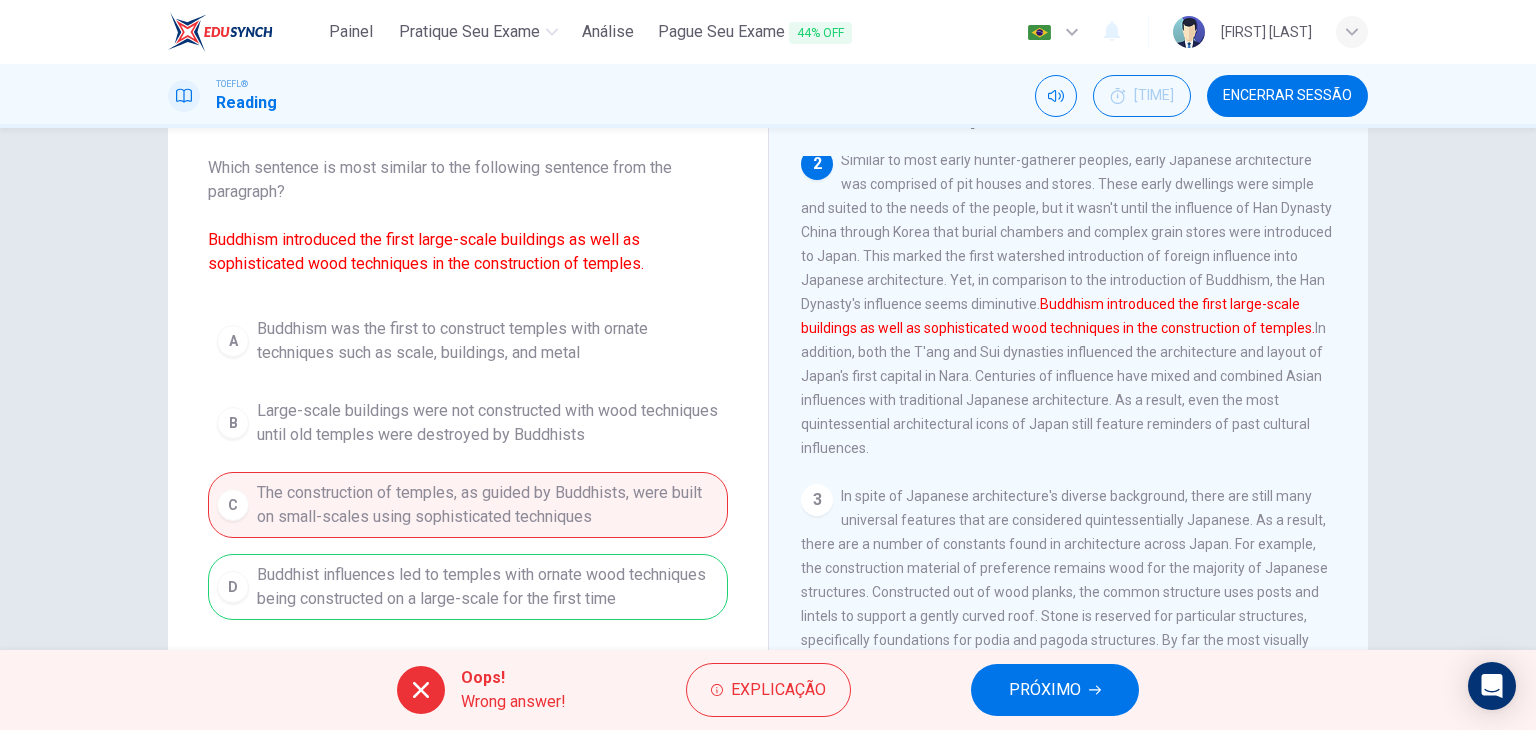 click on "PRÓXIMO" at bounding box center (1055, 690) 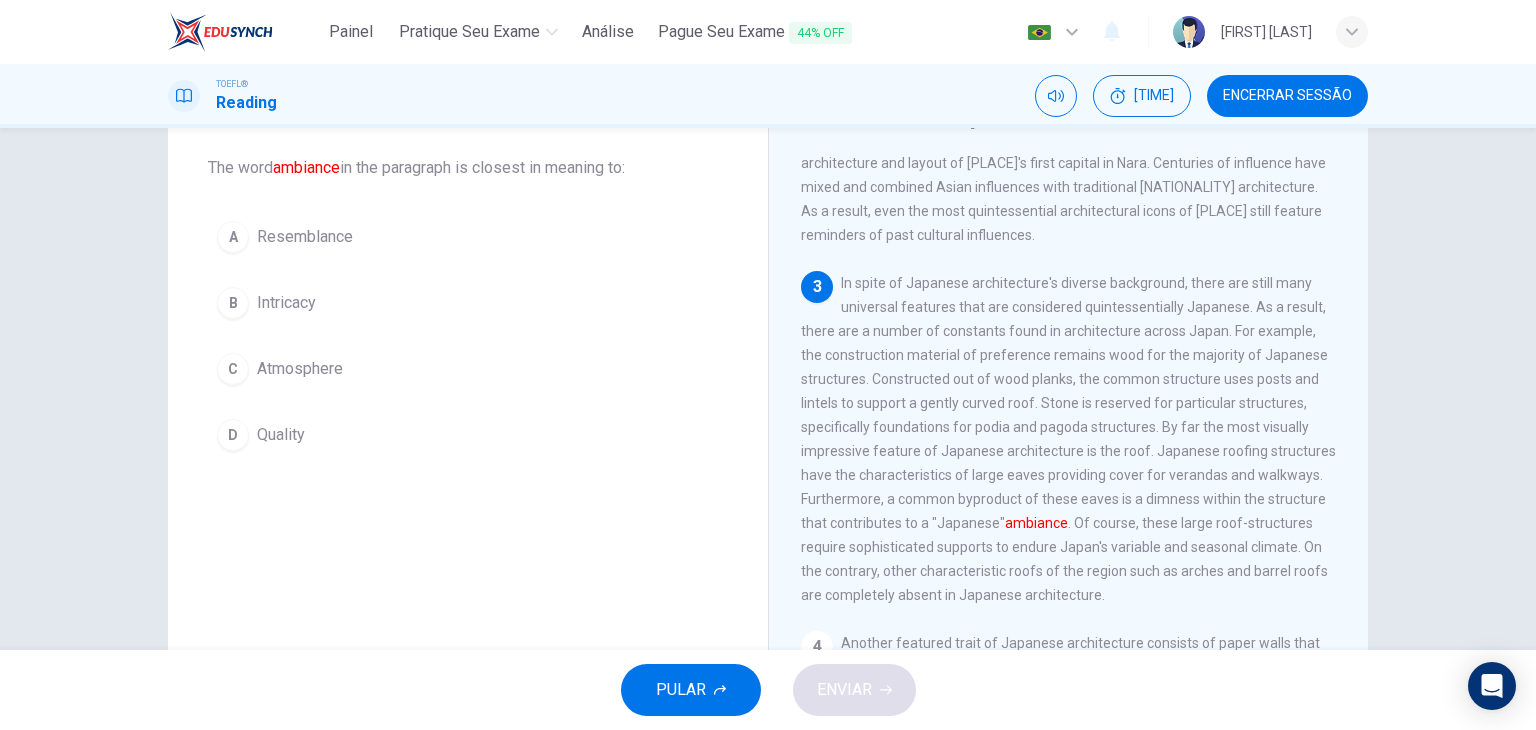 scroll, scrollTop: 590, scrollLeft: 0, axis: vertical 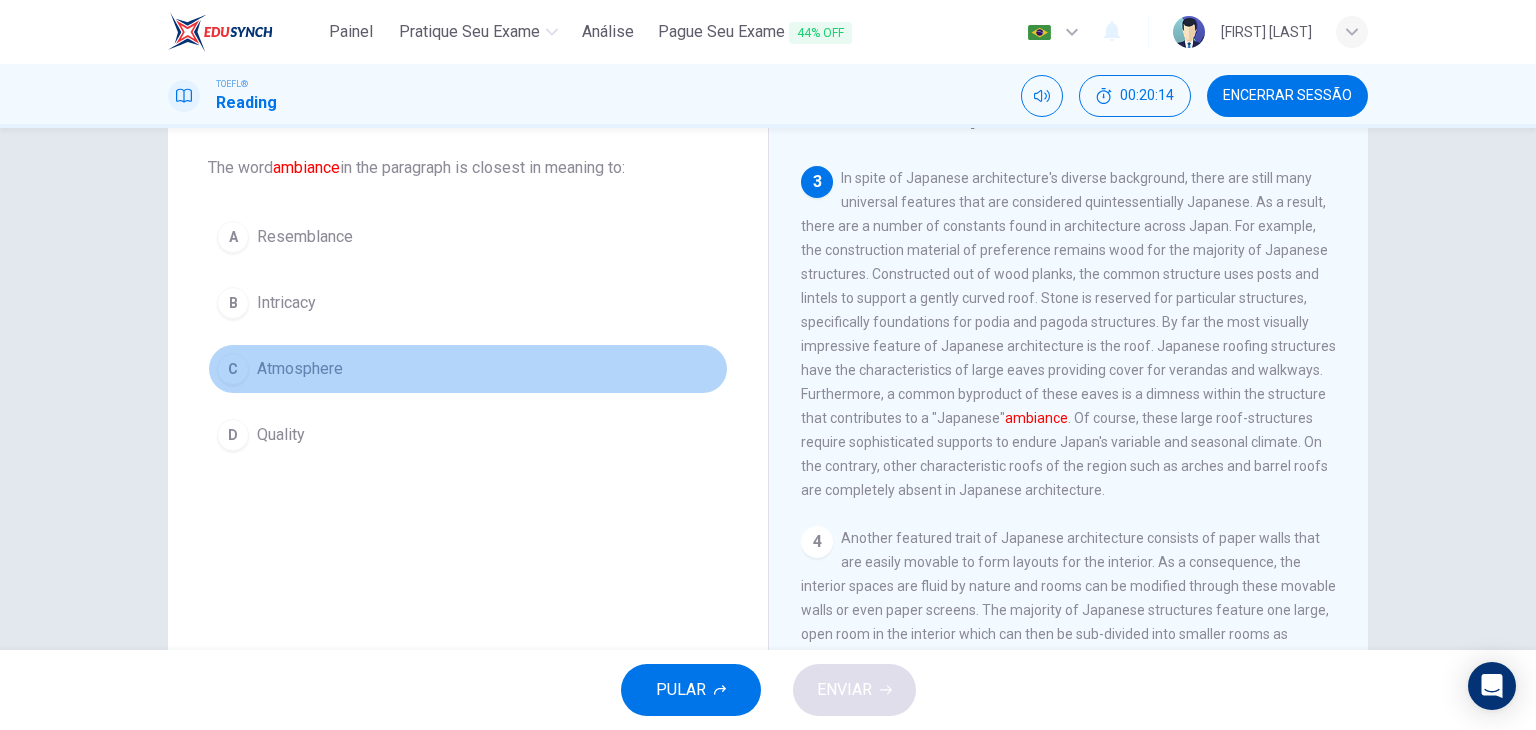 click on "Atmosphere" at bounding box center [305, 237] 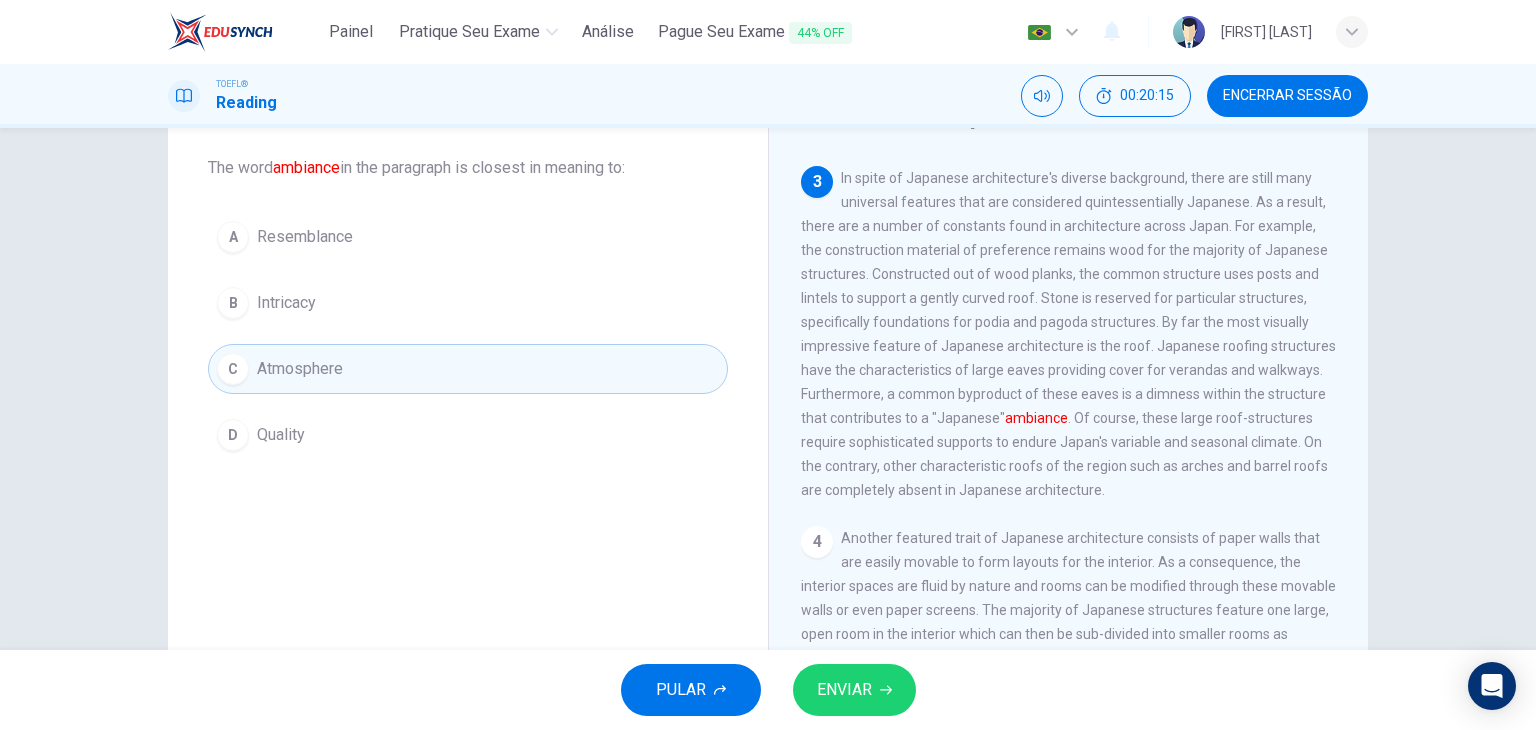 click on "ENVIAR" at bounding box center [844, 690] 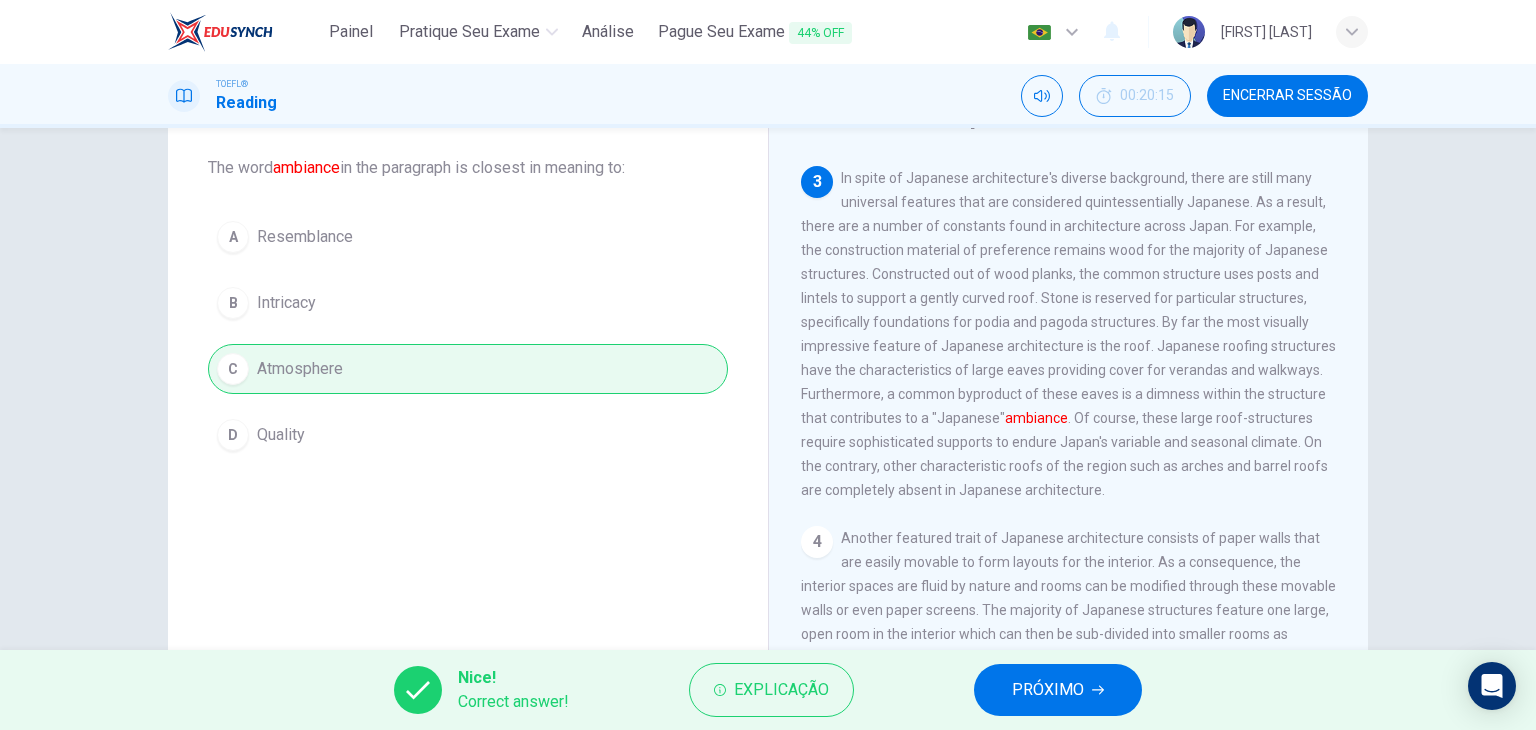 click on "PRÓXIMO" at bounding box center [1048, 690] 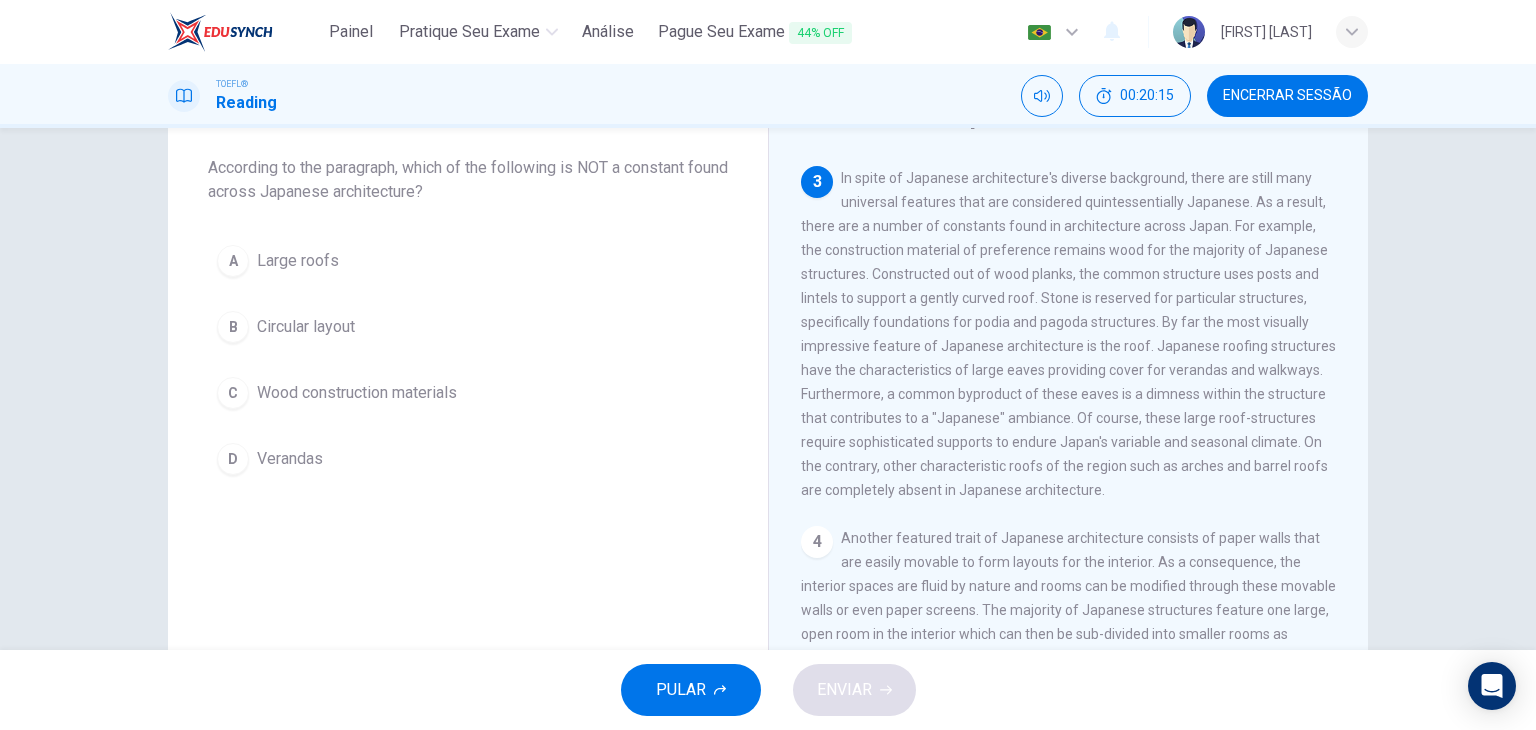 scroll, scrollTop: 618, scrollLeft: 0, axis: vertical 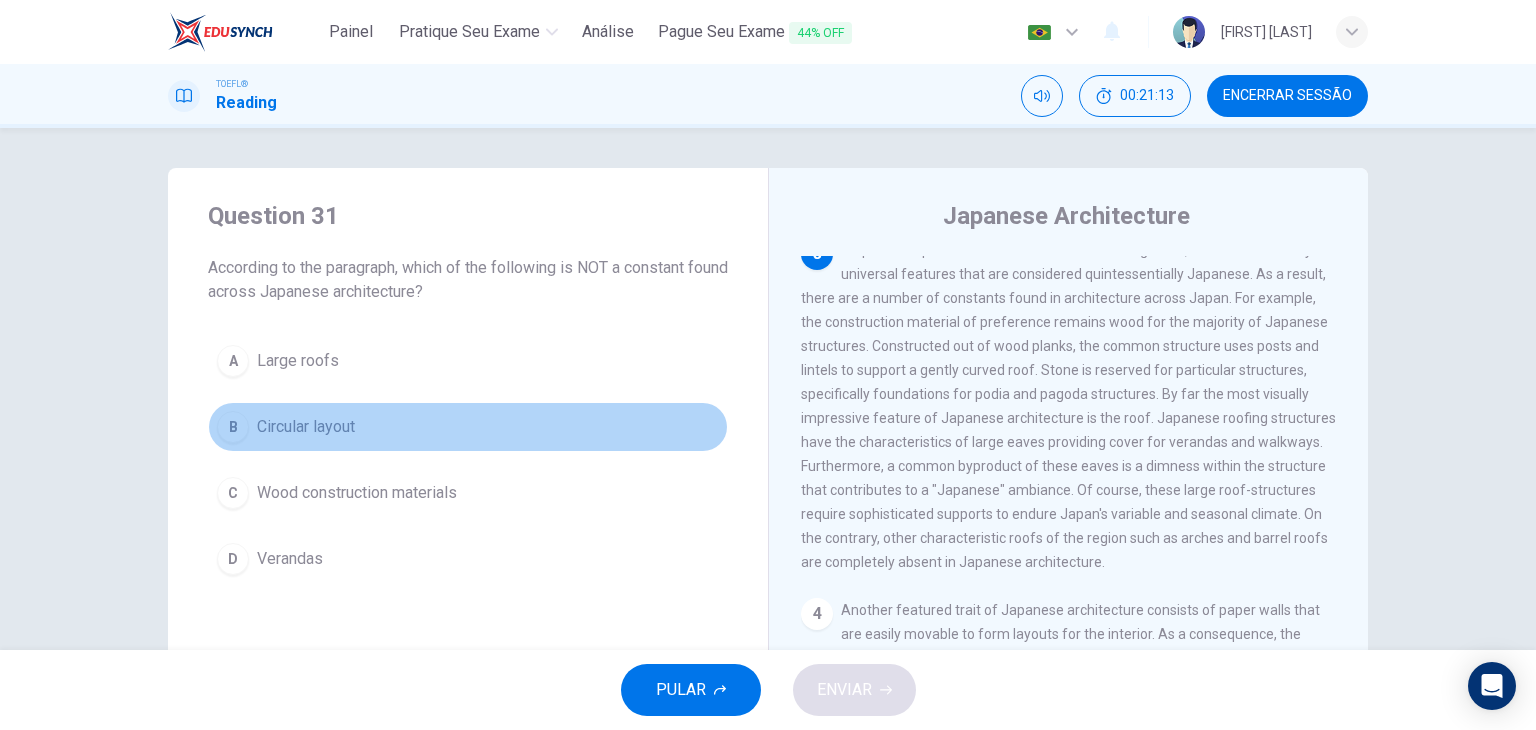 click on "Circular layout" at bounding box center (298, 361) 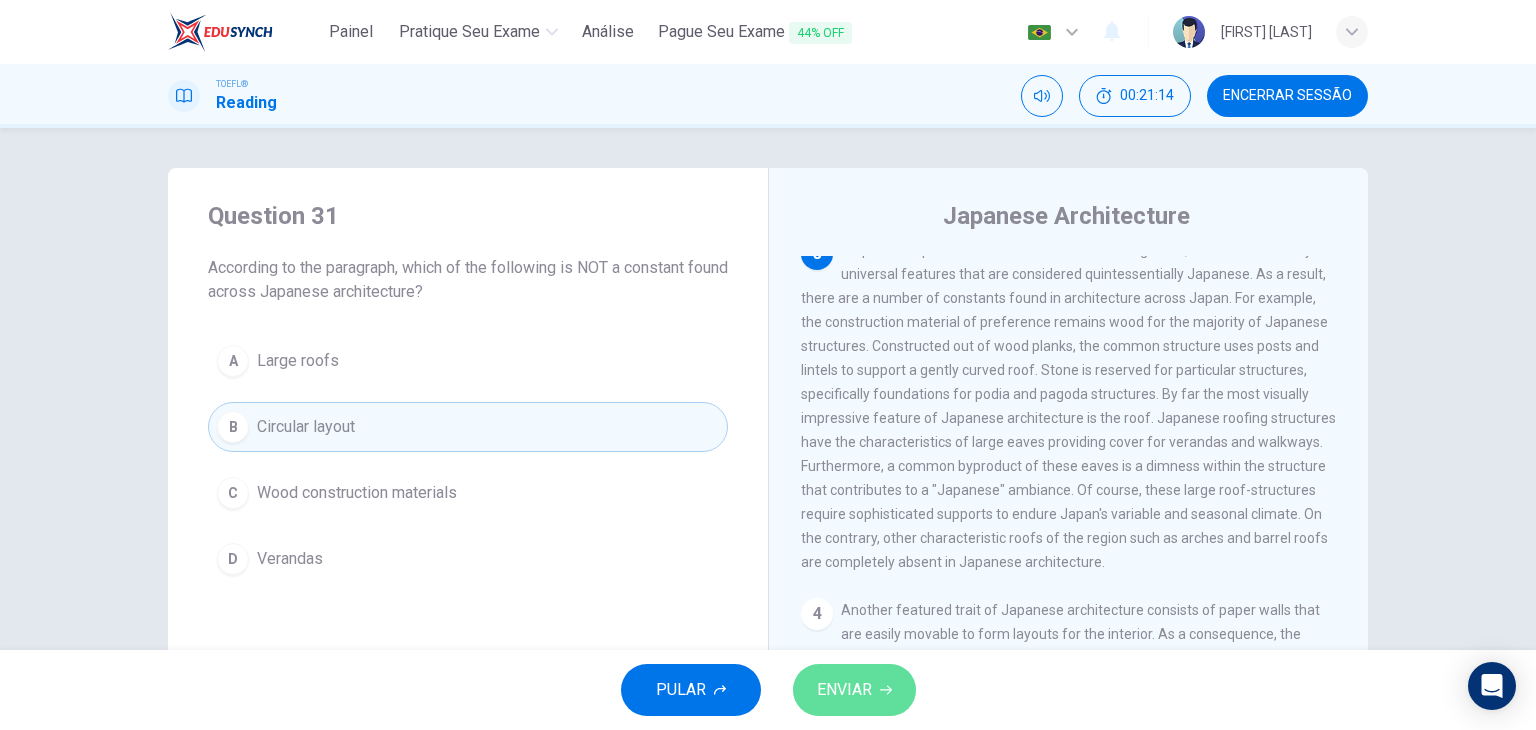click on "ENVIAR" at bounding box center (854, 690) 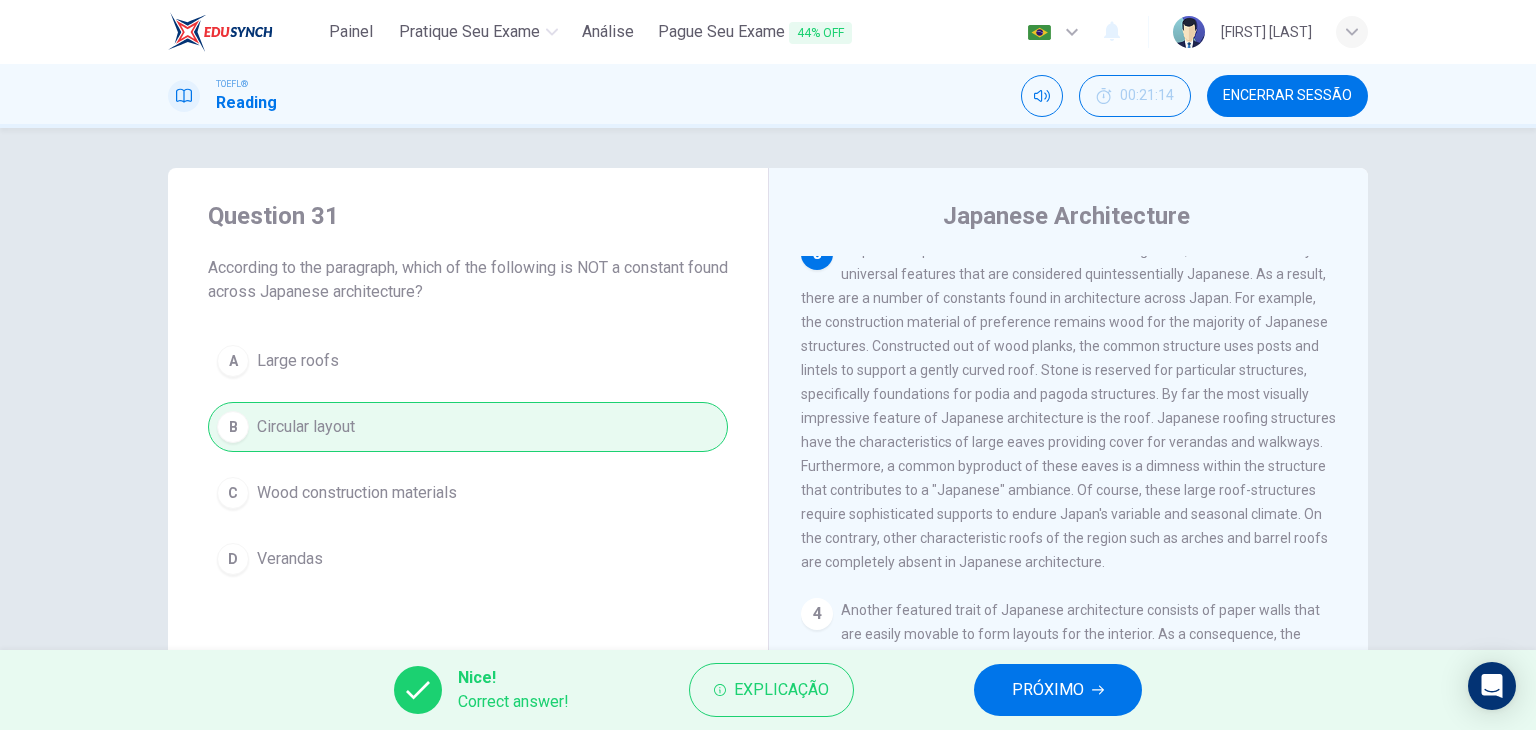 click on "PRÓXIMO" at bounding box center (1058, 690) 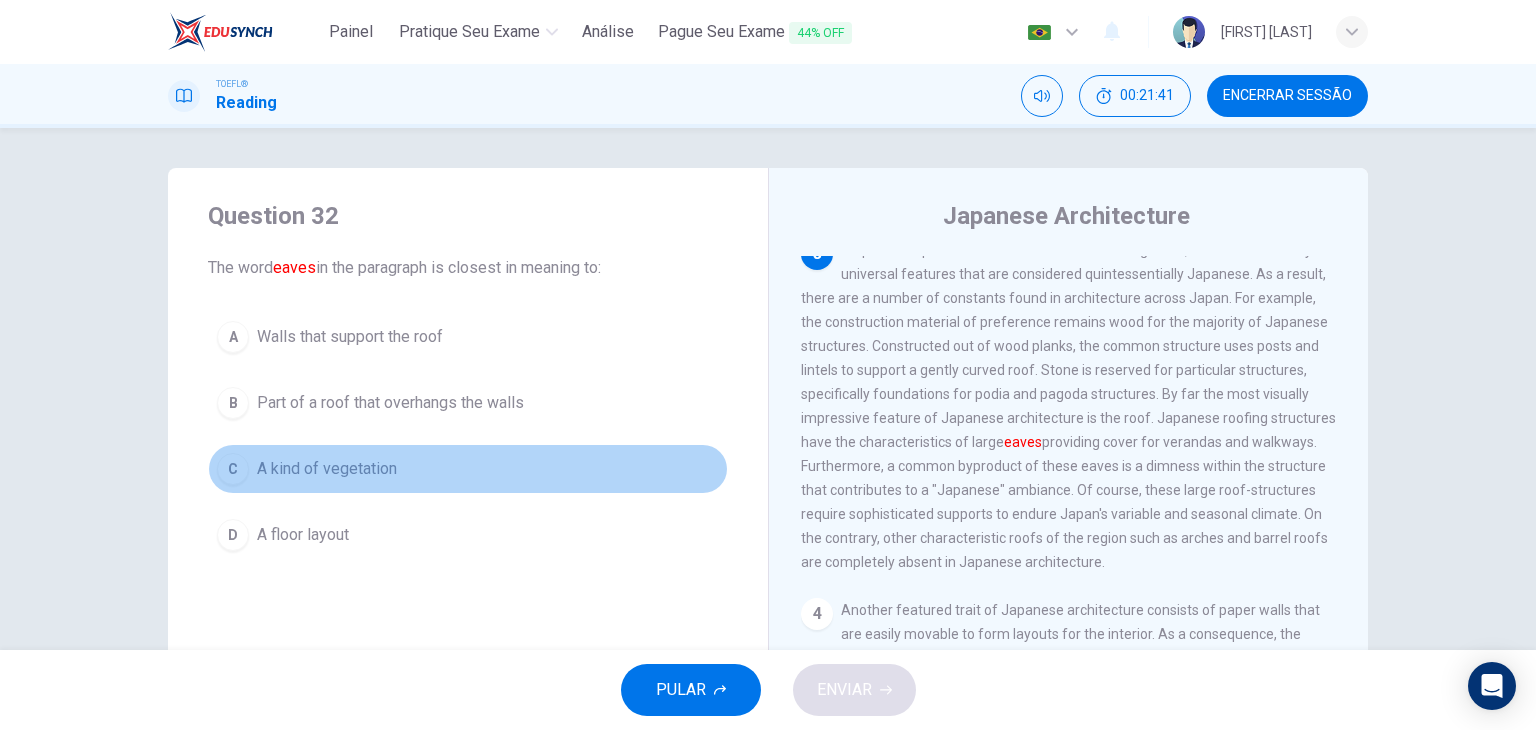 click on "A kind of vegetation" at bounding box center [350, 337] 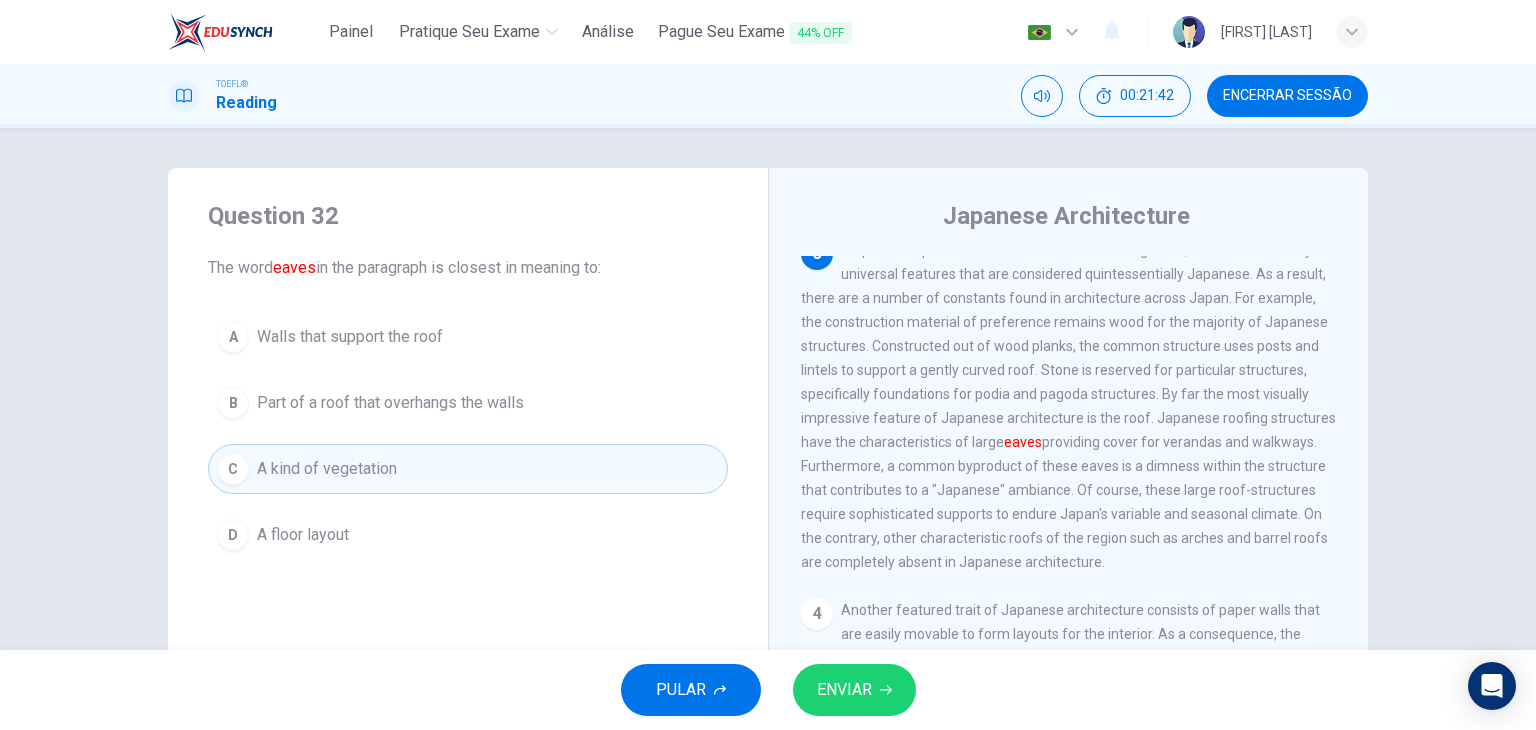 click on "ENVIAR" at bounding box center (844, 690) 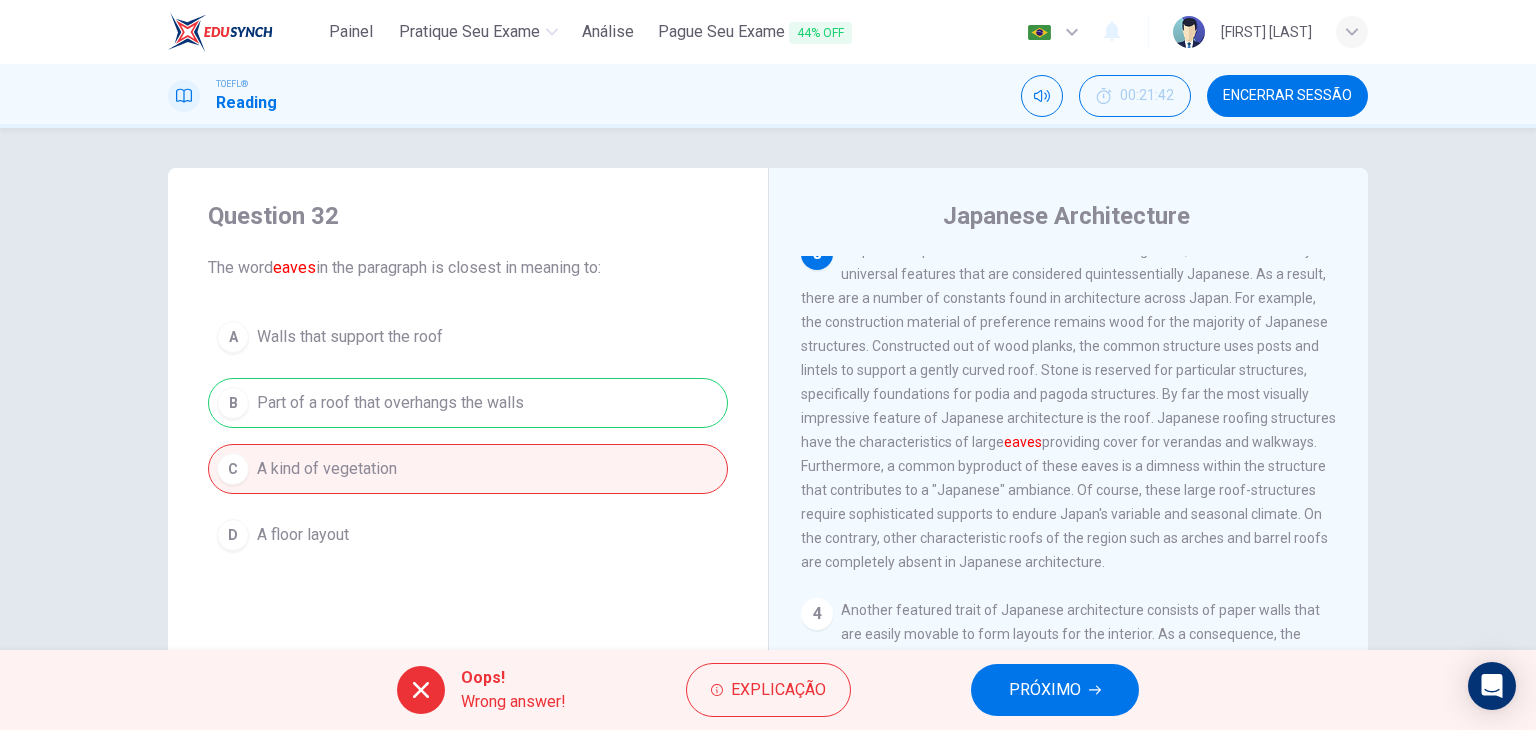 click on "PRÓXIMO" at bounding box center [1045, 690] 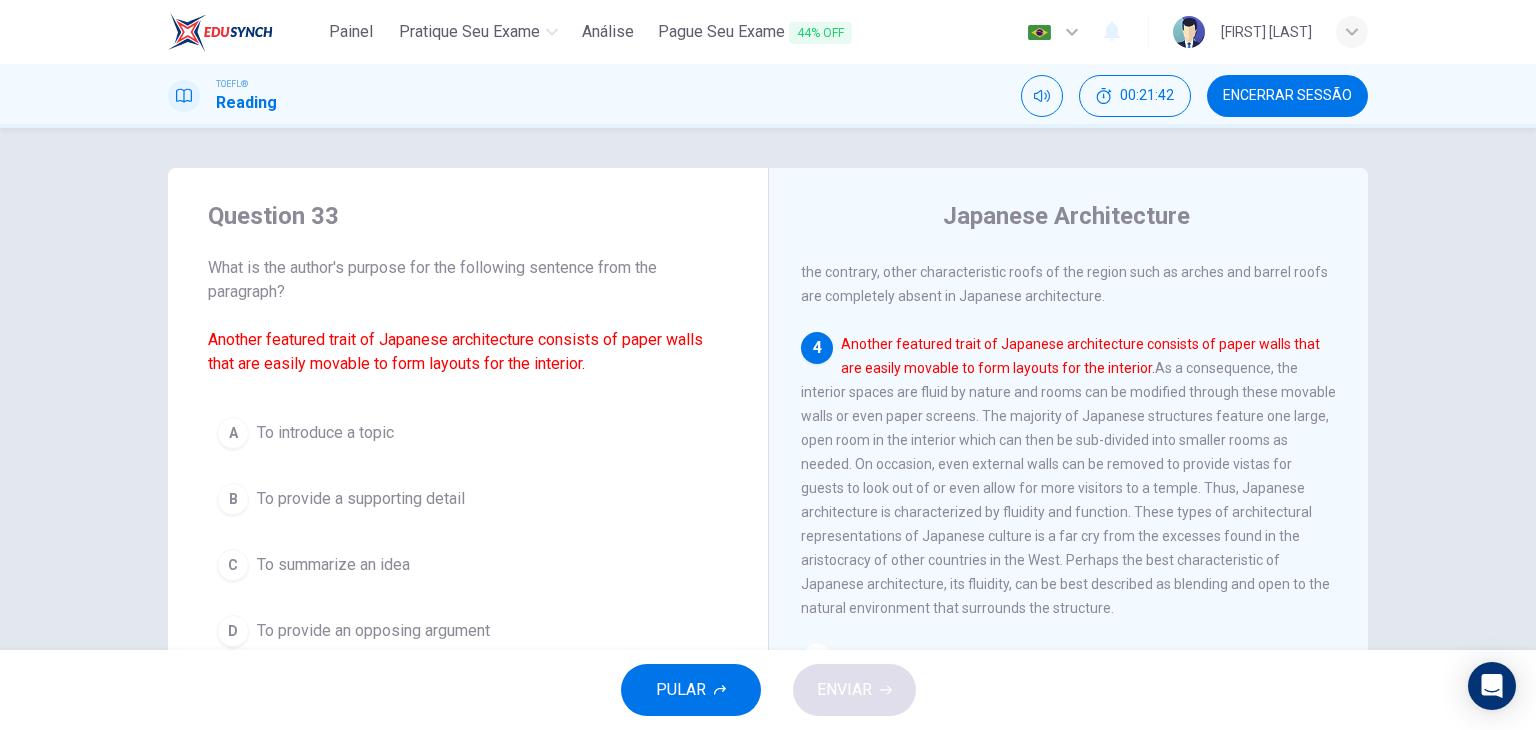 scroll, scrollTop: 912, scrollLeft: 0, axis: vertical 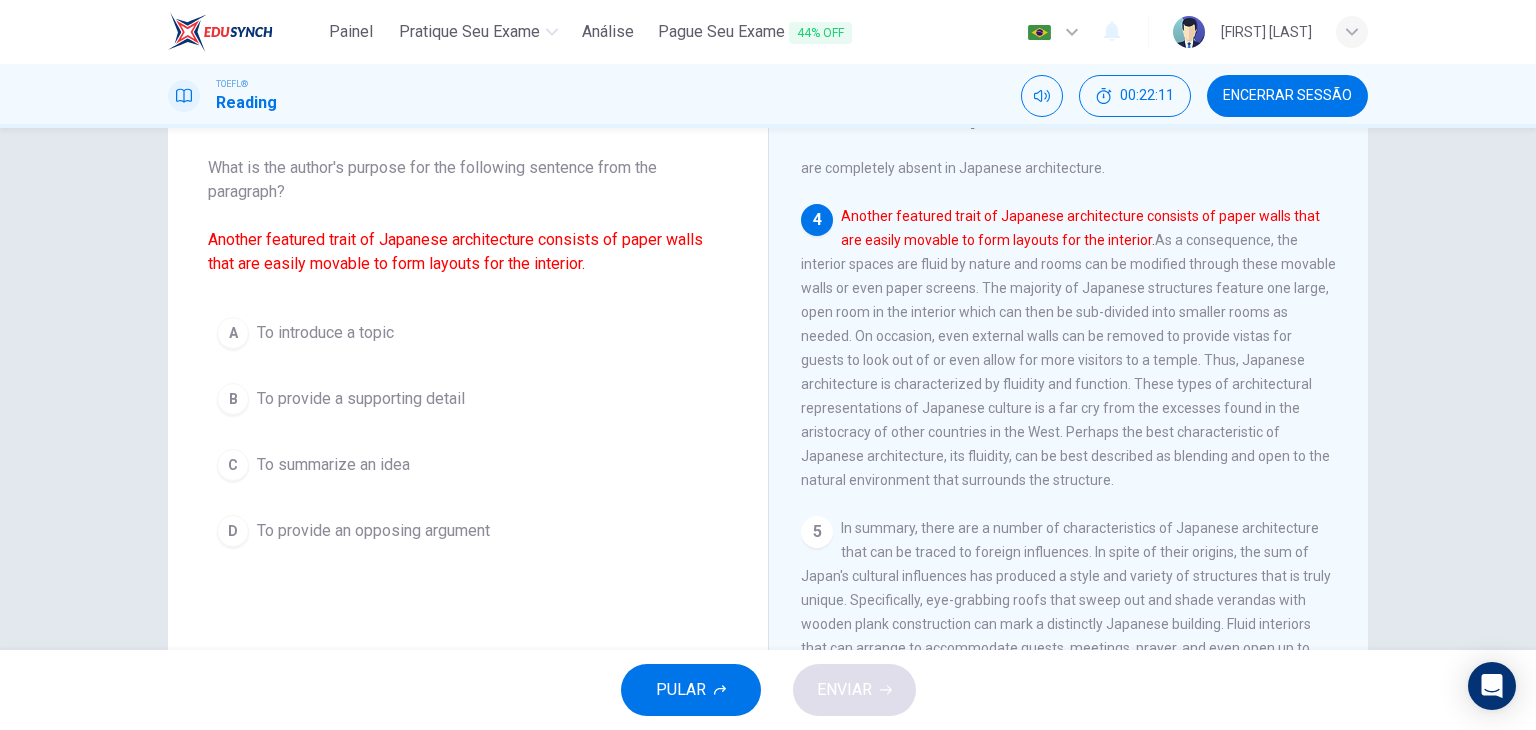 click on "To provide a supporting detail" at bounding box center [325, 333] 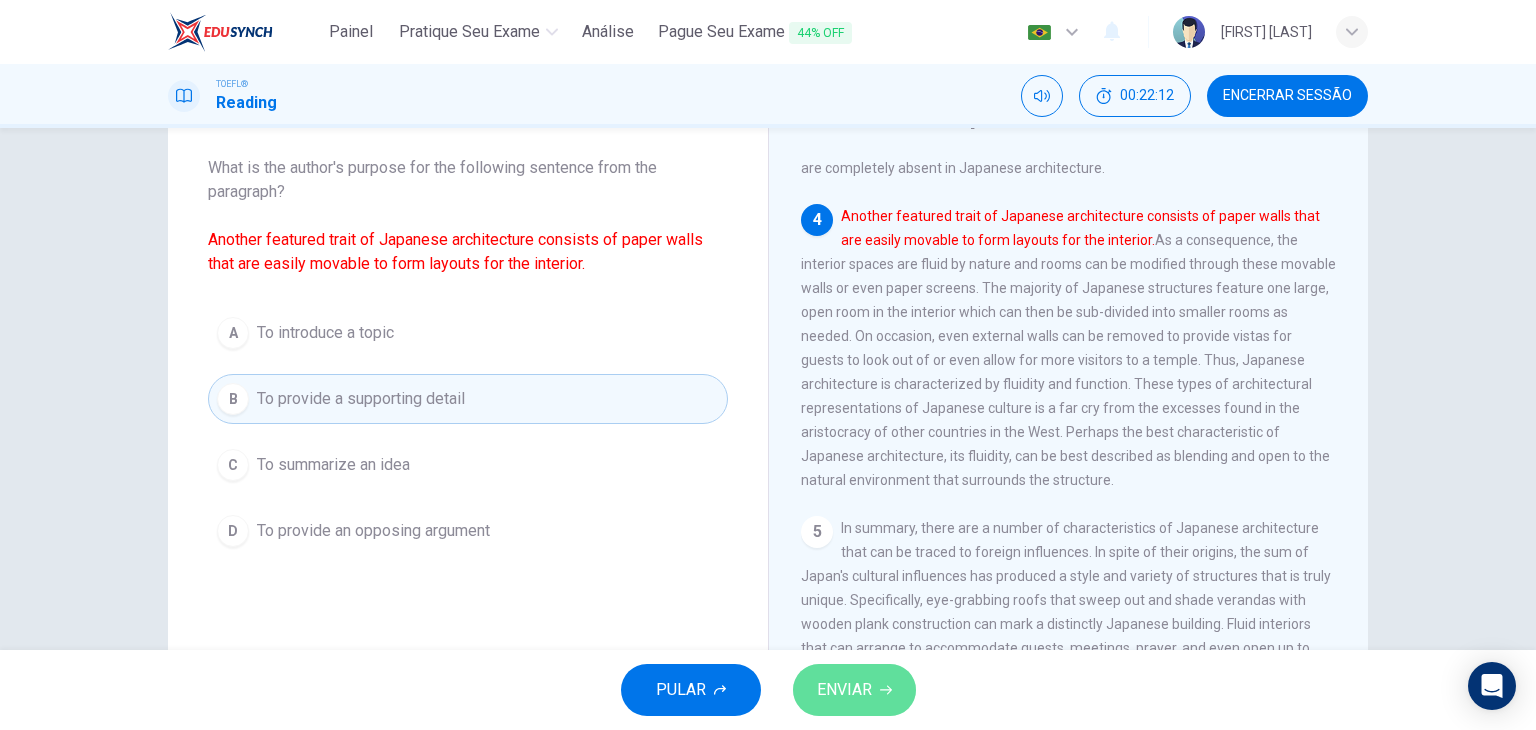 click on "ENVIAR" at bounding box center [854, 690] 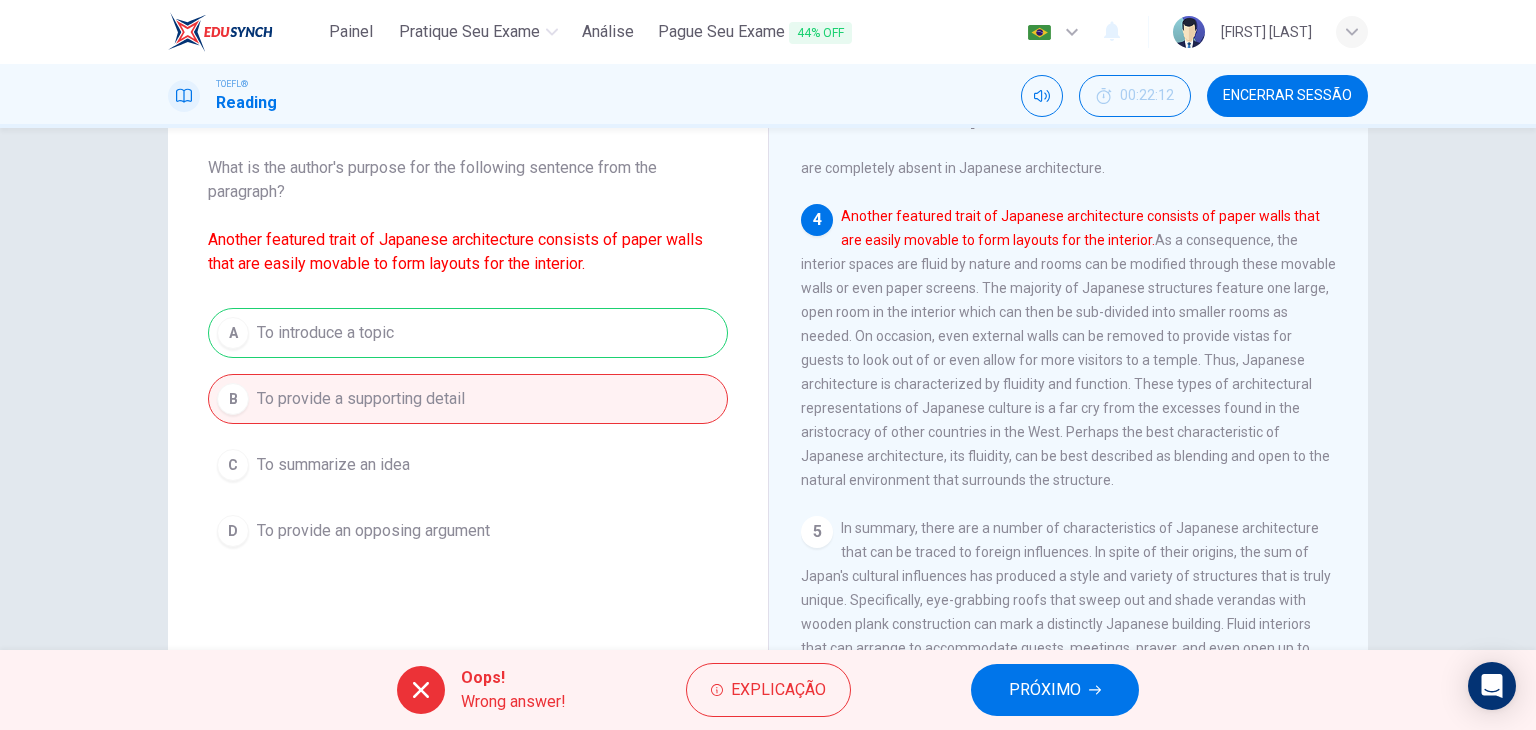 click on "PRÓXIMO" at bounding box center (1045, 690) 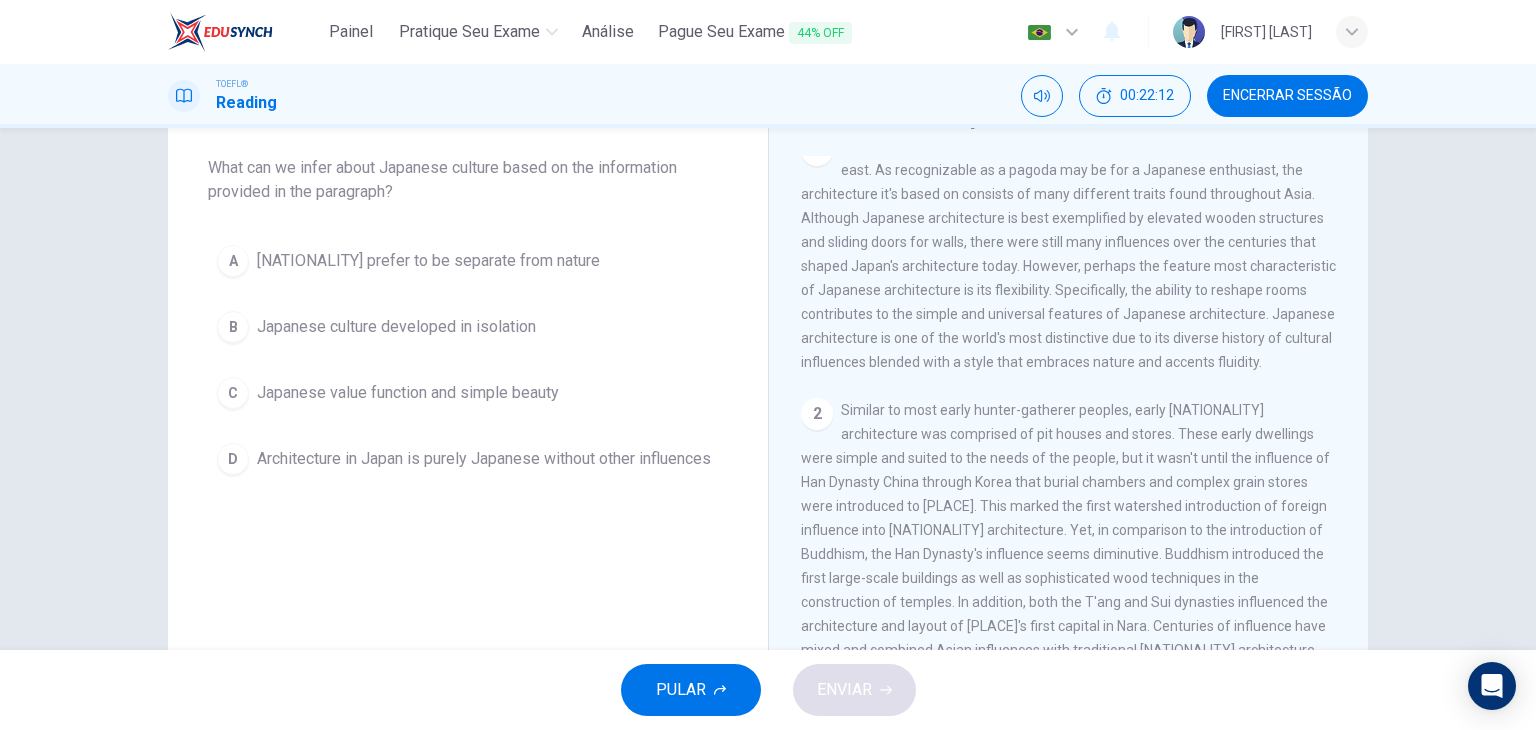 scroll, scrollTop: 0, scrollLeft: 0, axis: both 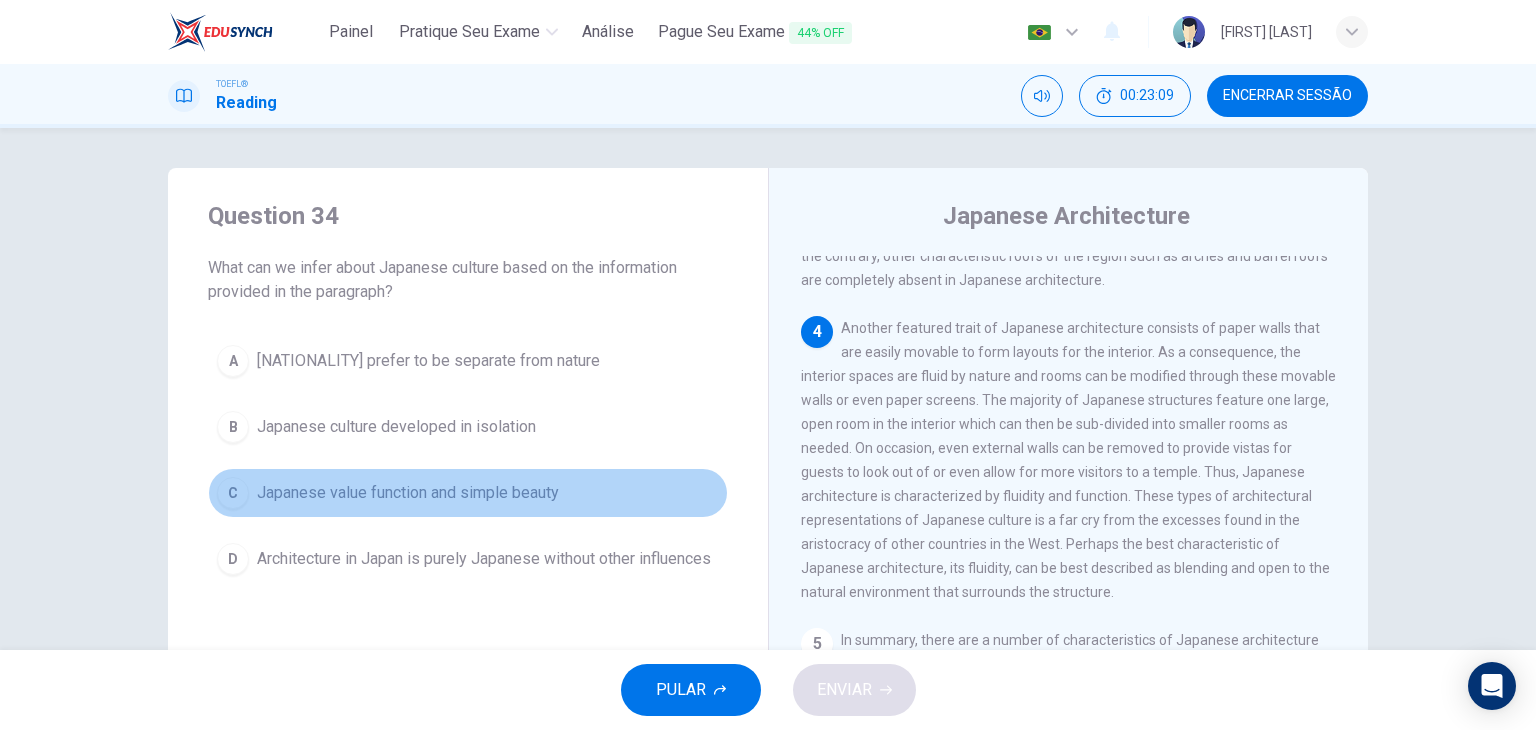 click on "Japanese value function and simple beauty" at bounding box center (428, 361) 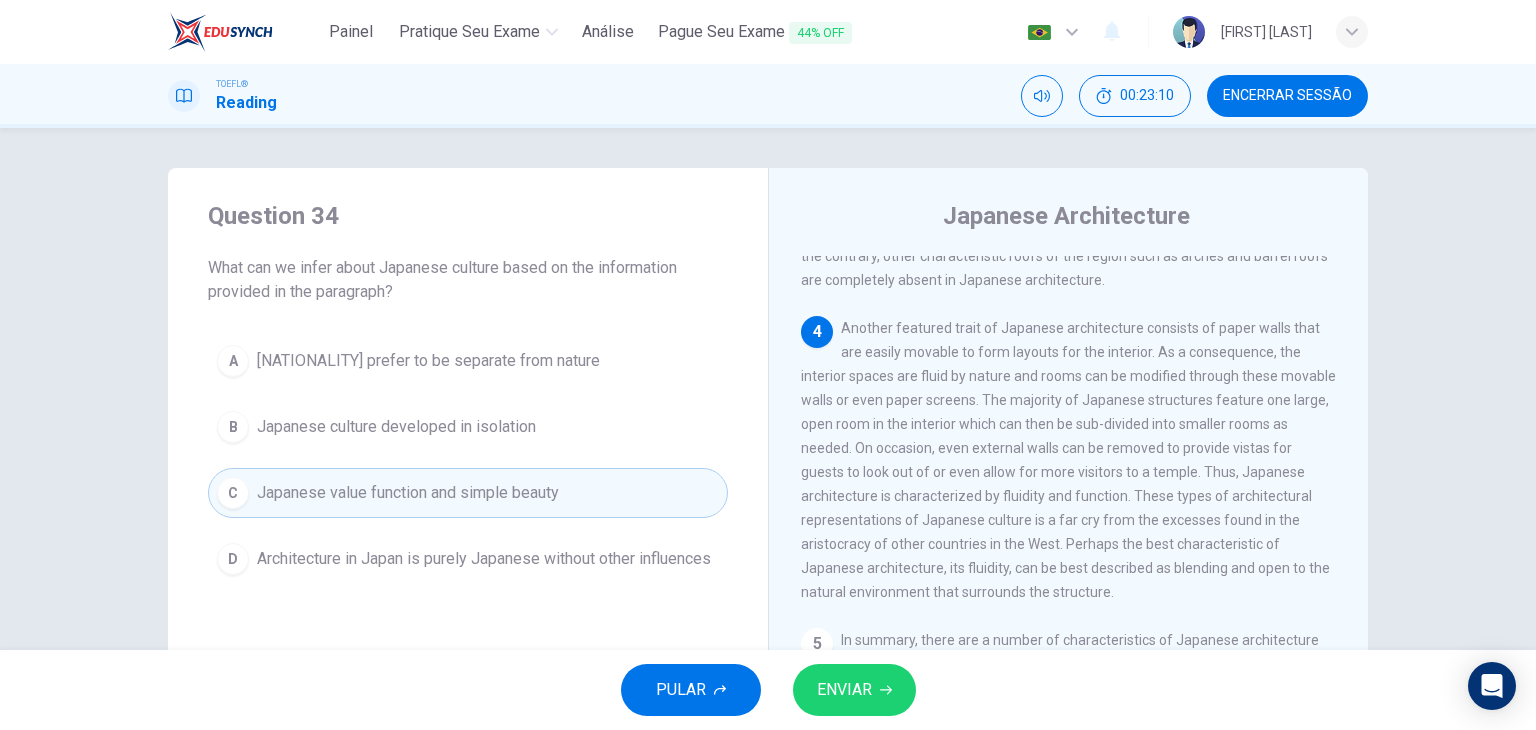 click on "ENVIAR" at bounding box center [844, 690] 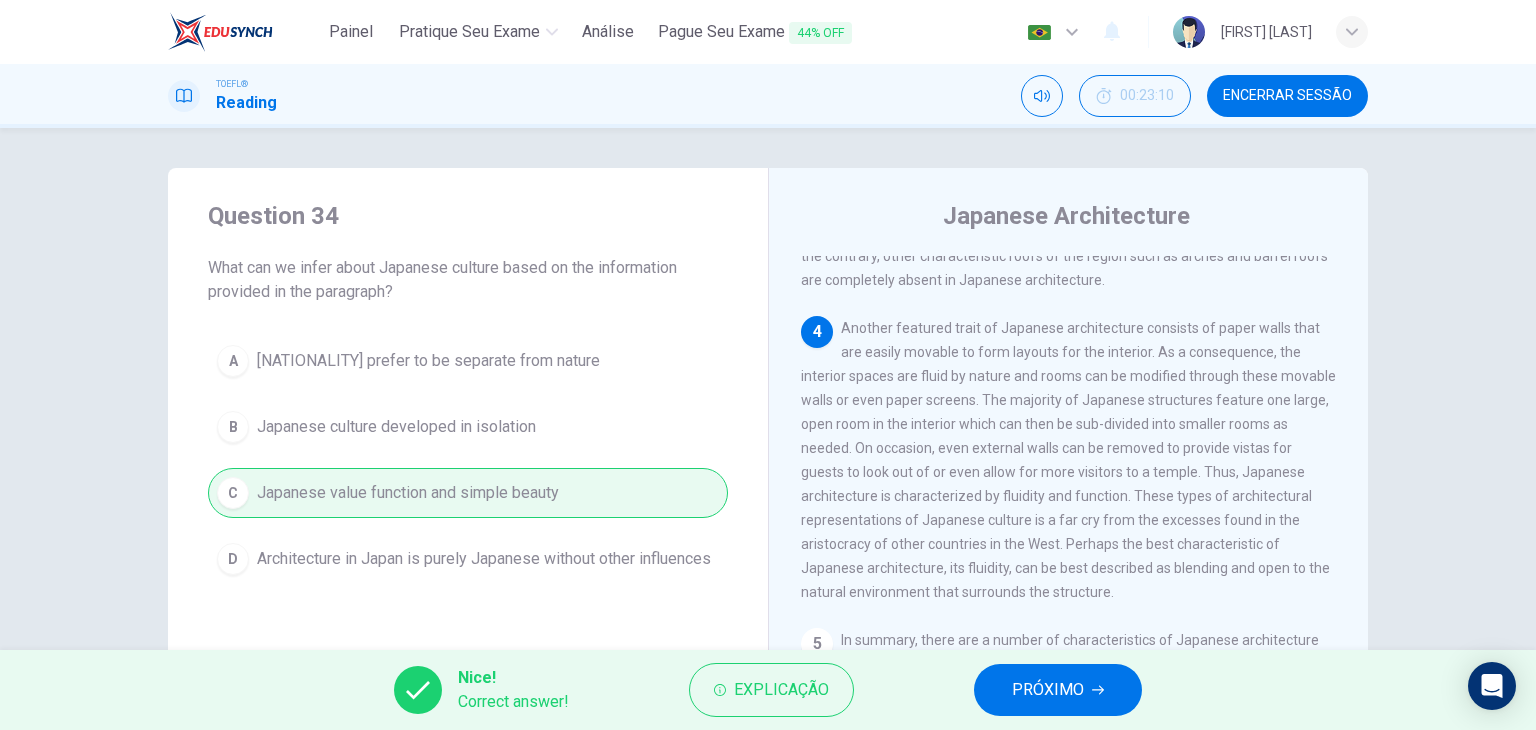 click on "PRÓXIMO" at bounding box center (1048, 690) 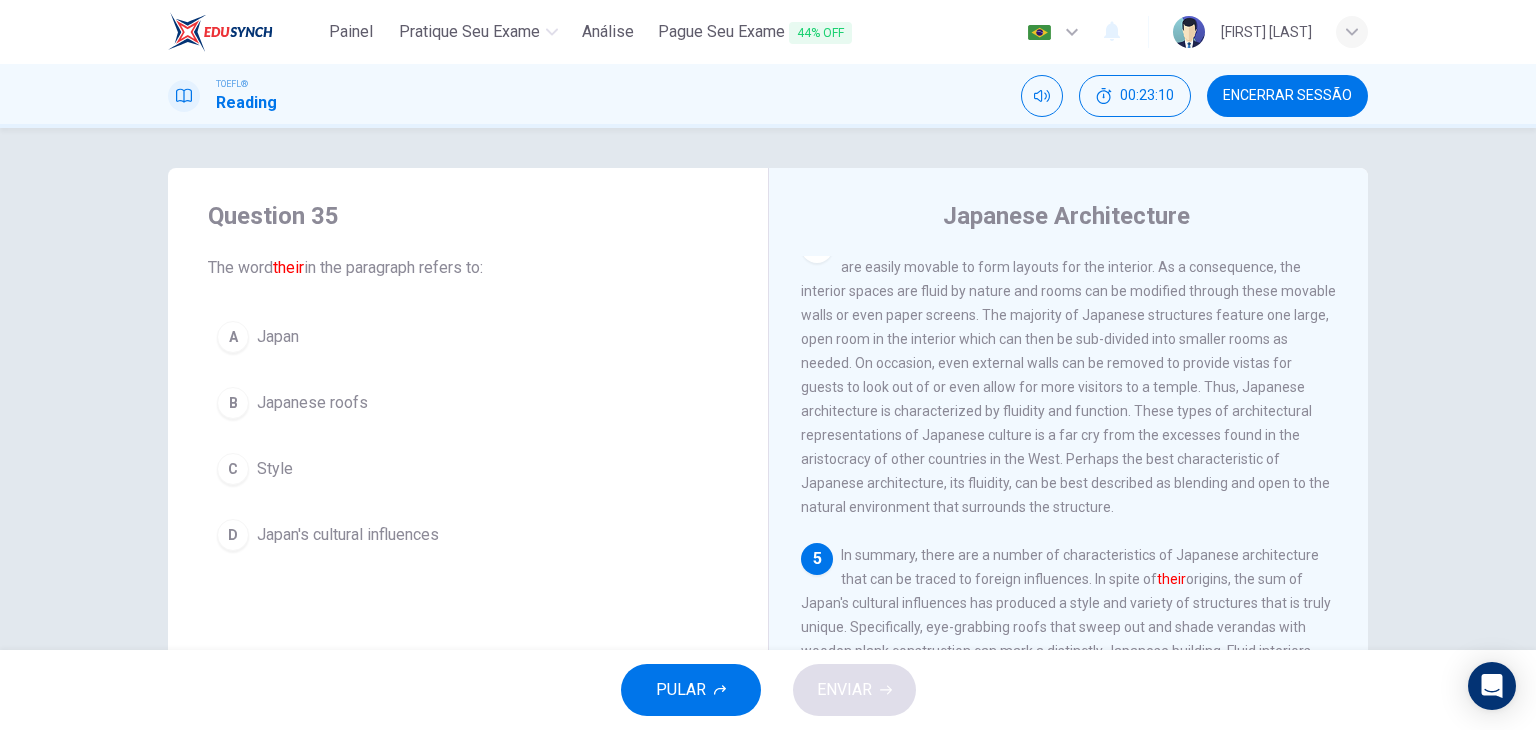 scroll, scrollTop: 1032, scrollLeft: 0, axis: vertical 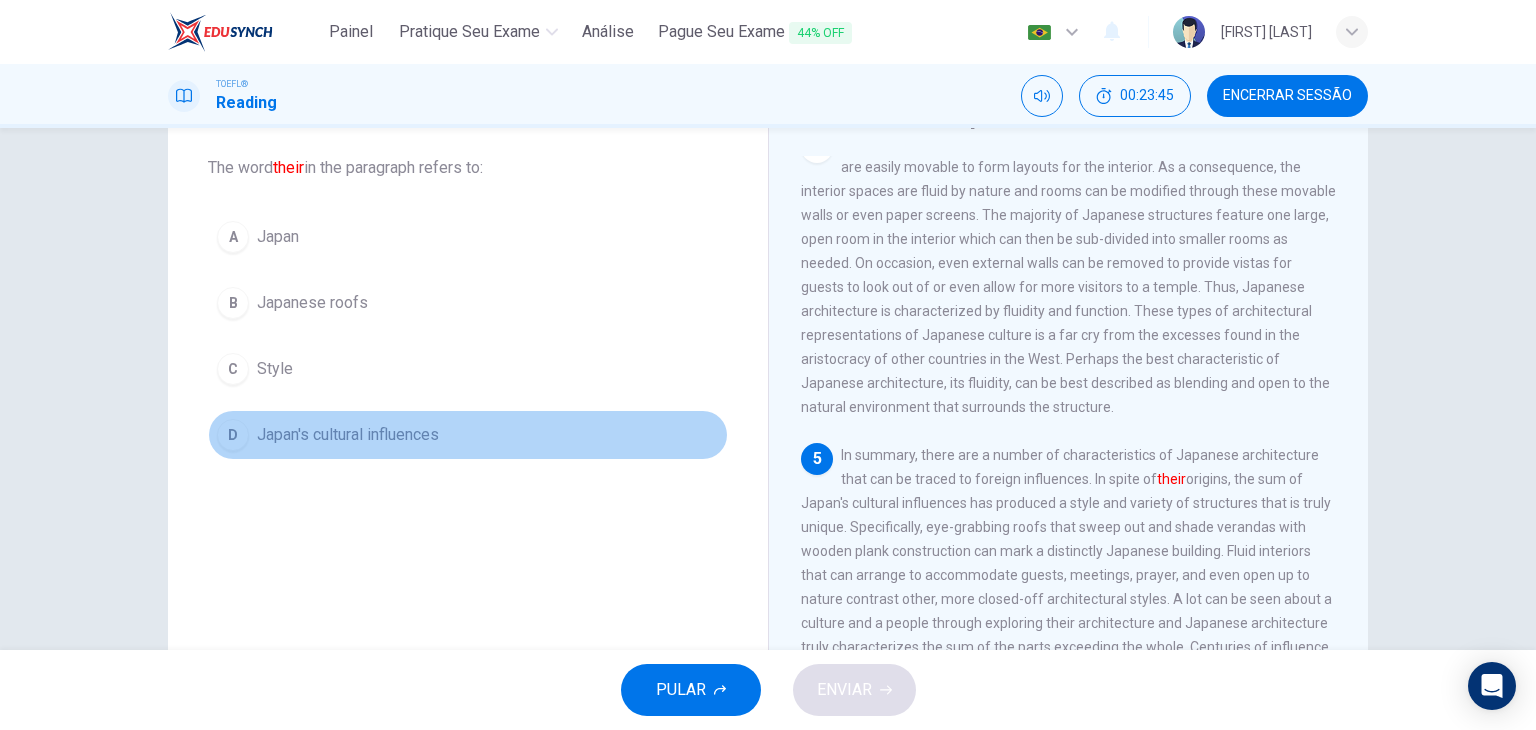 click on "D Japan's cultural influences" at bounding box center [468, 435] 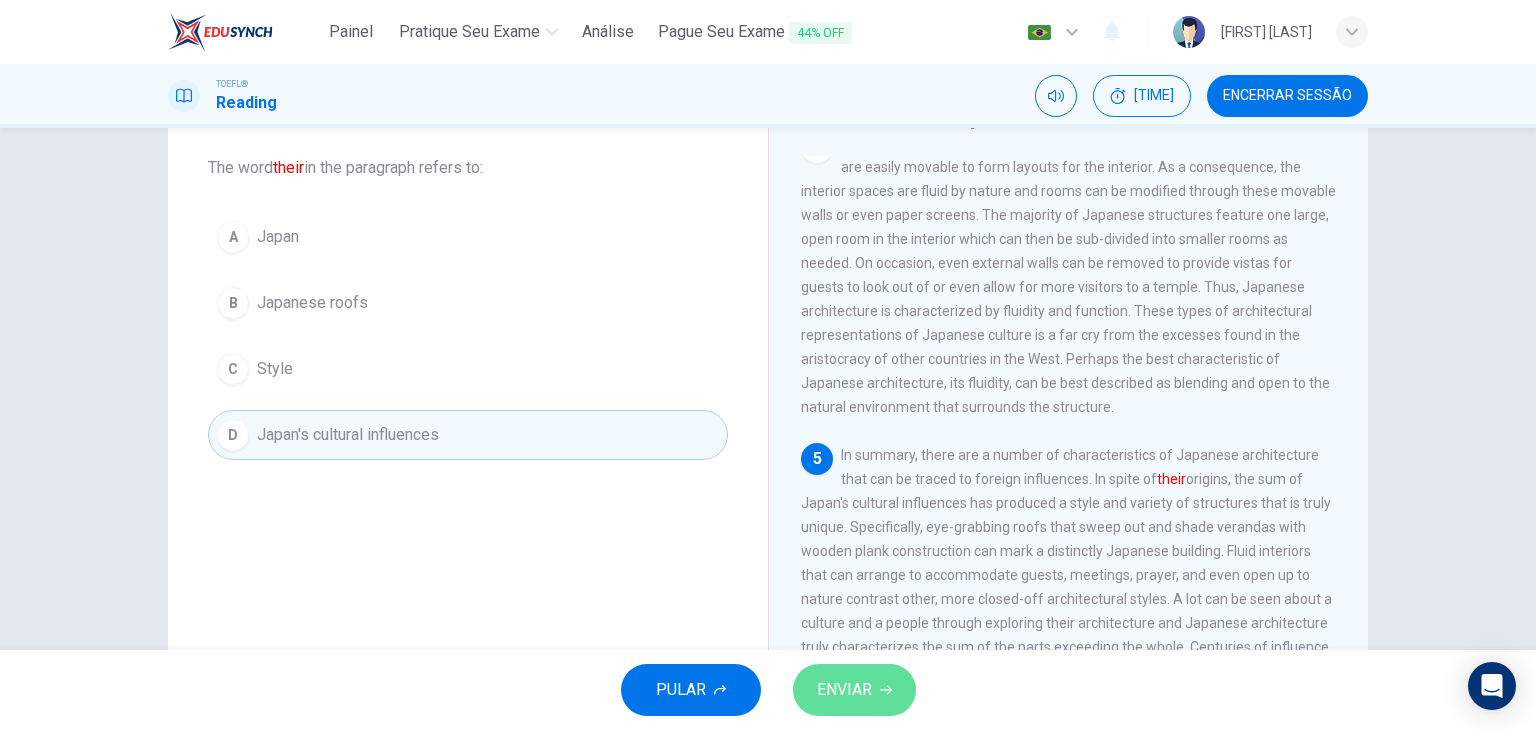 click on "ENVIAR" at bounding box center (854, 690) 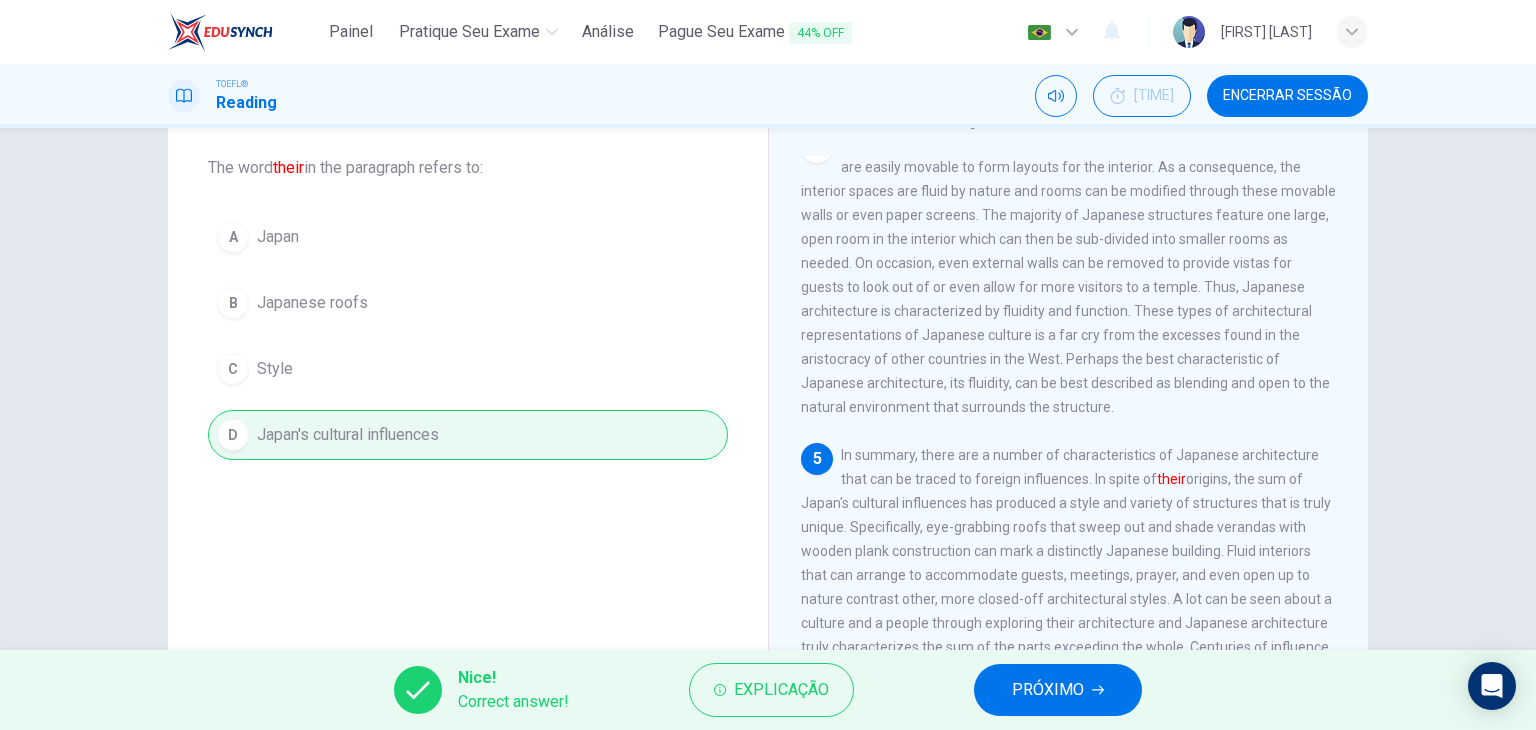 click on "PRÓXIMO" at bounding box center [1058, 690] 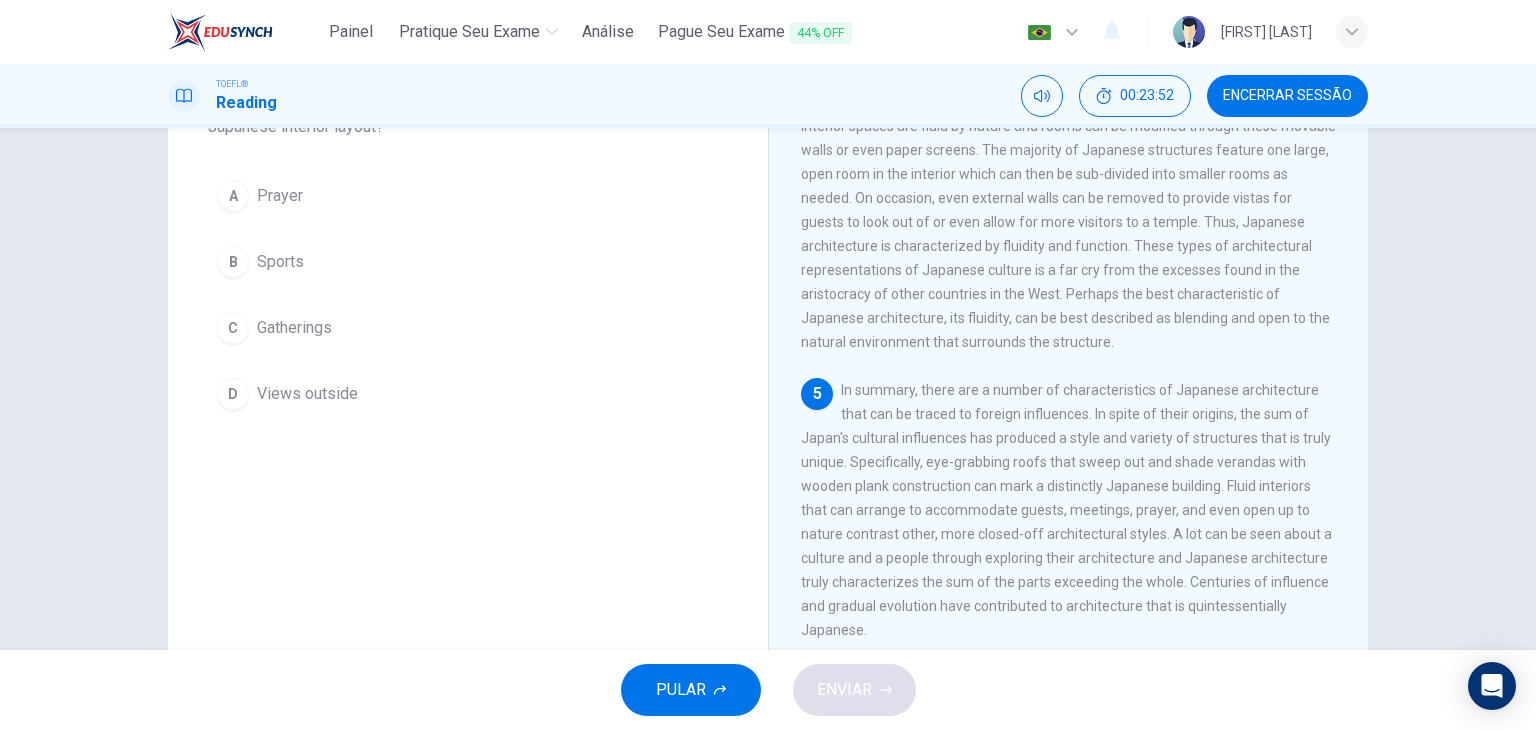 scroll, scrollTop: 200, scrollLeft: 0, axis: vertical 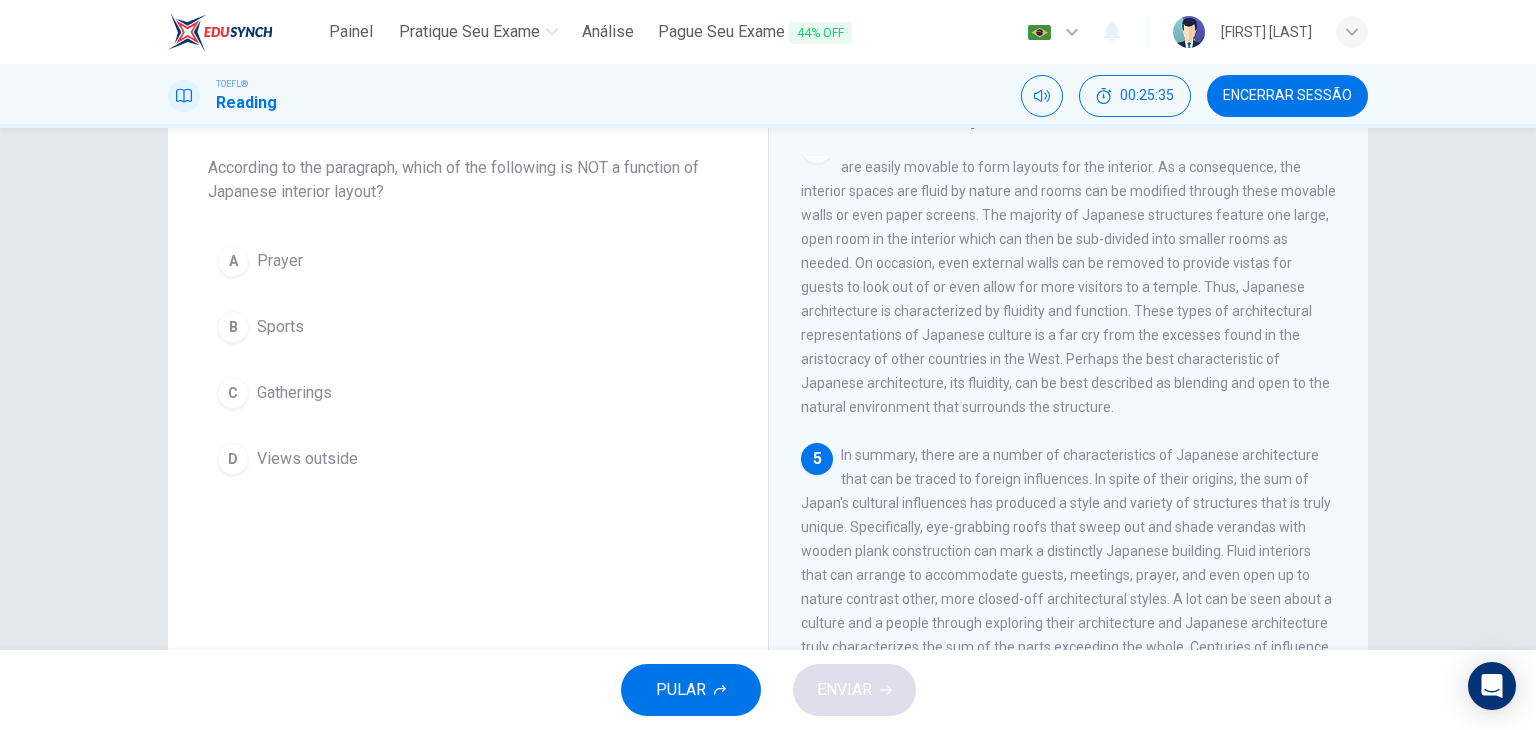 click on "Sports" at bounding box center (280, 261) 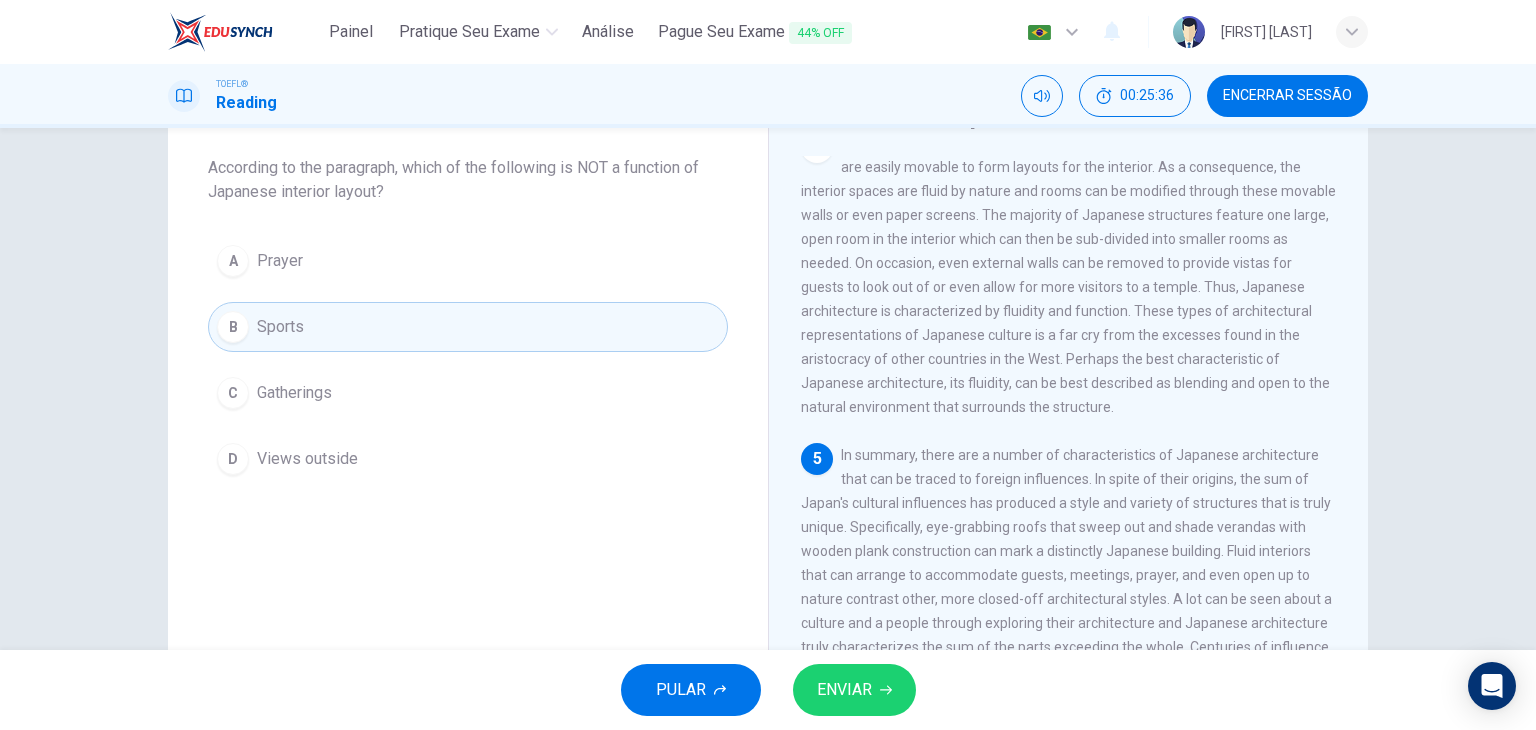 click on "ENVIAR" at bounding box center [844, 690] 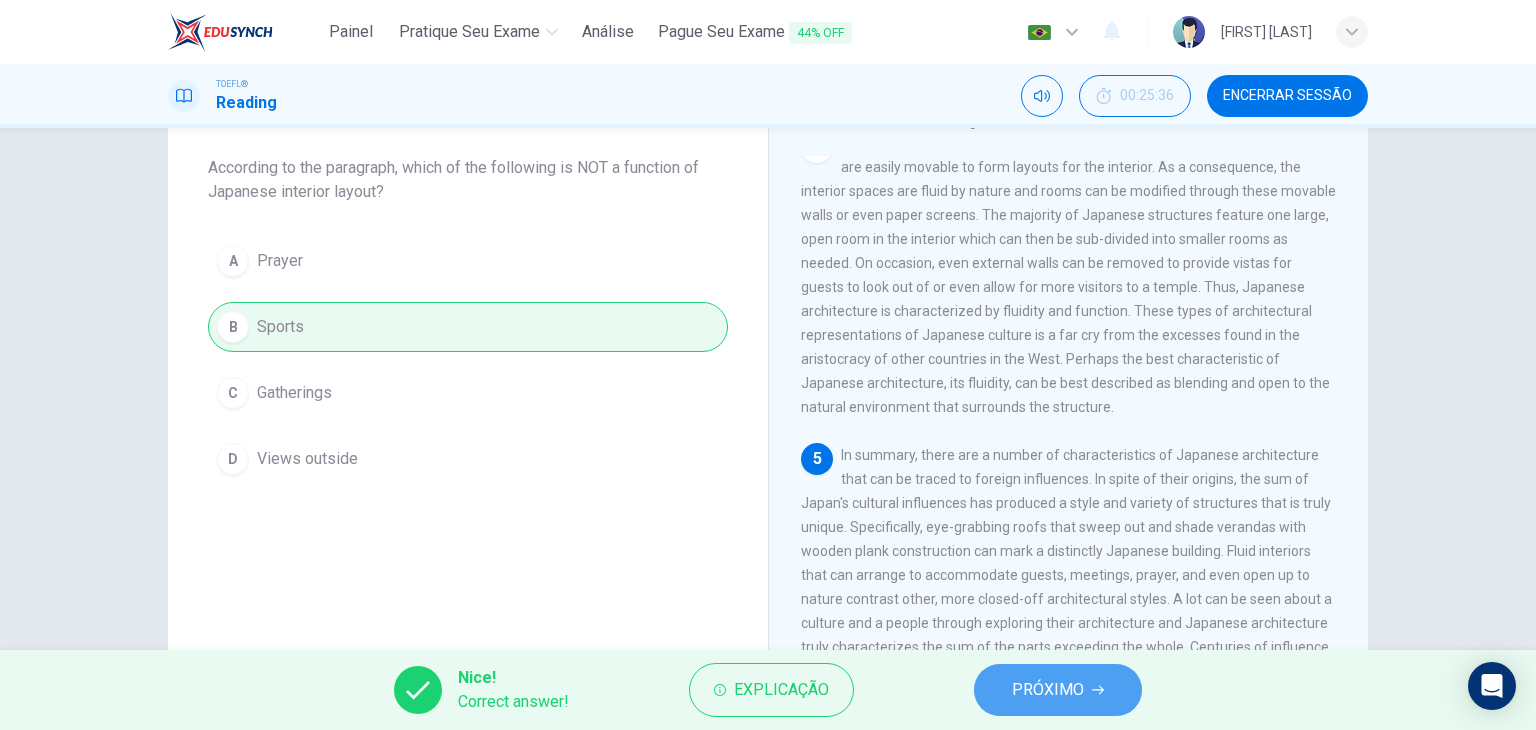 click on "PRÓXIMO" at bounding box center [1058, 690] 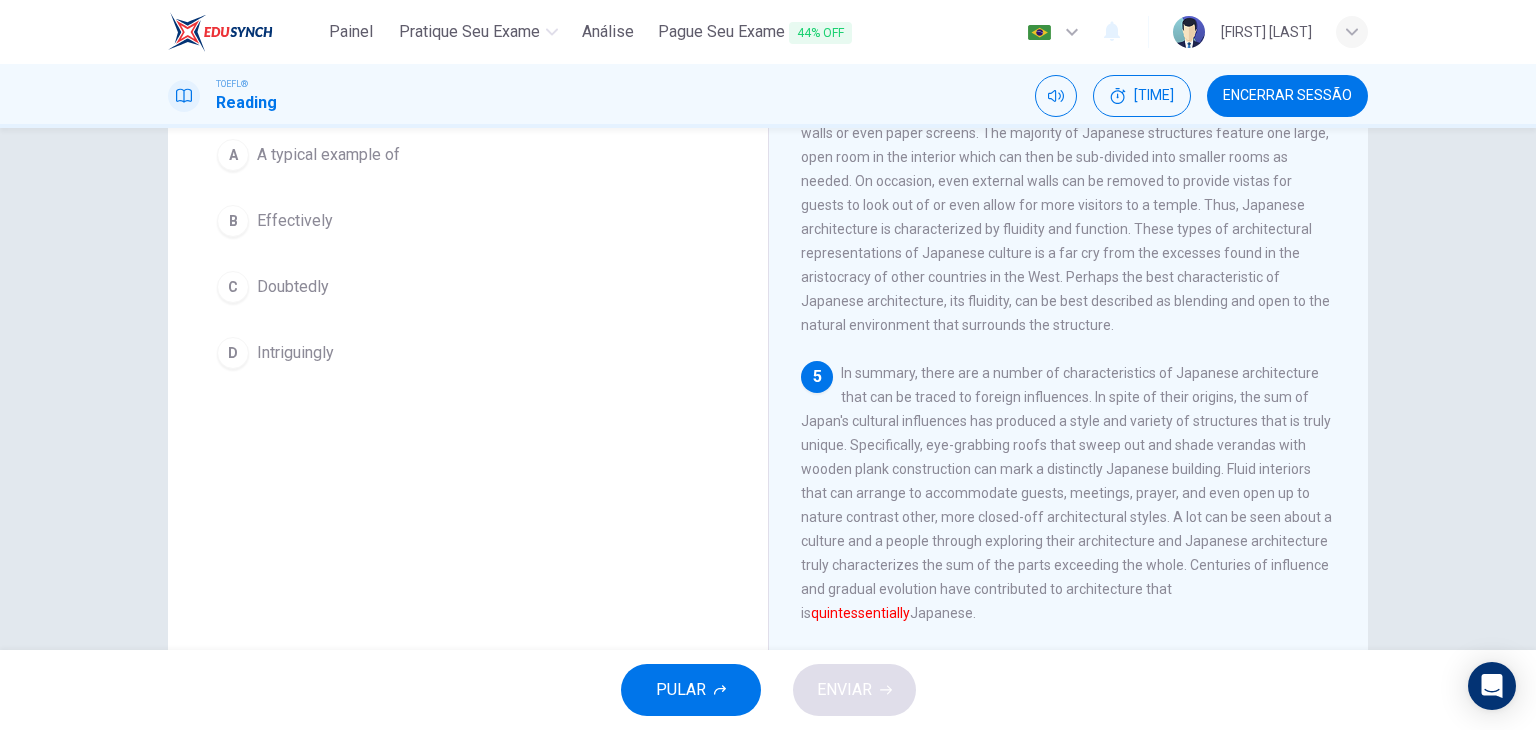 scroll, scrollTop: 153, scrollLeft: 0, axis: vertical 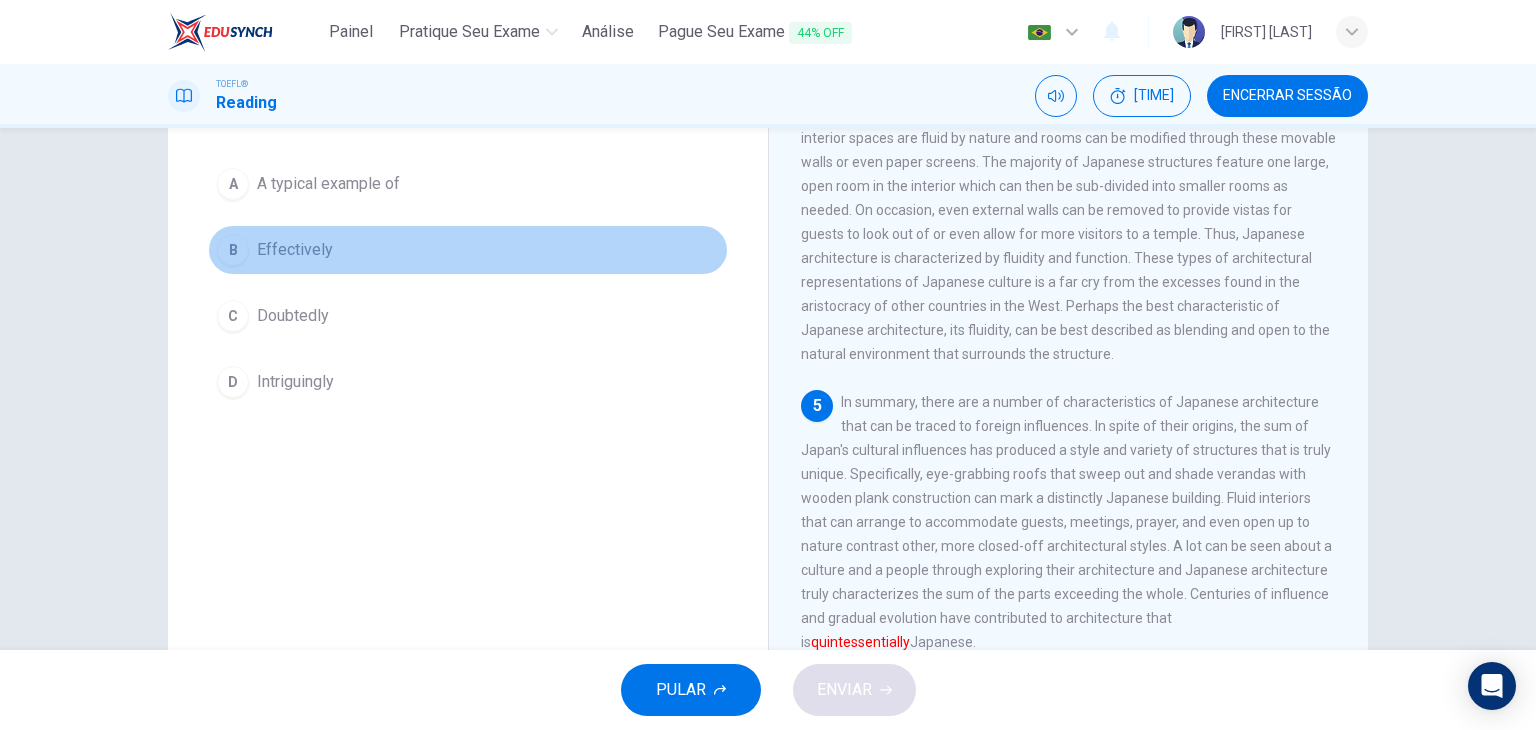 click on "Effectively" at bounding box center [328, 184] 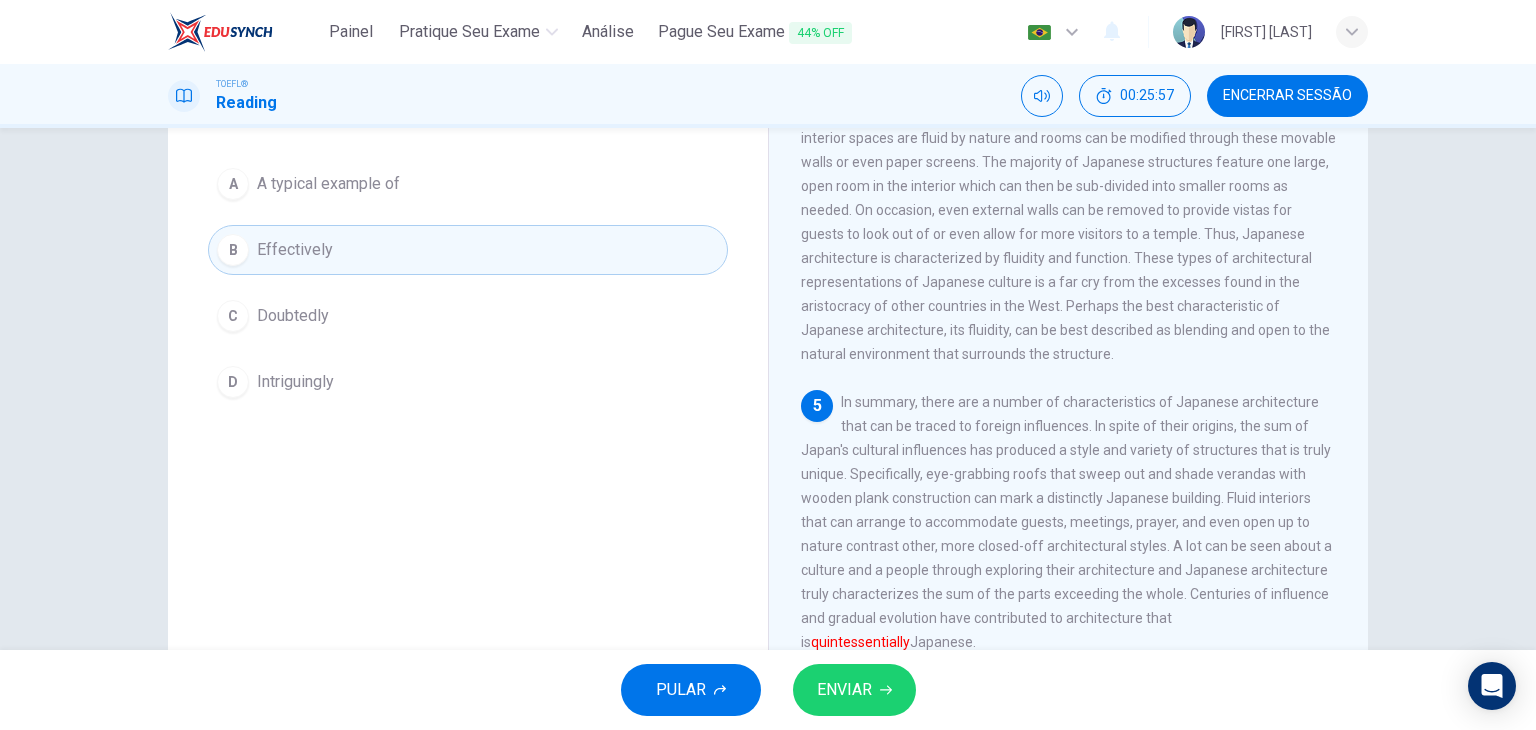 click on "ENVIAR" at bounding box center [854, 690] 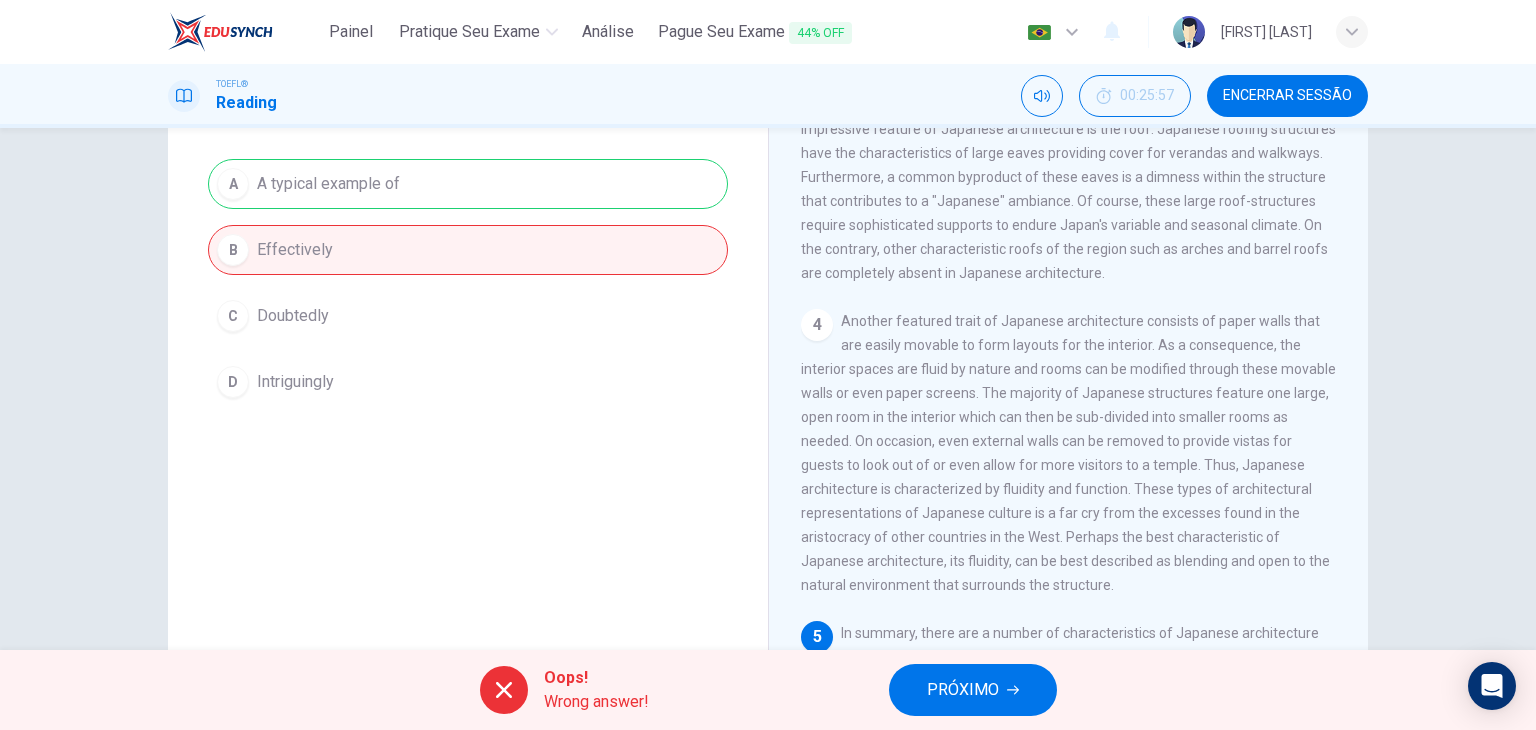scroll, scrollTop: 632, scrollLeft: 0, axis: vertical 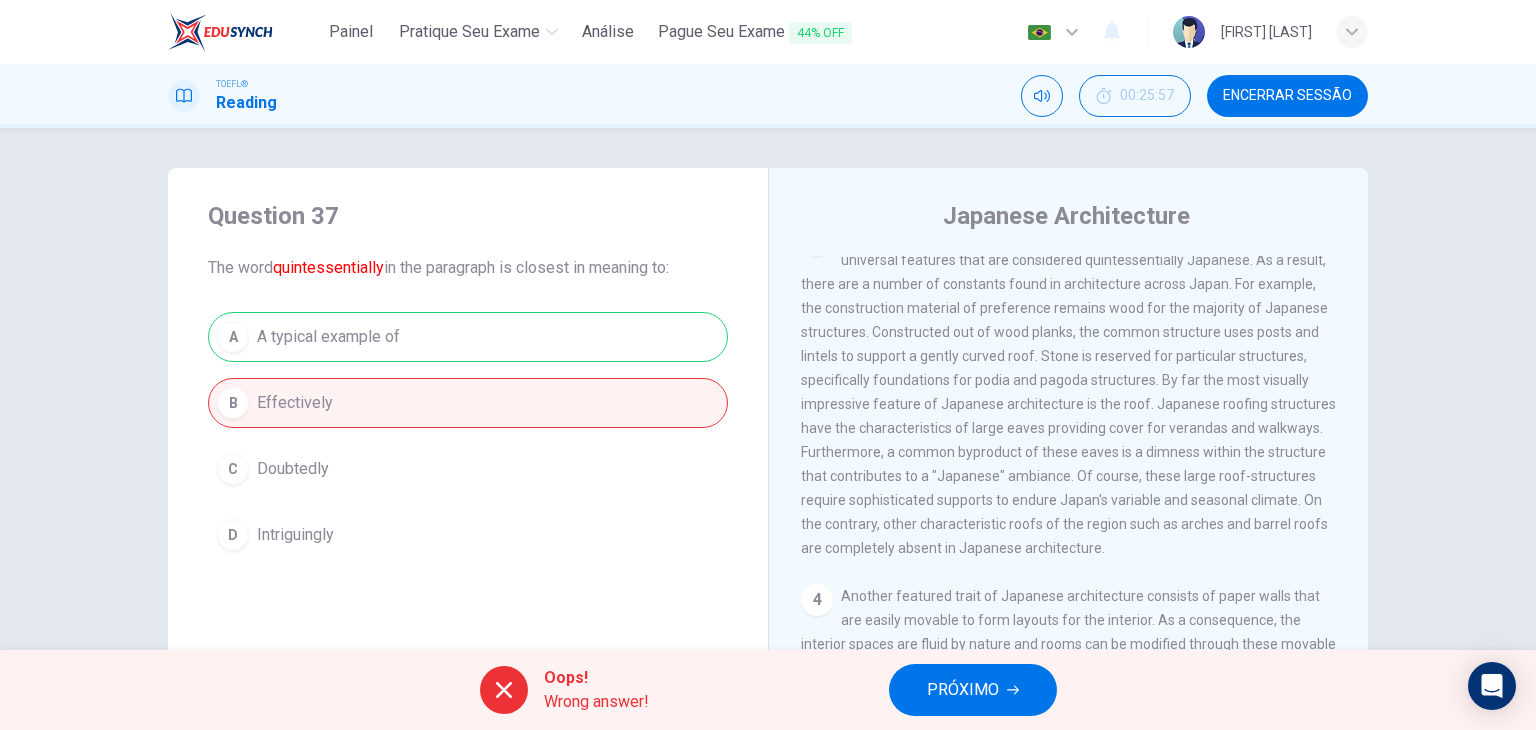 click at bounding box center (1013, 690) 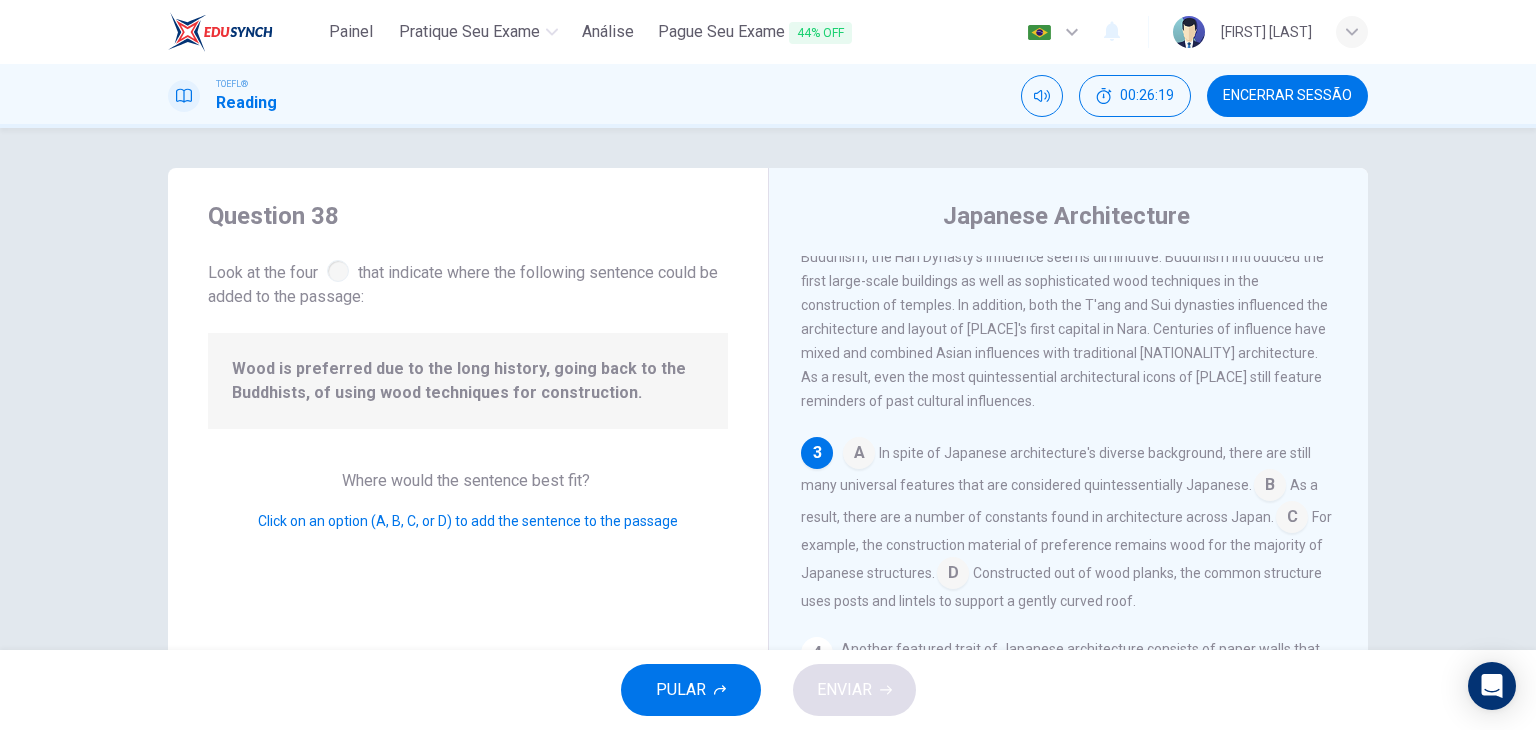 scroll, scrollTop: 519, scrollLeft: 0, axis: vertical 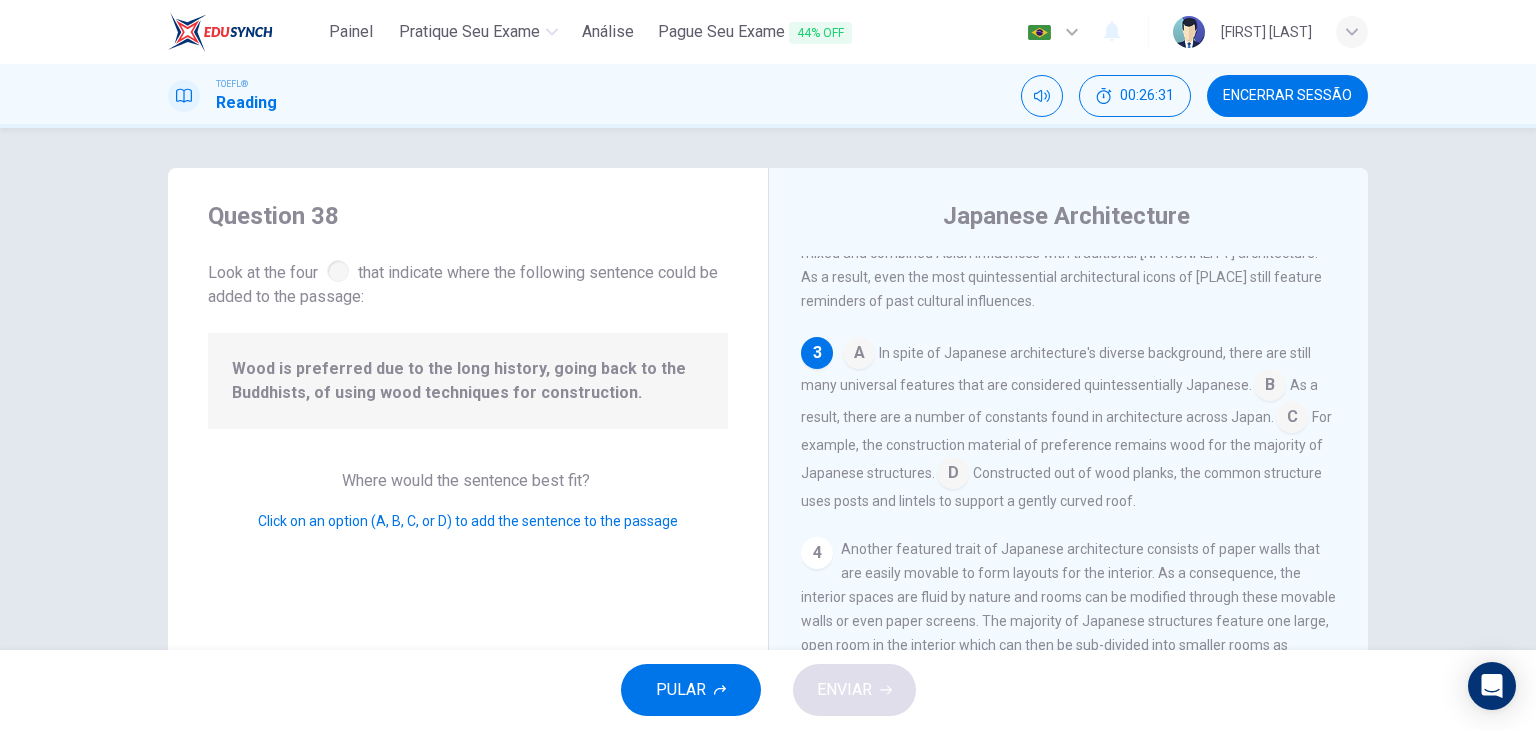 click at bounding box center [859, 355] 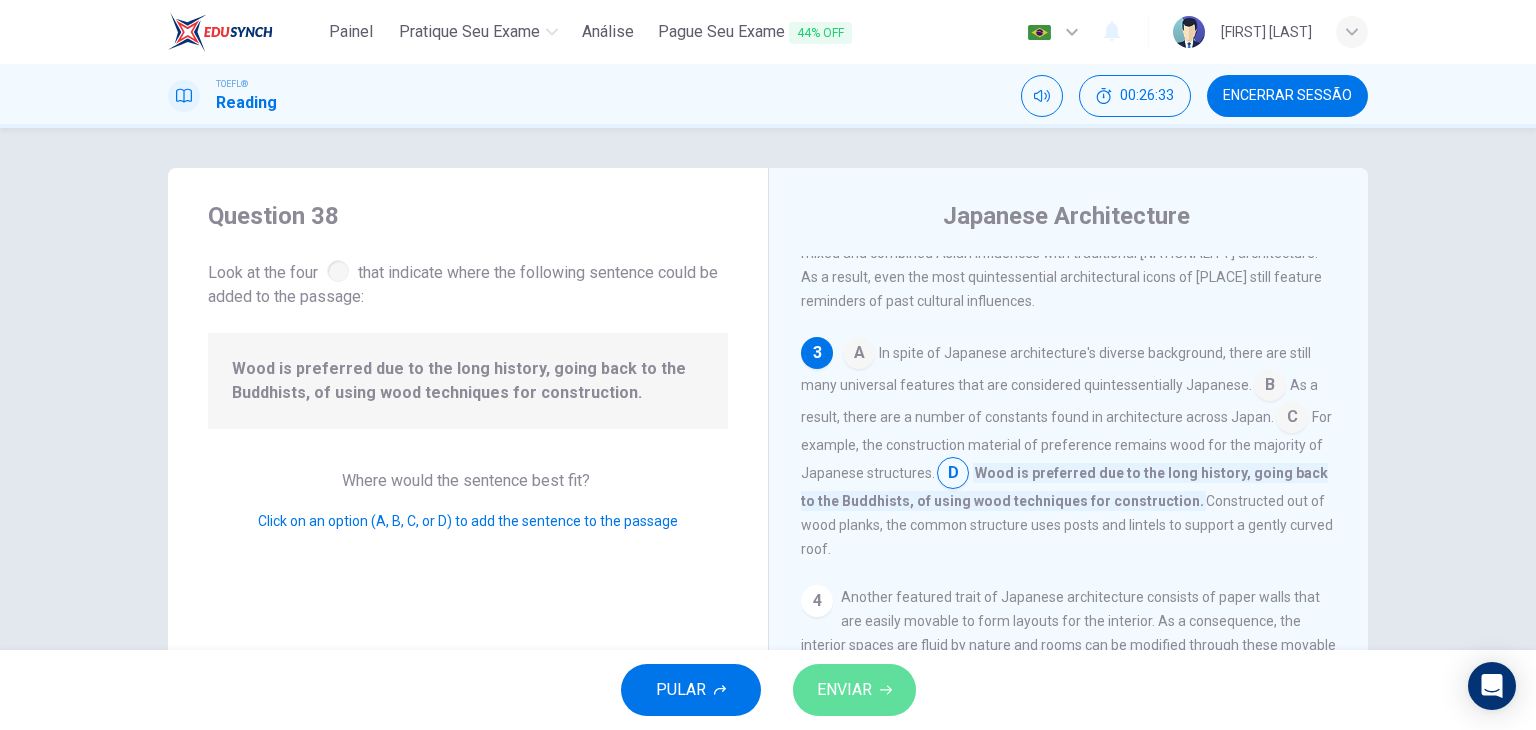 click on "ENVIAR" at bounding box center [844, 690] 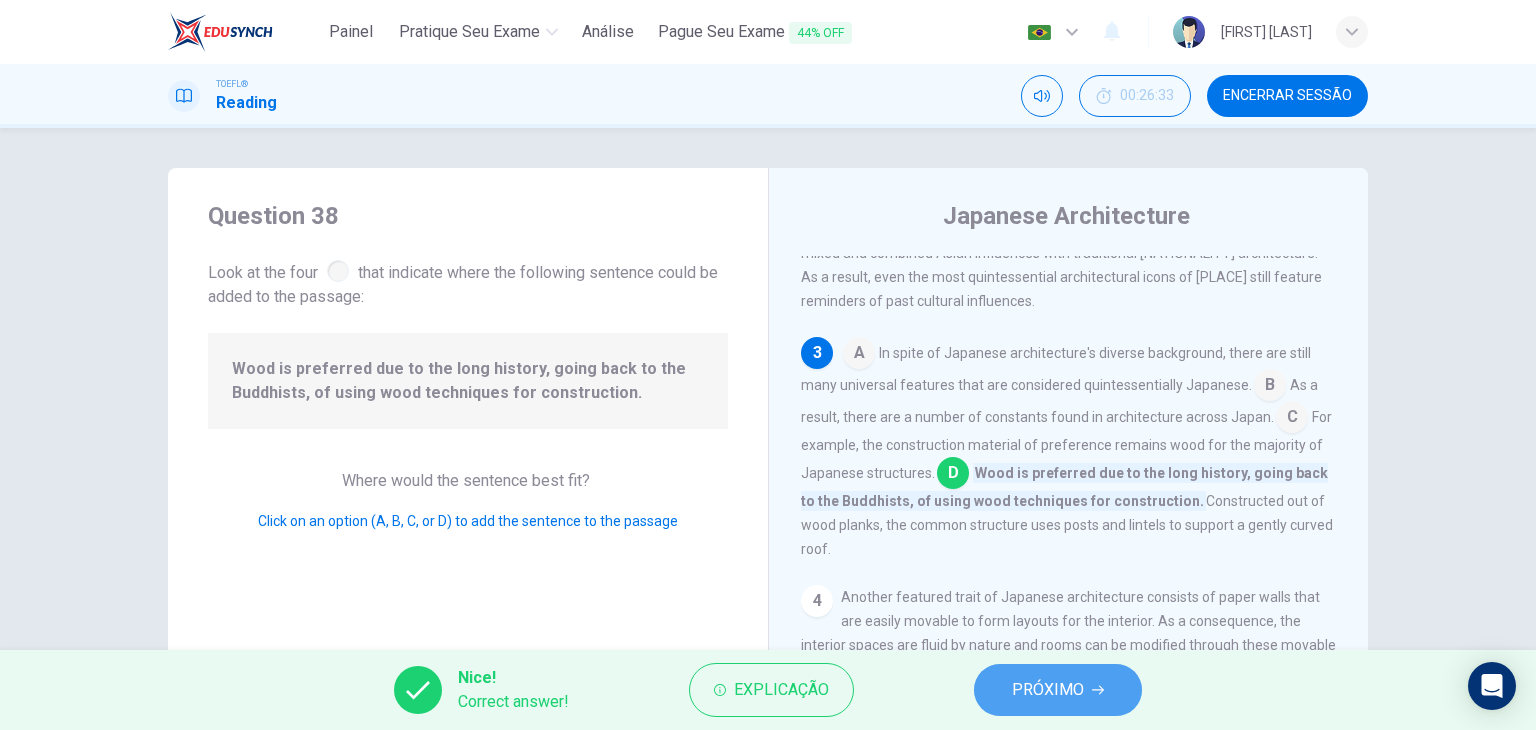 click on "PRÓXIMO" at bounding box center [1048, 690] 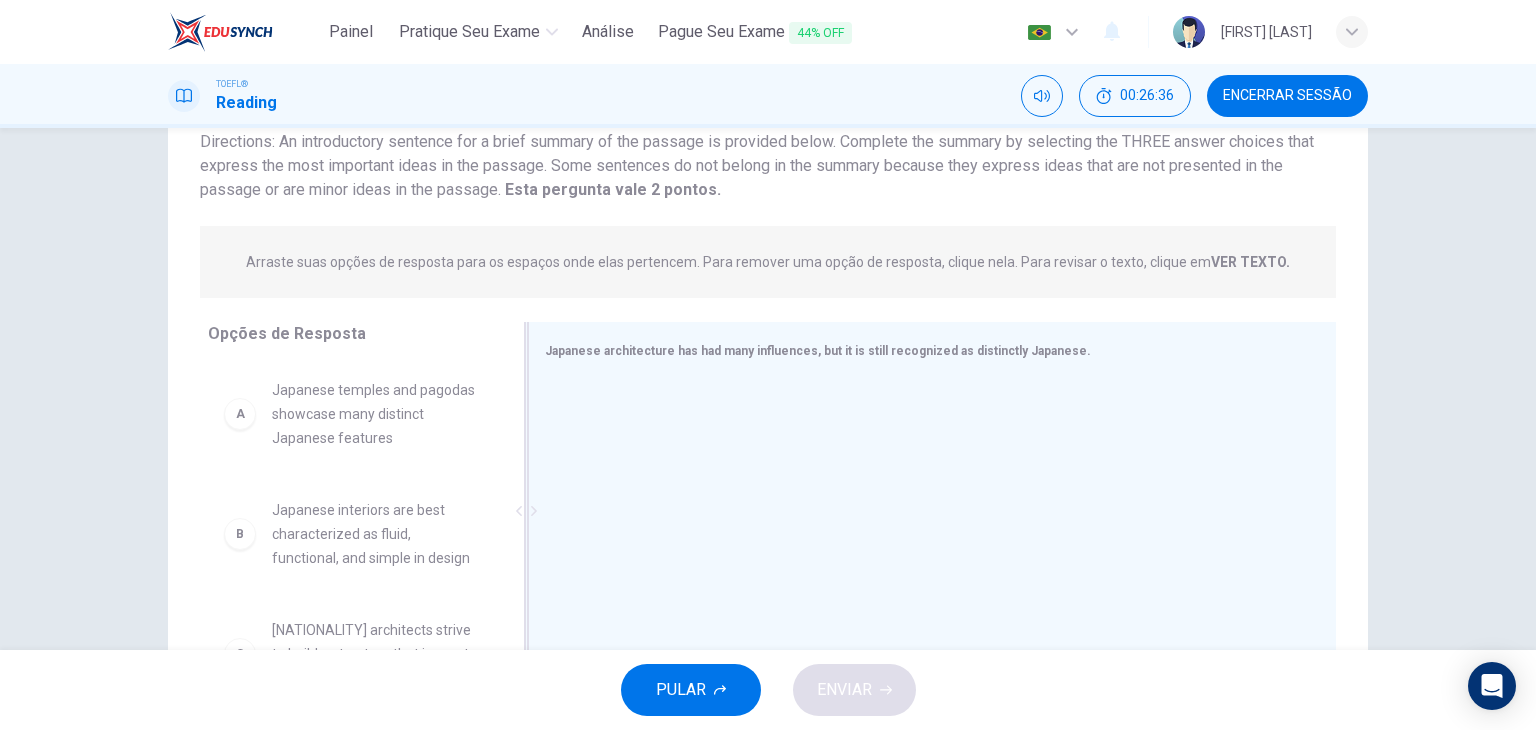 scroll, scrollTop: 200, scrollLeft: 0, axis: vertical 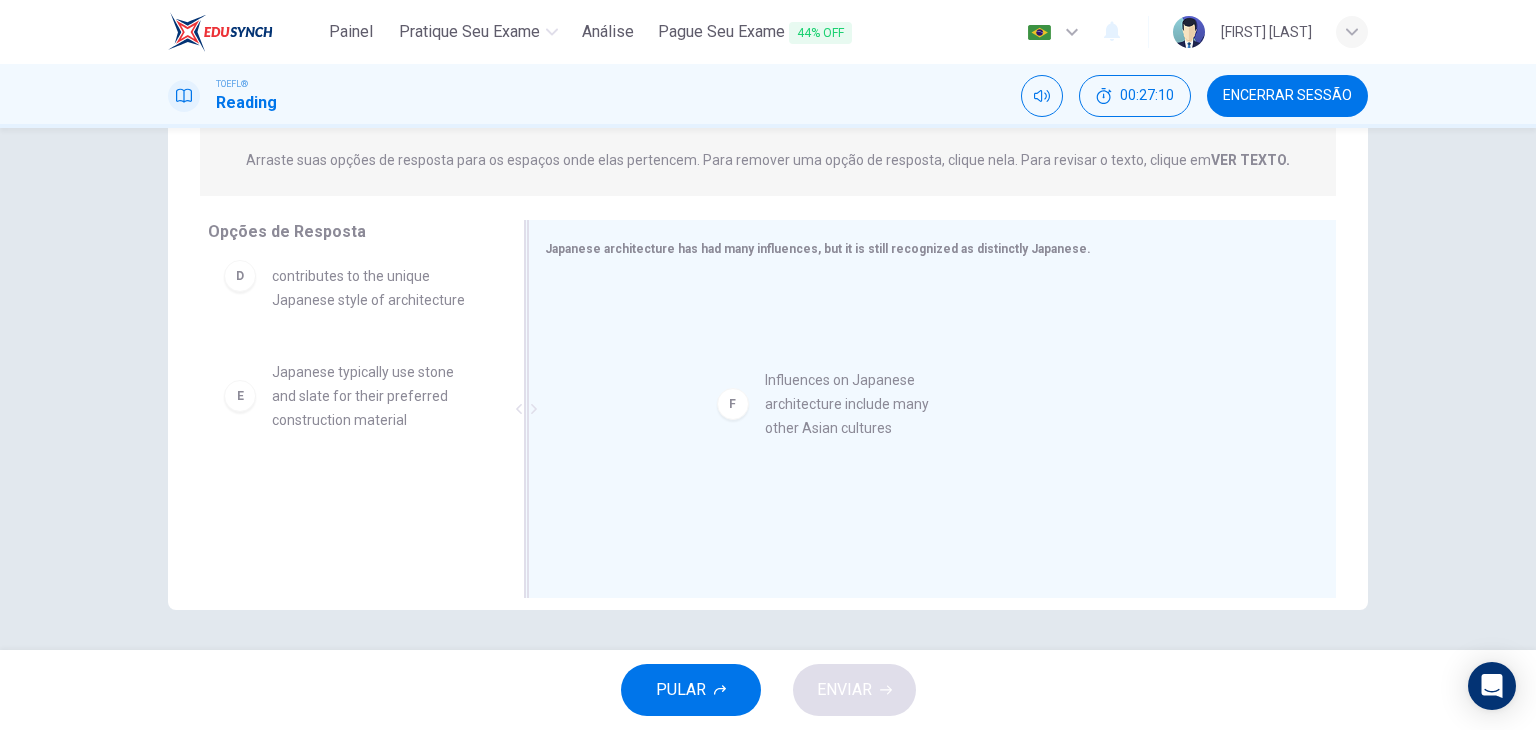 drag, startPoint x: 341, startPoint y: 538, endPoint x: 846, endPoint y: 422, distance: 518.15155 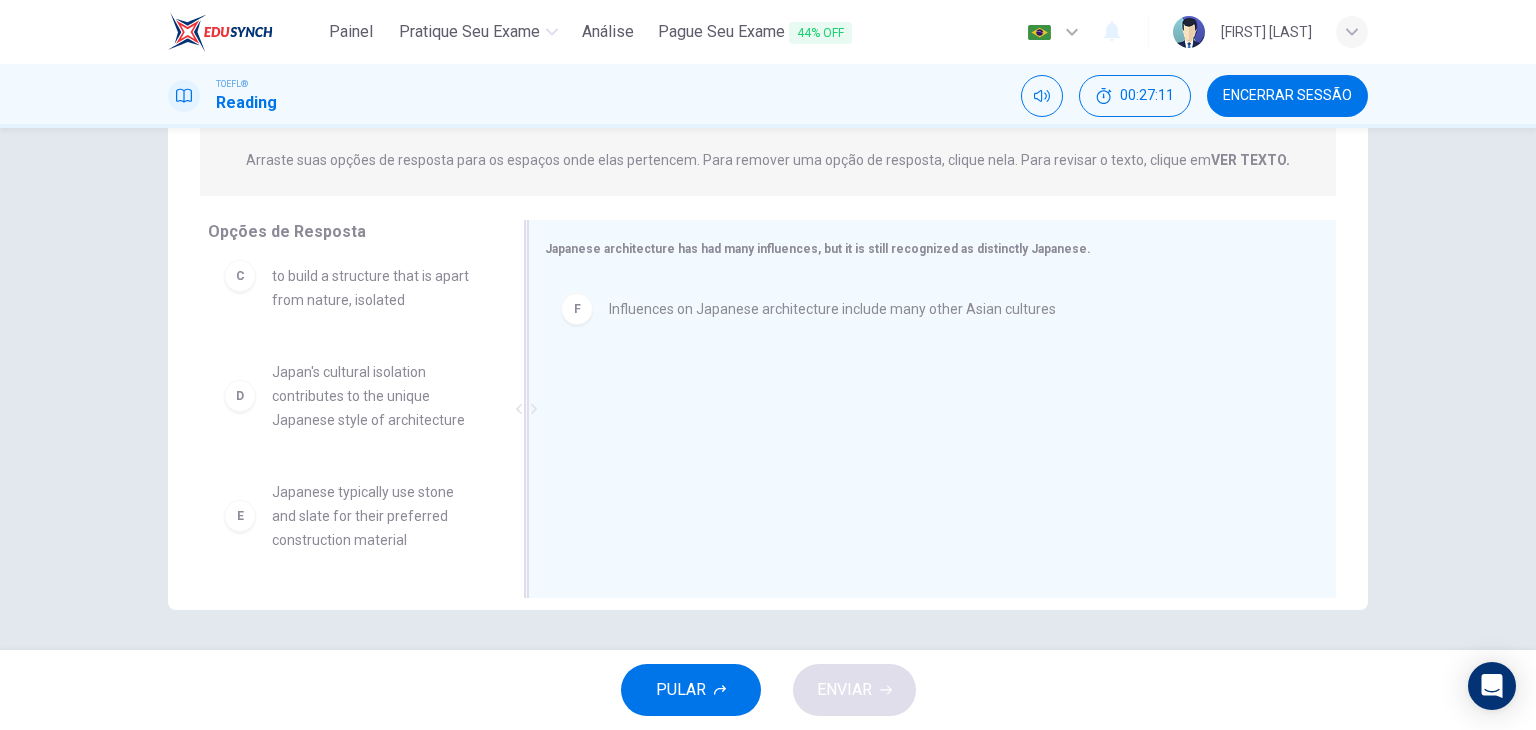 scroll, scrollTop: 276, scrollLeft: 0, axis: vertical 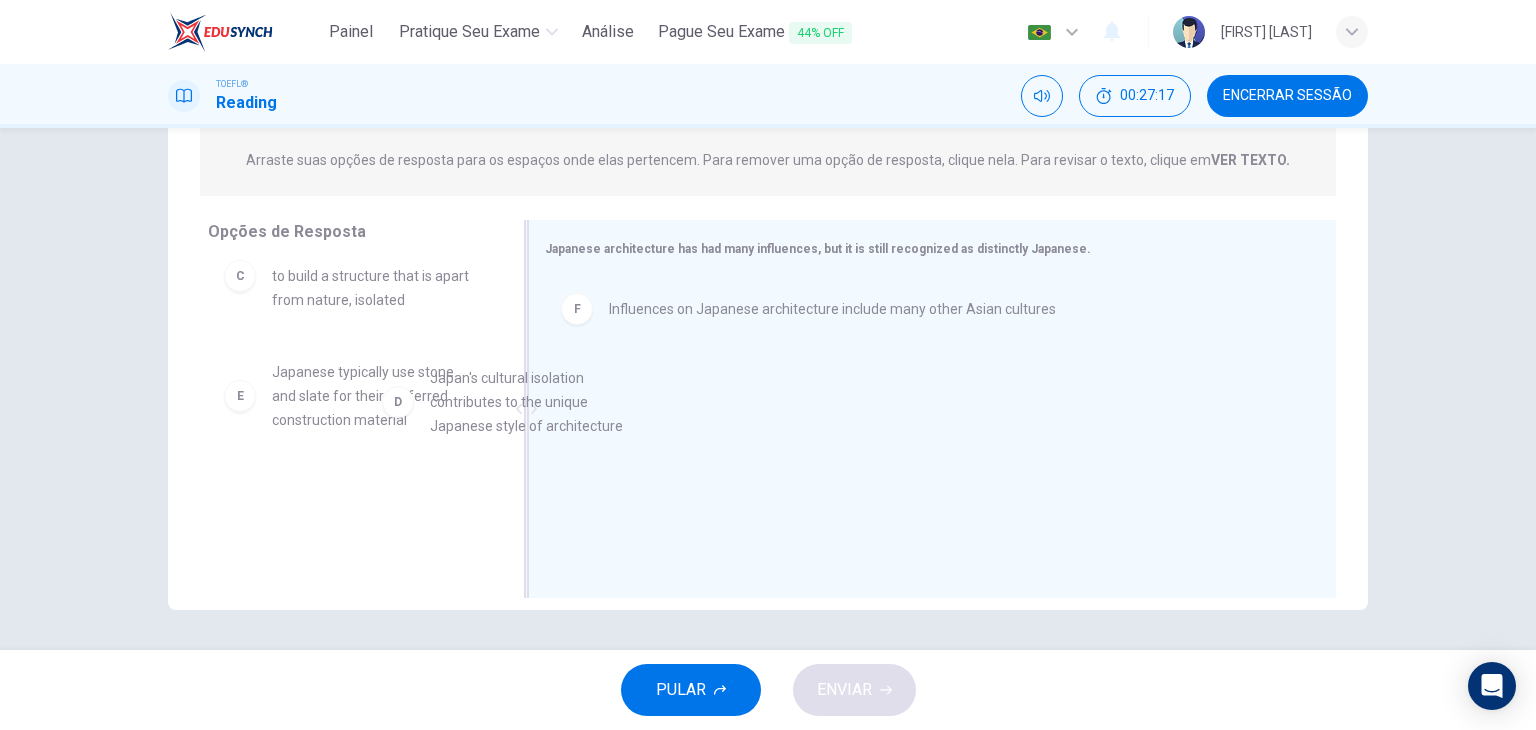 drag, startPoint x: 371, startPoint y: 381, endPoint x: 784, endPoint y: 396, distance: 413.2723 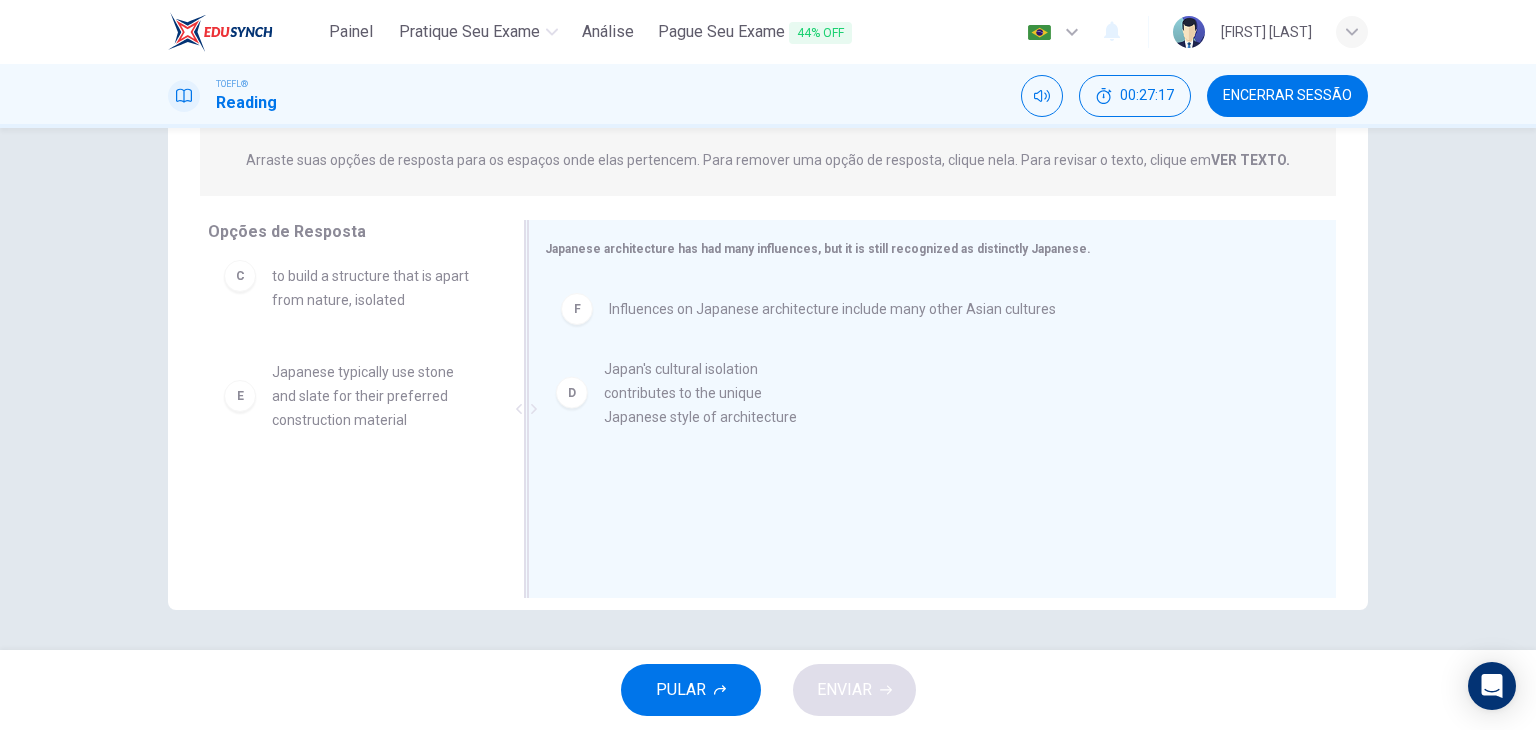 scroll, scrollTop: 144, scrollLeft: 0, axis: vertical 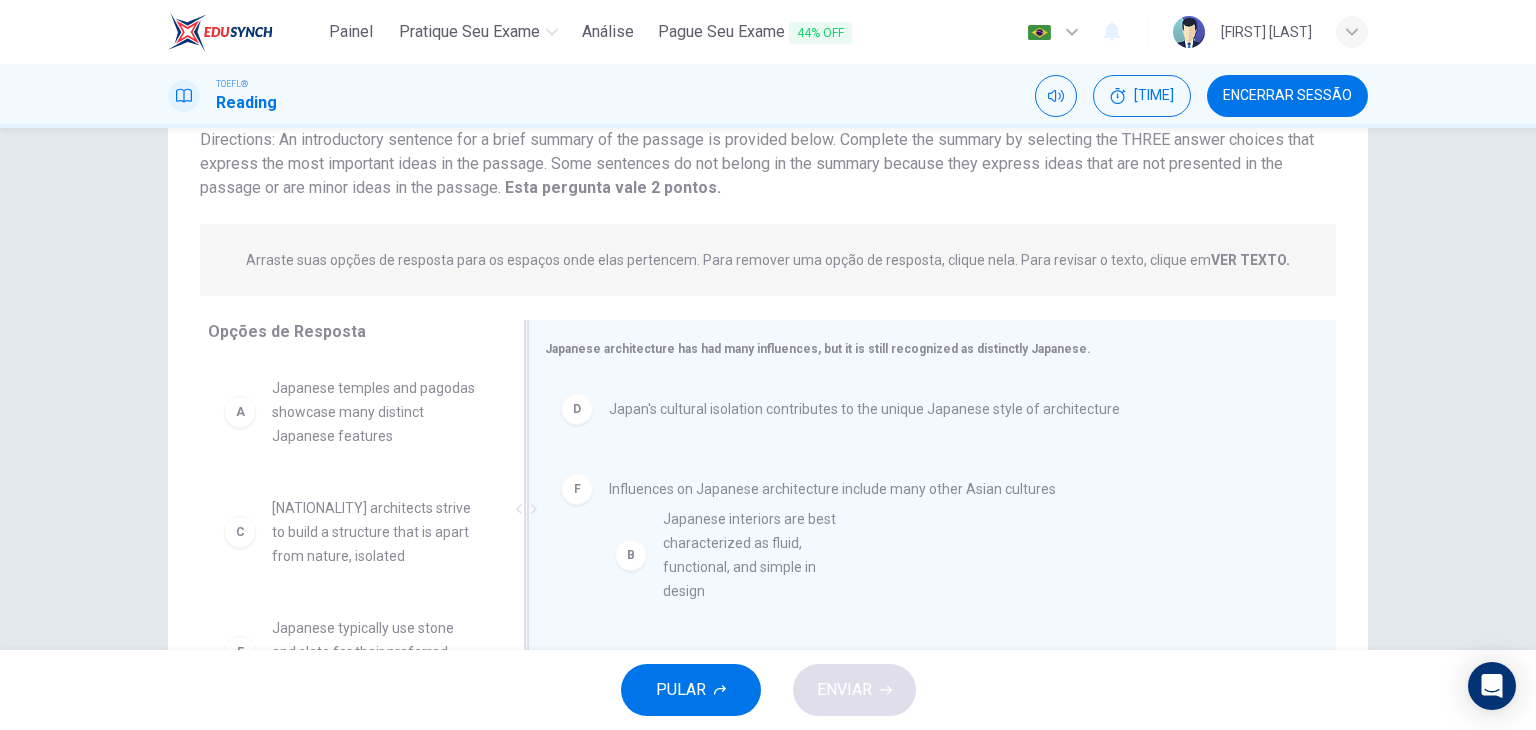 drag, startPoint x: 412, startPoint y: 547, endPoint x: 890, endPoint y: 561, distance: 478.205 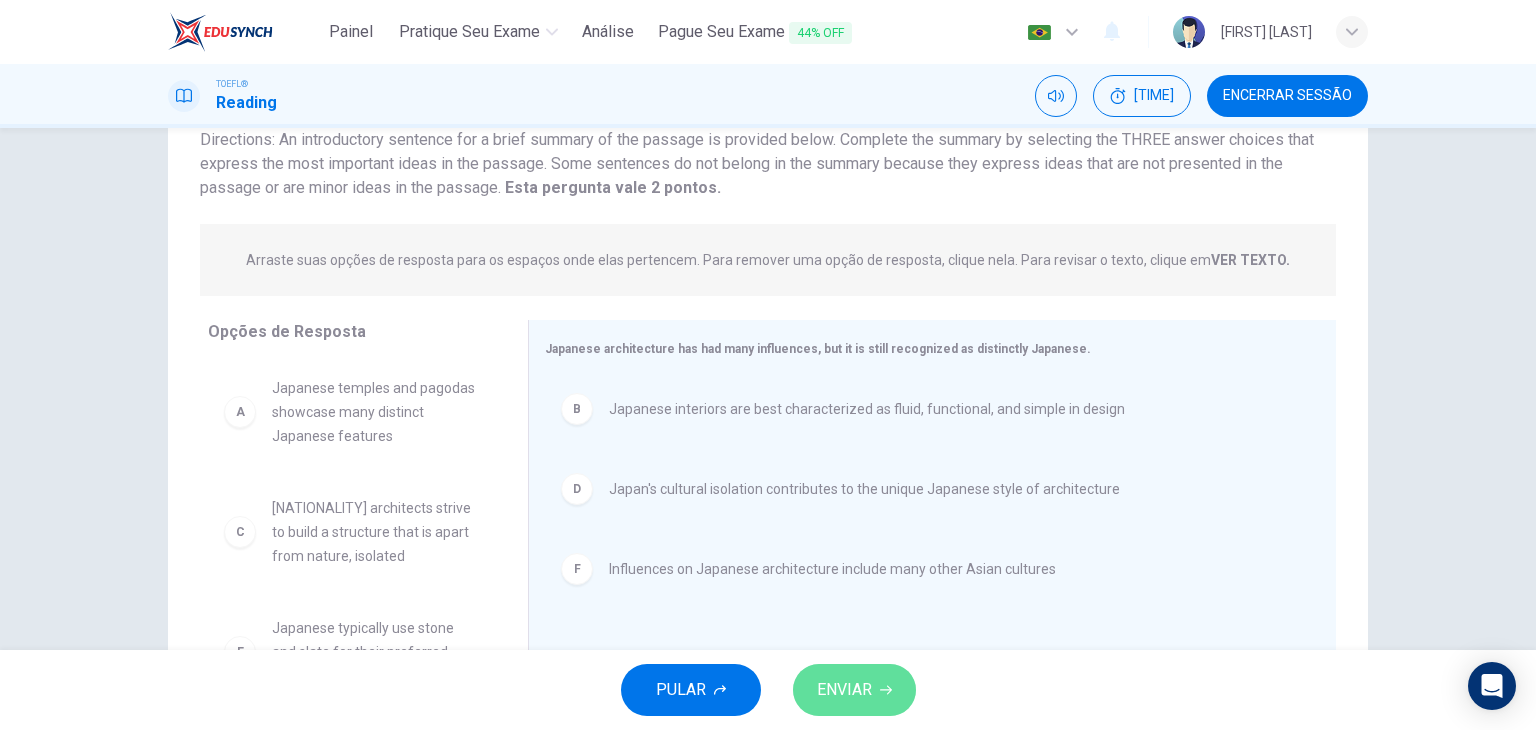 click on "ENVIAR" at bounding box center (854, 690) 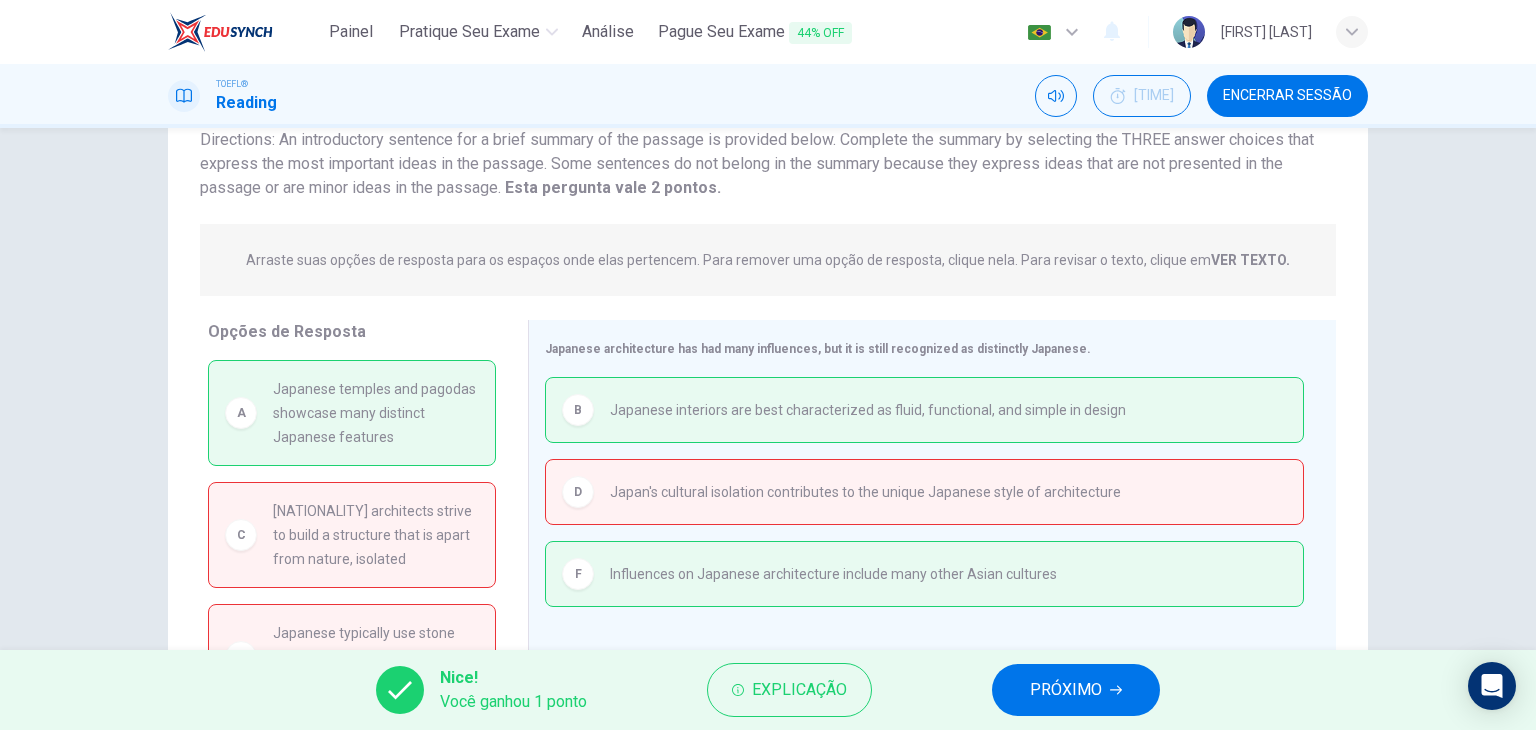 click on "PRÓXIMO" at bounding box center [1066, 690] 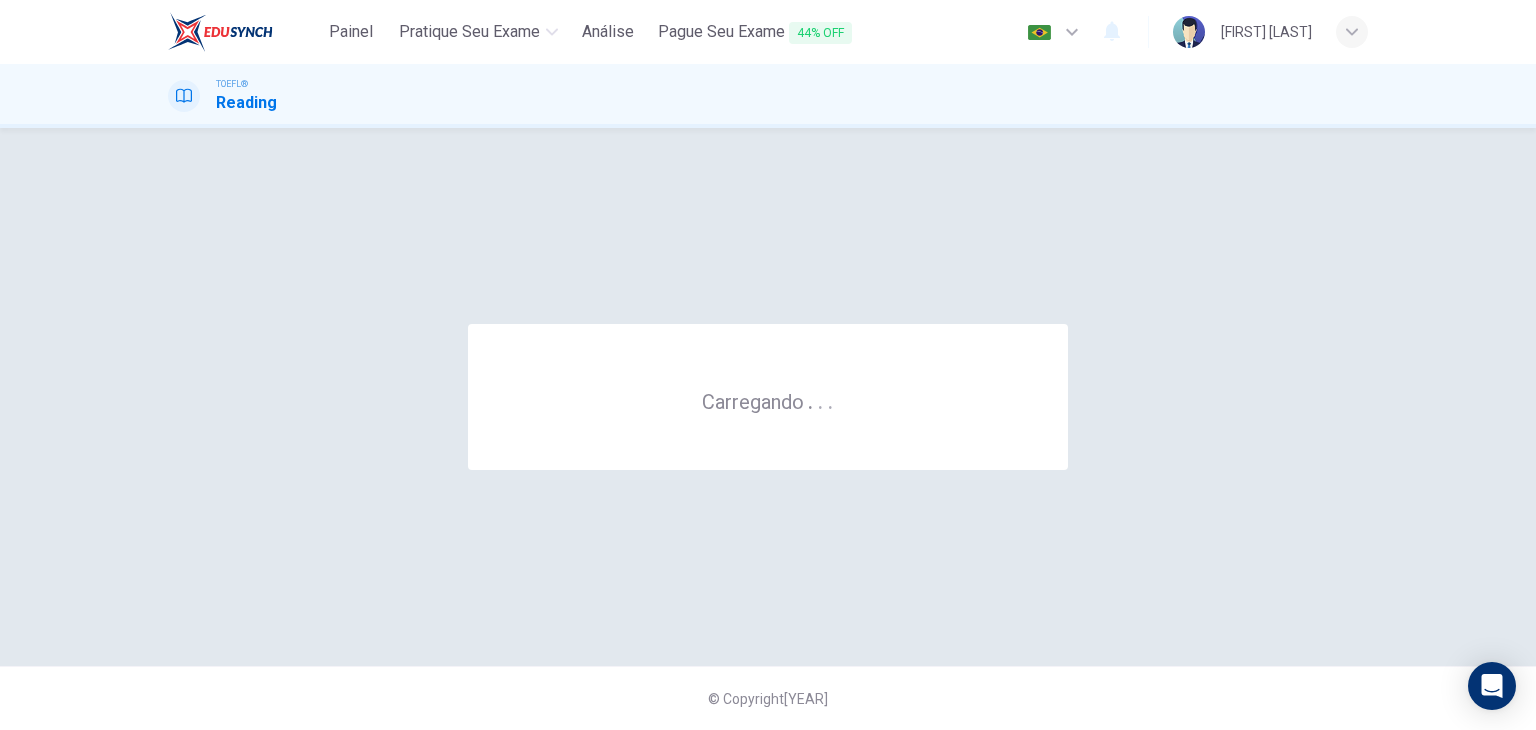 scroll, scrollTop: 0, scrollLeft: 0, axis: both 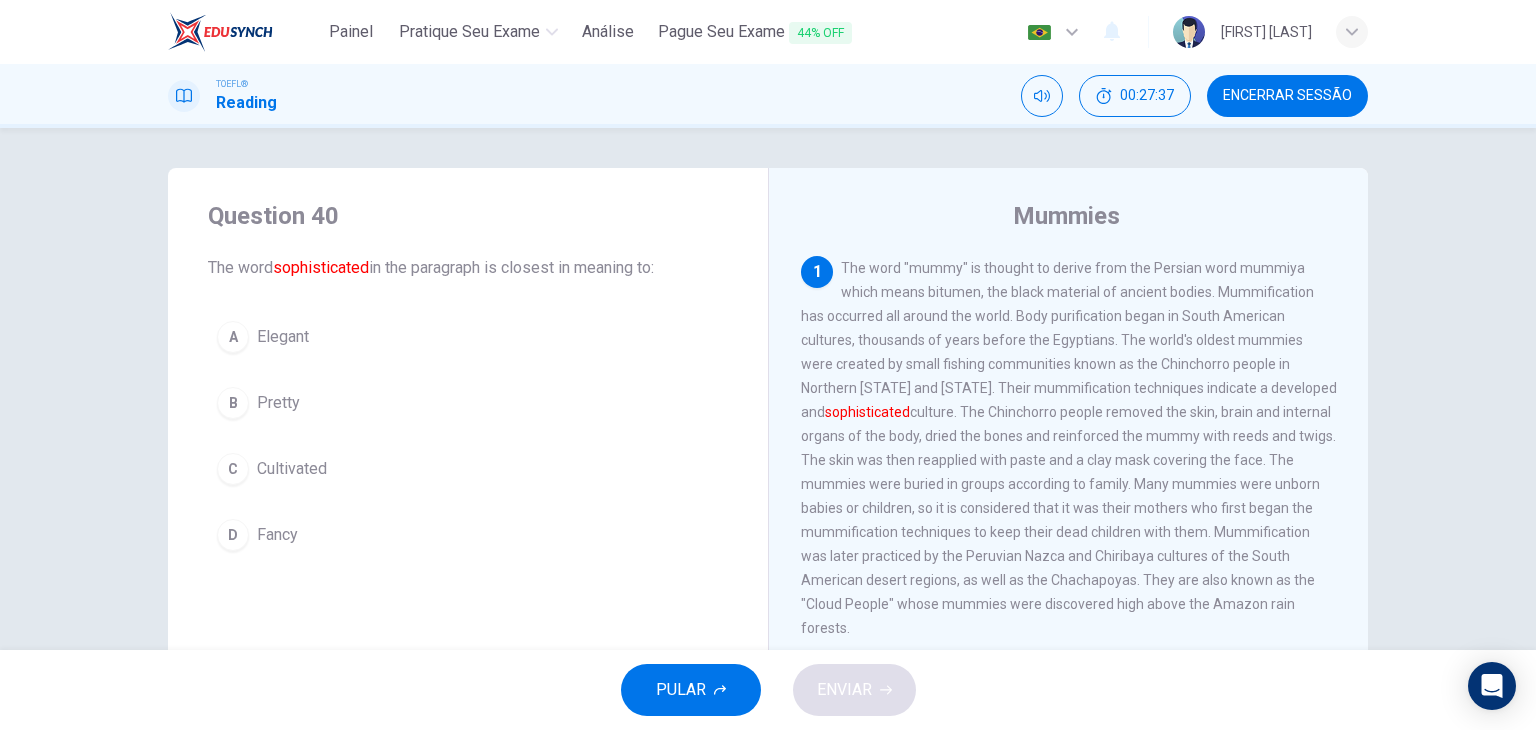 click on "A Elegant" at bounding box center (468, 337) 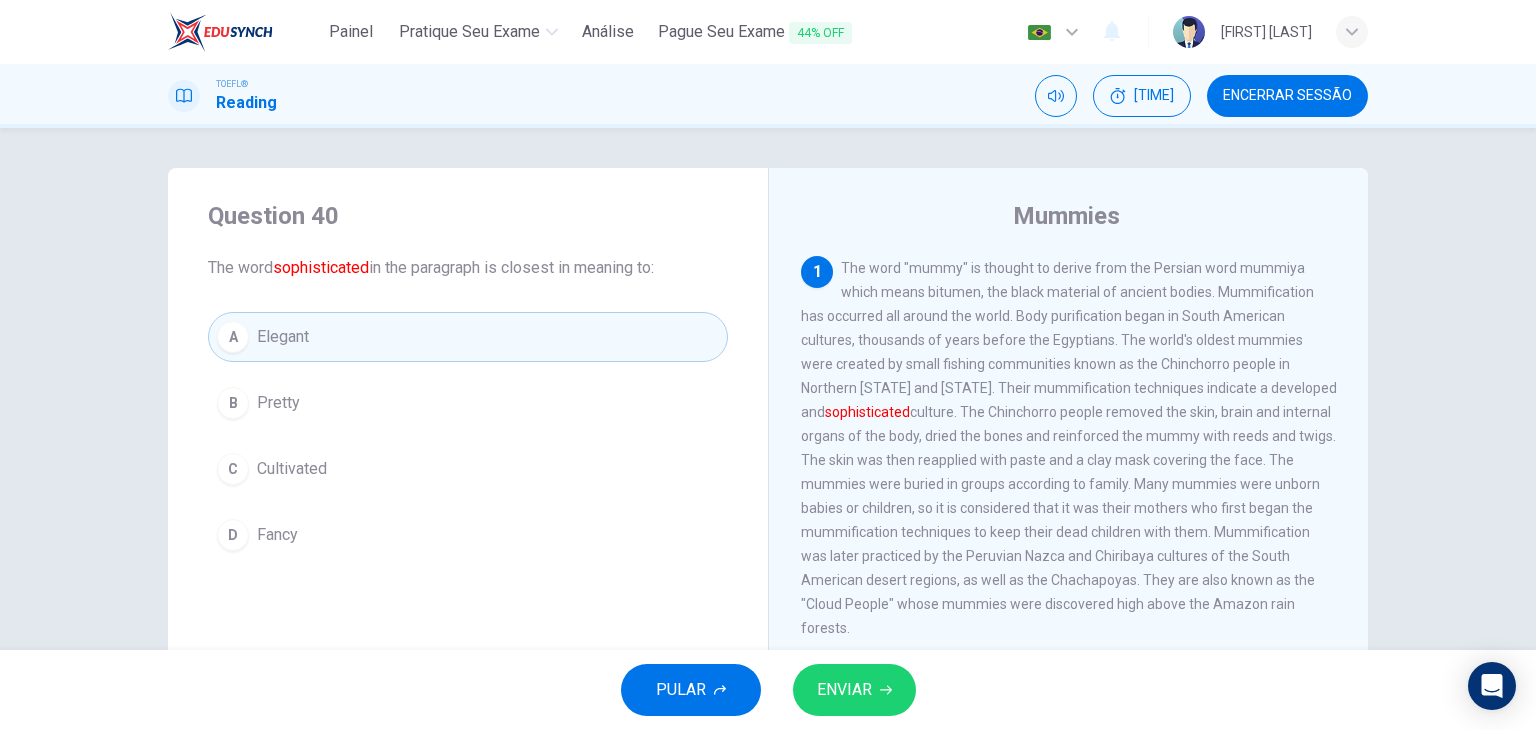 click on "ENVIAR" at bounding box center [844, 690] 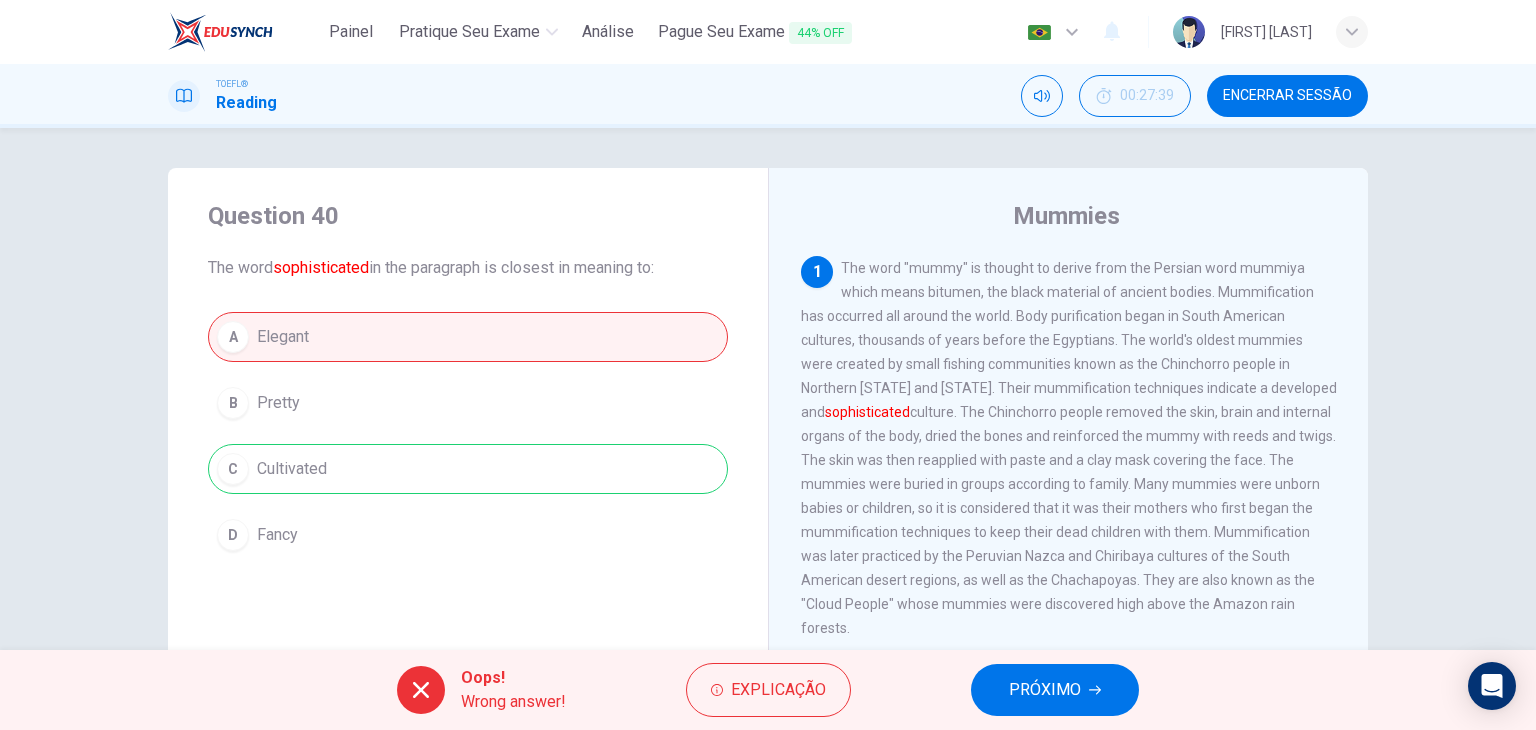 click on "PRÓXIMO" at bounding box center [1045, 690] 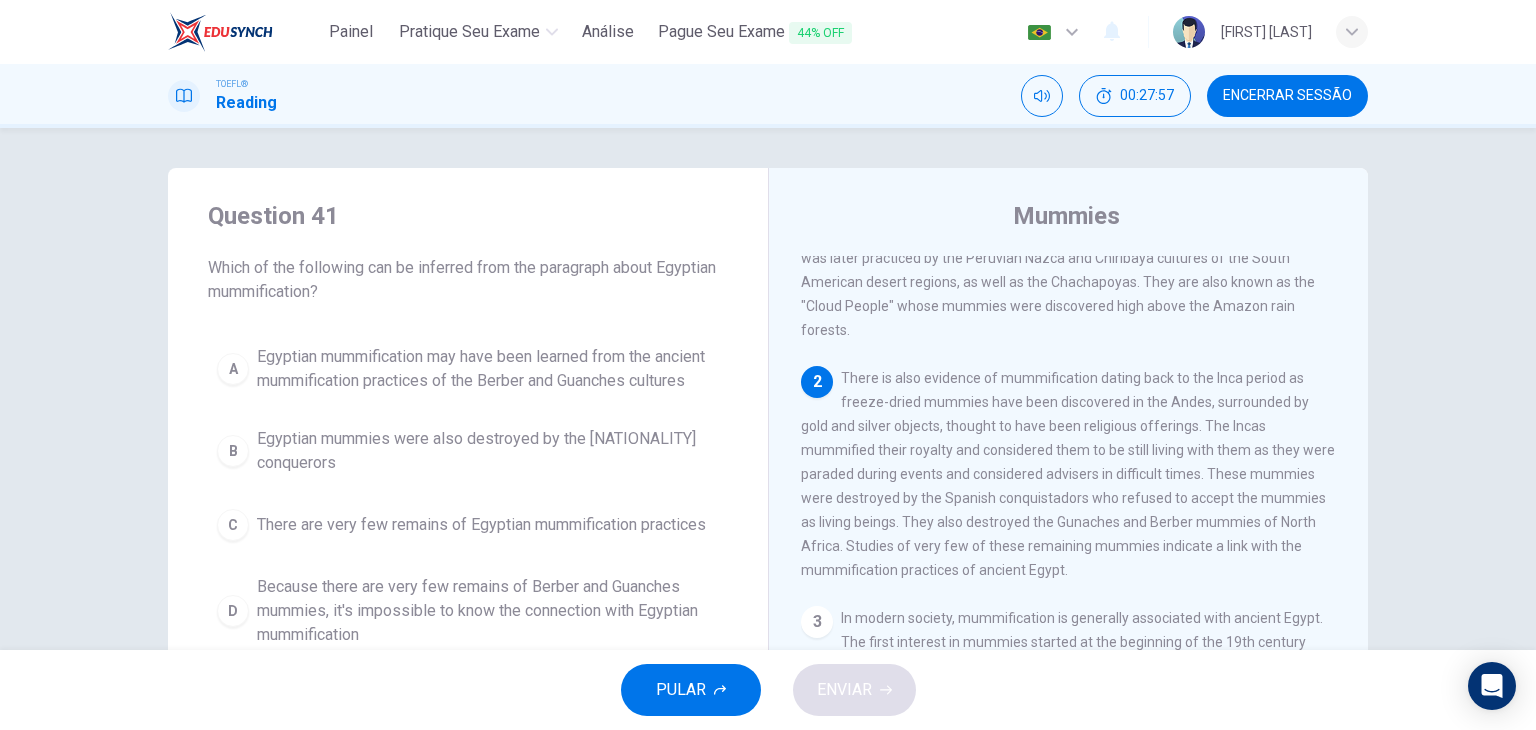 scroll, scrollTop: 300, scrollLeft: 0, axis: vertical 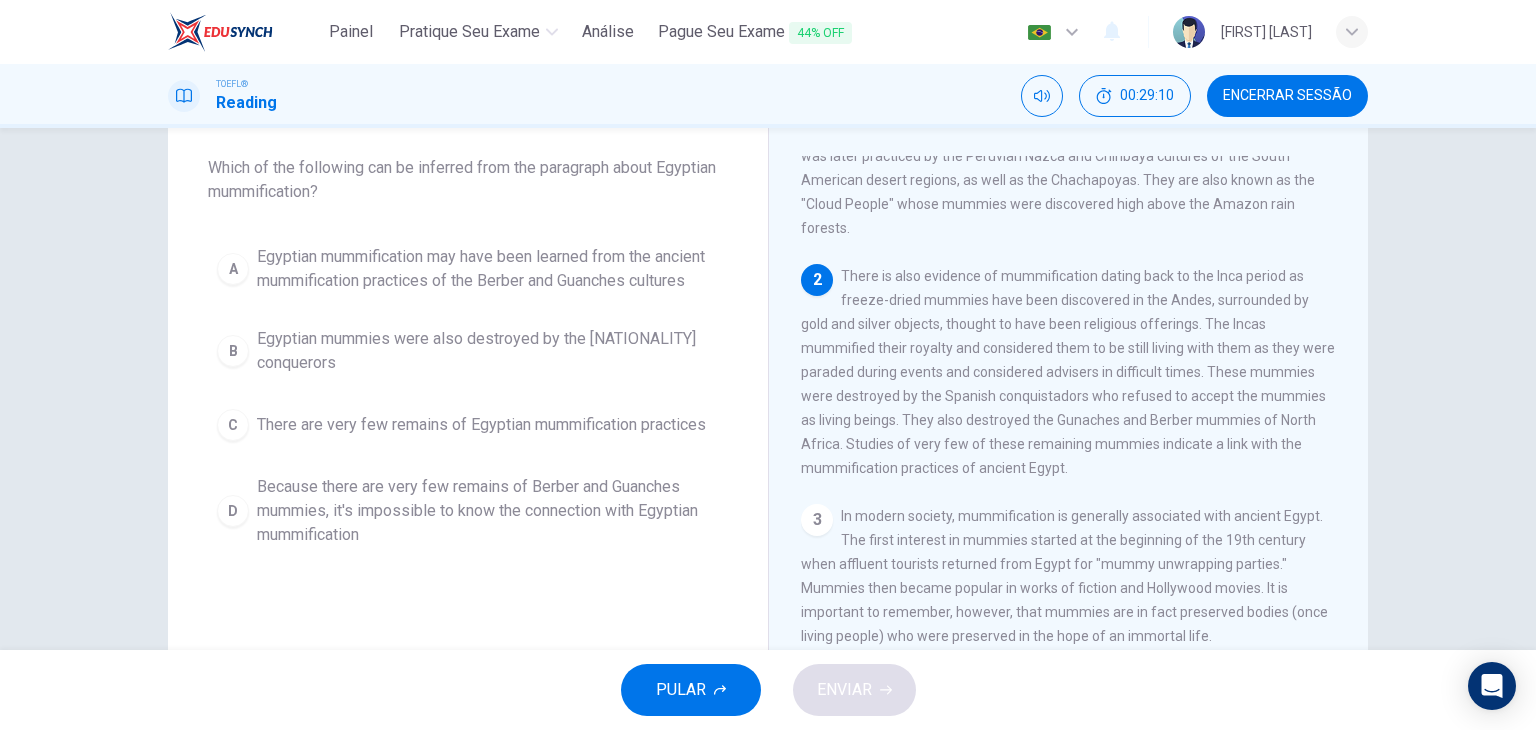 click on "Egyptian mummification may have been learned from the ancient mummification practices of the Berber and Guanches cultures" at bounding box center (488, 269) 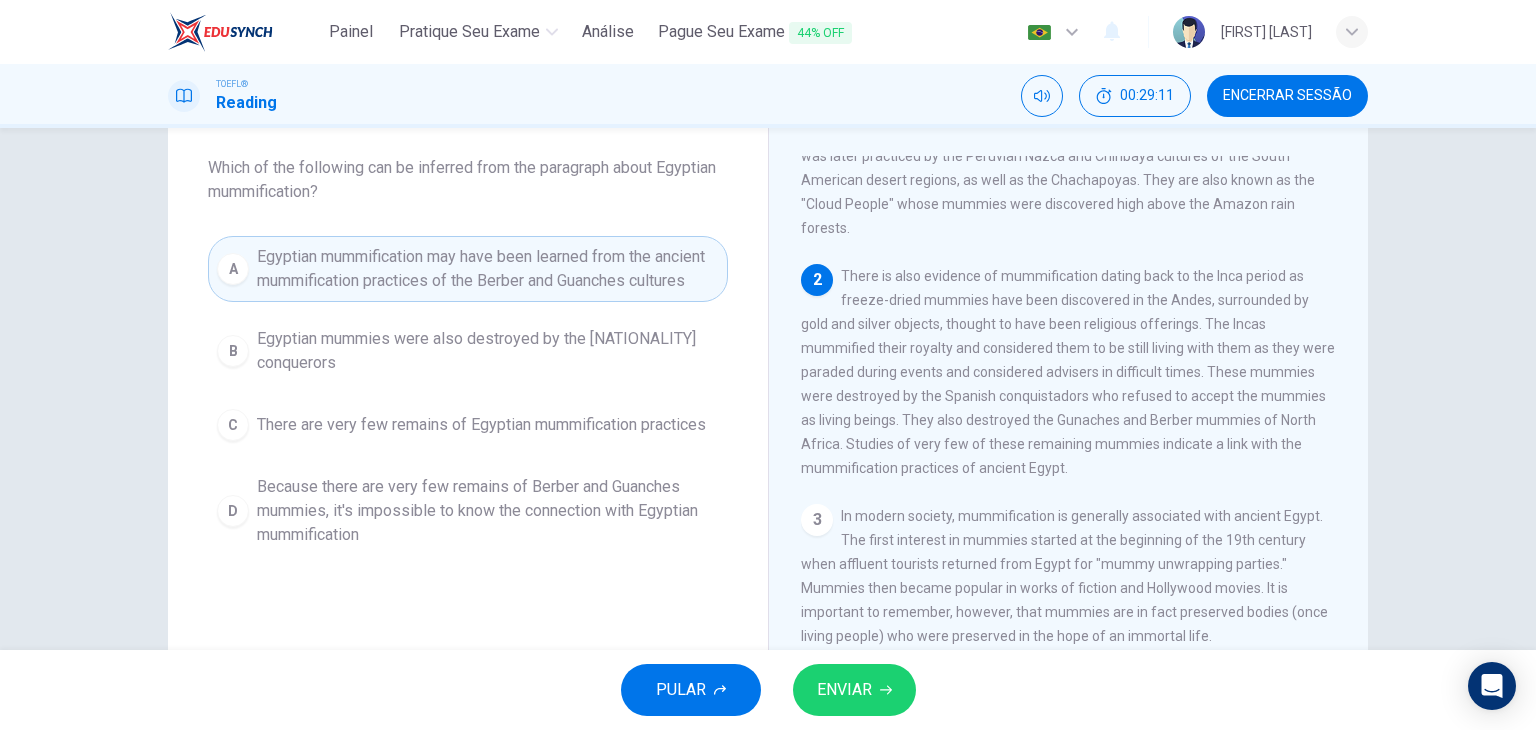 click on "ENVIAR" at bounding box center (844, 690) 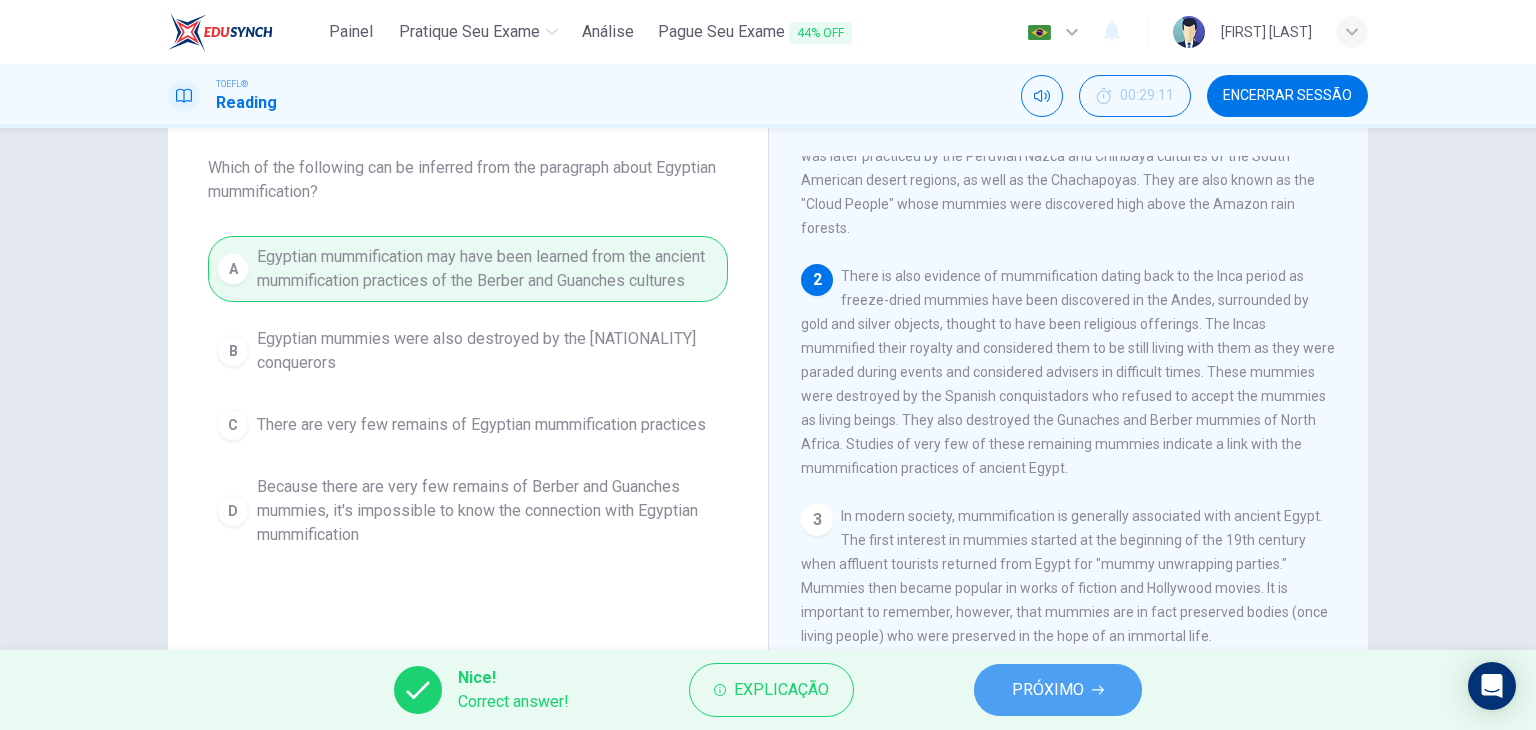 click on "PRÓXIMO" at bounding box center (1048, 690) 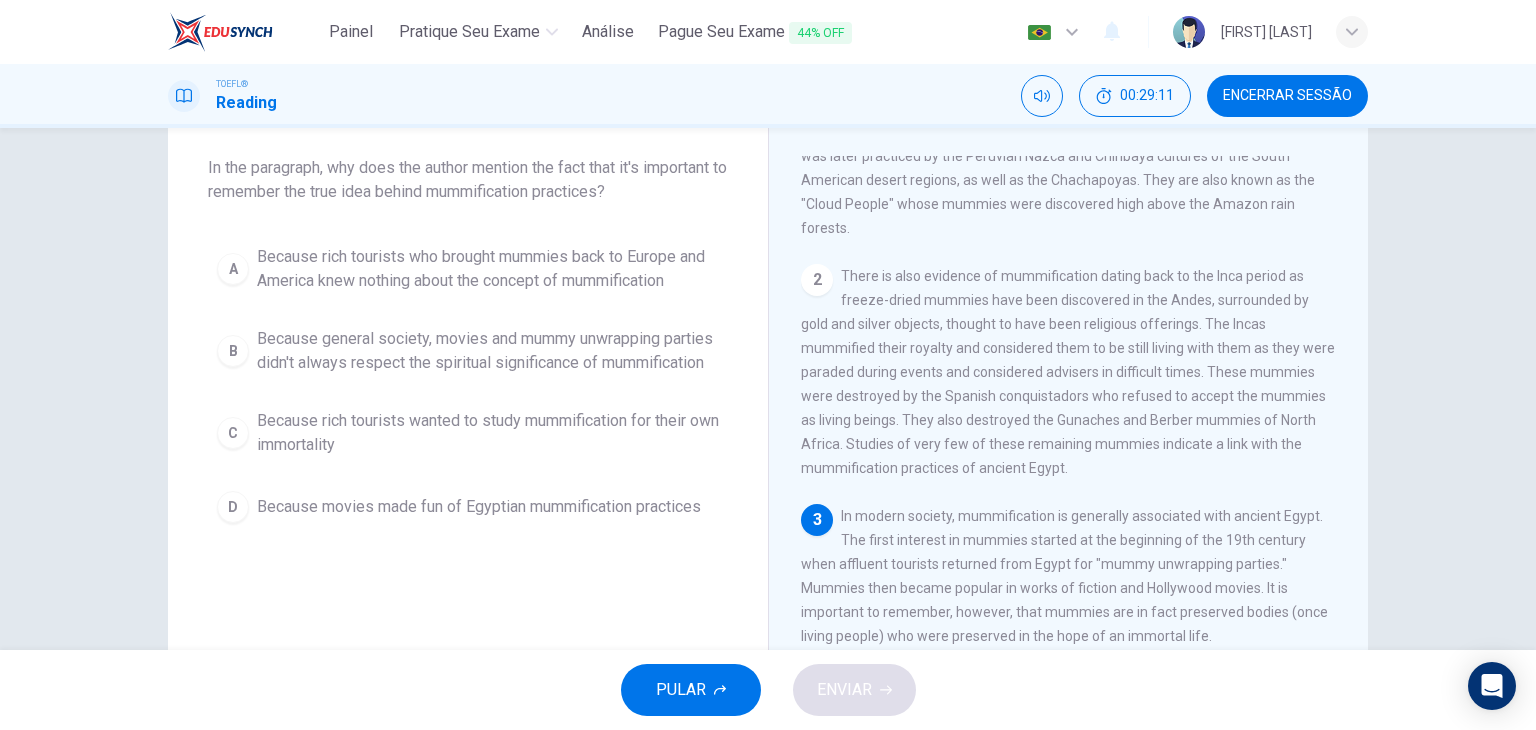 scroll, scrollTop: 441, scrollLeft: 0, axis: vertical 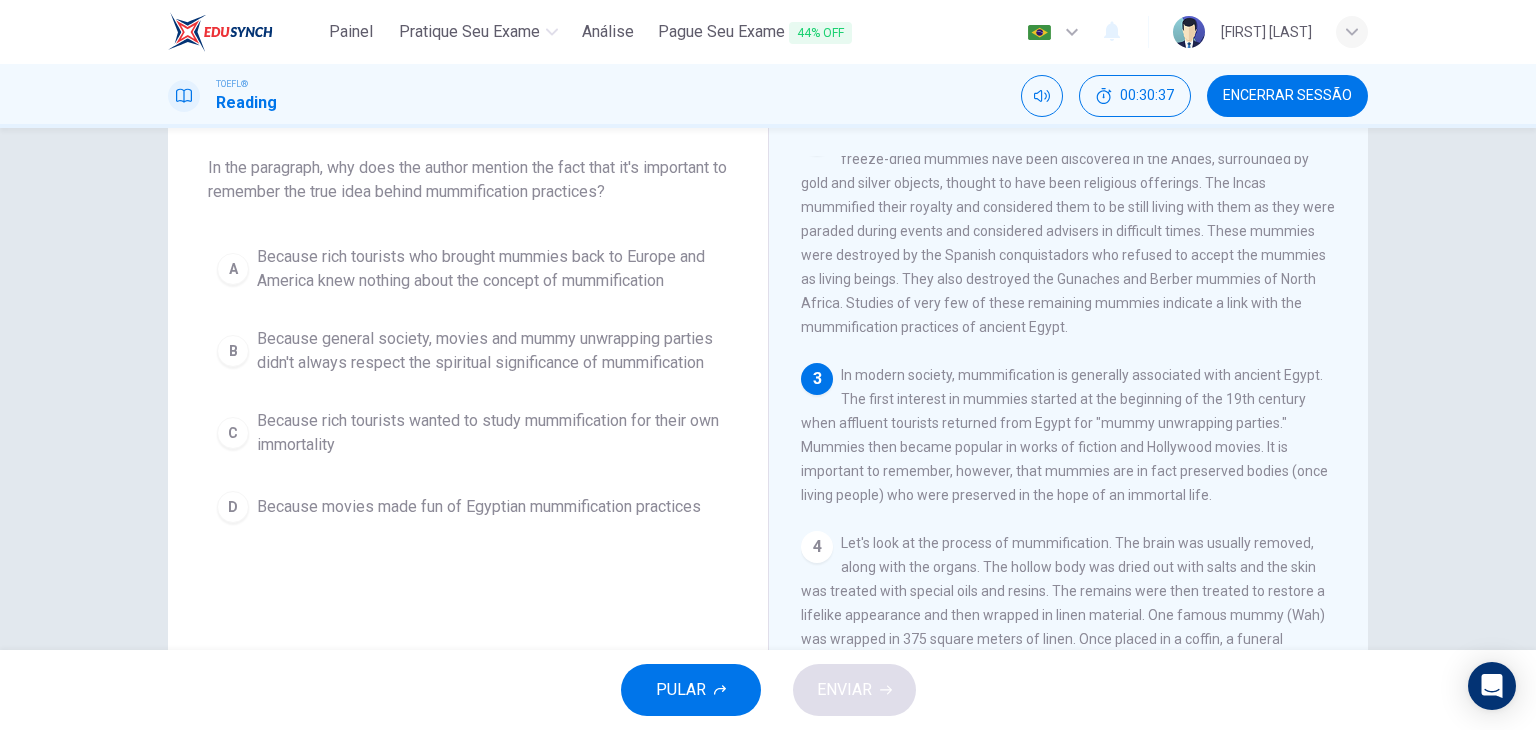 click on "Because rich tourists who brought mummies back to Europe and America knew nothing about the concept of mummification" at bounding box center [488, 269] 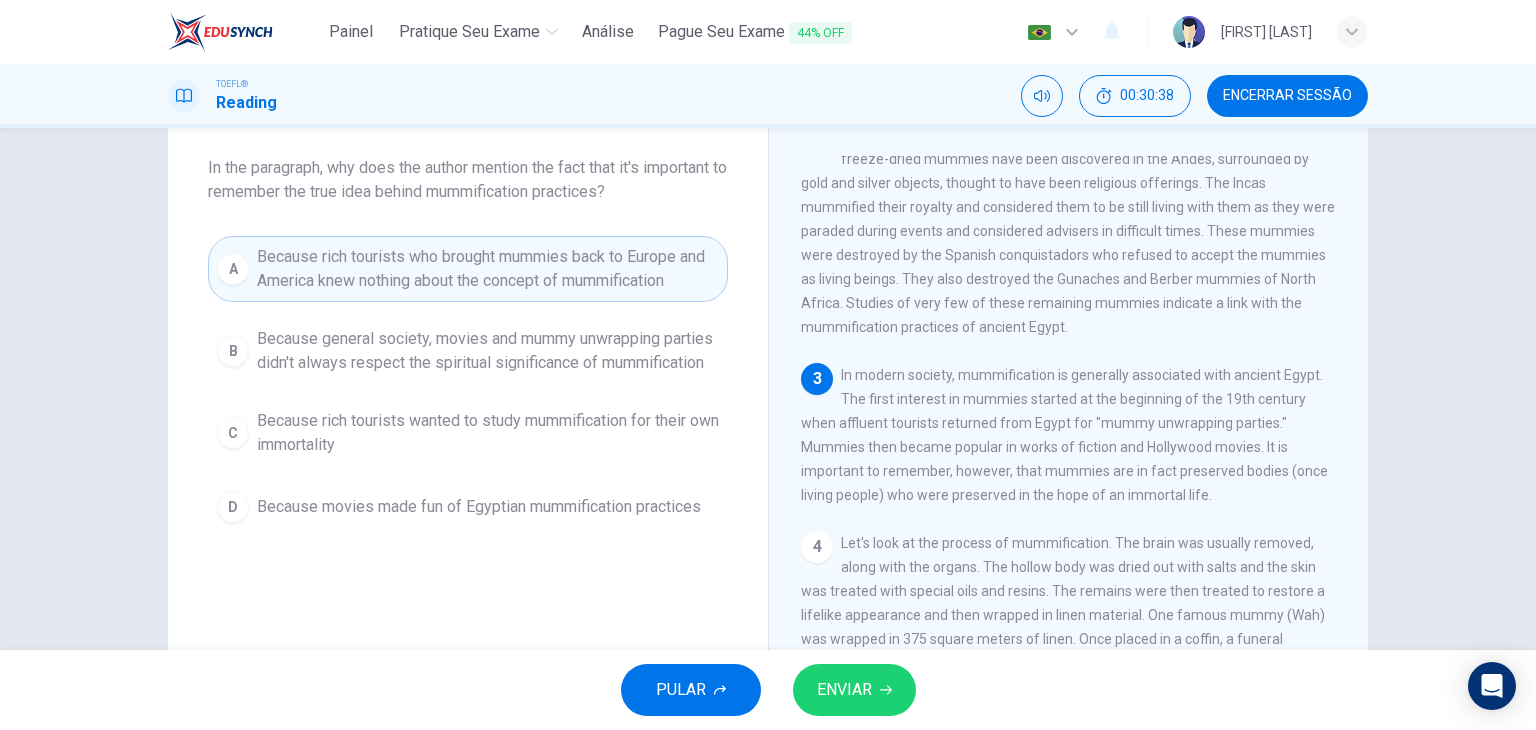 click at bounding box center (886, 690) 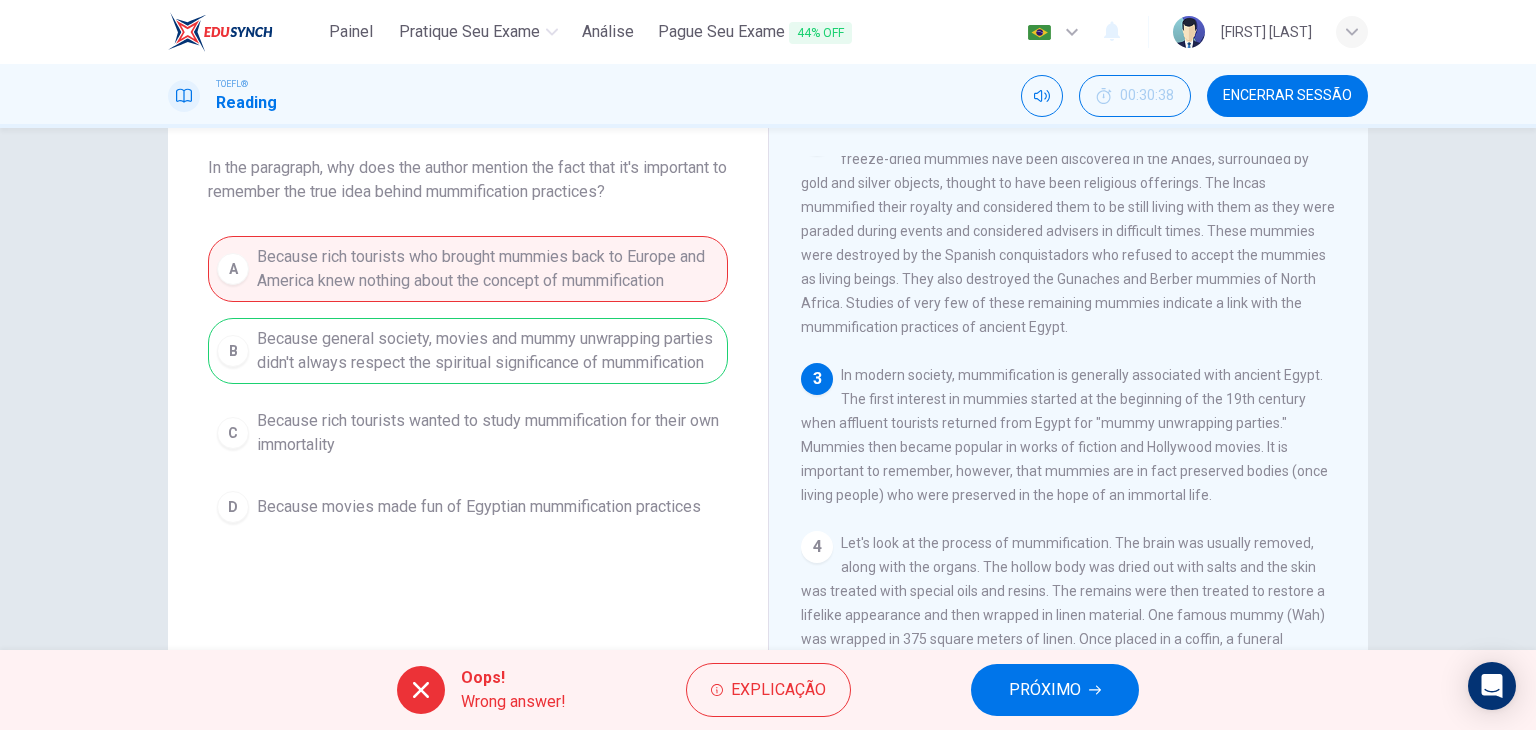 click on "PRÓXIMO" at bounding box center (1045, 690) 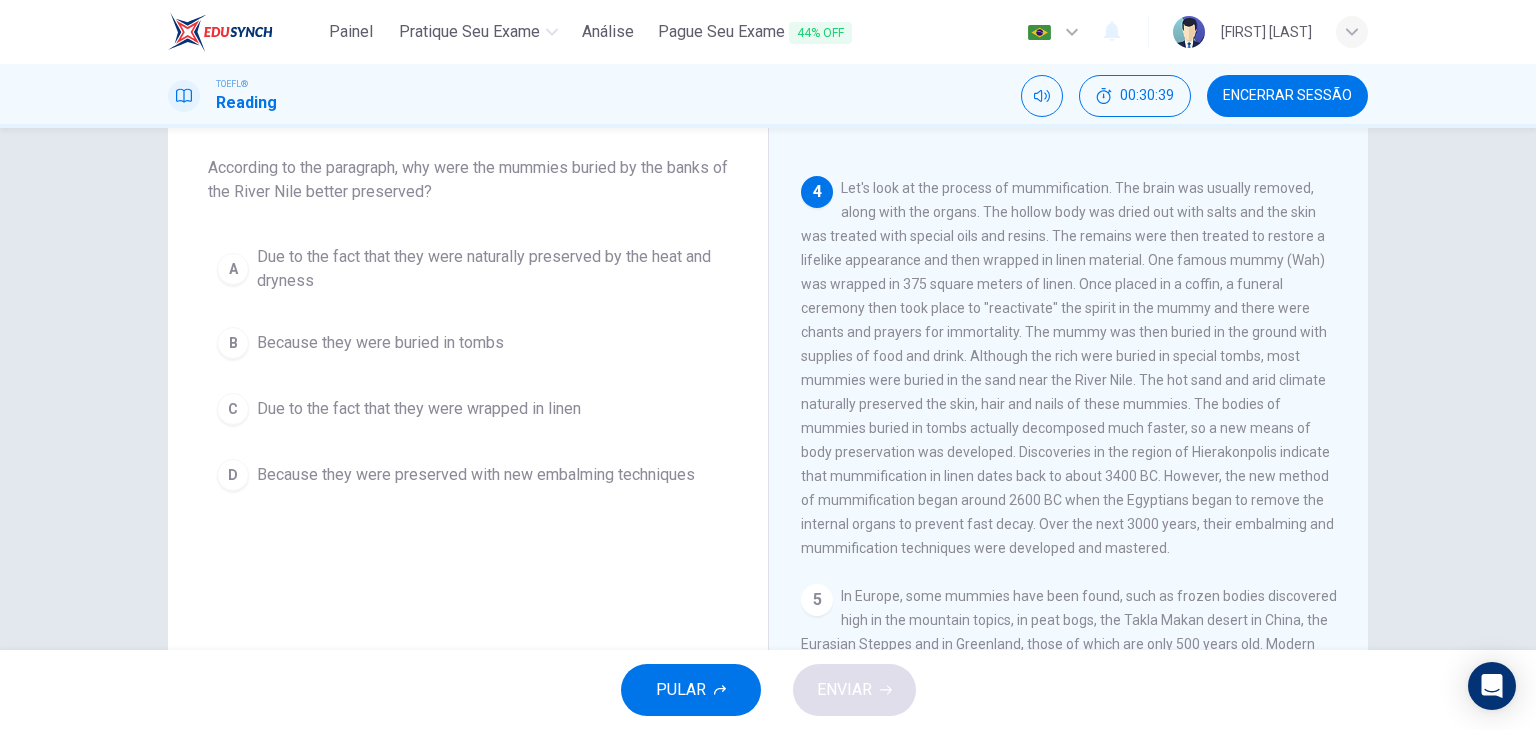 scroll, scrollTop: 662, scrollLeft: 0, axis: vertical 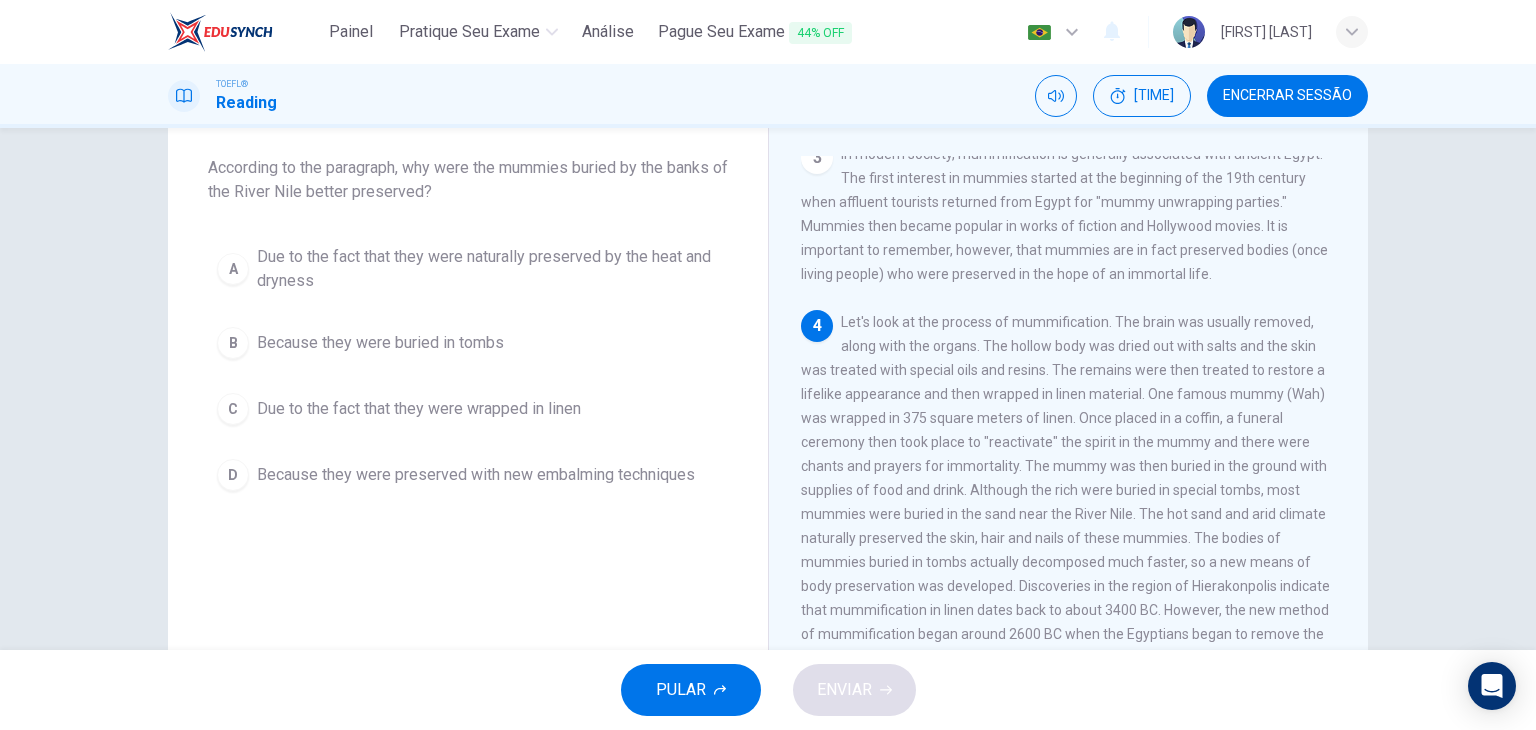 click on "Due to the fact that they were naturally preserved by the heat and dryness" at bounding box center [488, 269] 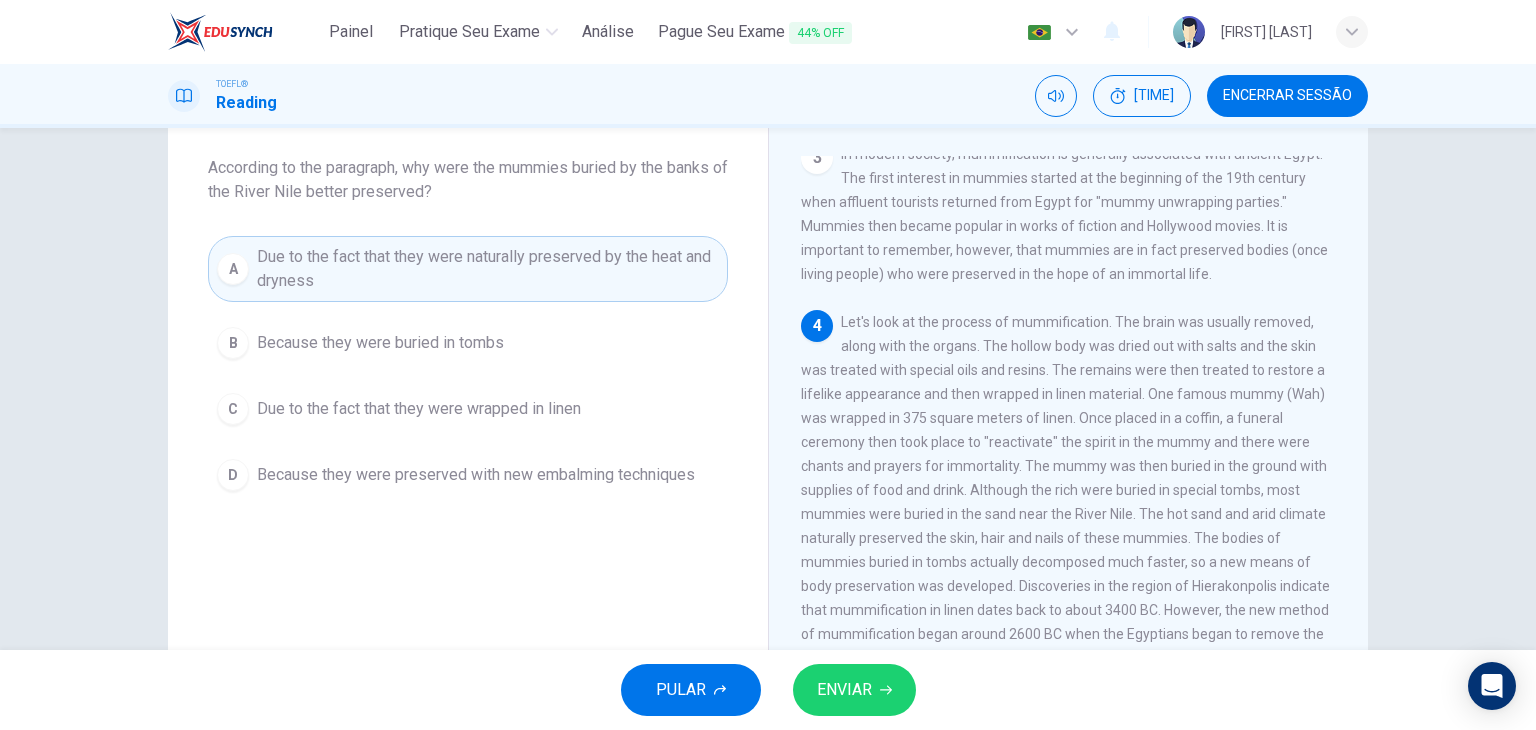 click on "ENVIAR" at bounding box center [844, 690] 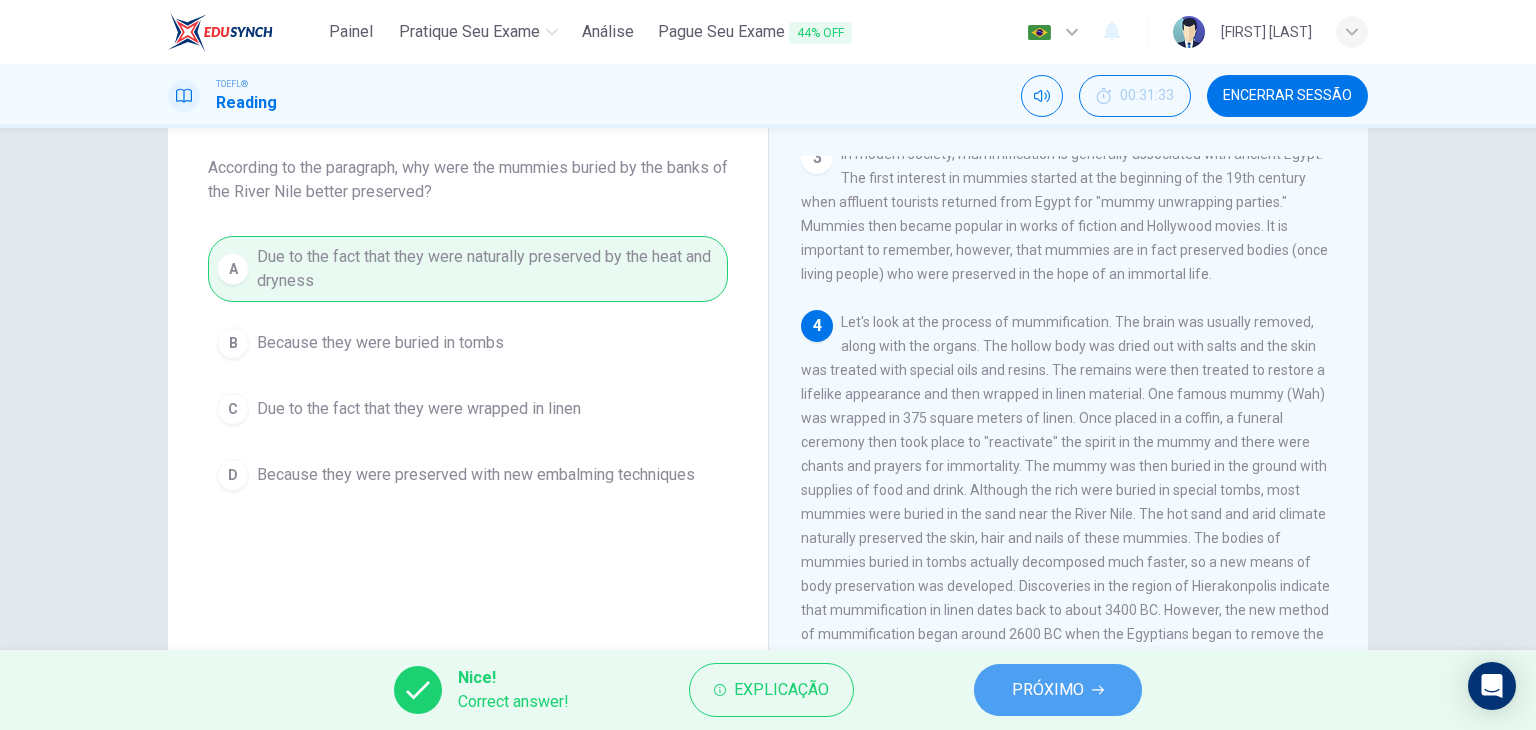 click on "PRÓXIMO" at bounding box center (1048, 690) 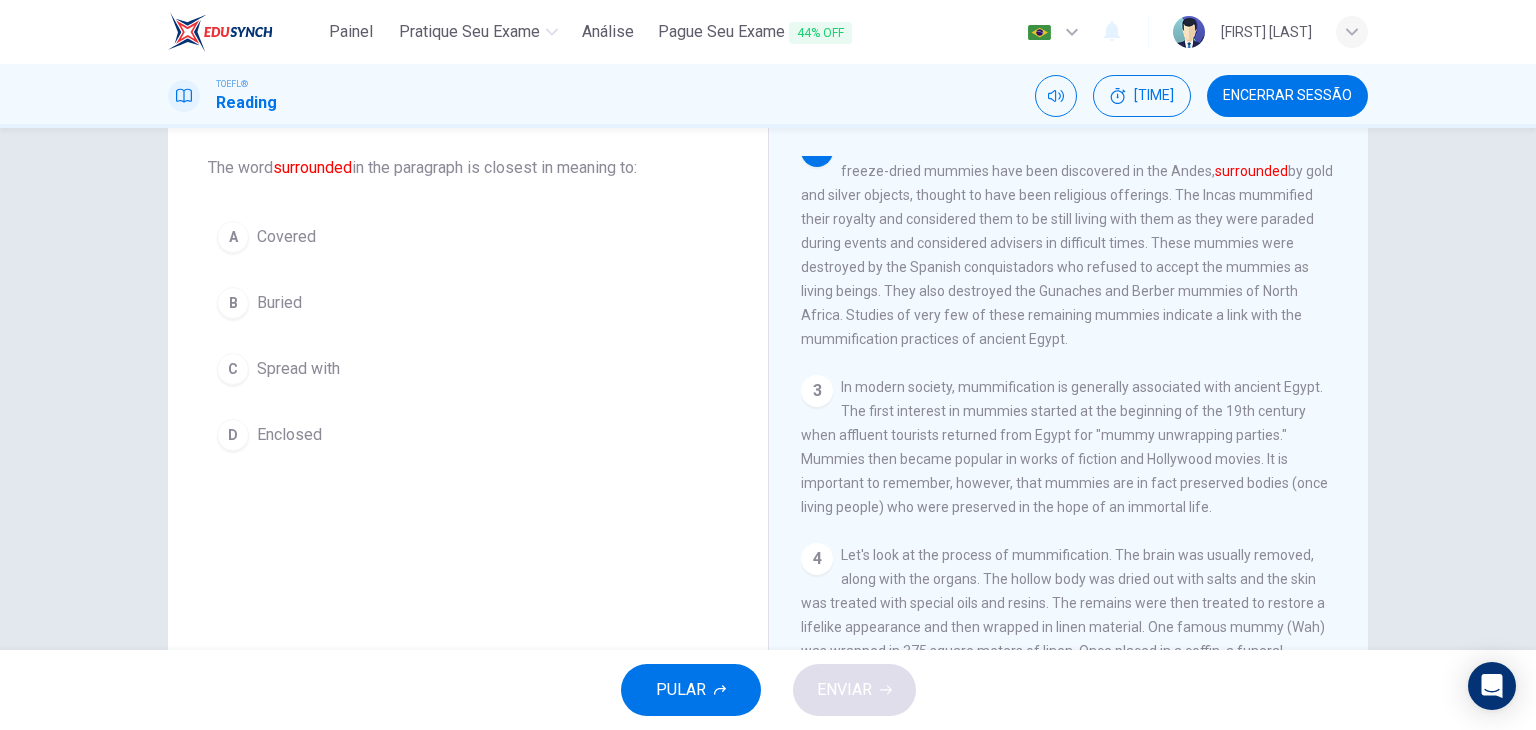 scroll, scrollTop: 420, scrollLeft: 0, axis: vertical 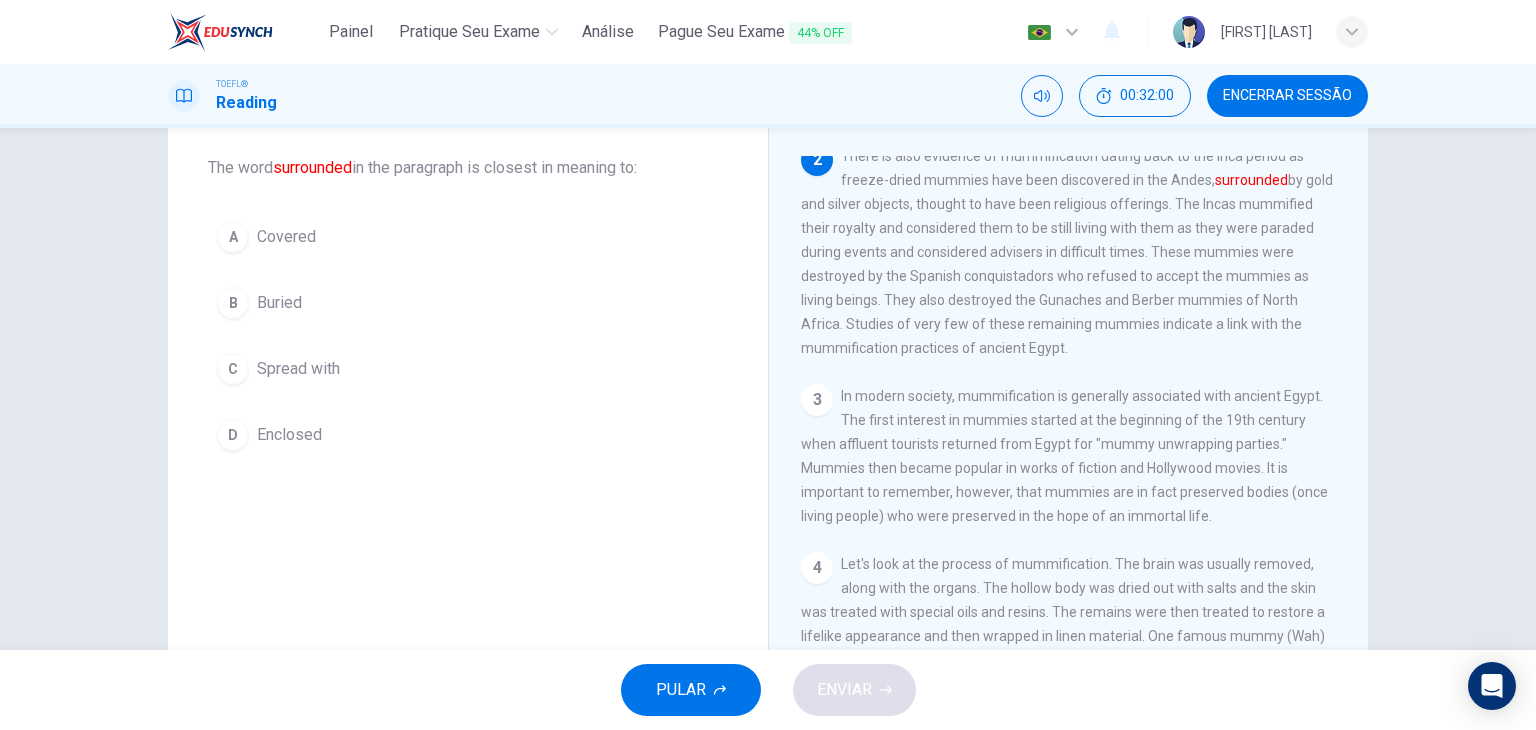 click on "Spread with" at bounding box center (286, 237) 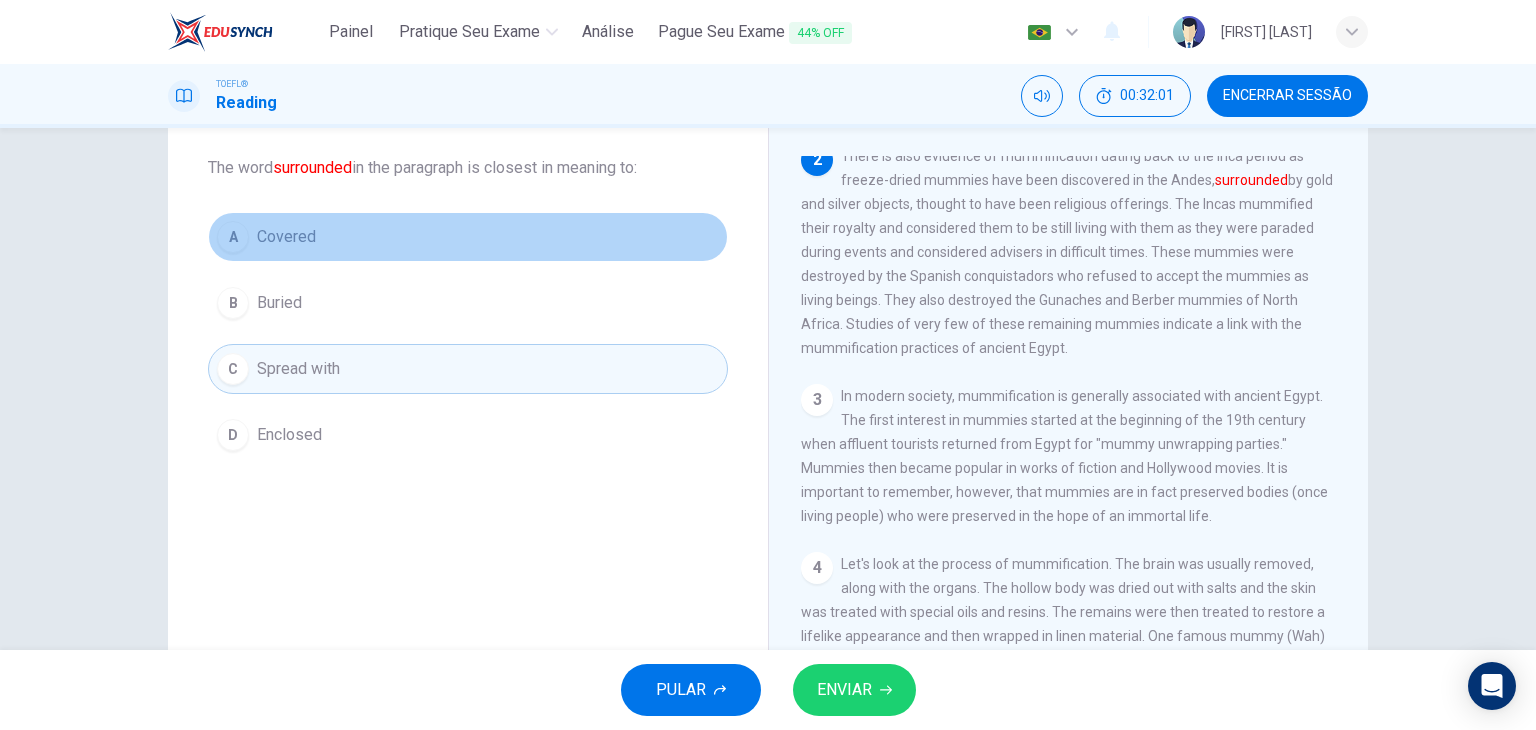 click on "Covered" at bounding box center (286, 237) 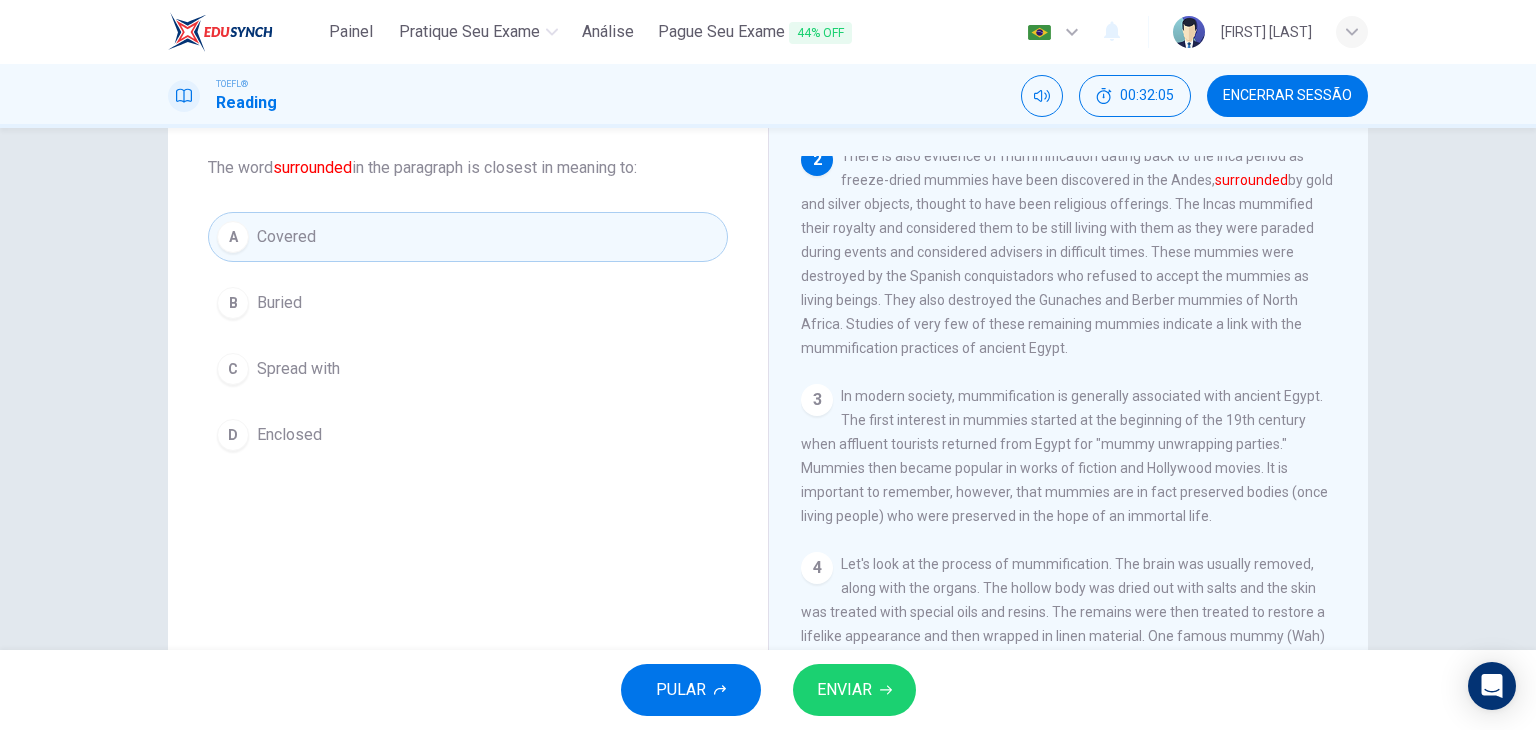 click on "ENVIAR" at bounding box center (854, 690) 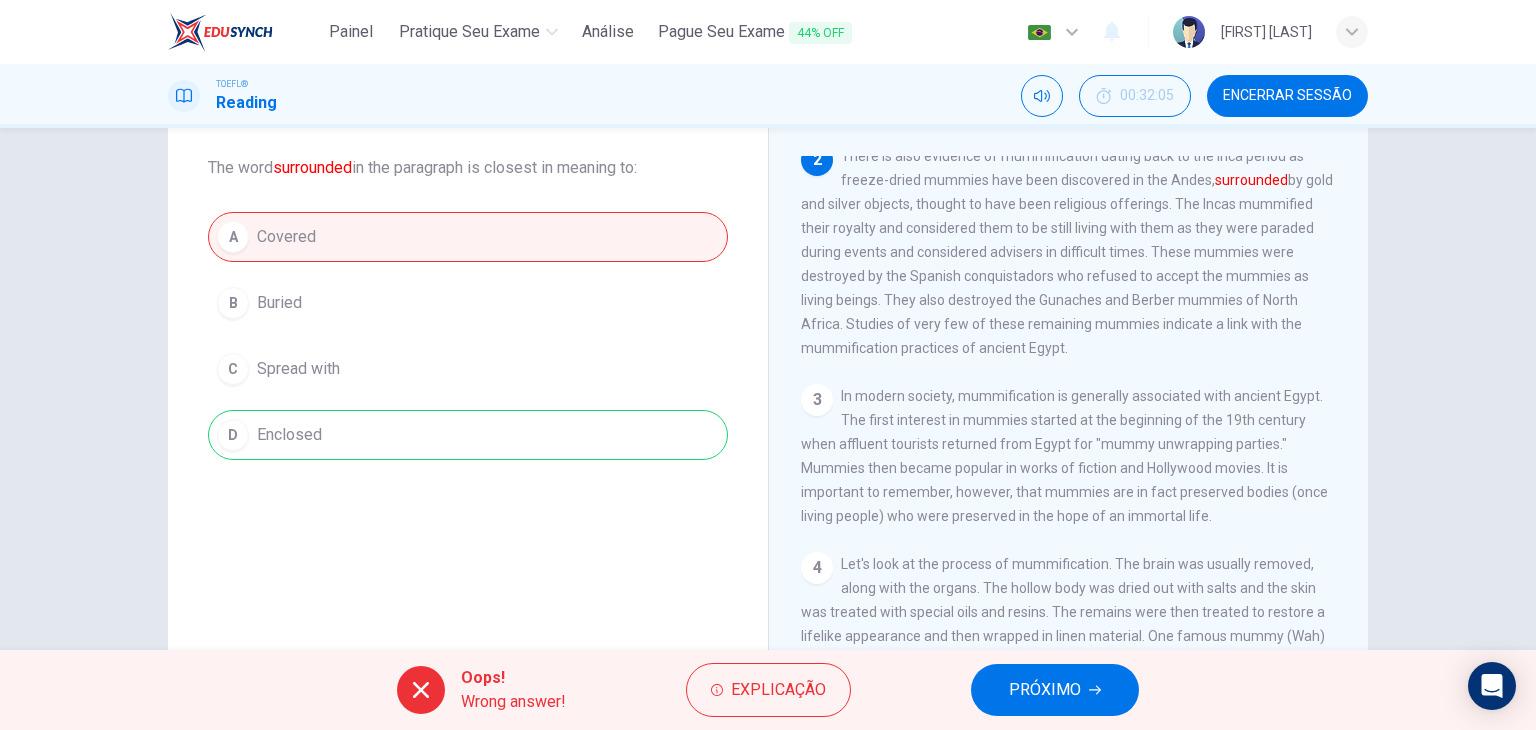 click on "PRÓXIMO" at bounding box center (1045, 690) 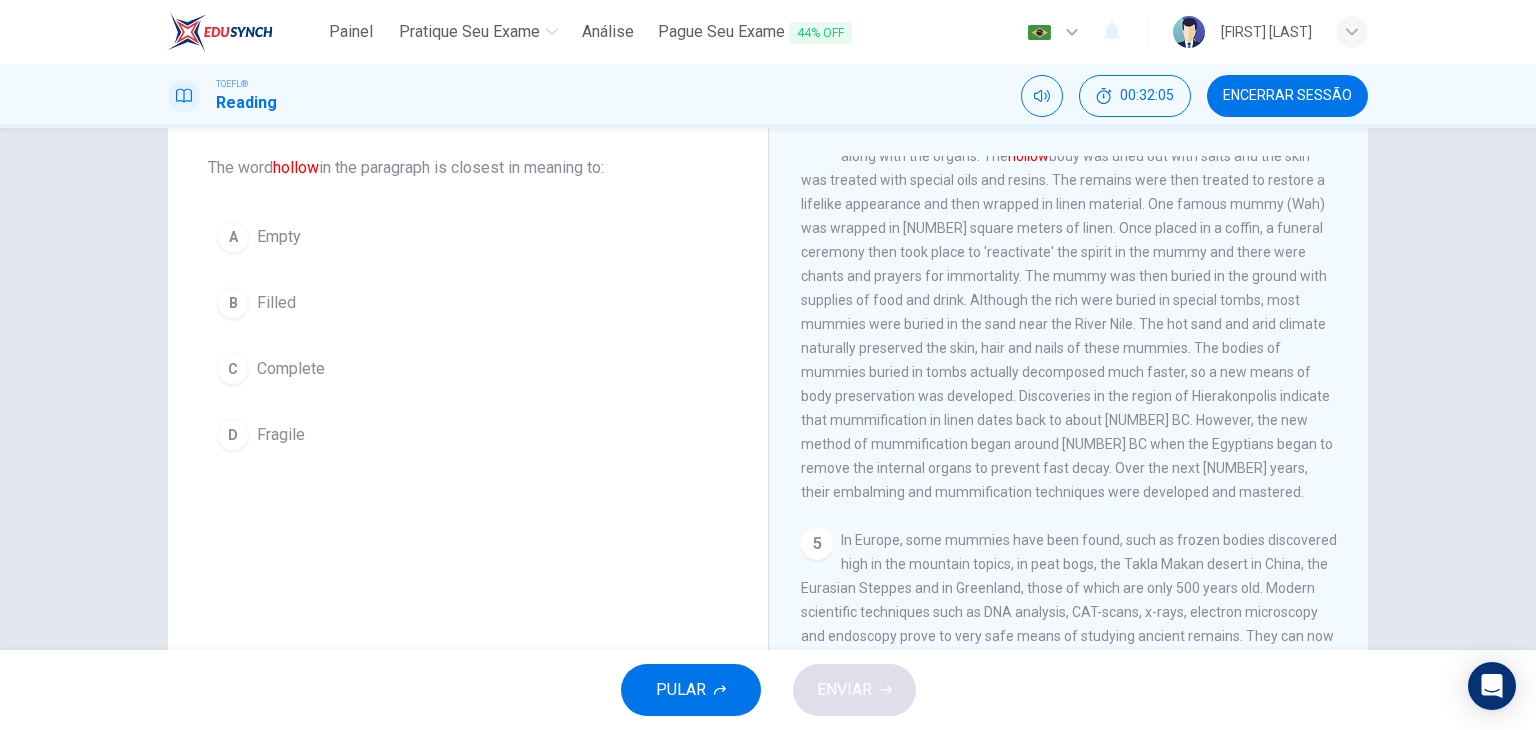 scroll, scrollTop: 862, scrollLeft: 0, axis: vertical 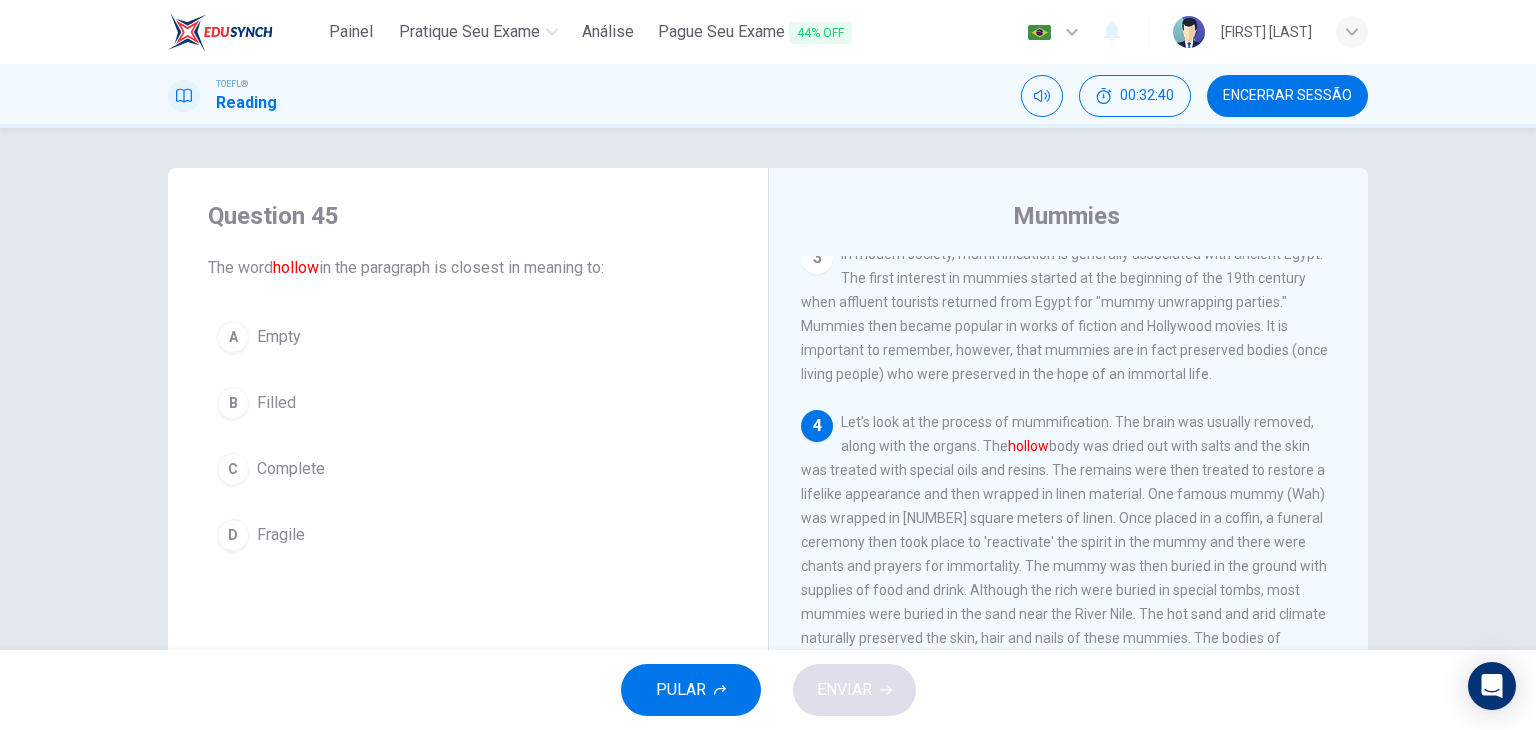 click on "Filled" at bounding box center [279, 337] 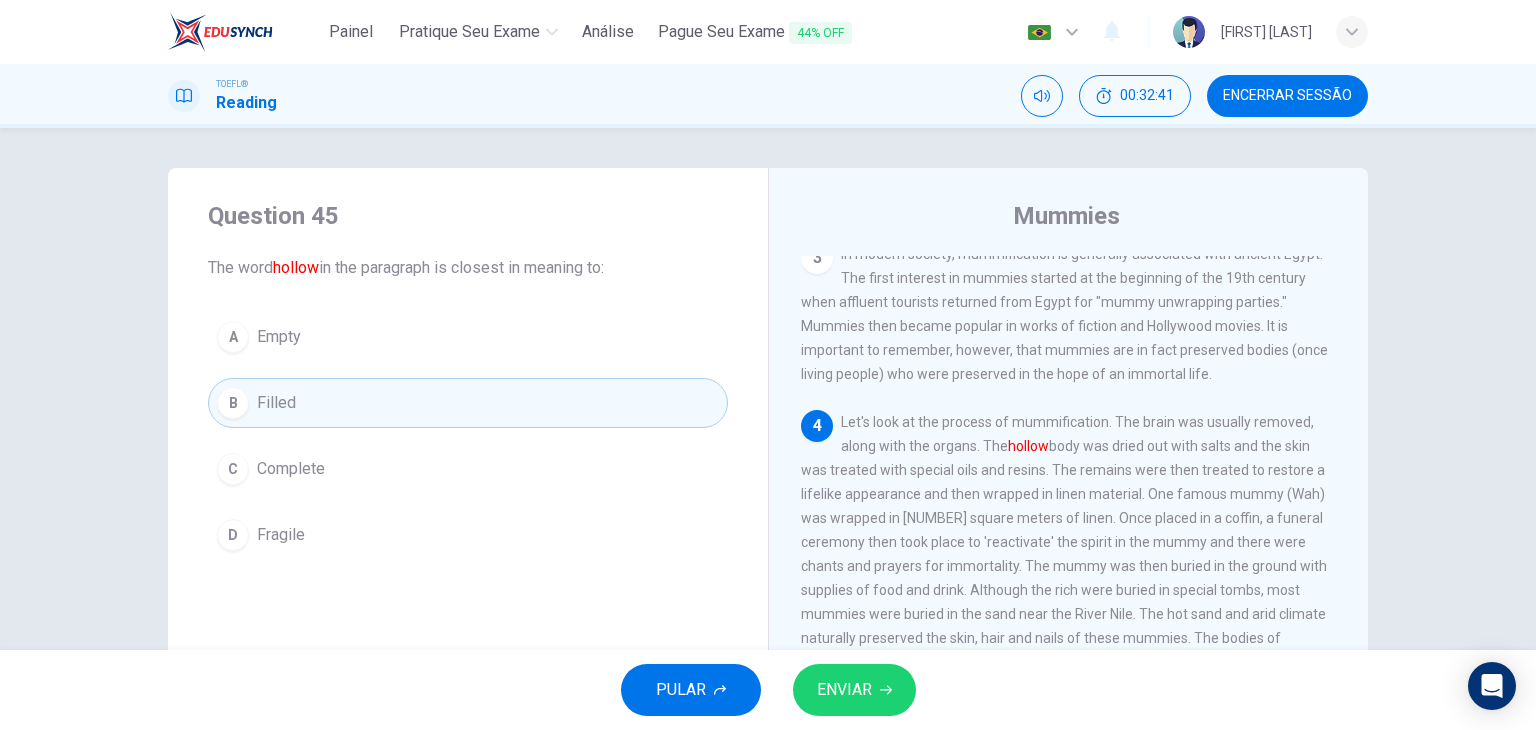 click on "ENVIAR" at bounding box center [844, 690] 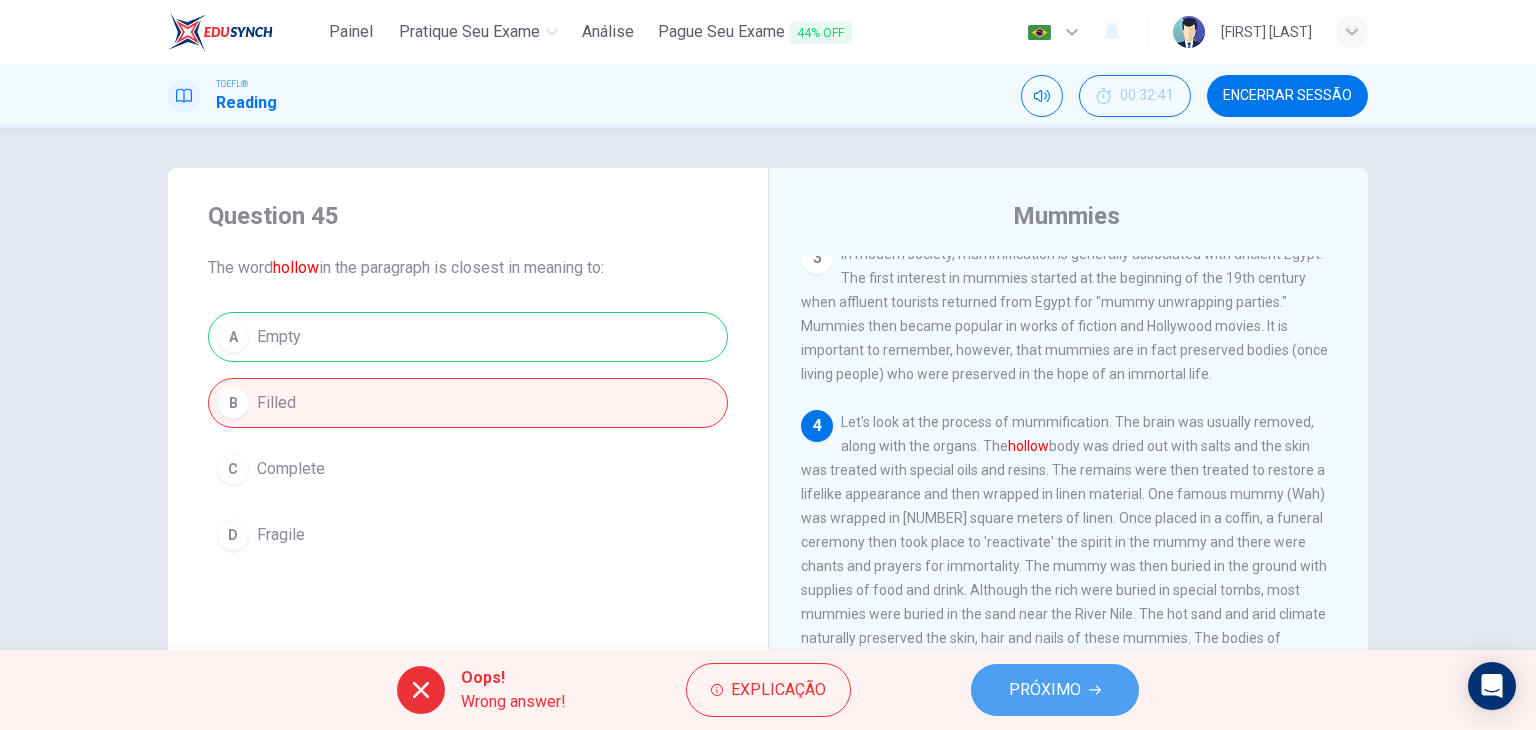 click at bounding box center [1095, 690] 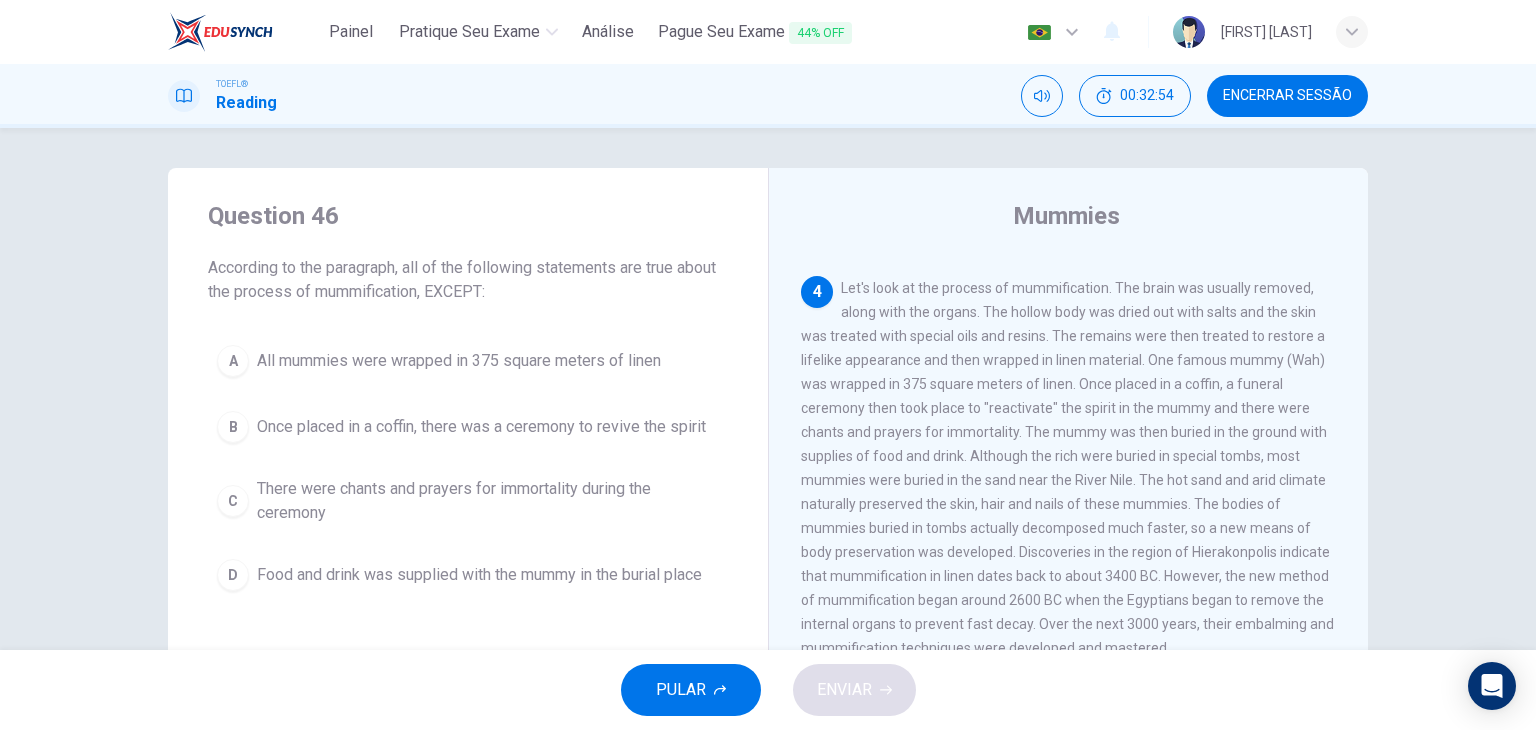 scroll, scrollTop: 762, scrollLeft: 0, axis: vertical 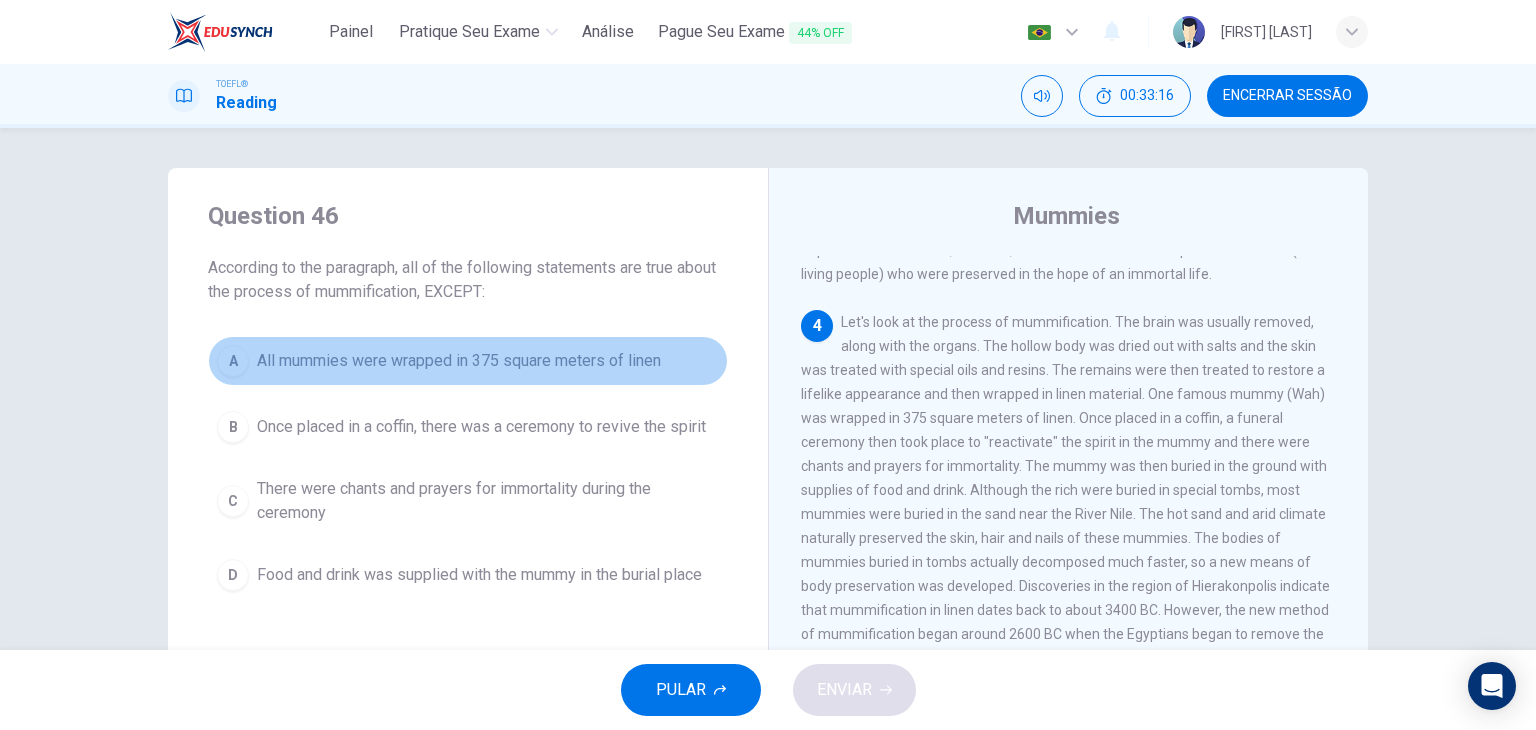 click on "All mummies were wrapped in 375 square meters of linen" at bounding box center (459, 361) 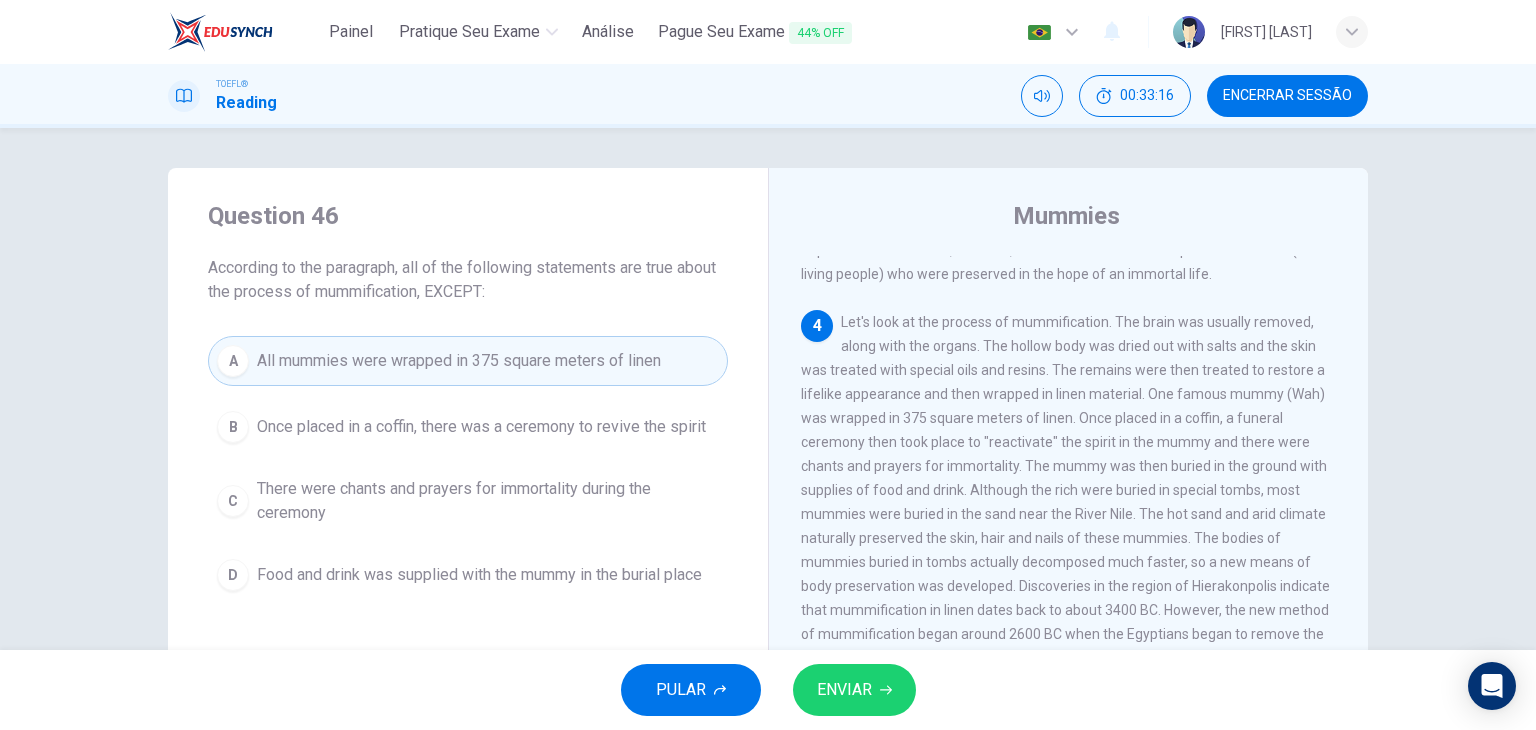 click on "ENVIAR" at bounding box center [844, 690] 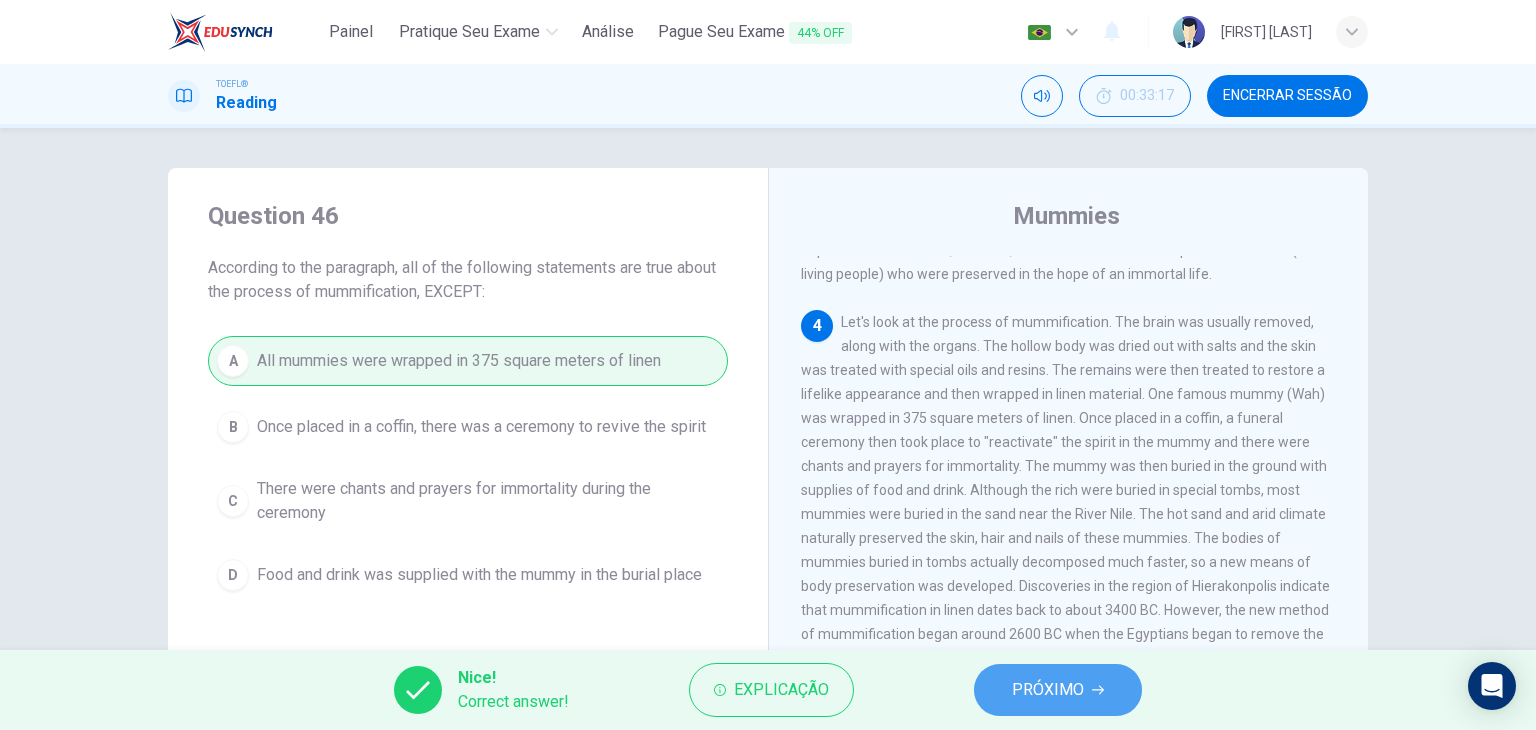 click on "PRÓXIMO" at bounding box center [1048, 690] 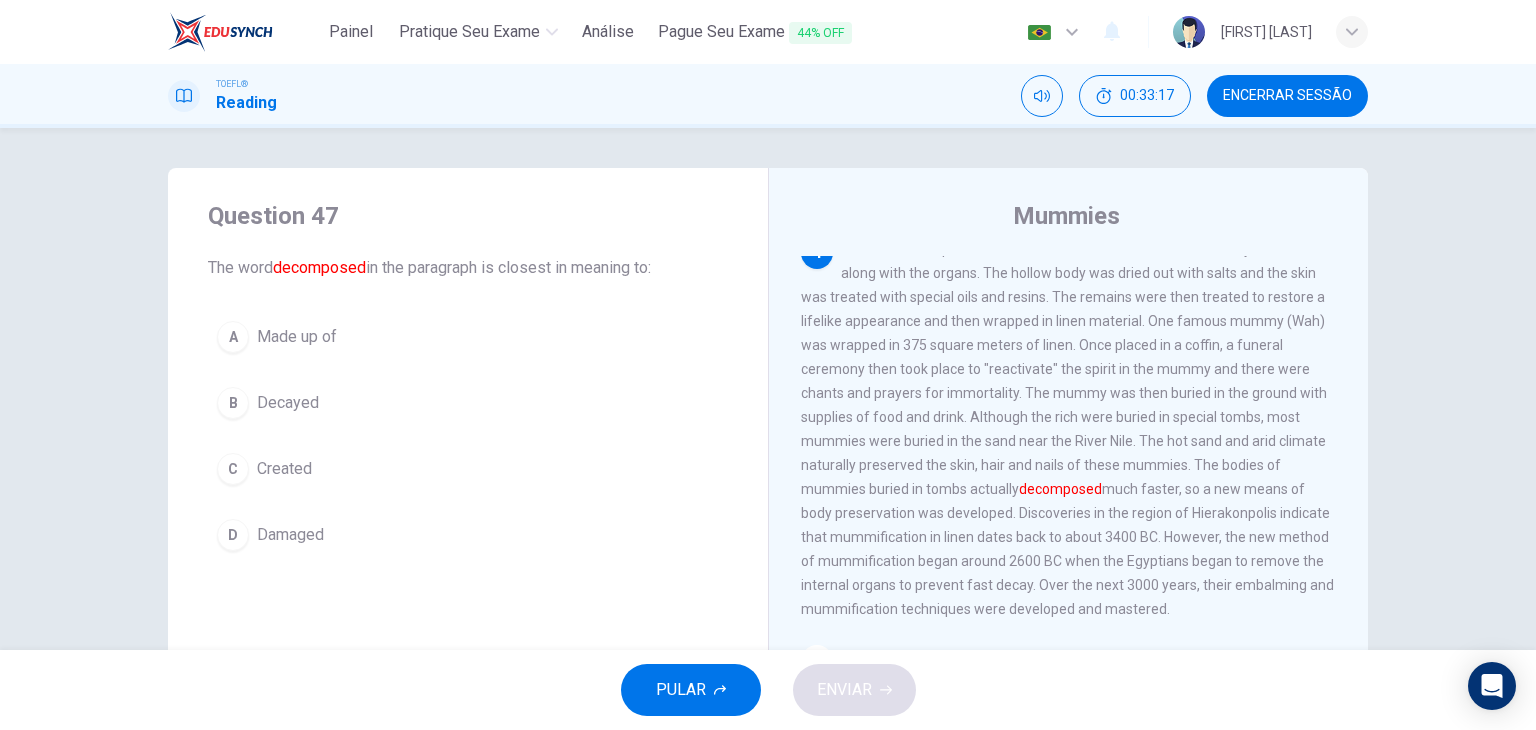 scroll, scrollTop: 840, scrollLeft: 0, axis: vertical 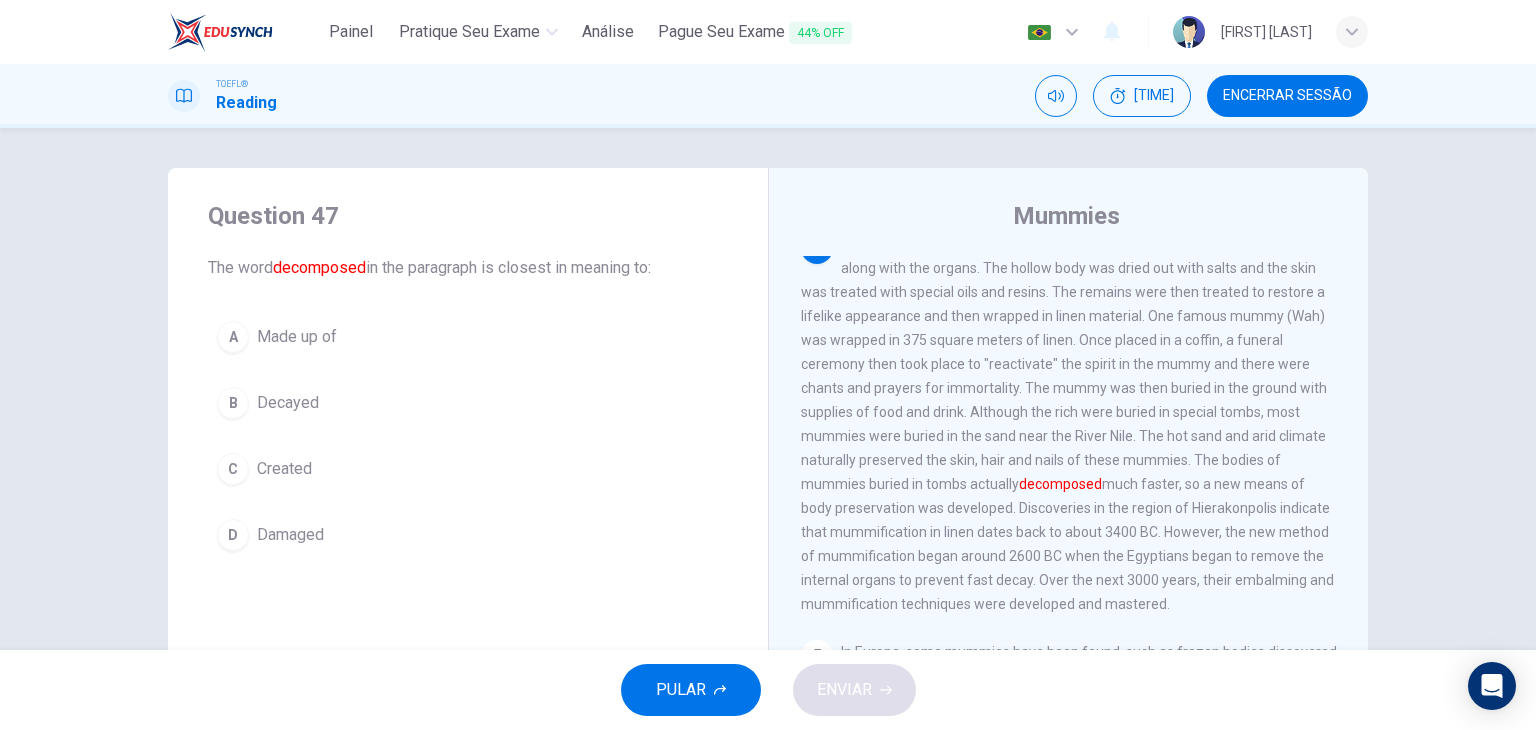 click on "Decayed" at bounding box center (297, 337) 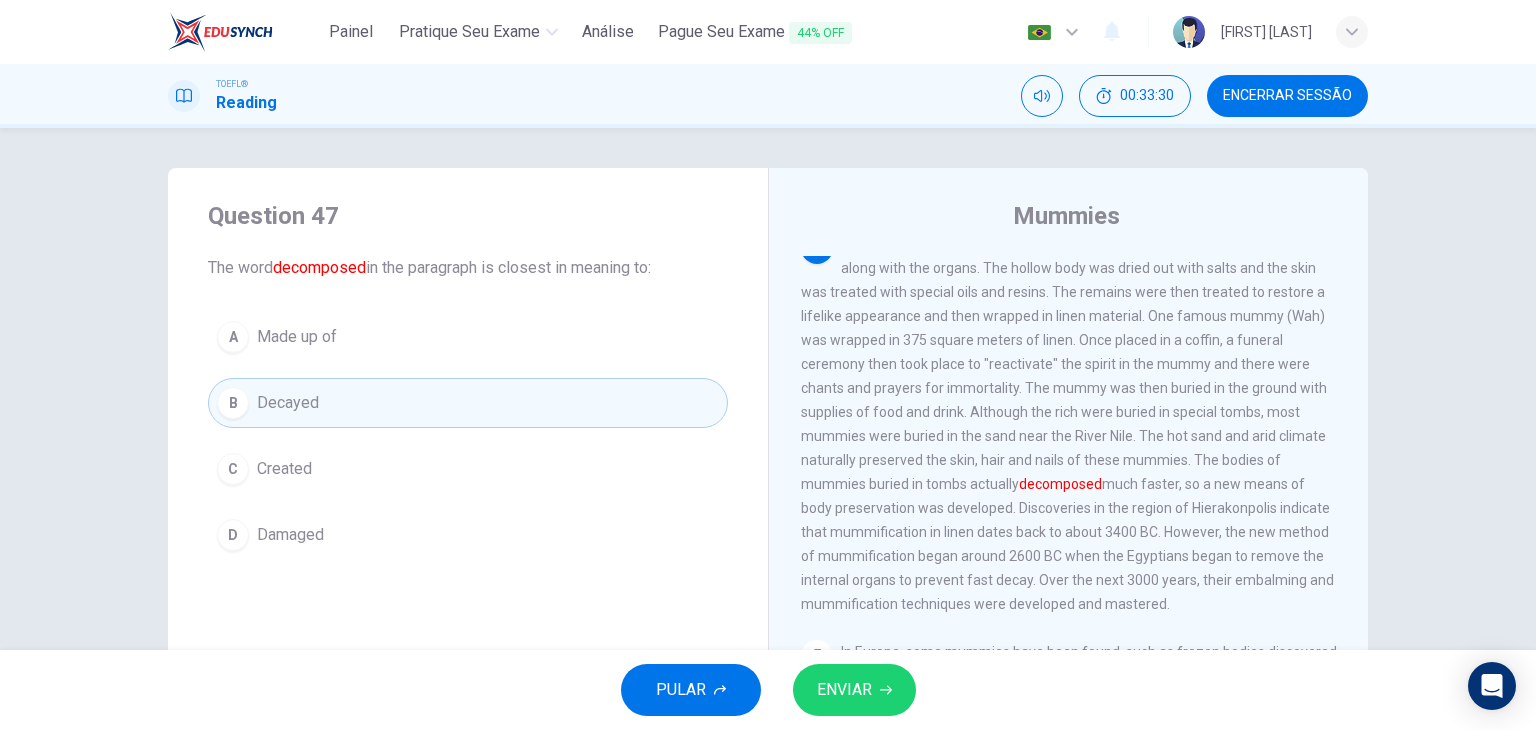 click on "ENVIAR" at bounding box center [844, 690] 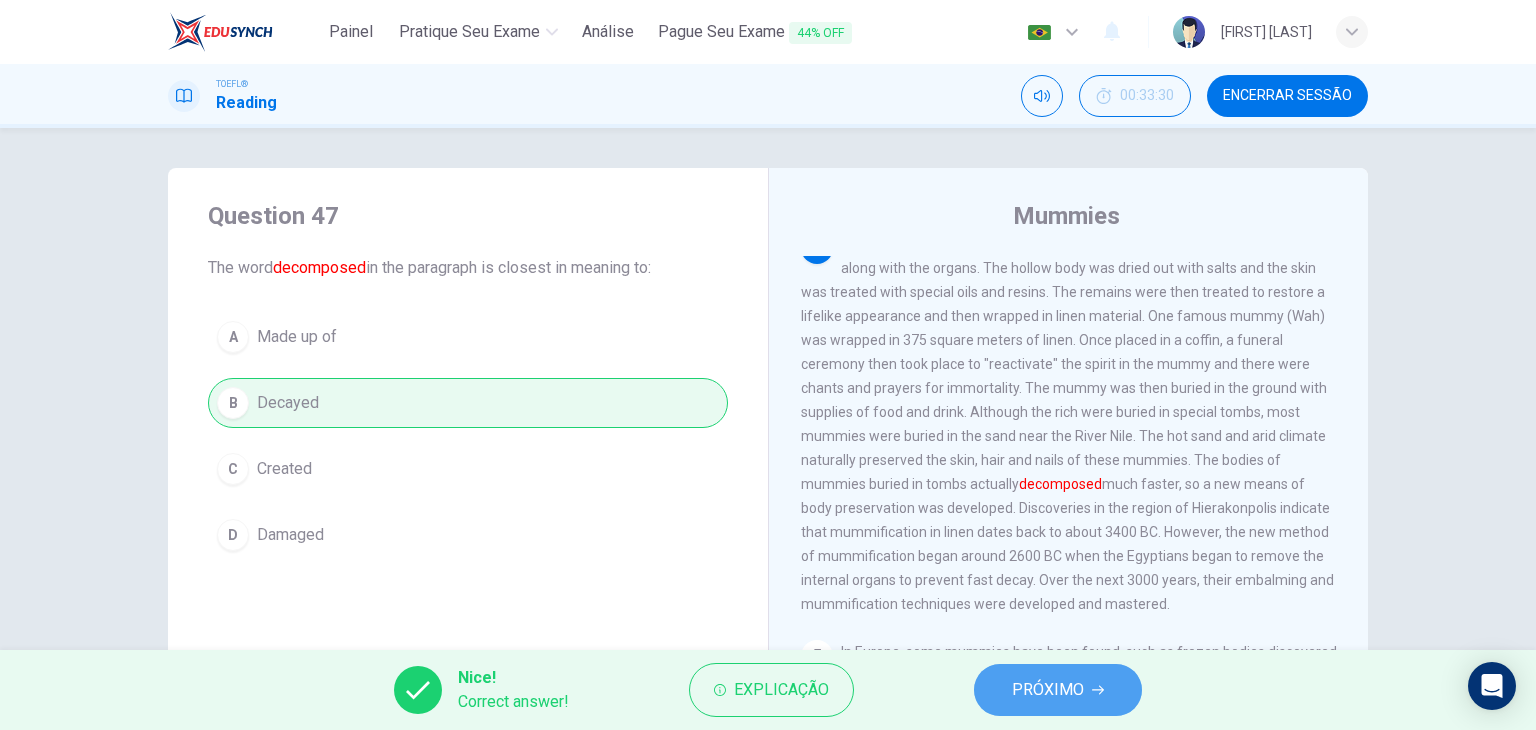 click on "PRÓXIMO" at bounding box center (1048, 690) 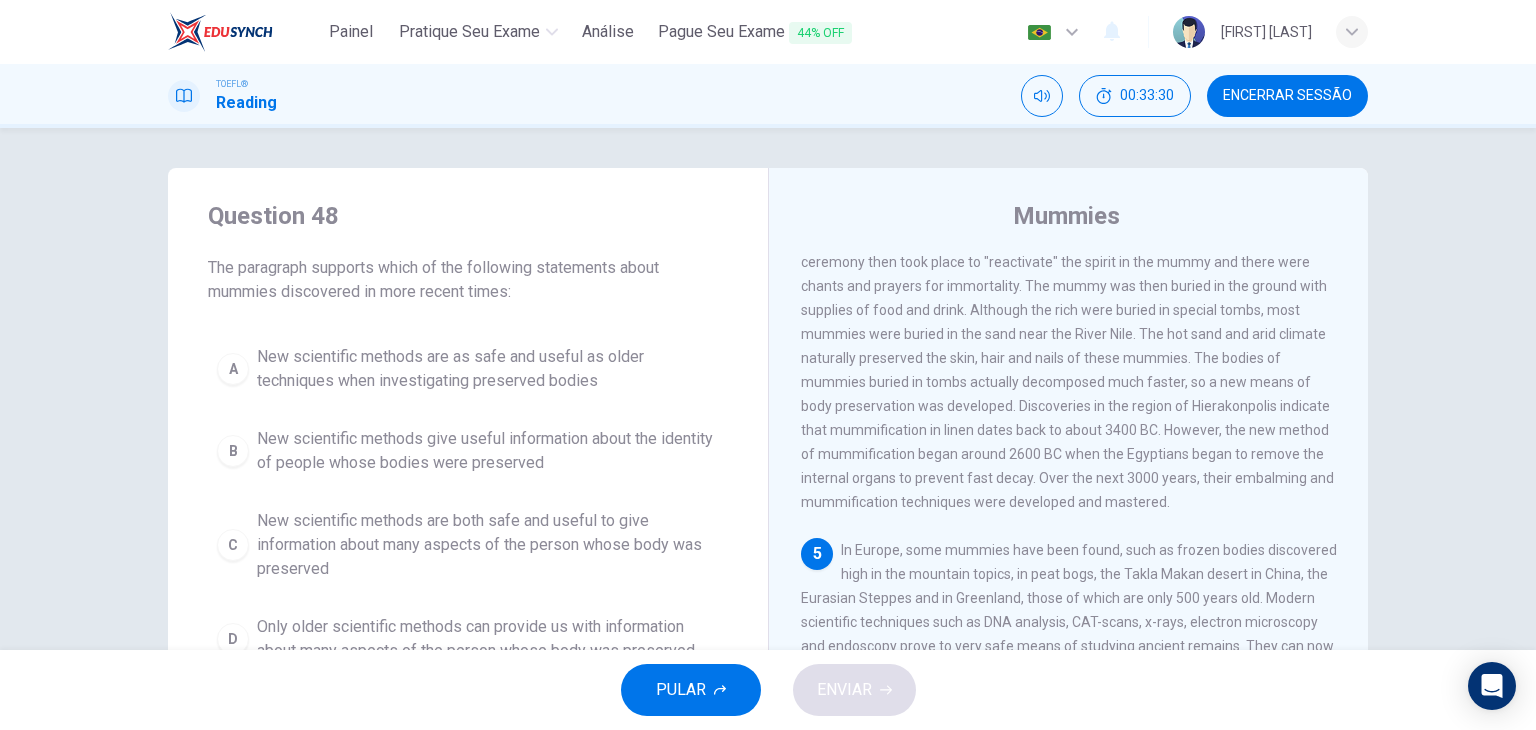 scroll, scrollTop: 1032, scrollLeft: 0, axis: vertical 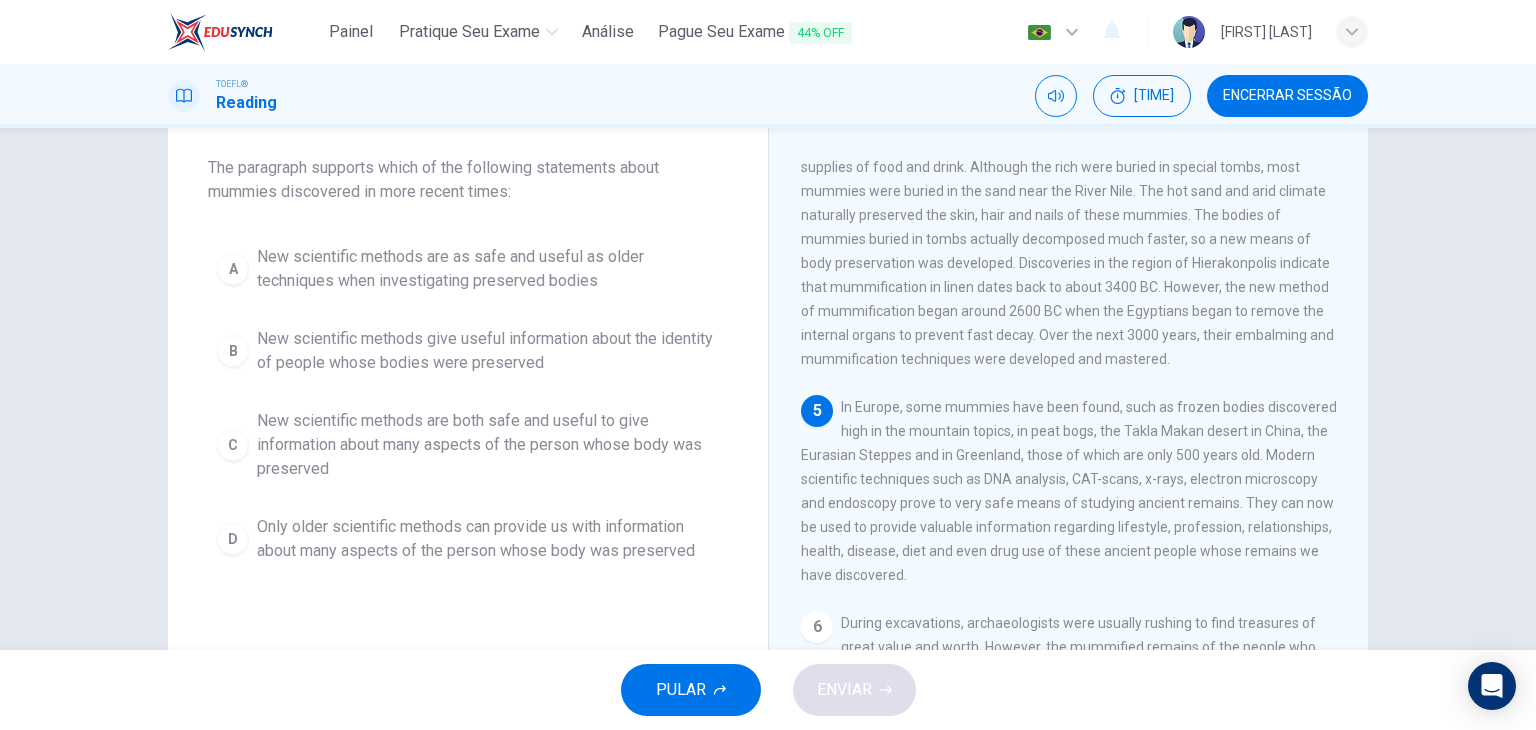 click on "New scientific methods are both safe and useful to give information about many aspects of the person whose body was preserved" at bounding box center [488, 269] 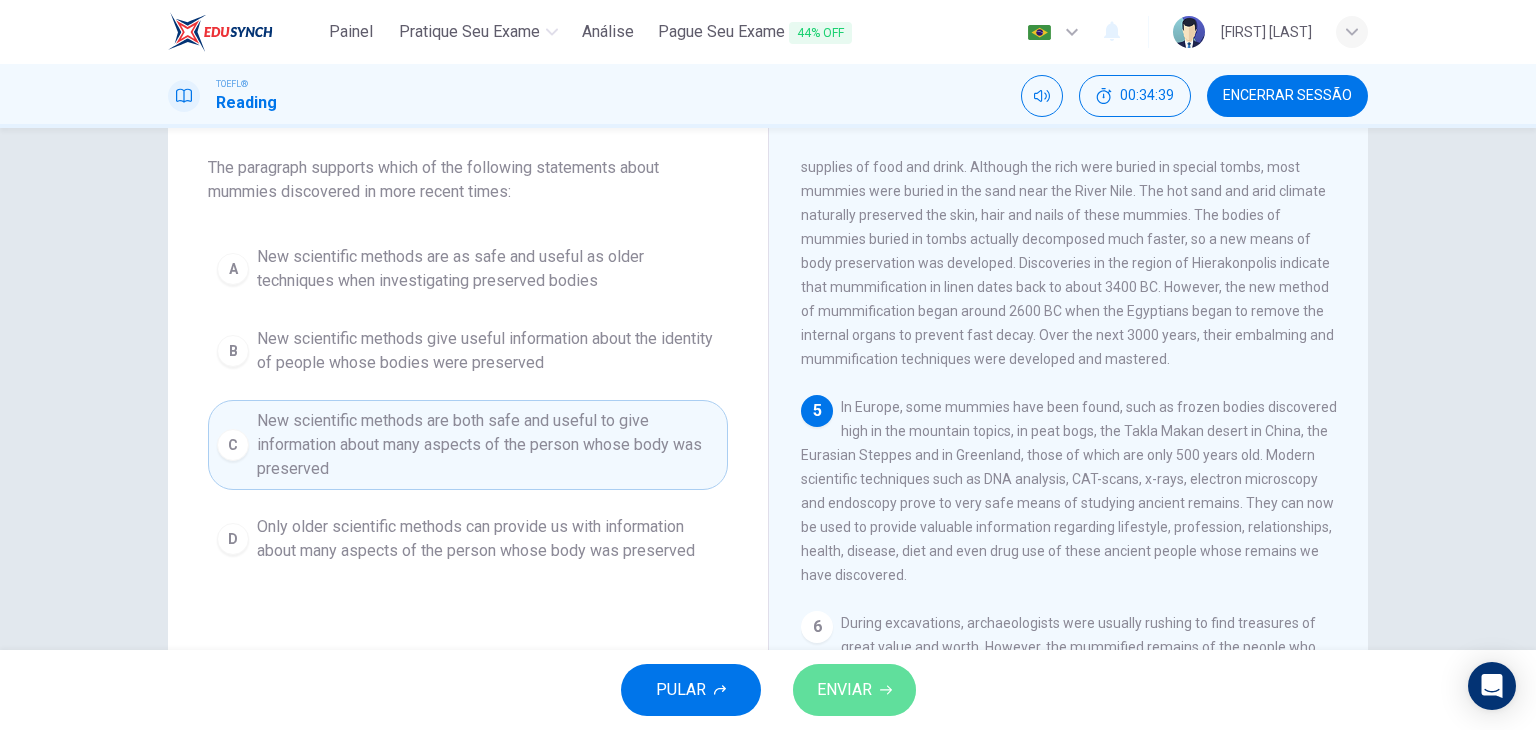 click on "ENVIAR" at bounding box center (844, 690) 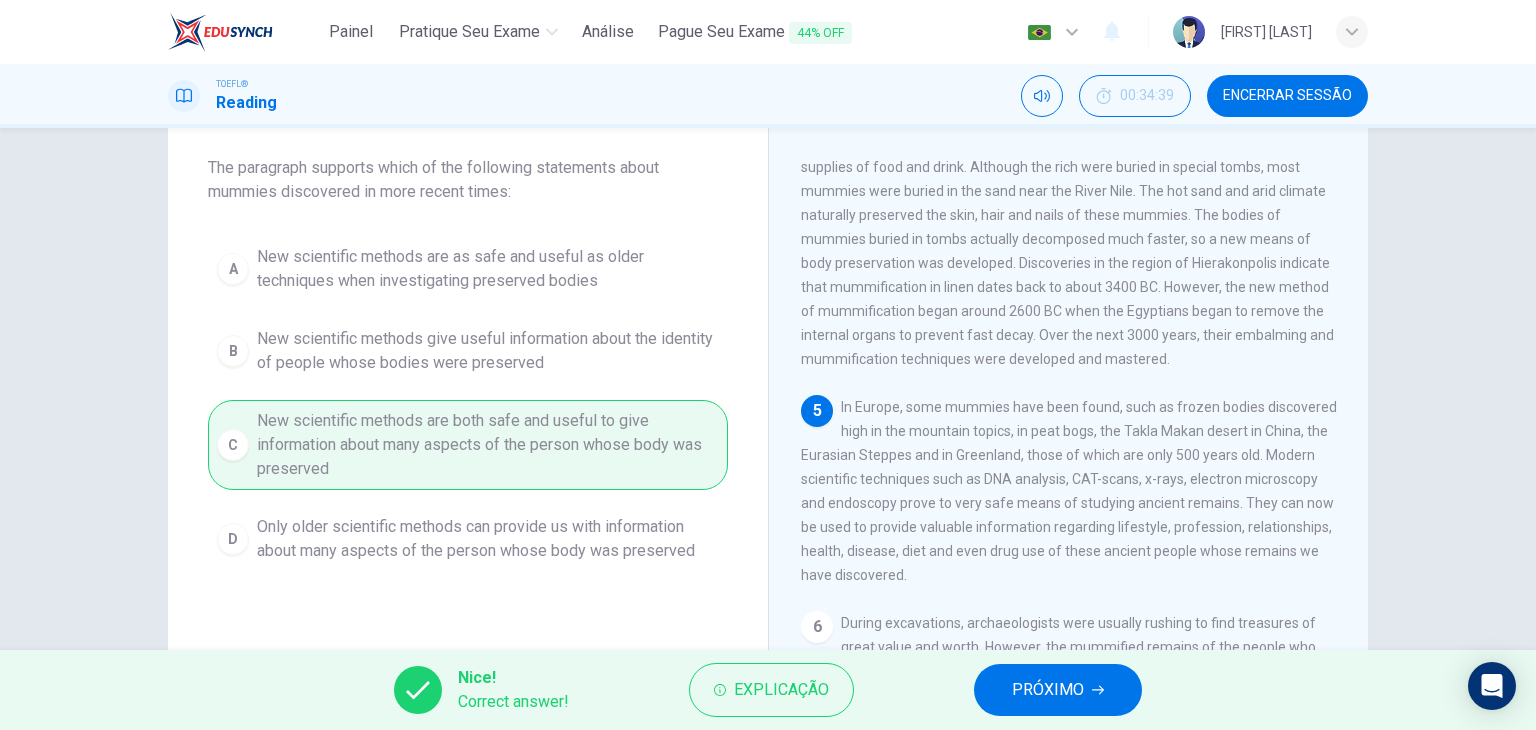 click on "PRÓXIMO" at bounding box center (1058, 690) 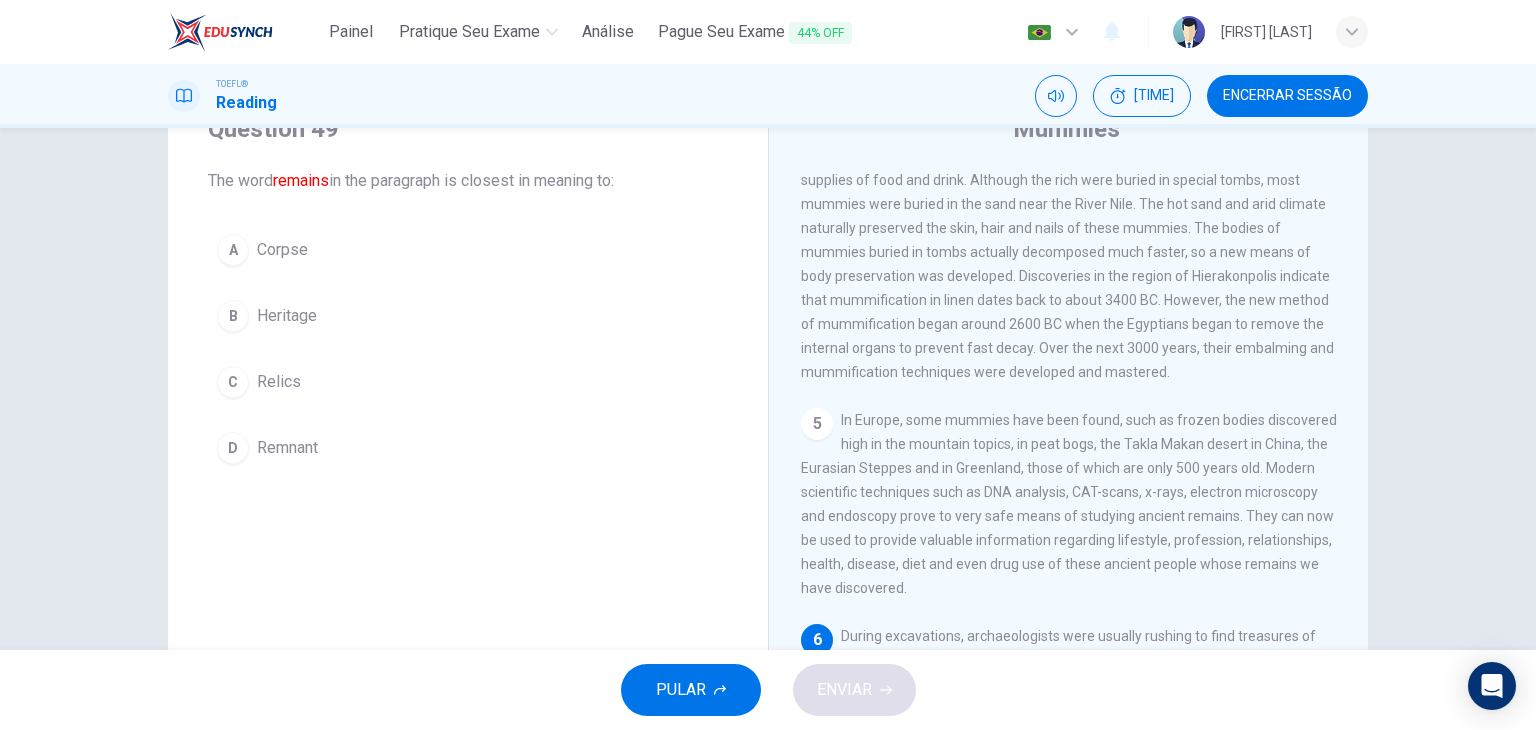 scroll, scrollTop: 53, scrollLeft: 0, axis: vertical 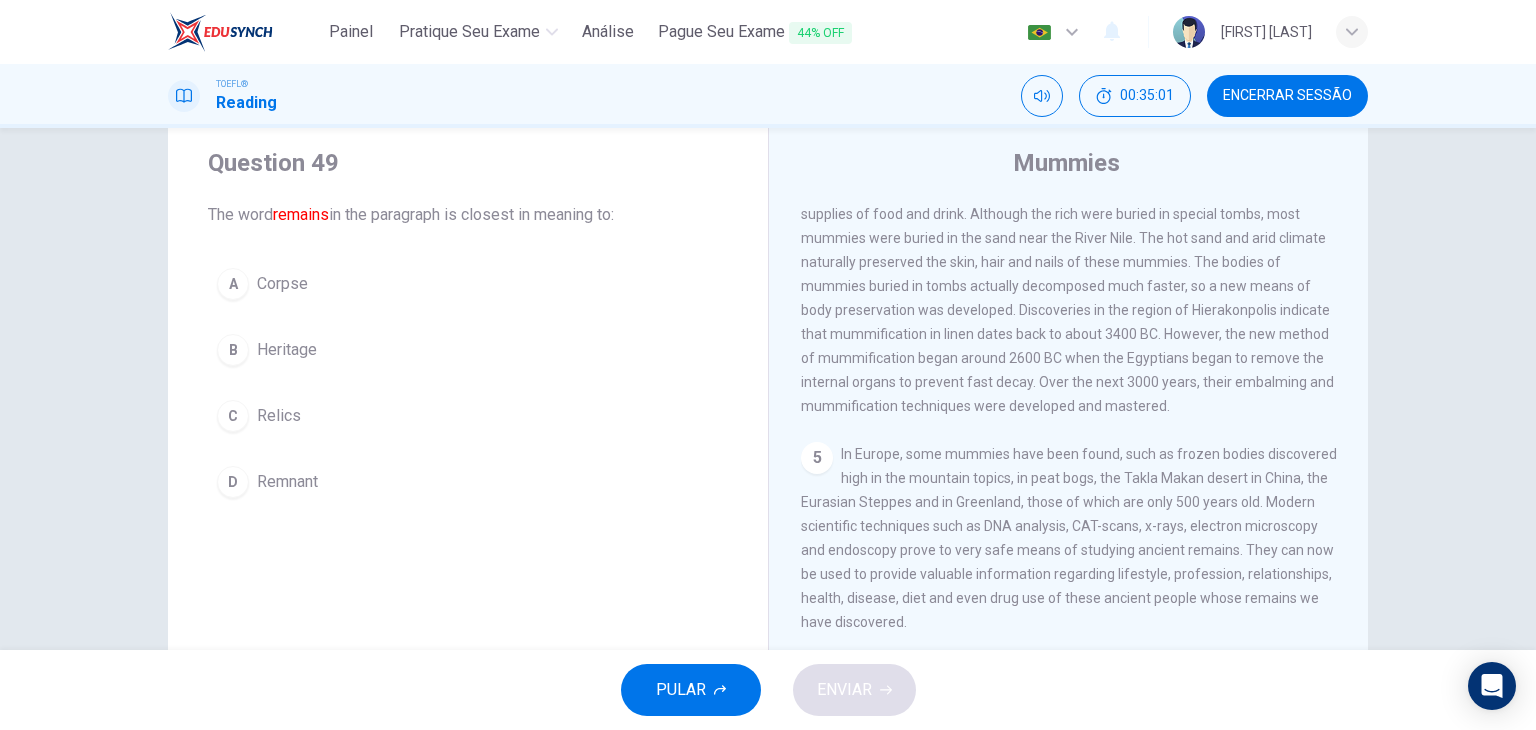 click on "Remnant" at bounding box center (282, 284) 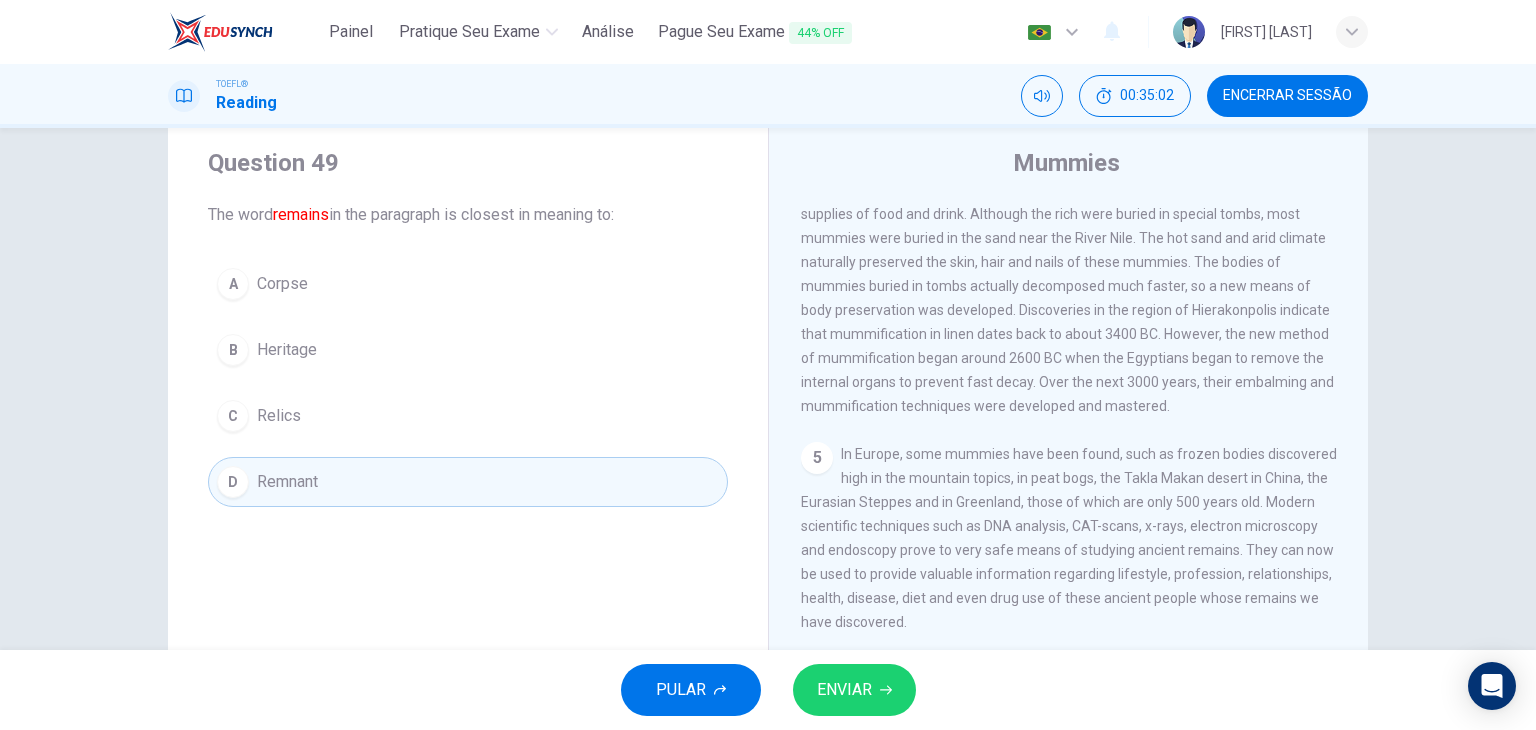 click on "ENVIAR" at bounding box center [854, 690] 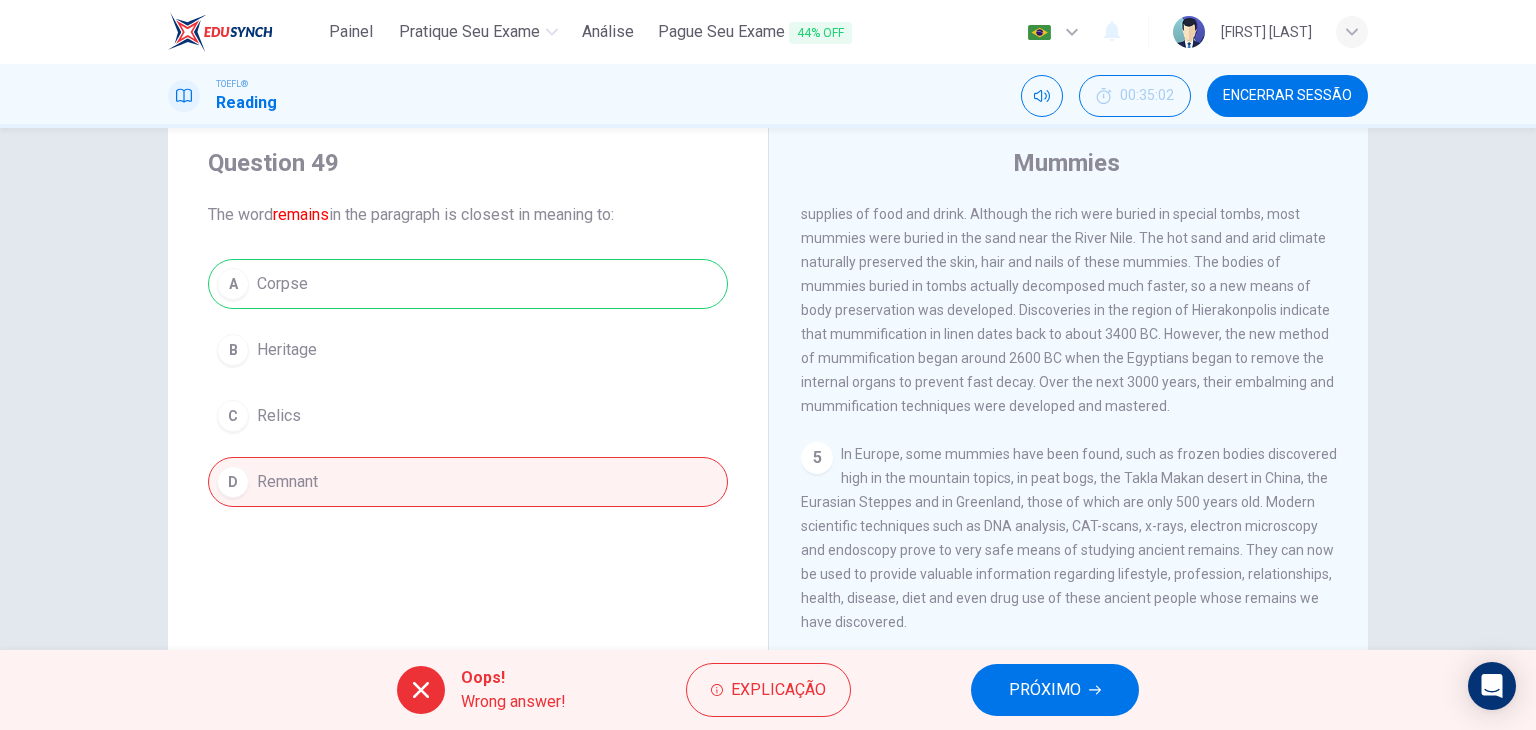 click on "PRÓXIMO" at bounding box center [1055, 690] 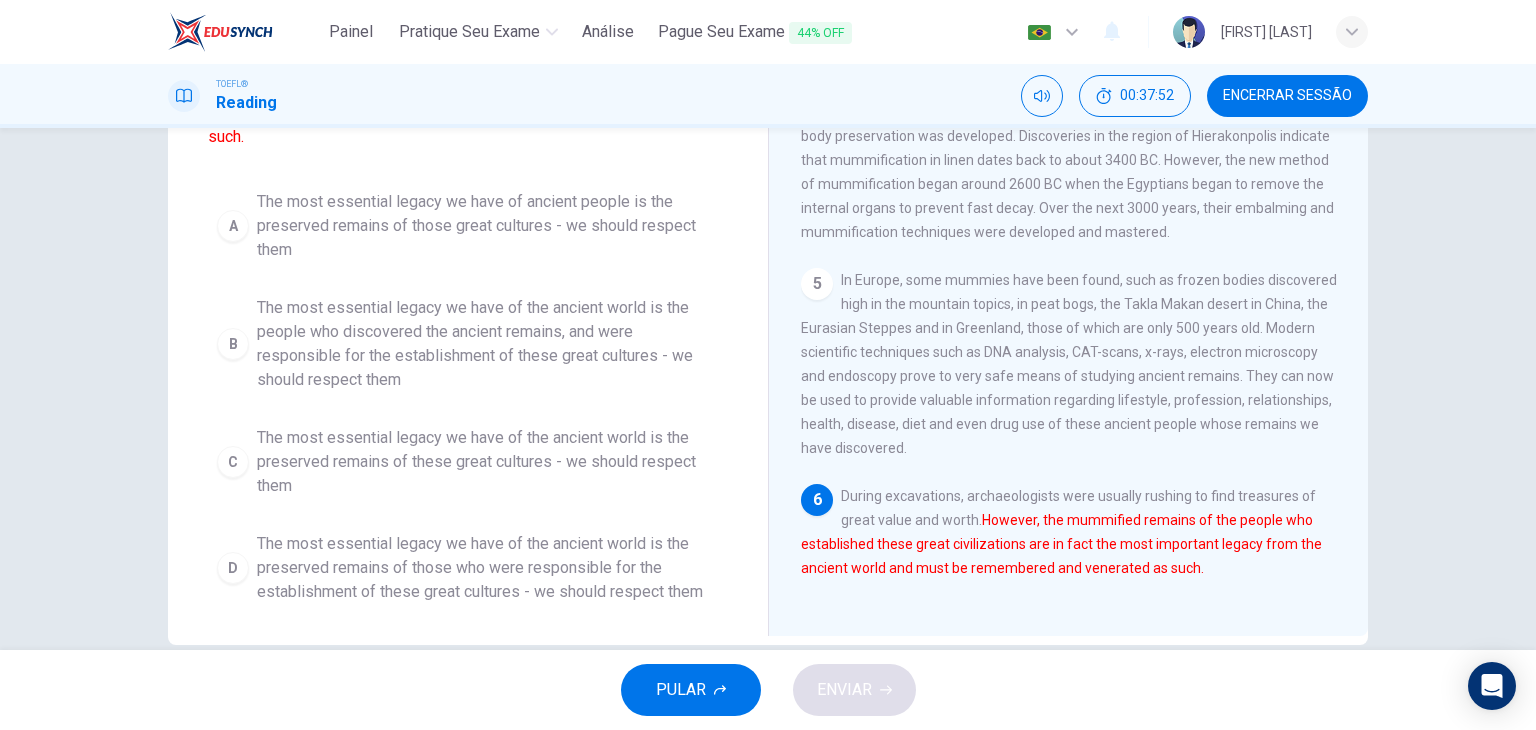 scroll, scrollTop: 260, scrollLeft: 0, axis: vertical 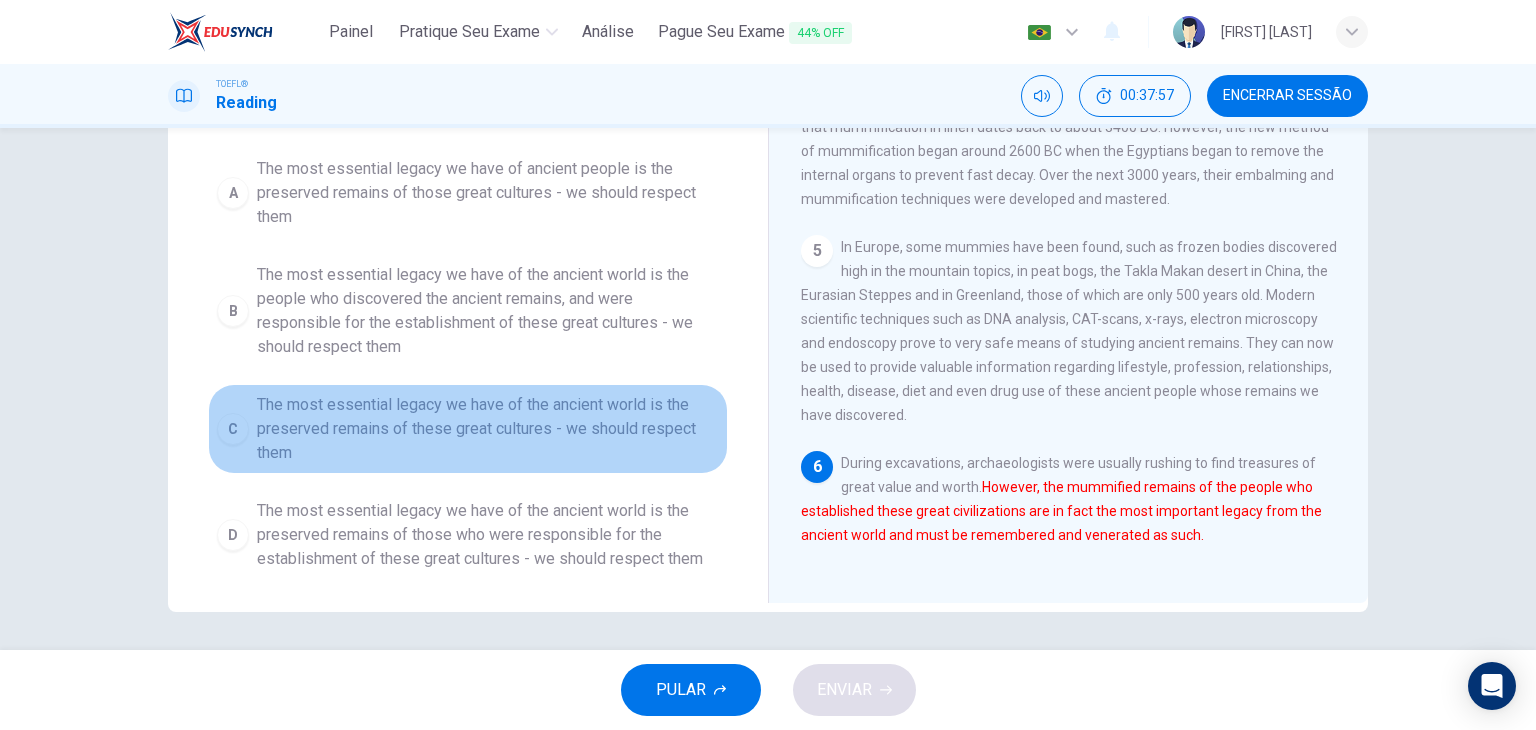 click on "The most essential legacy we have of the ancient world is the preserved remains of these great cultures - we should respect them" at bounding box center (488, 193) 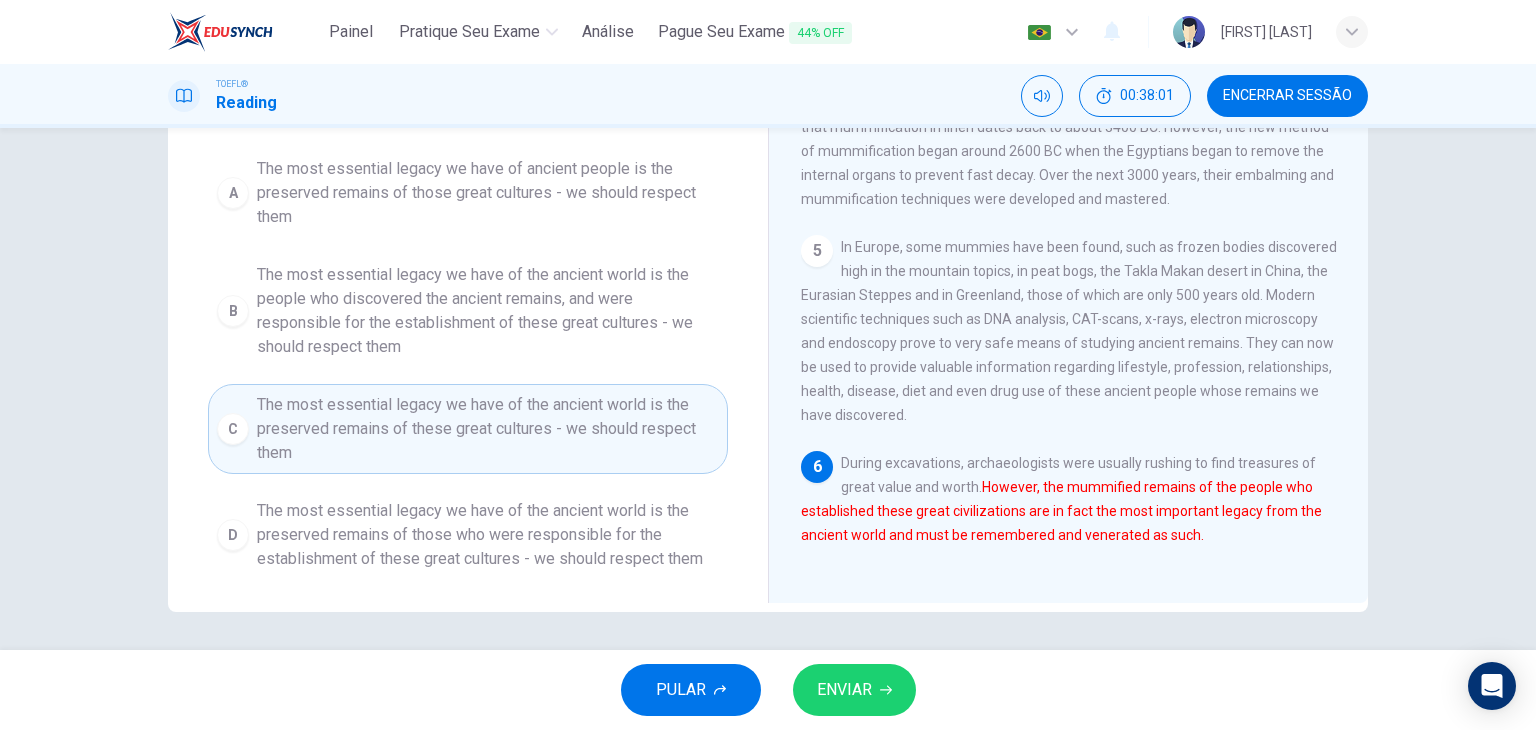 click on "ENVIAR" at bounding box center [844, 690] 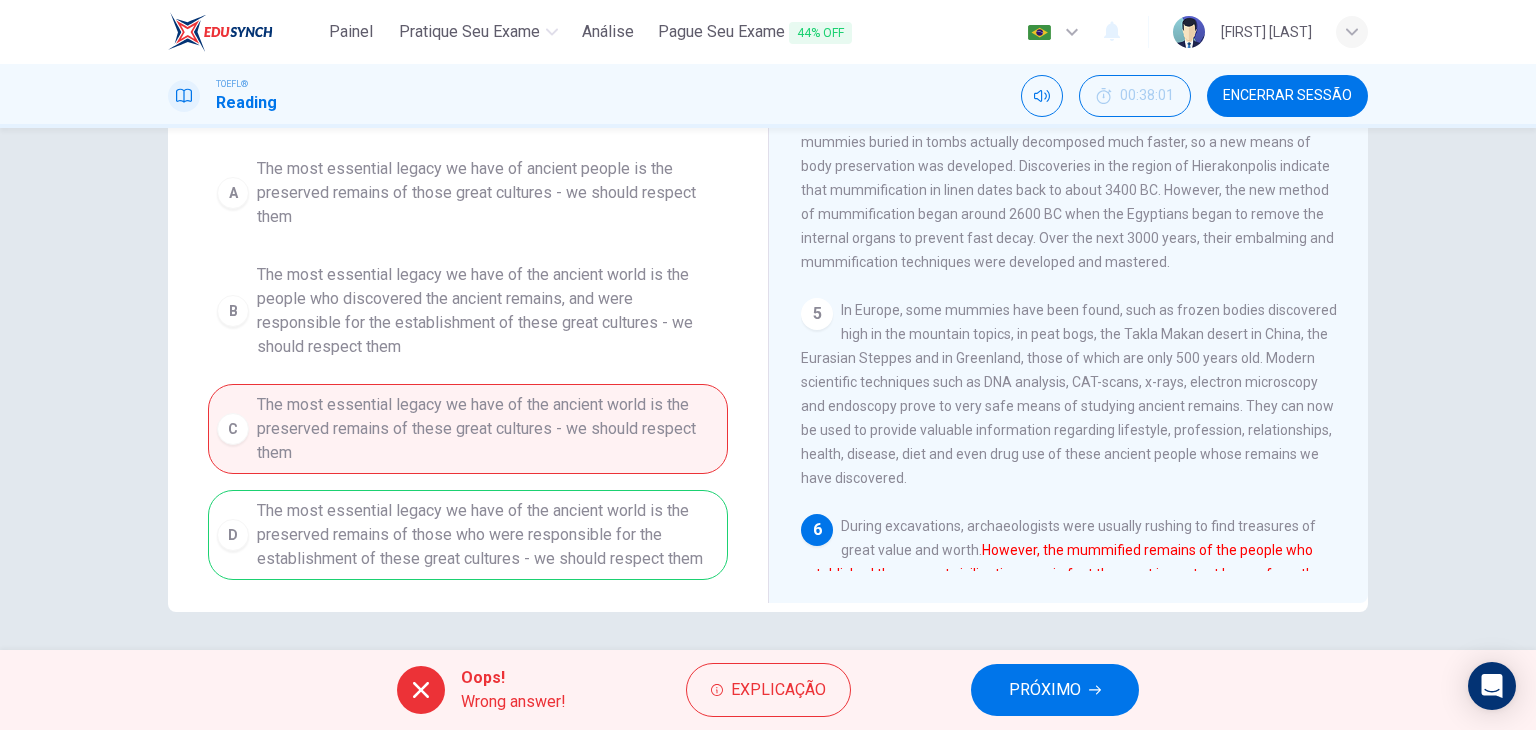 scroll, scrollTop: 732, scrollLeft: 0, axis: vertical 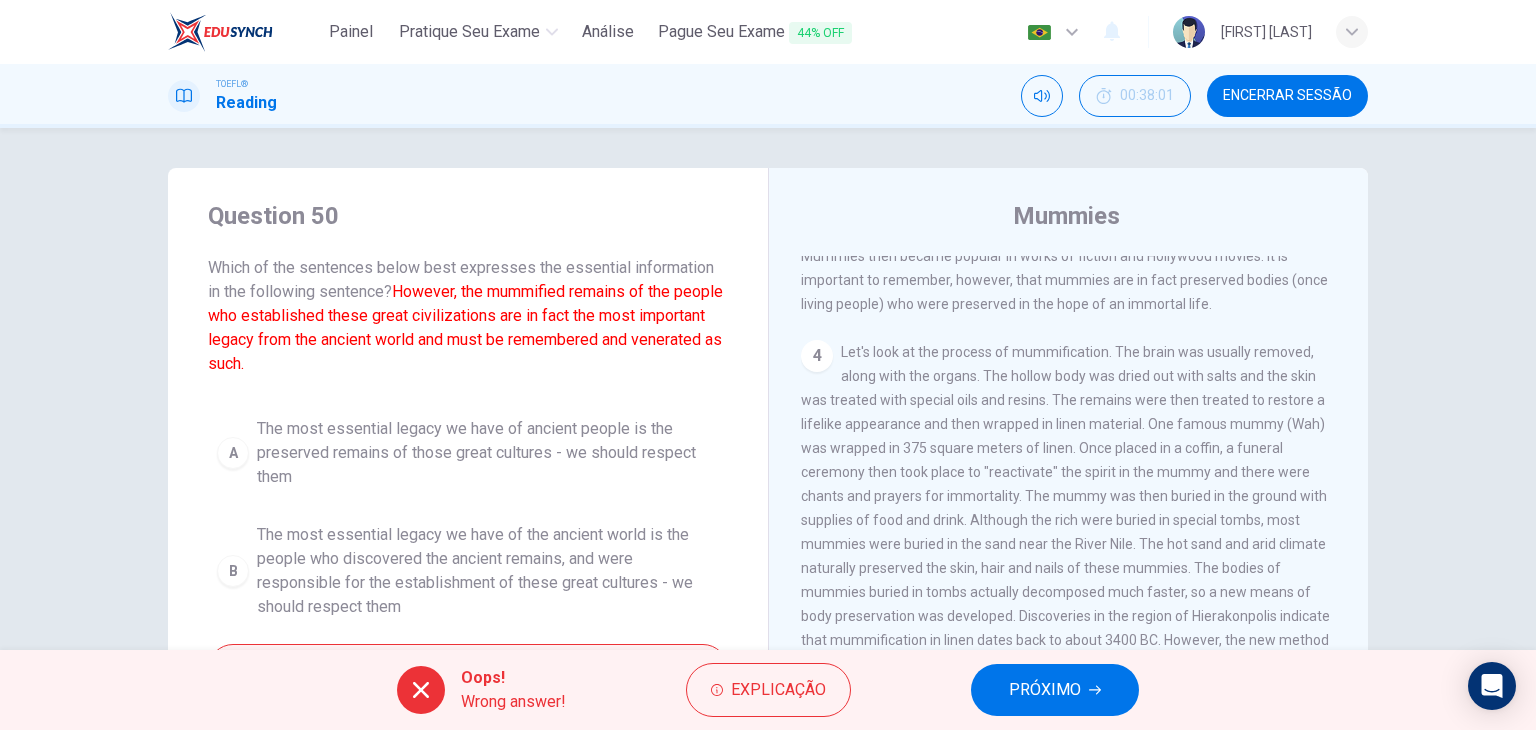 click on "Encerrar Sessão" at bounding box center [1287, 96] 